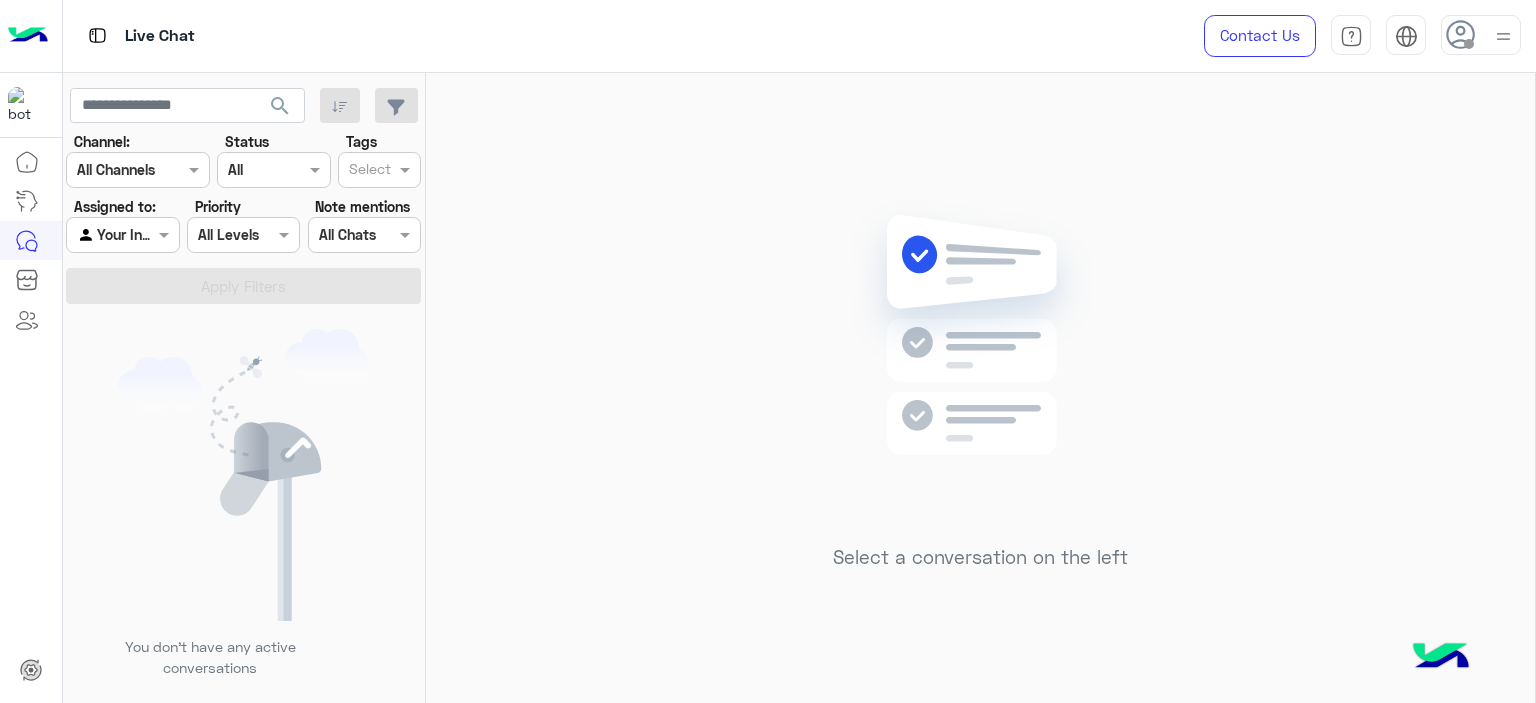 scroll, scrollTop: 0, scrollLeft: 0, axis: both 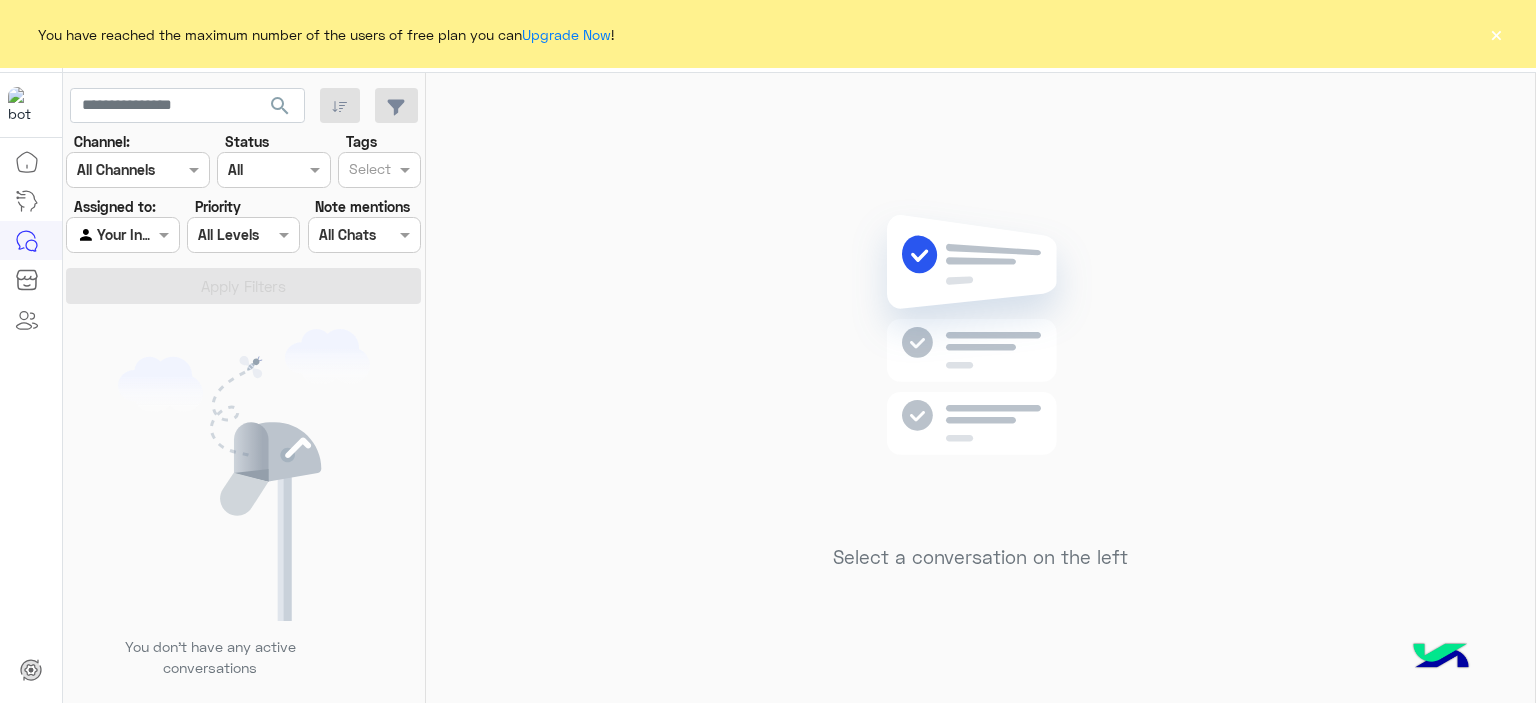 click on "×" 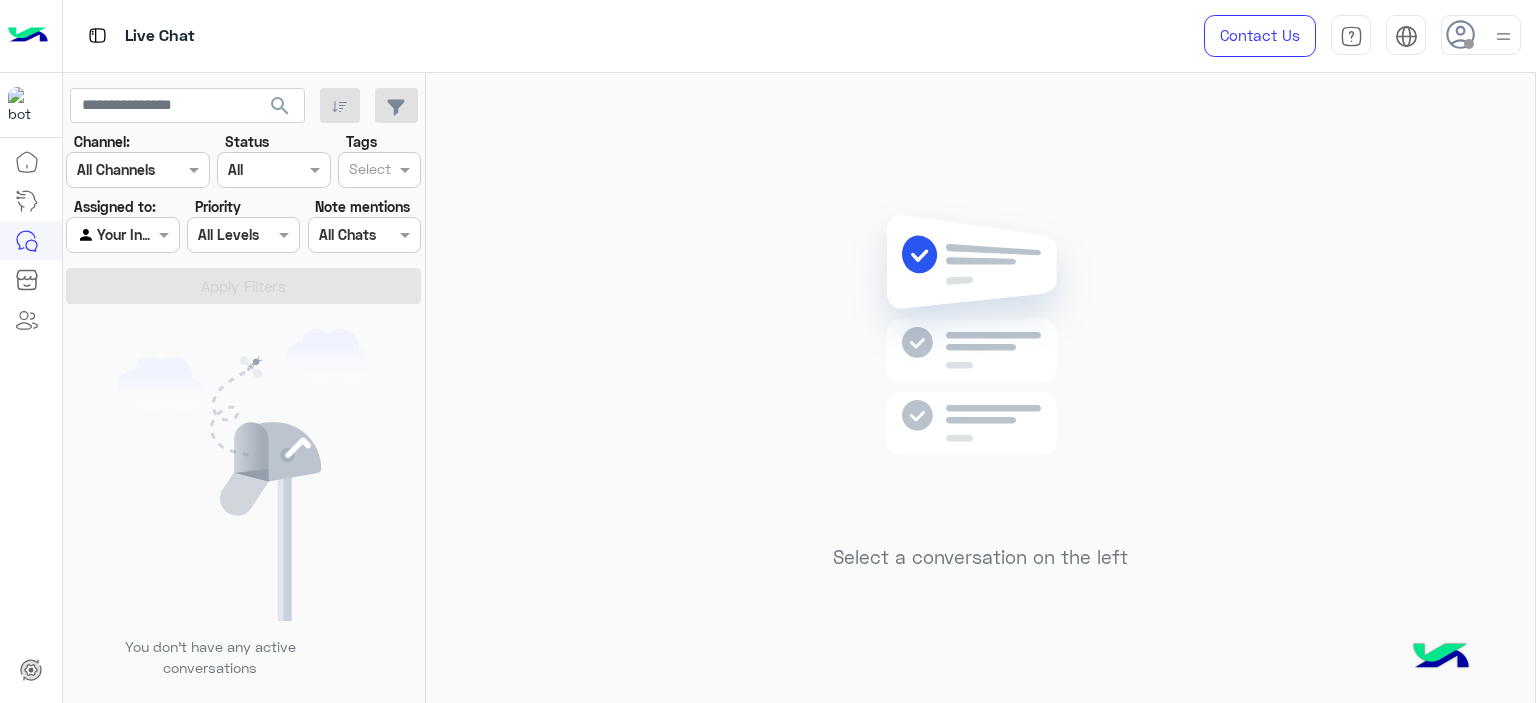 click at bounding box center [1481, 35] 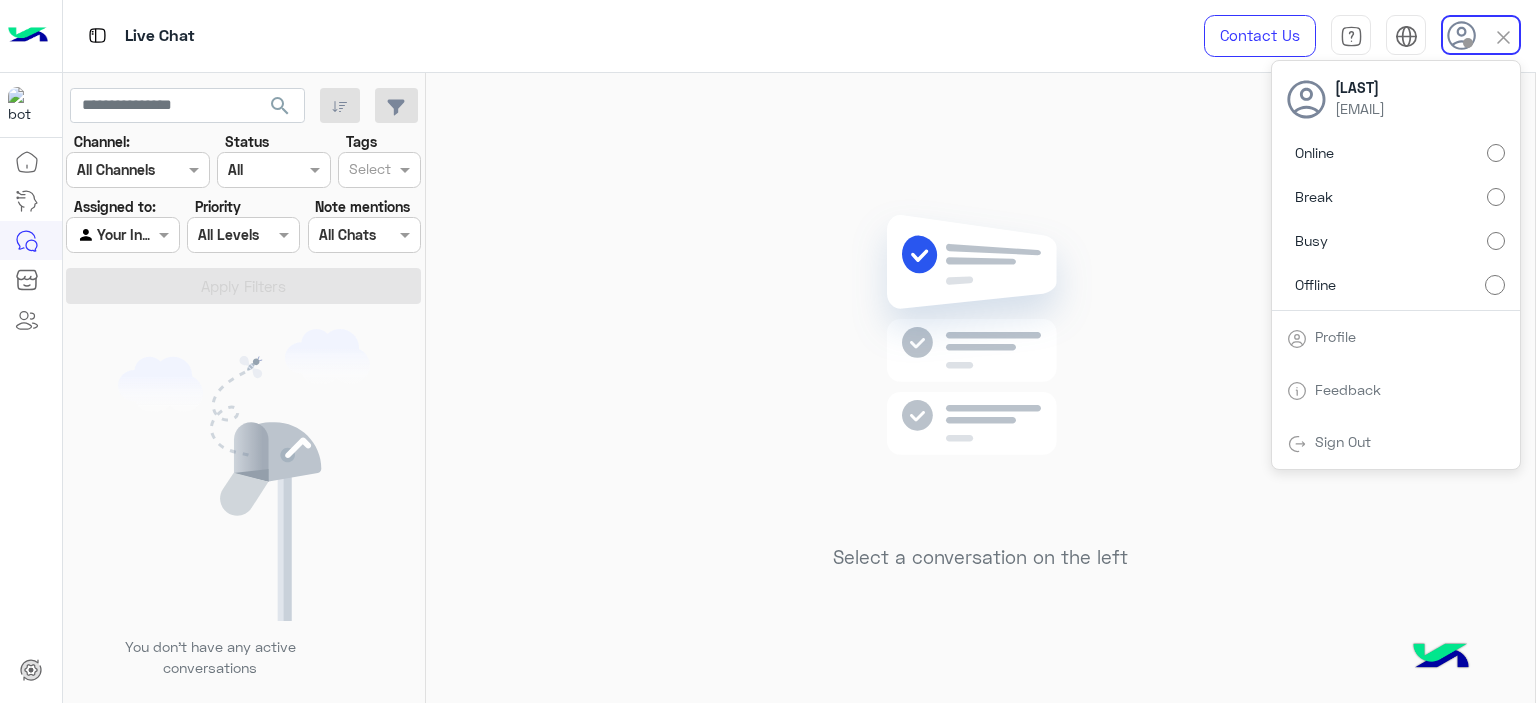 click on "Online" at bounding box center [1396, 153] 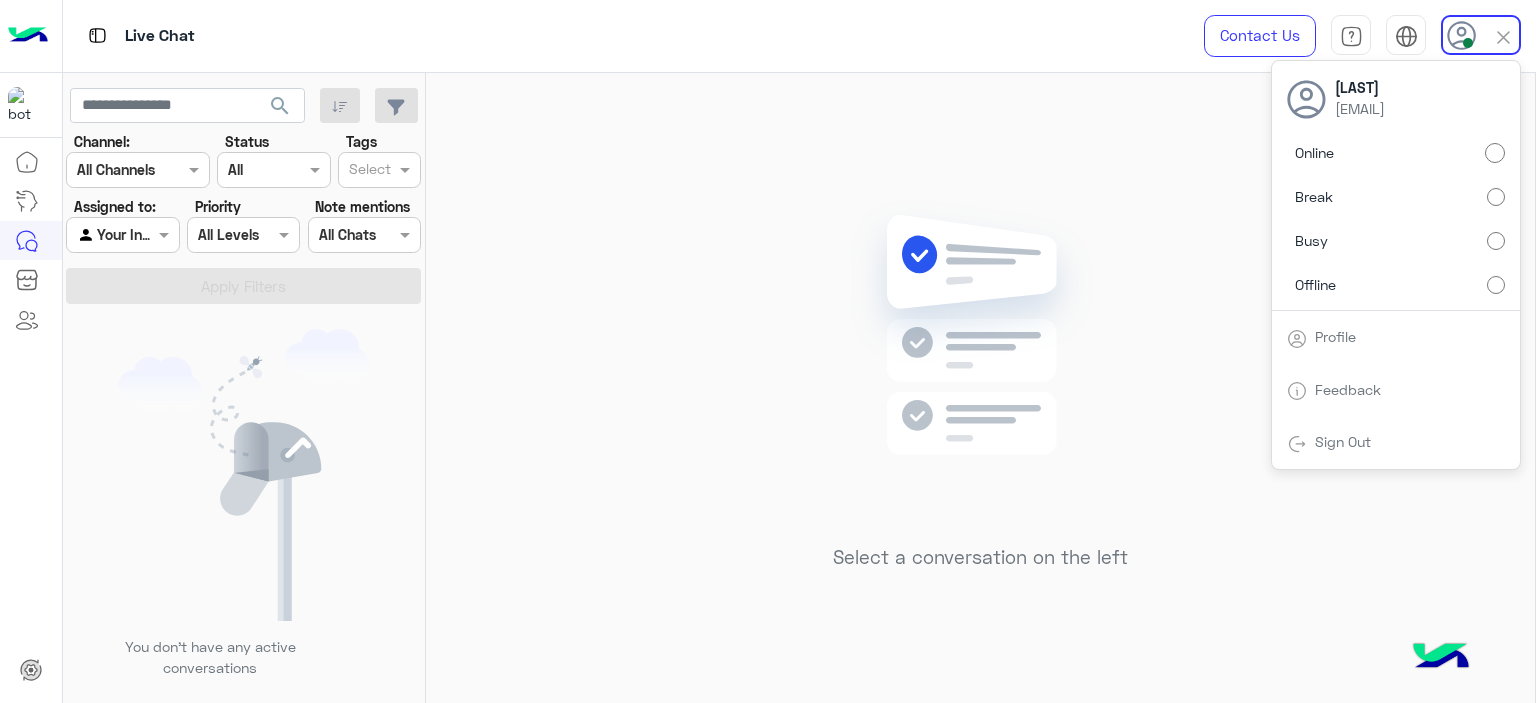 click on "Select a conversation on the left" 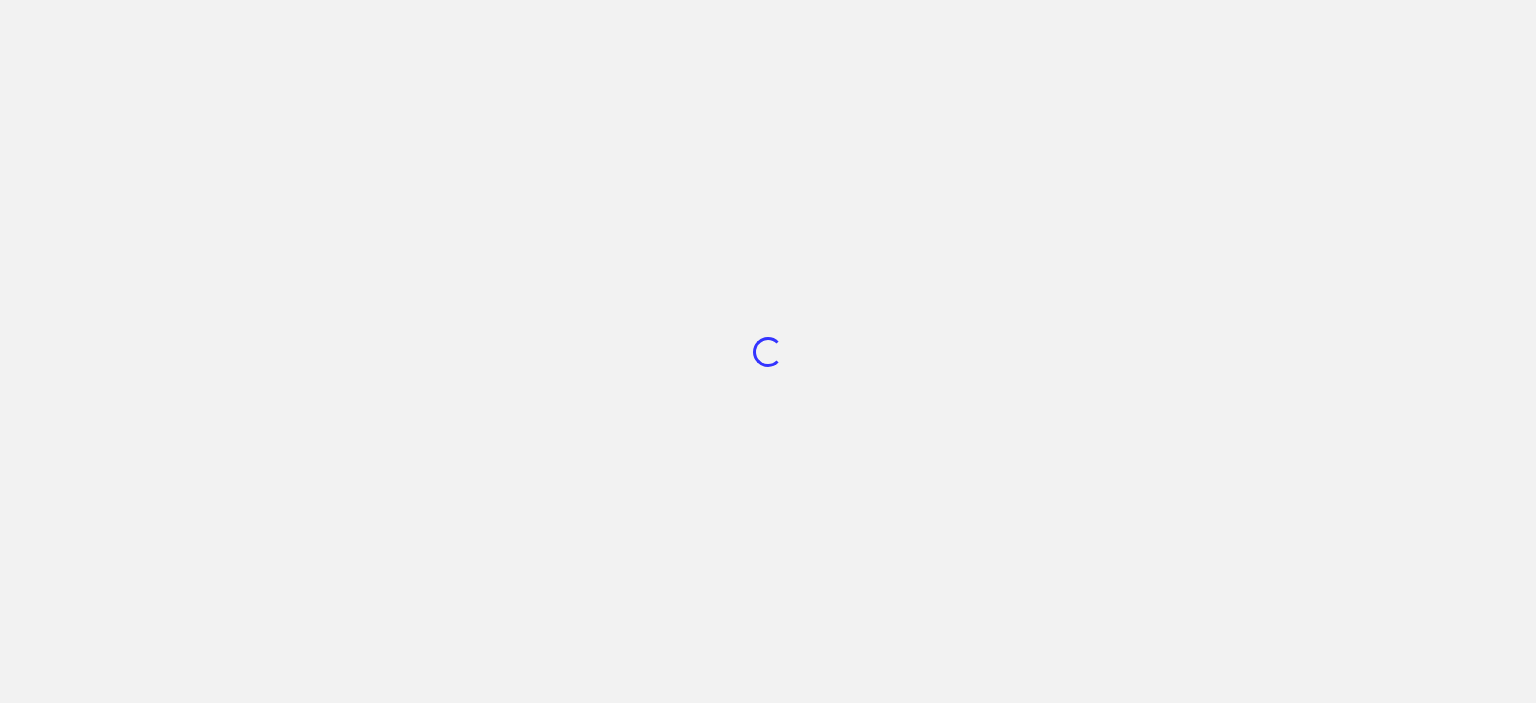 scroll, scrollTop: 0, scrollLeft: 0, axis: both 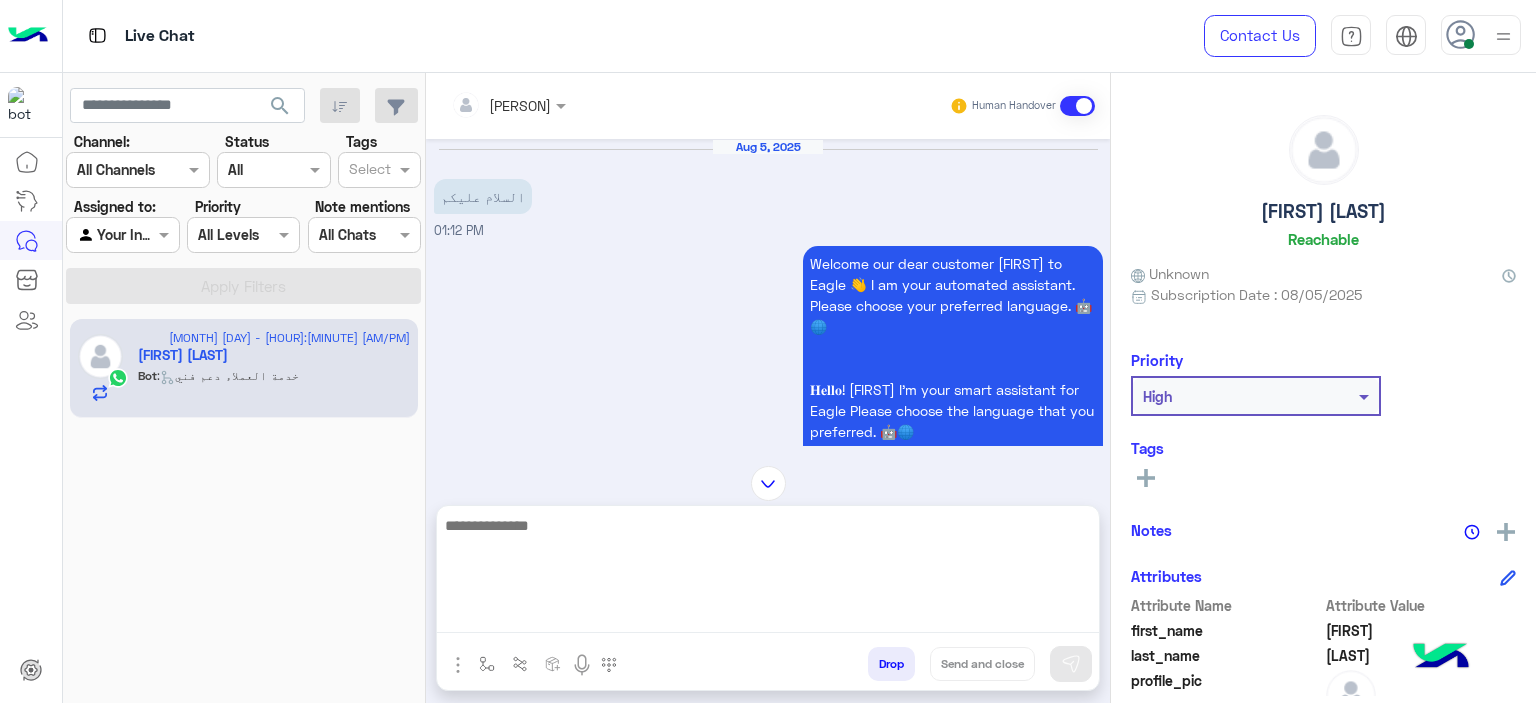 click at bounding box center [768, 573] 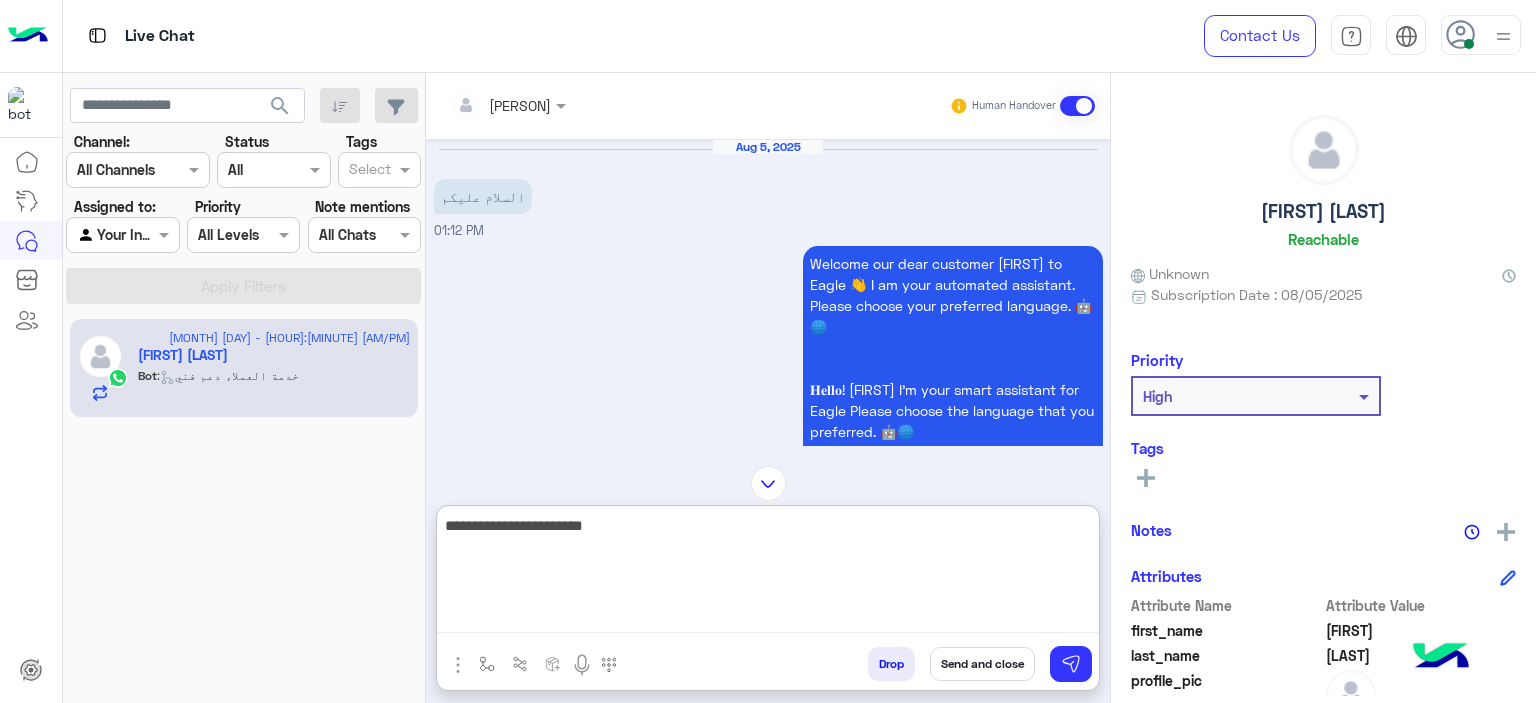 type on "**********" 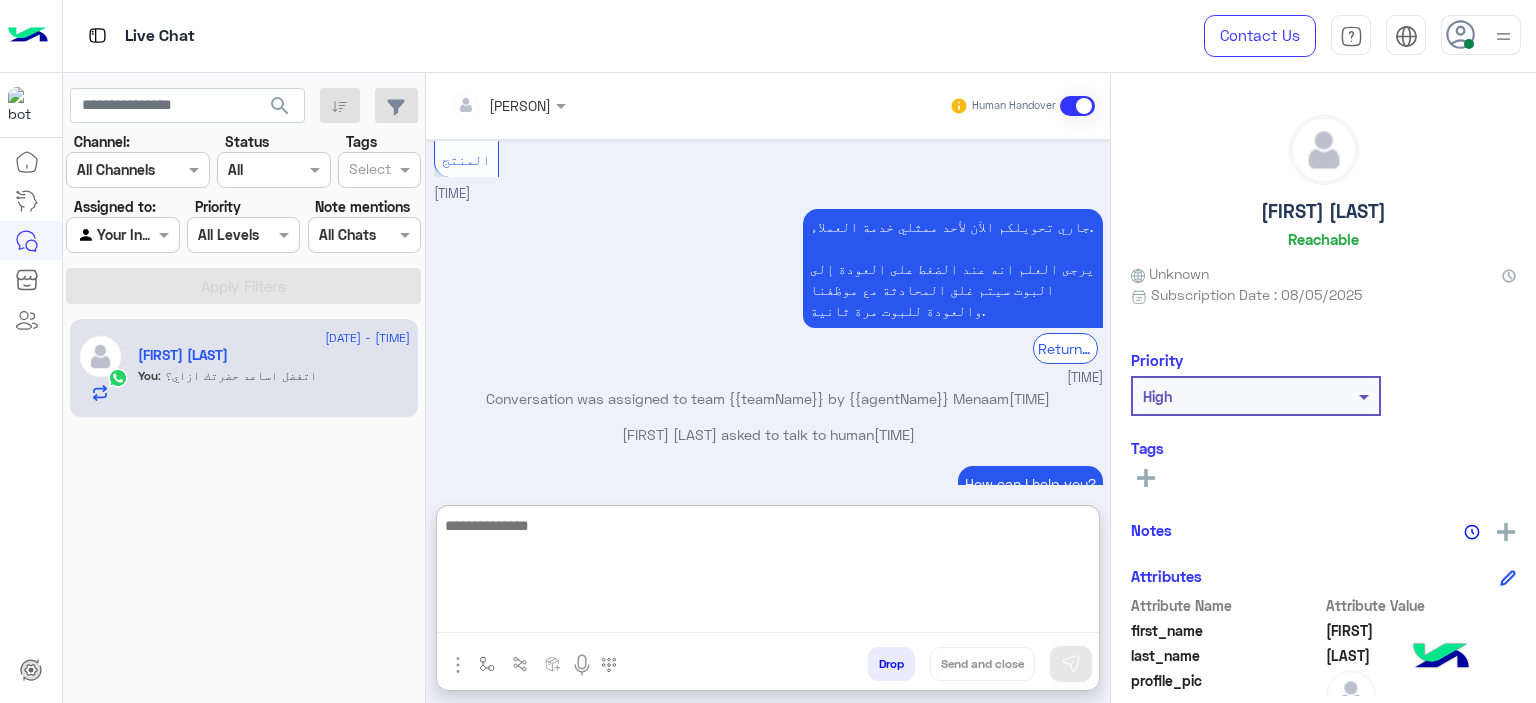 scroll, scrollTop: 1032, scrollLeft: 0, axis: vertical 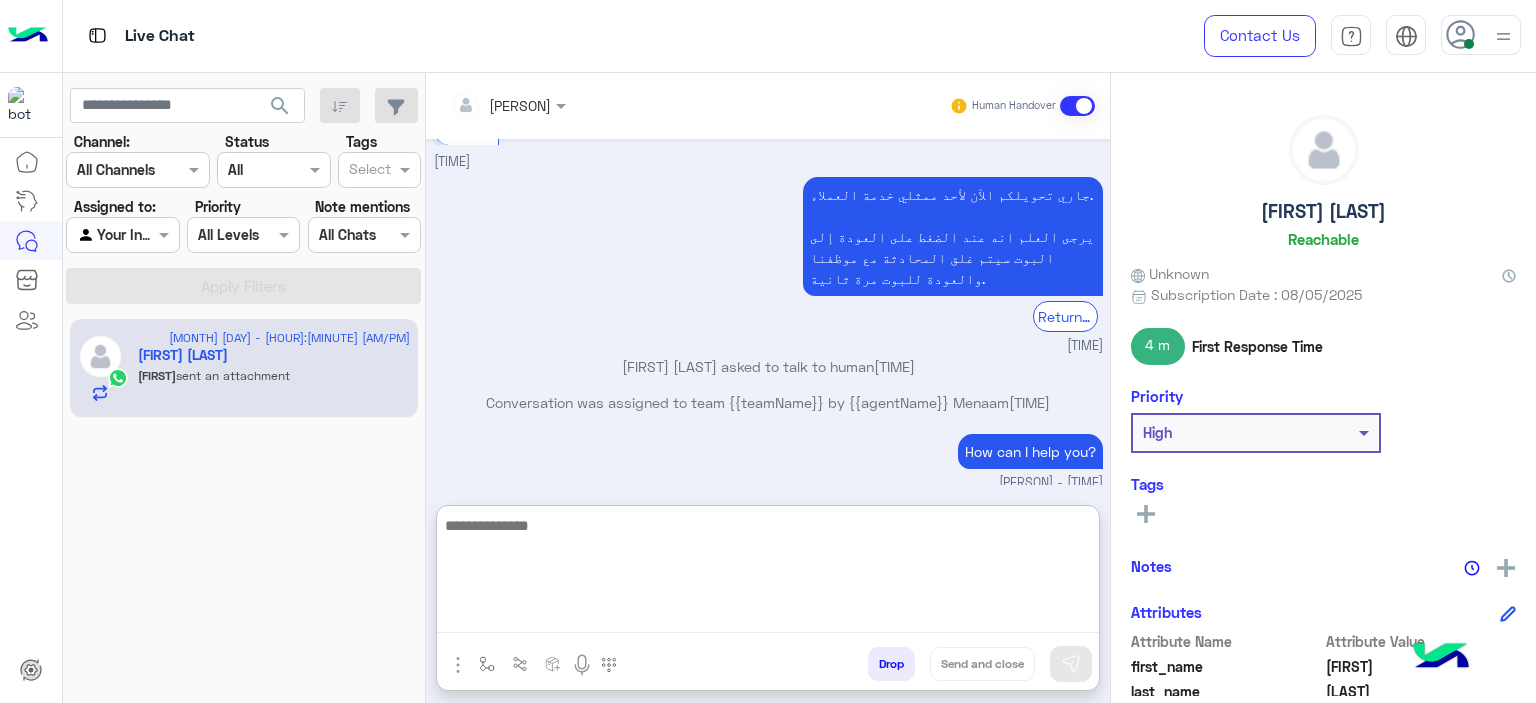 click at bounding box center [768, 573] 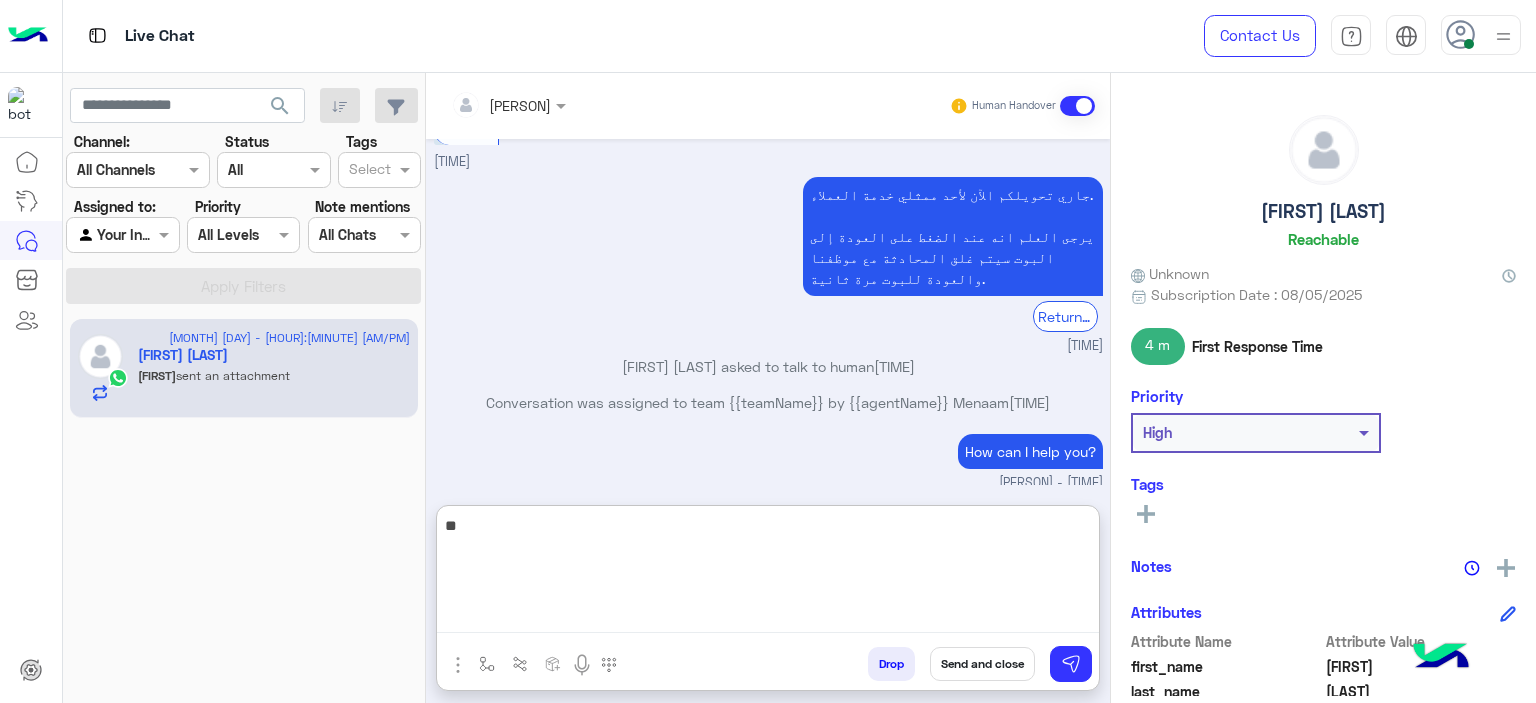 type on "*" 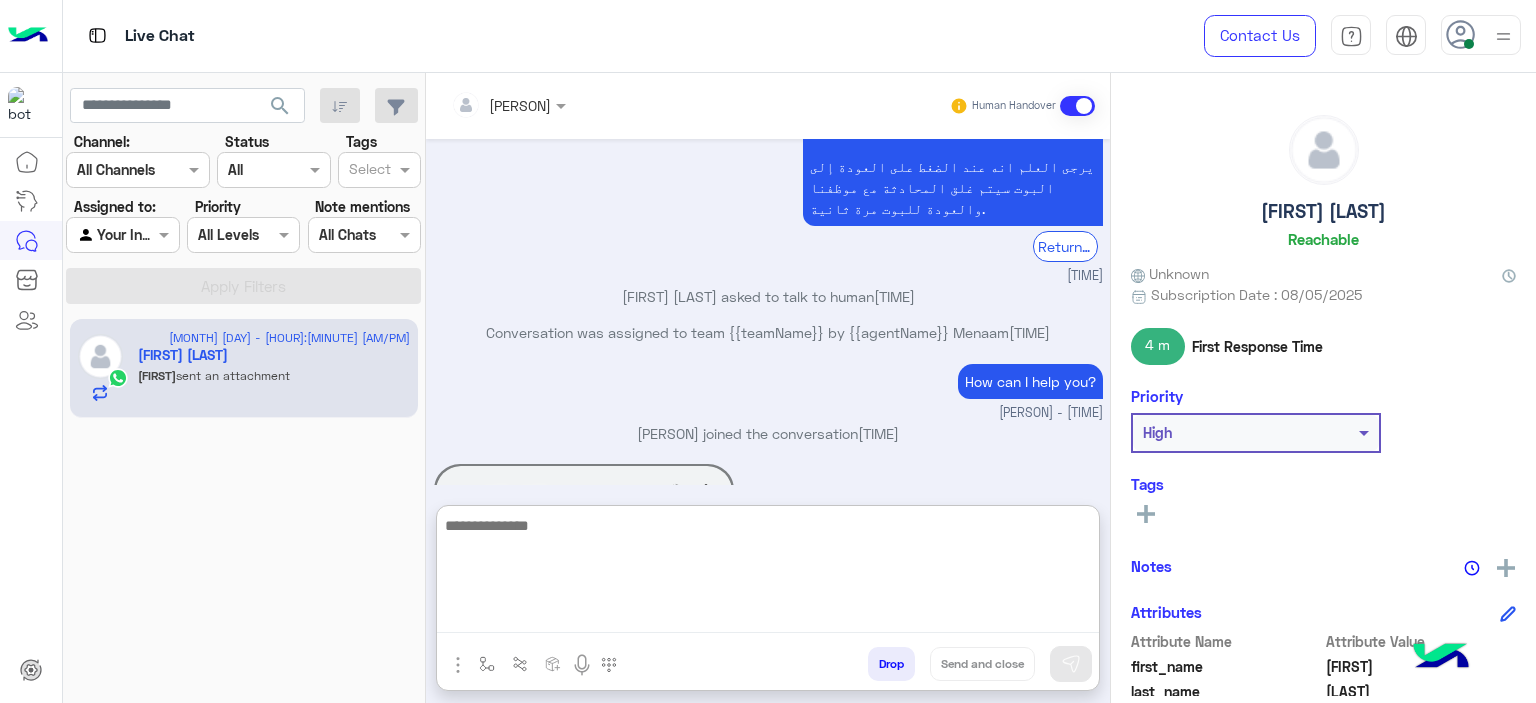scroll, scrollTop: 1118, scrollLeft: 0, axis: vertical 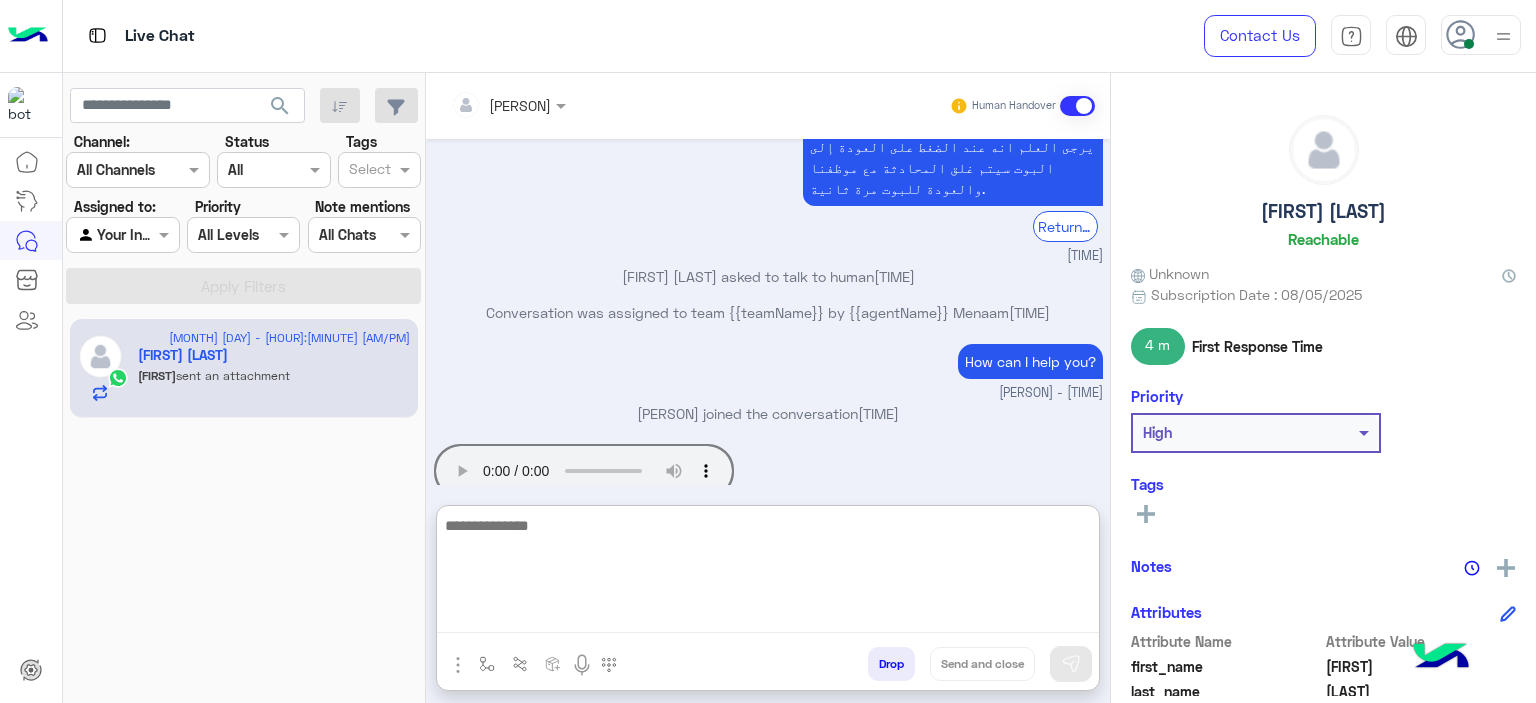 click at bounding box center [768, 573] 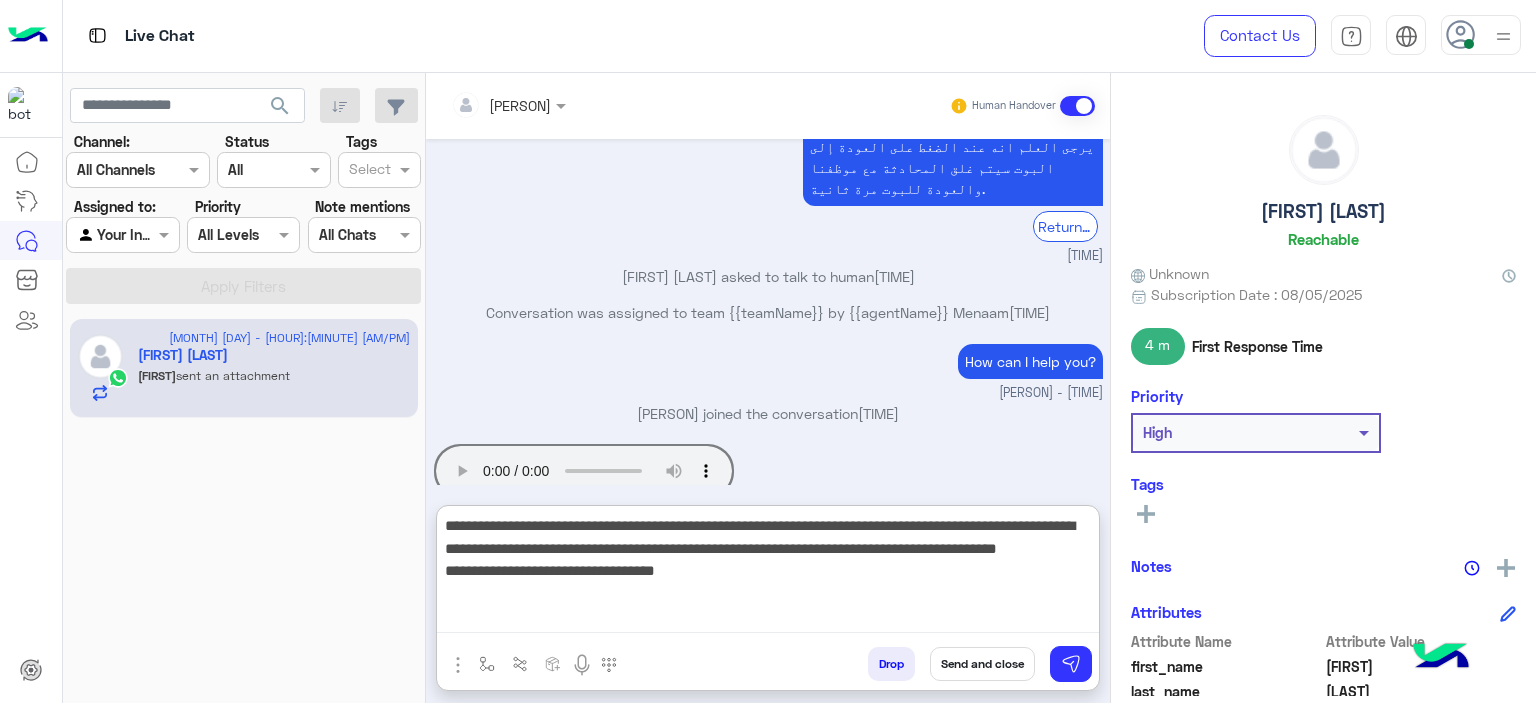 type 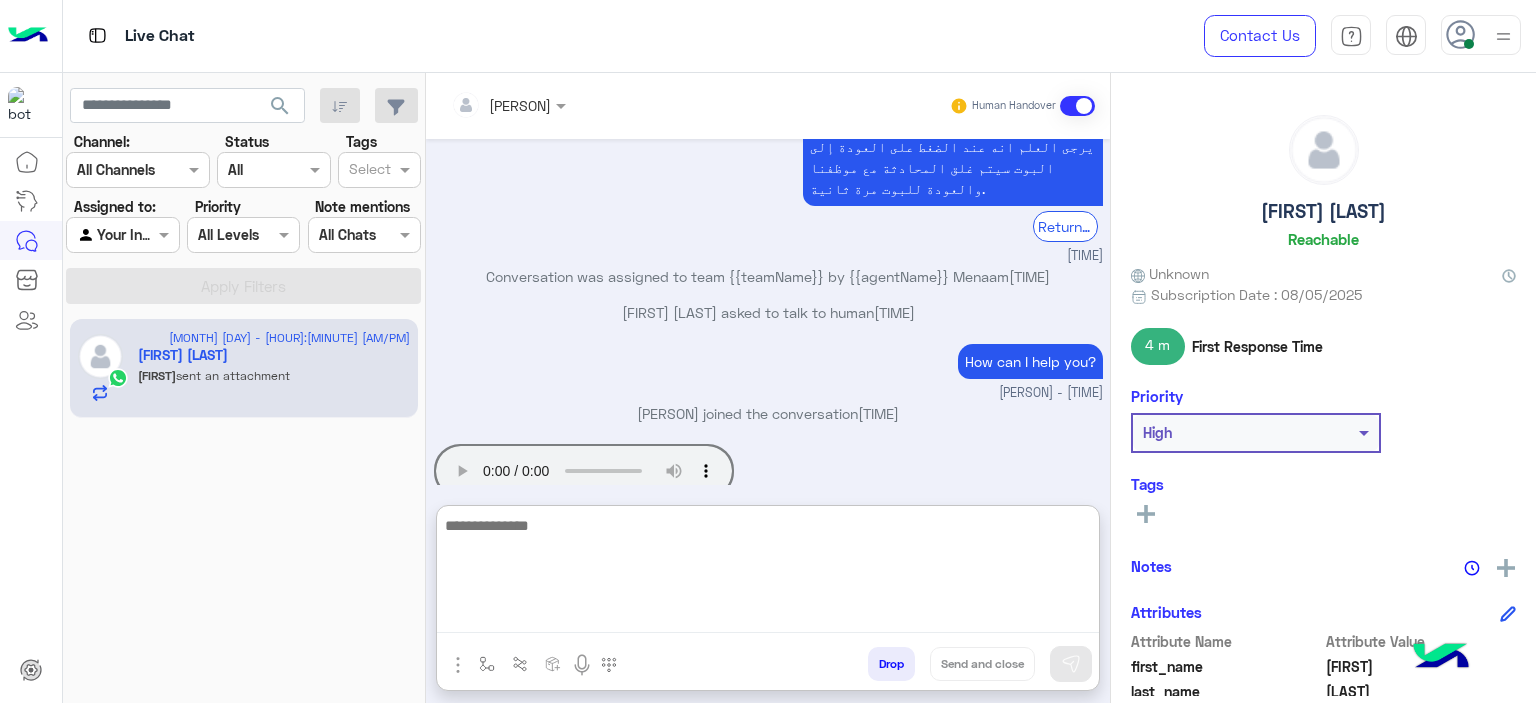 scroll, scrollTop: 1287, scrollLeft: 0, axis: vertical 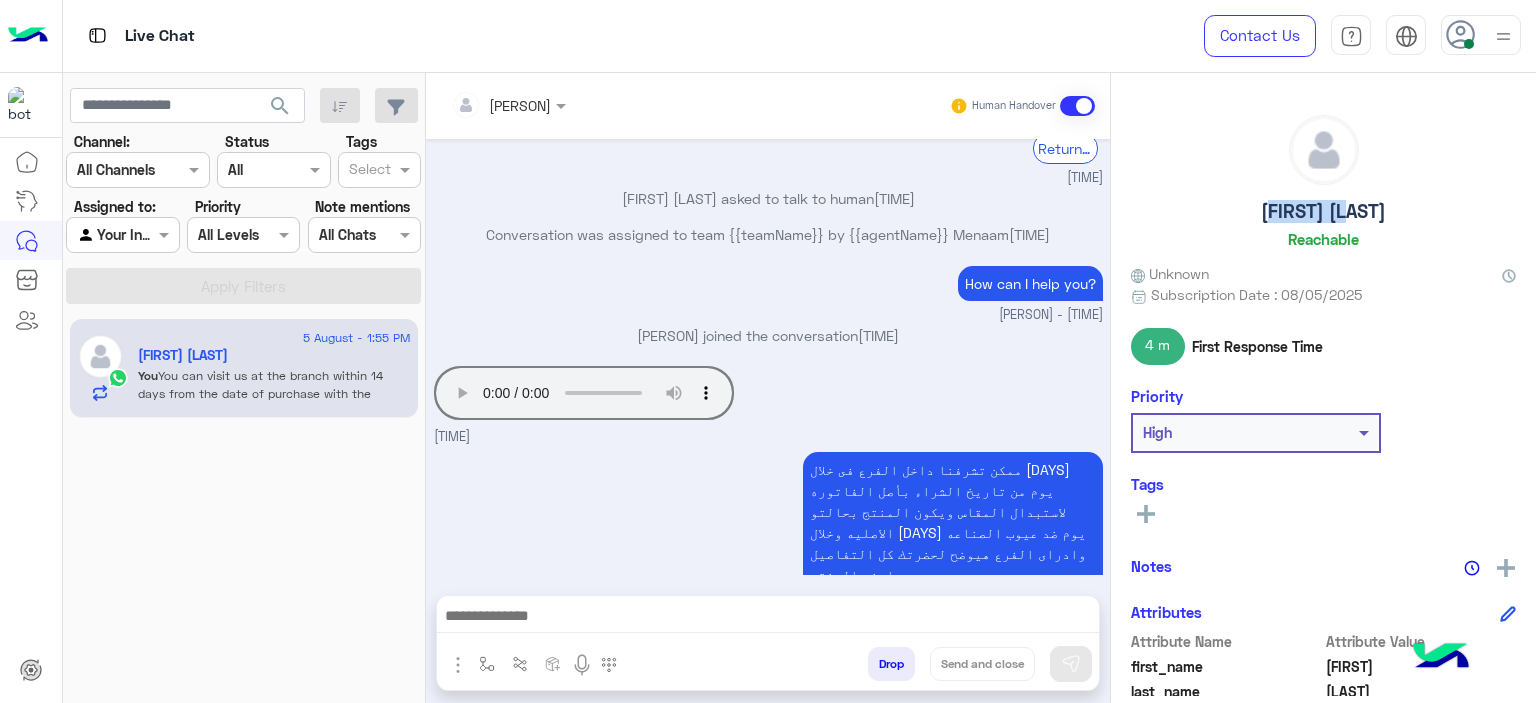 drag, startPoint x: 1261, startPoint y: 213, endPoint x: 1407, endPoint y: 204, distance: 146.27713 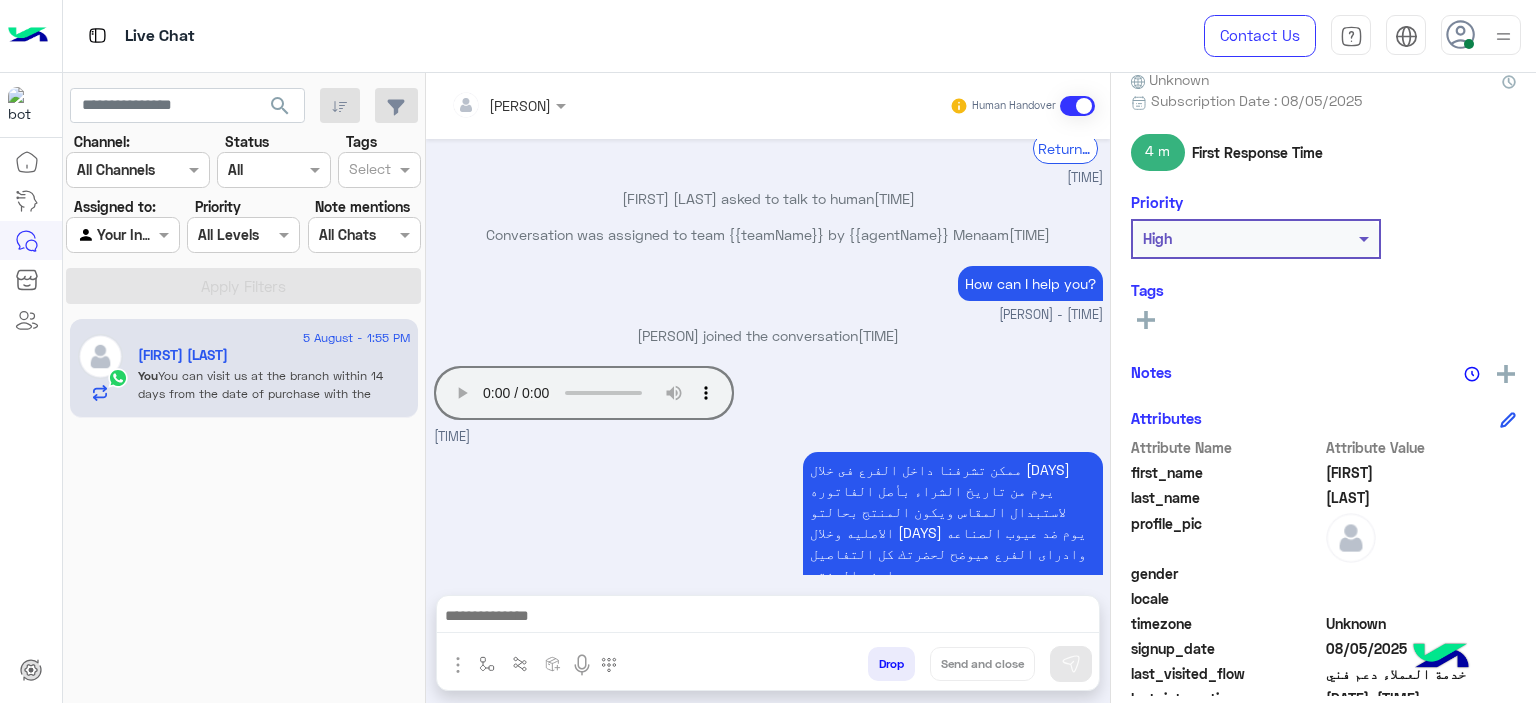 scroll, scrollTop: 456, scrollLeft: 0, axis: vertical 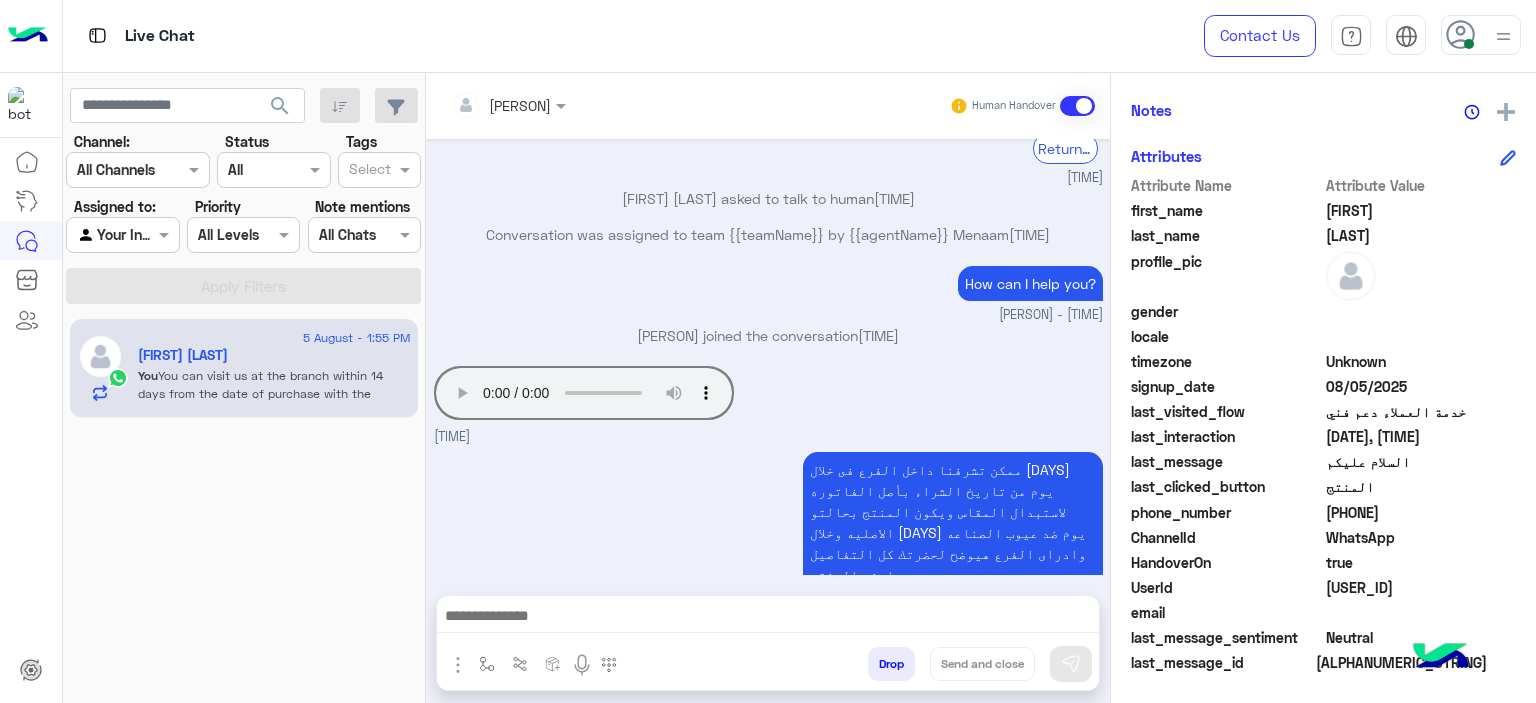 click on "15867_201025232094" 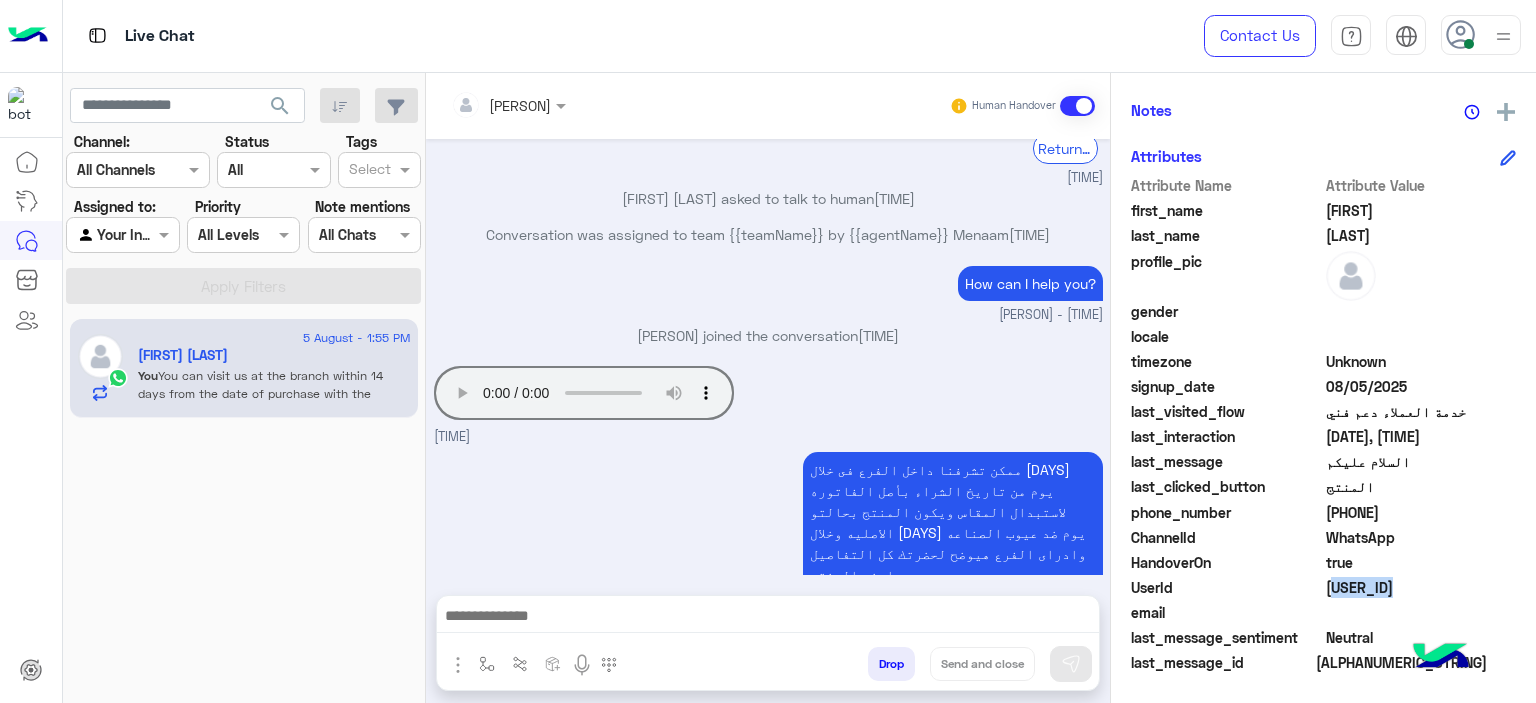 click on "15867_201025232094" 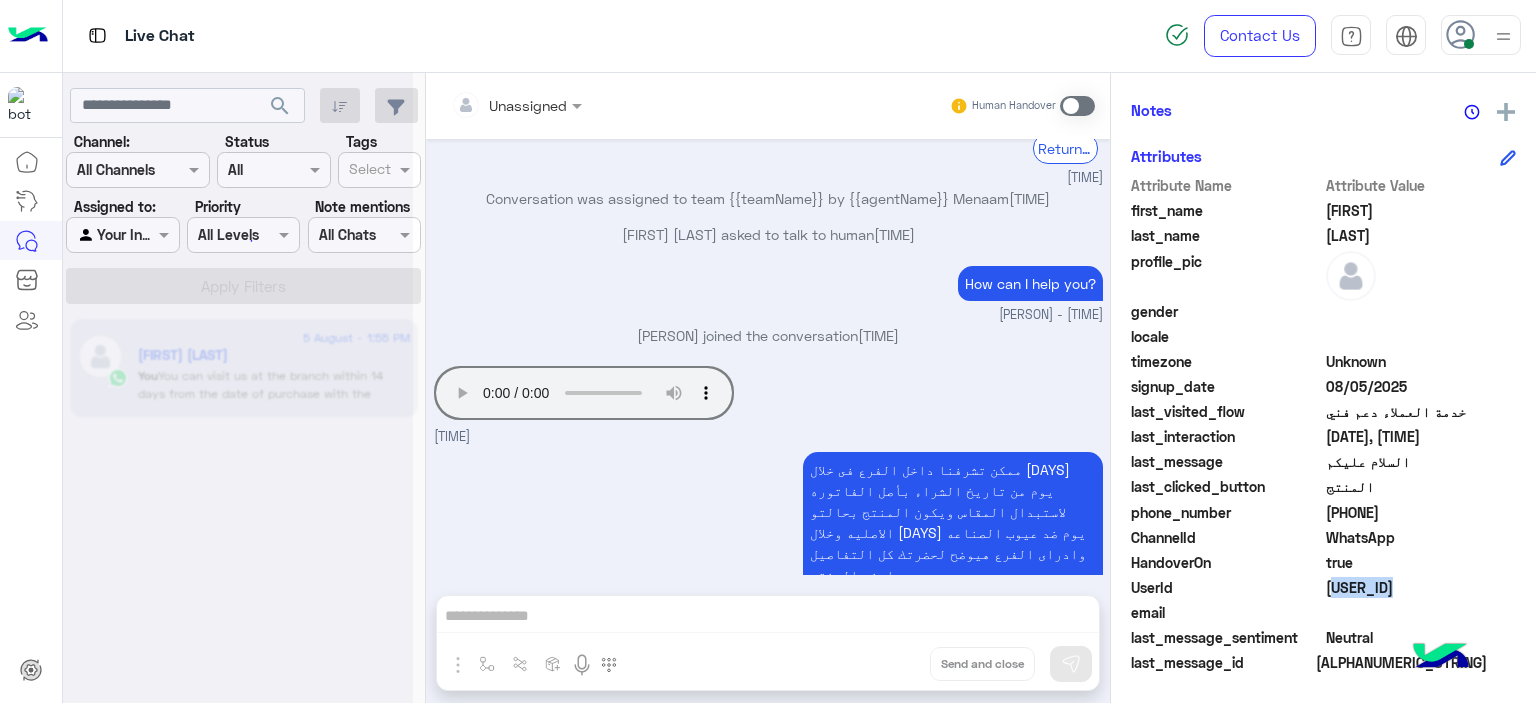 scroll, scrollTop: 1232, scrollLeft: 0, axis: vertical 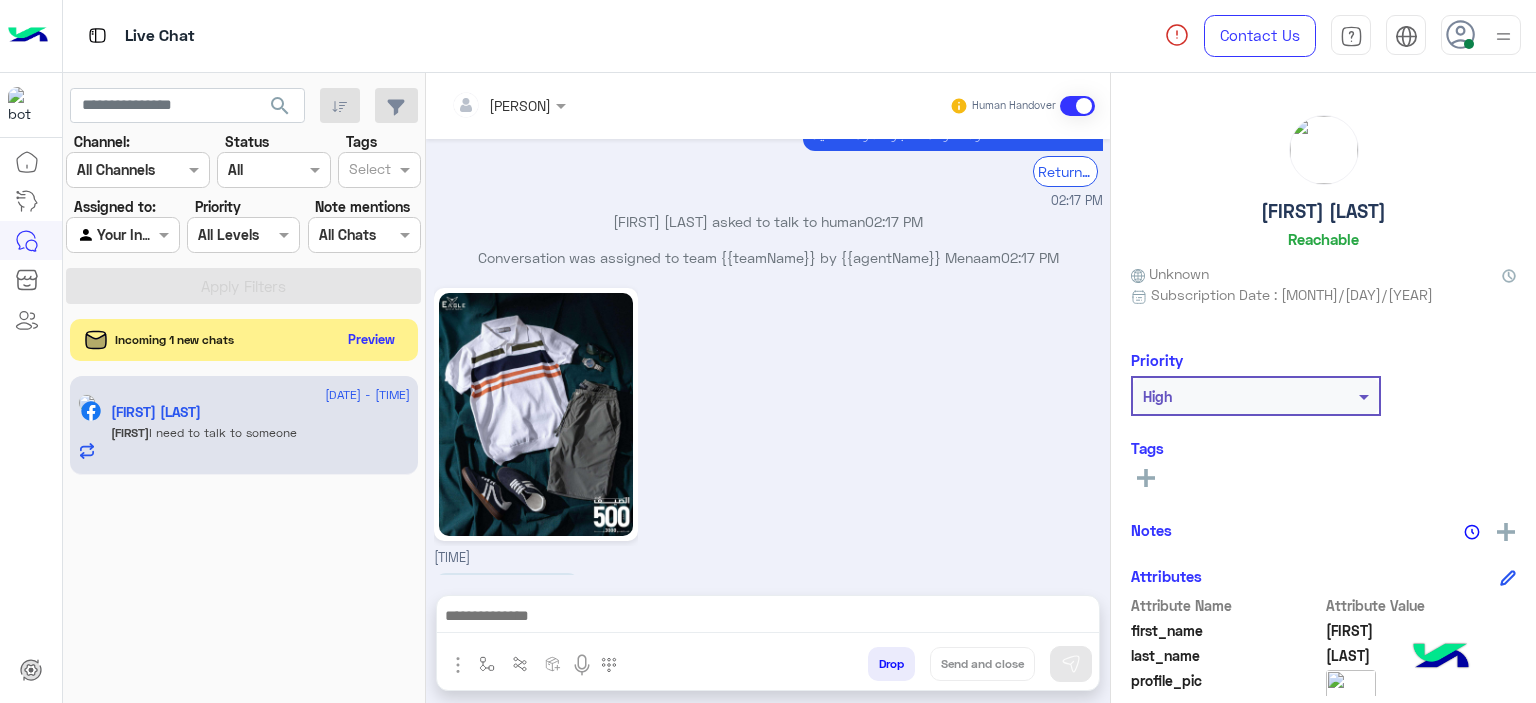 click on "Preview" 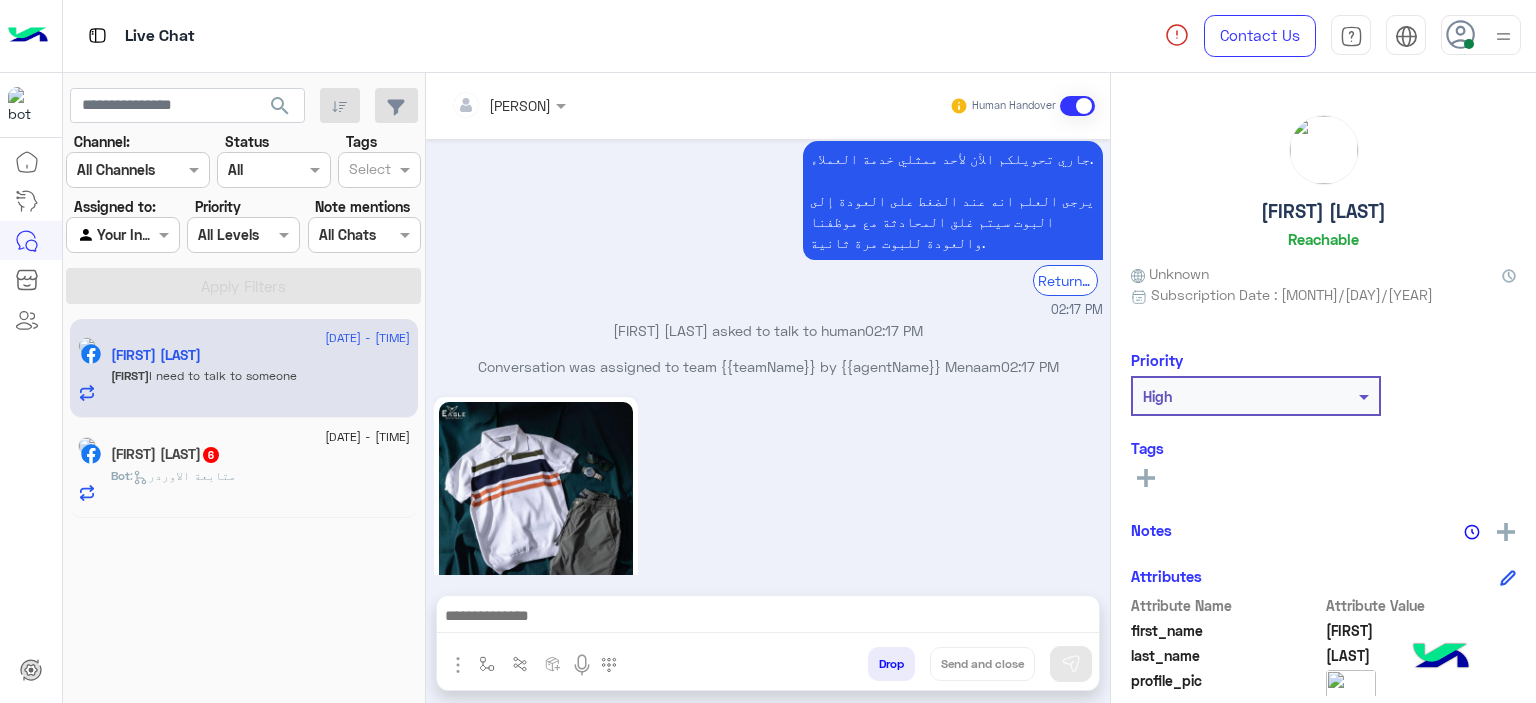 scroll, scrollTop: 4659, scrollLeft: 0, axis: vertical 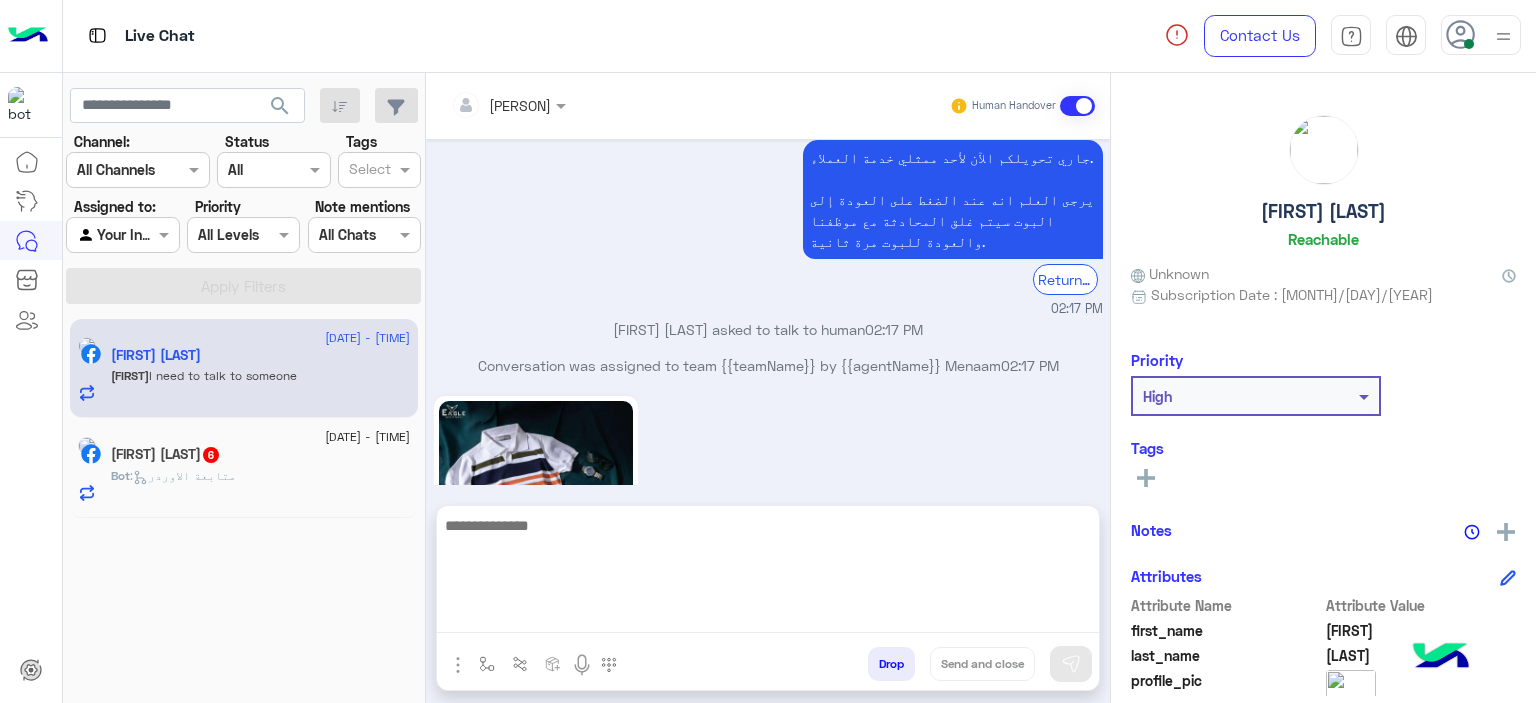 click at bounding box center [768, 573] 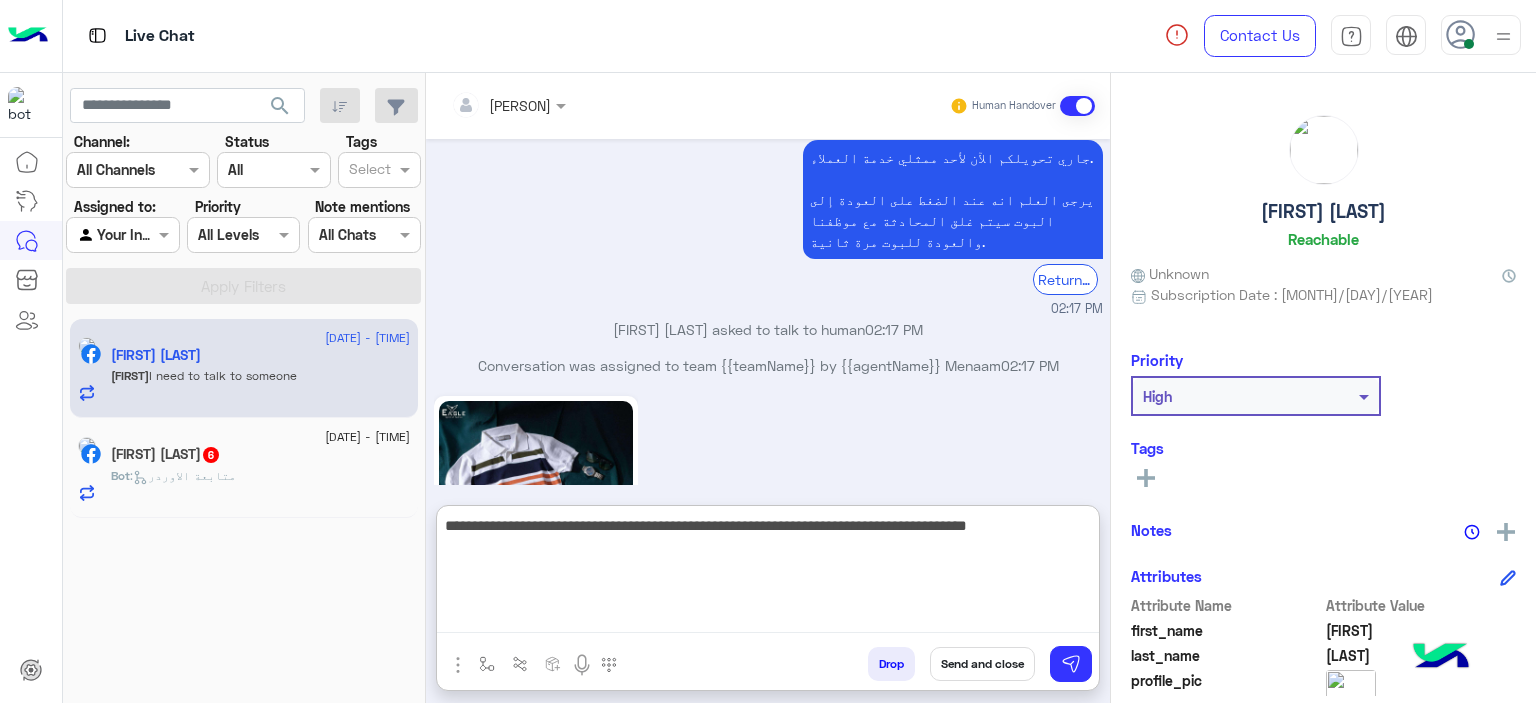 type on "**********" 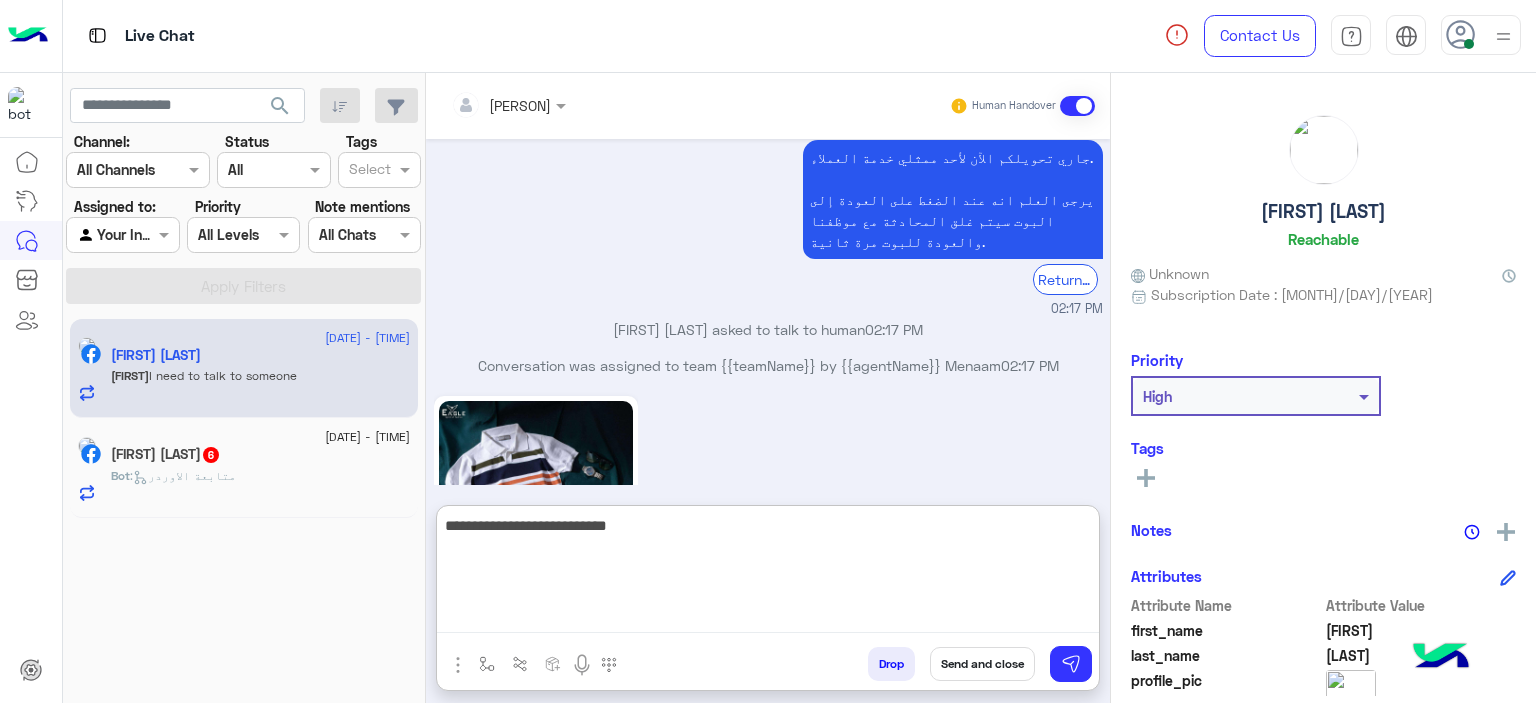 type on "**********" 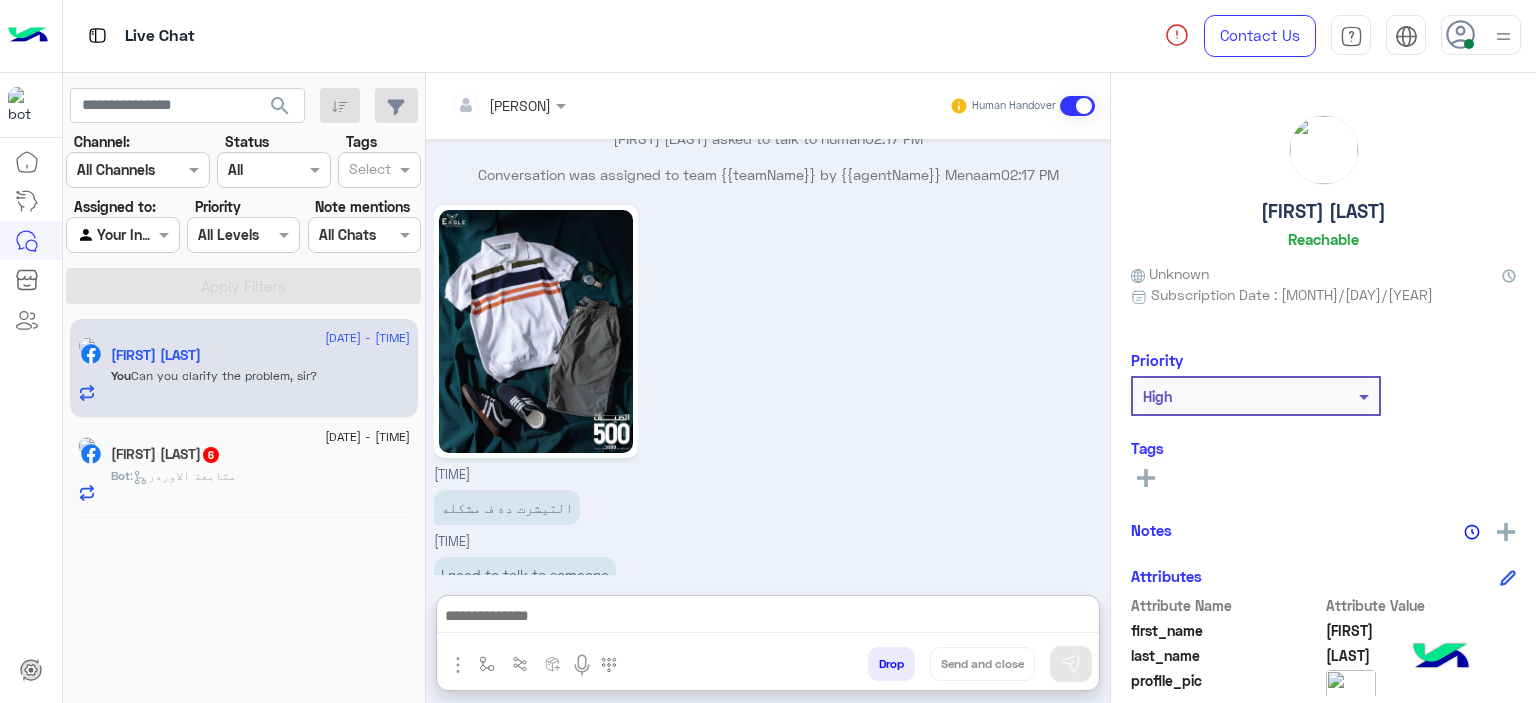 click on ": ممكن توضيح المشكله يافندم ؟" 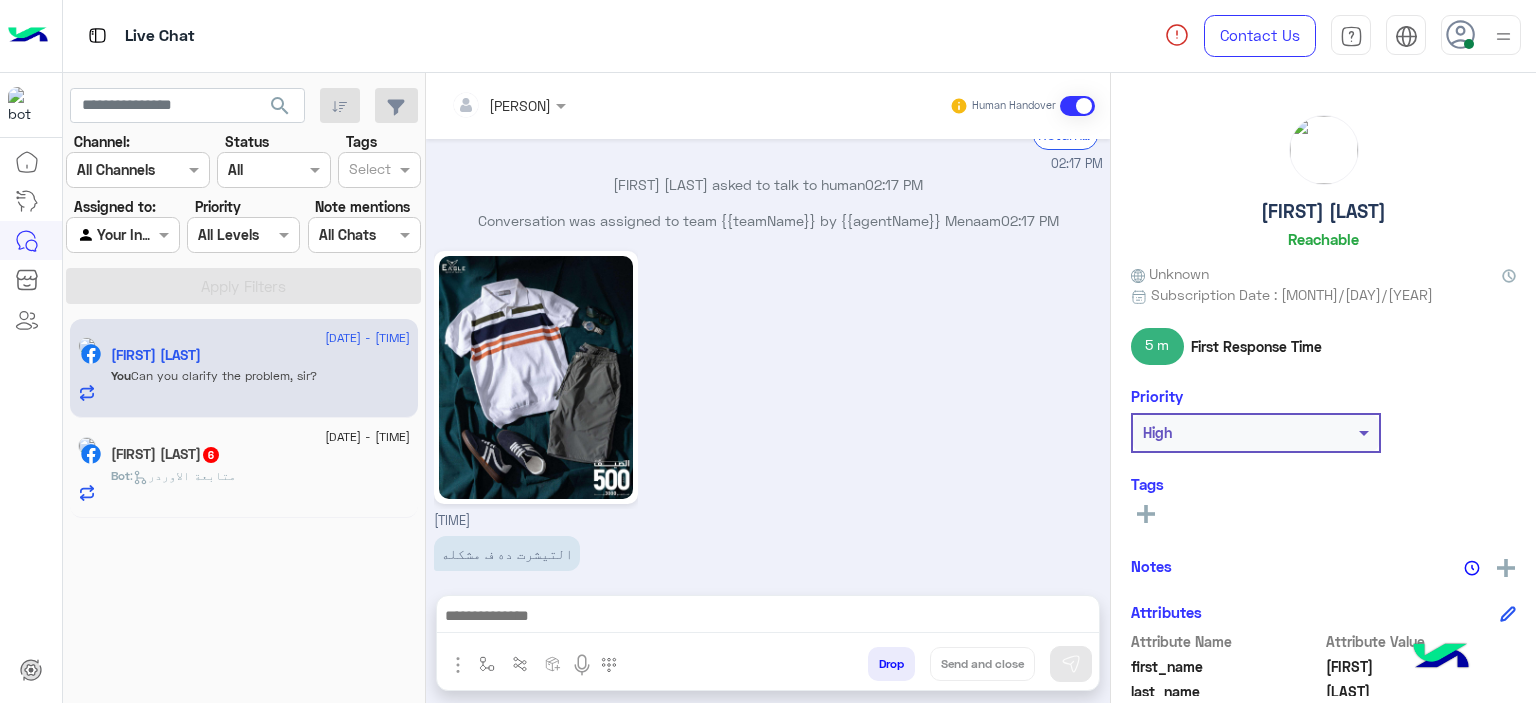 scroll, scrollTop: 4760, scrollLeft: 0, axis: vertical 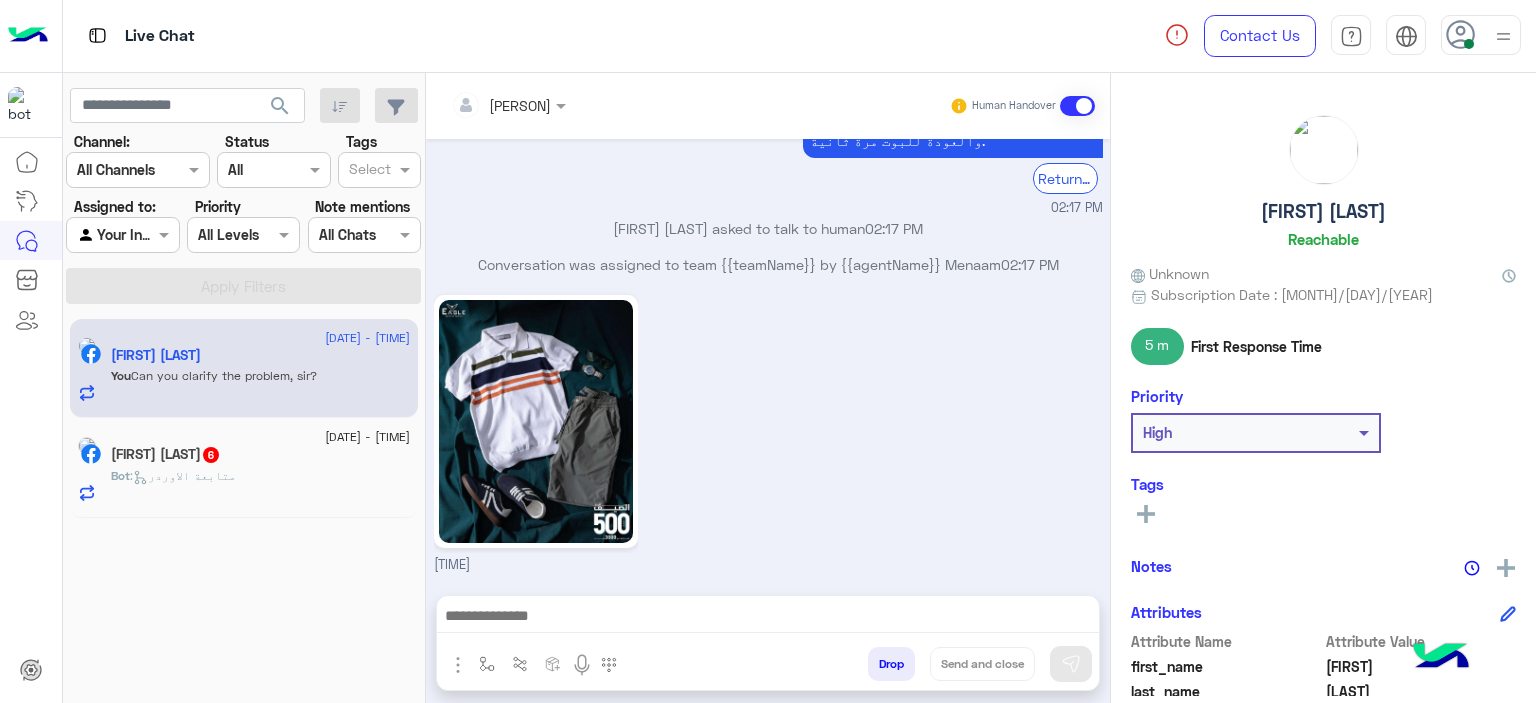 click on ":   متابعة الاوردر" 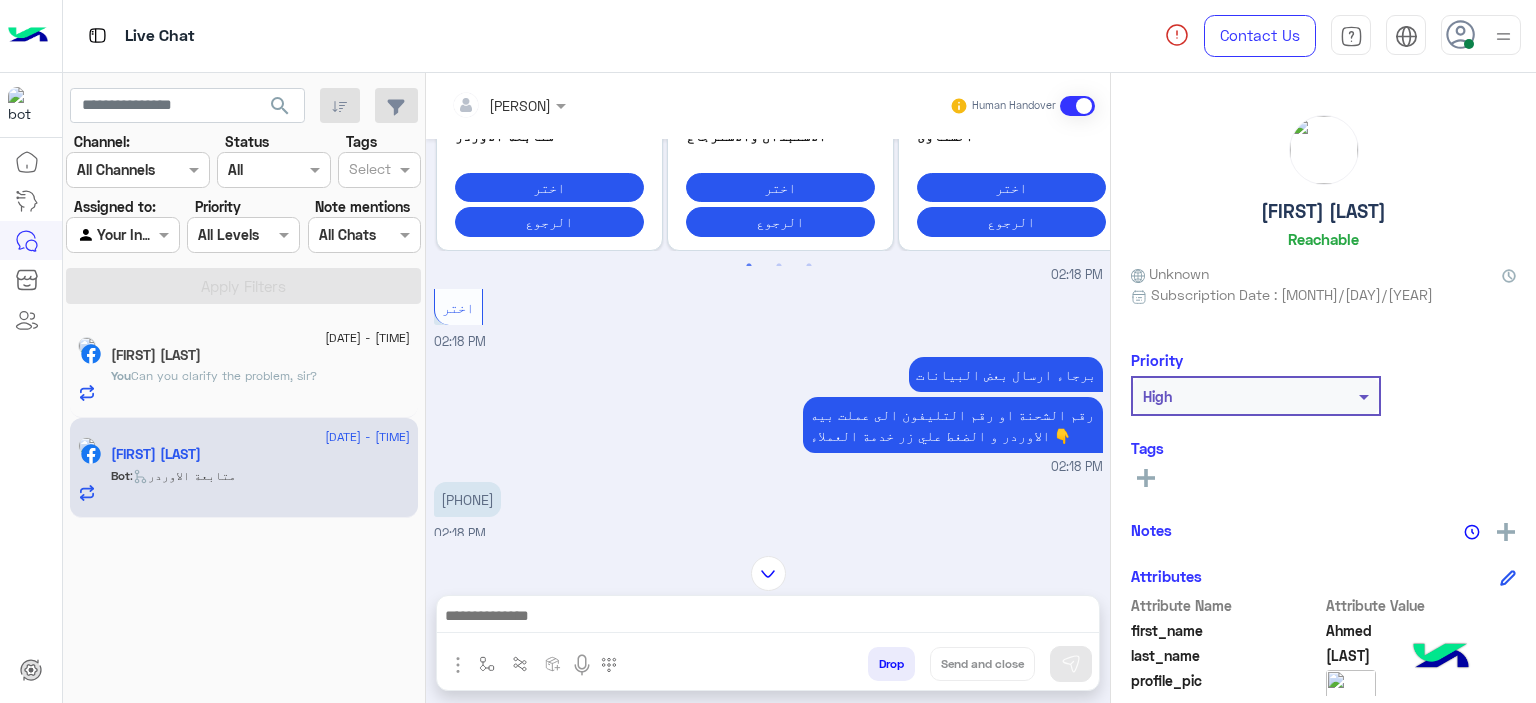 scroll, scrollTop: 1650, scrollLeft: 0, axis: vertical 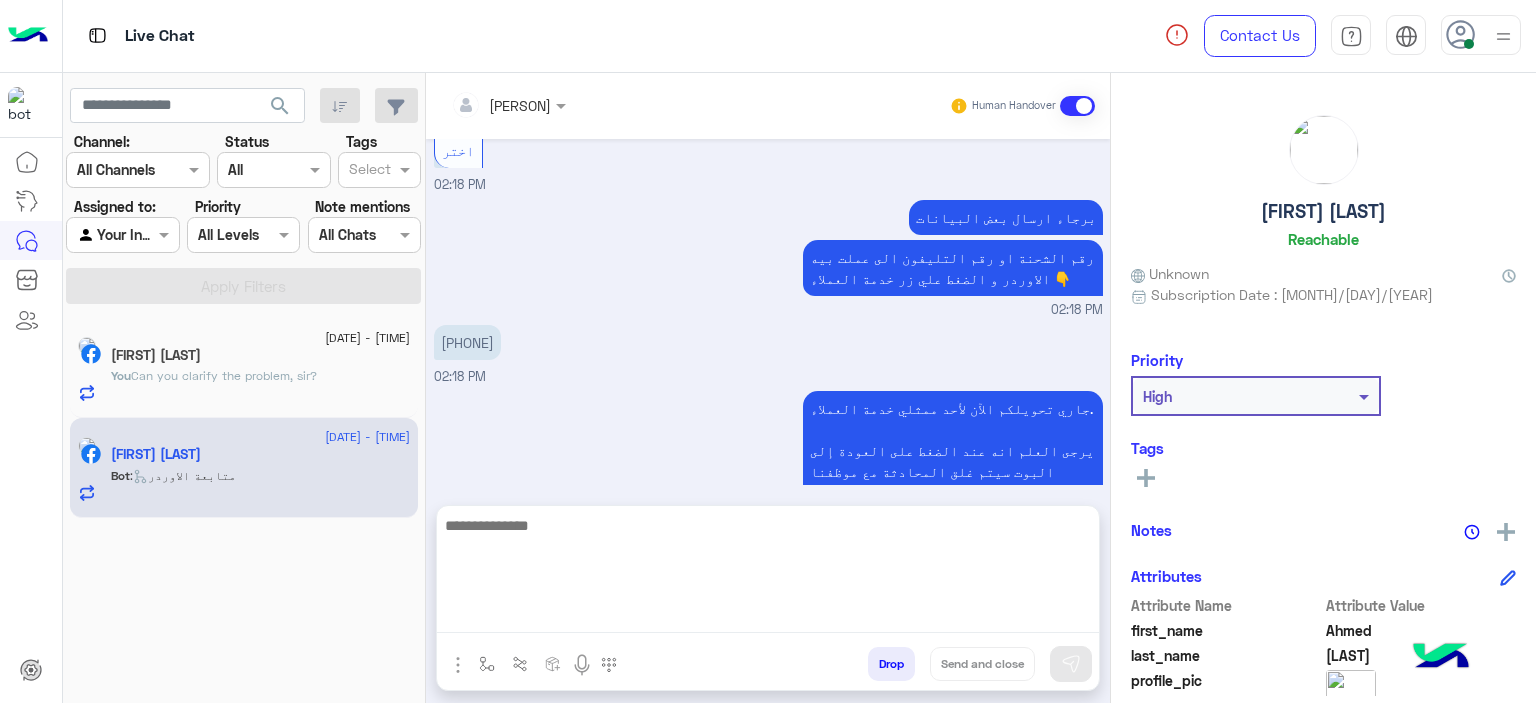 click at bounding box center [768, 573] 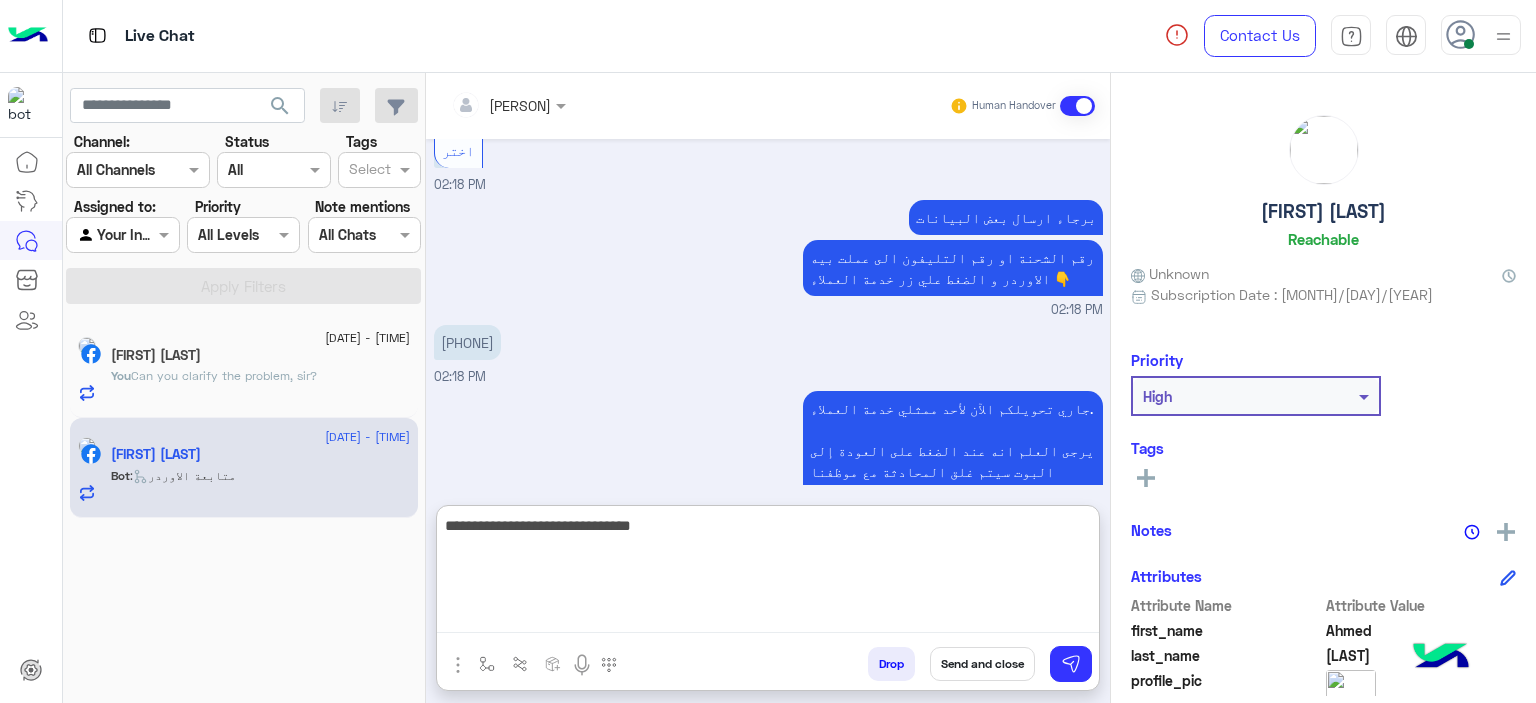 type on "**********" 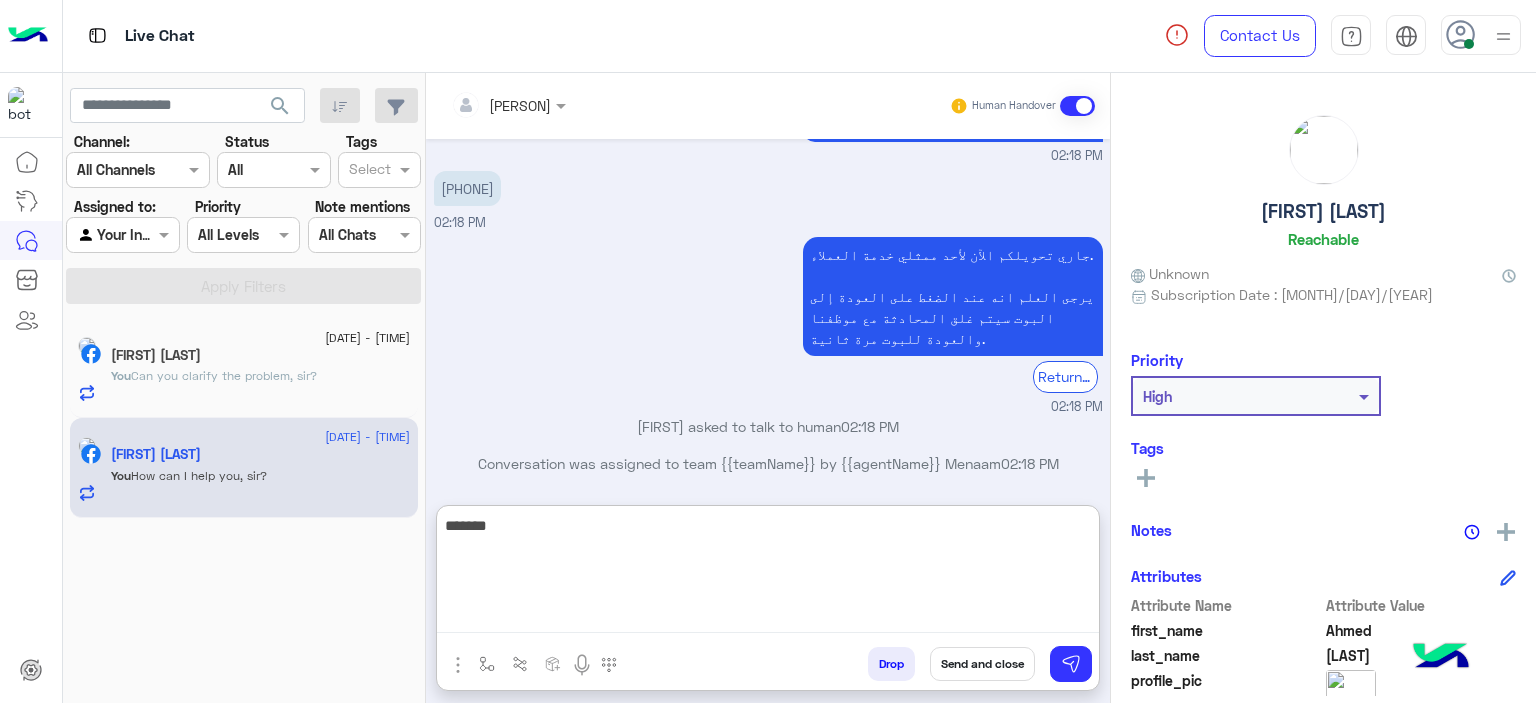 scroll, scrollTop: 1840, scrollLeft: 0, axis: vertical 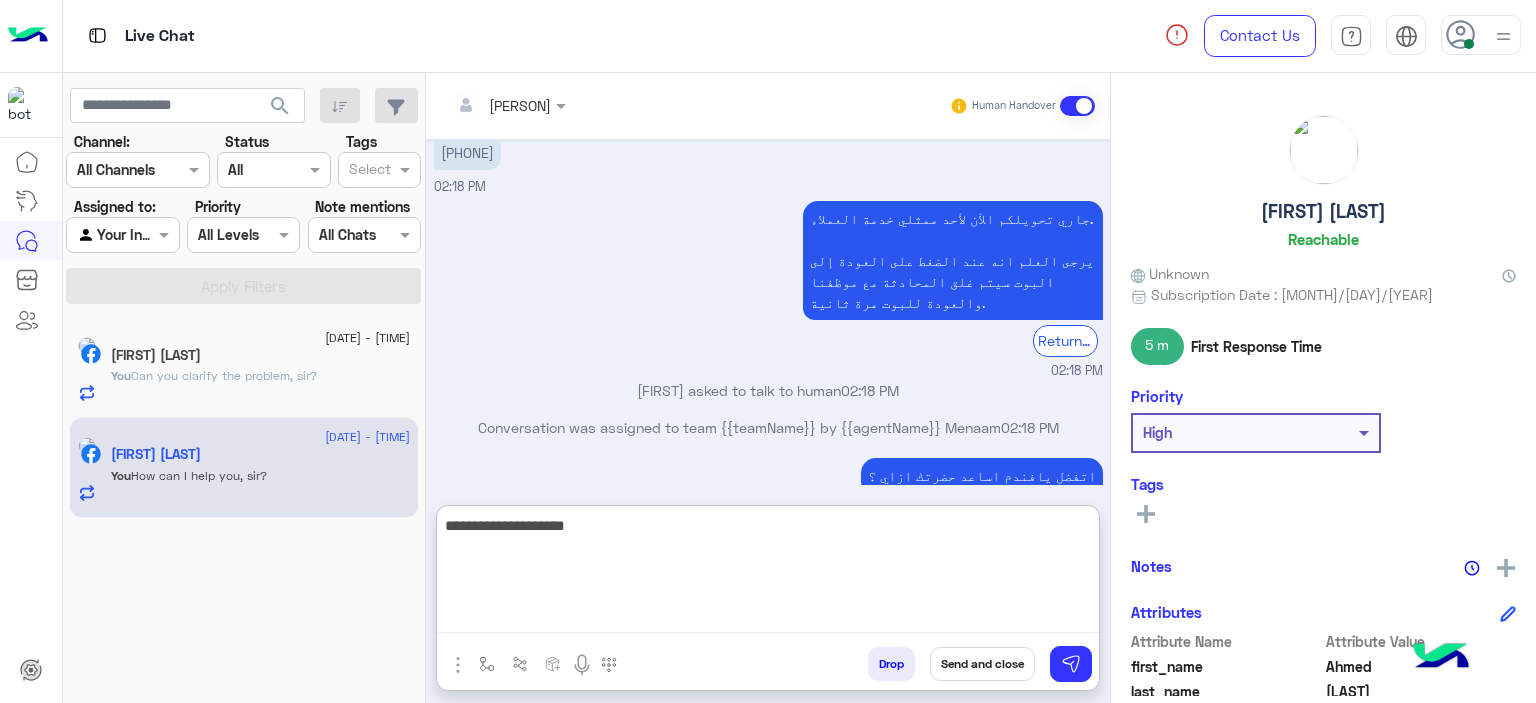 type on "**********" 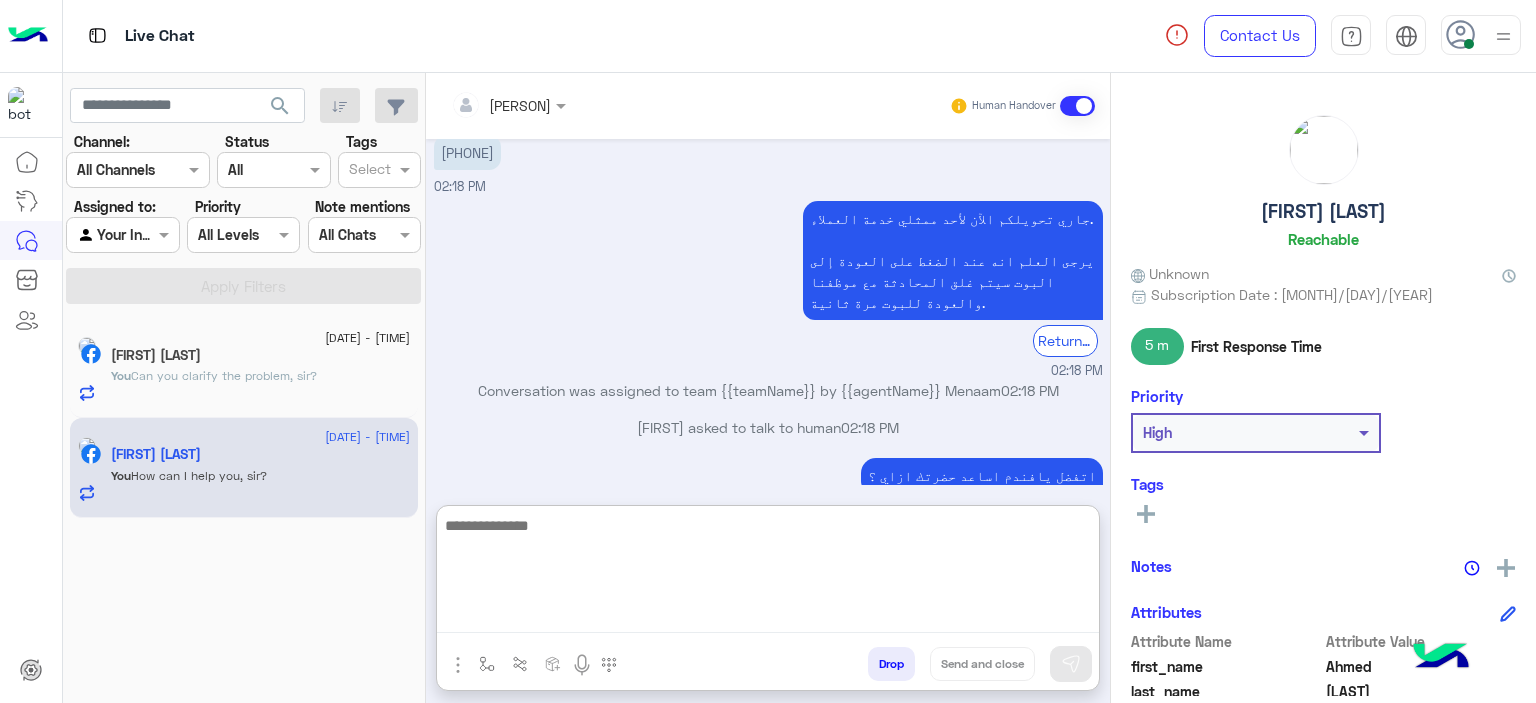 scroll, scrollTop: 1904, scrollLeft: 0, axis: vertical 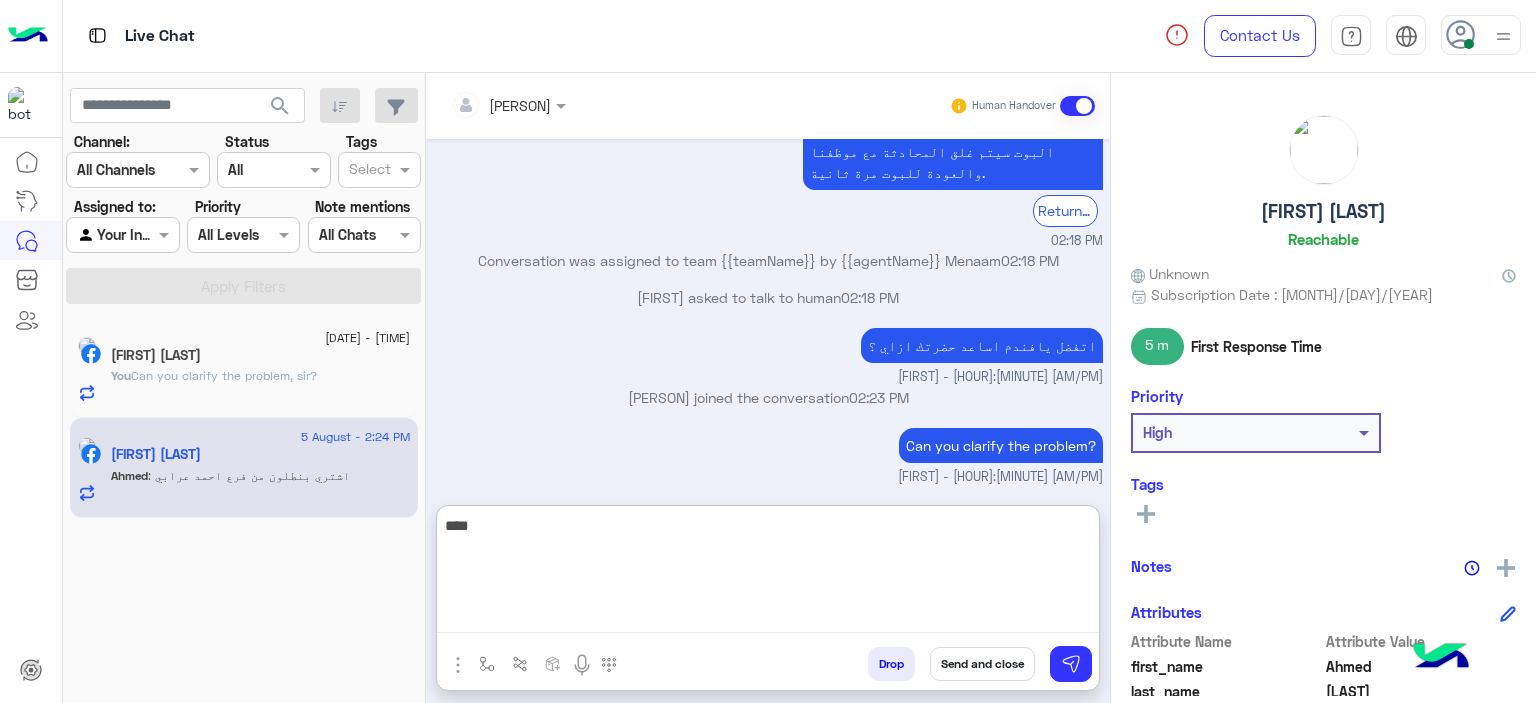 type on "****" 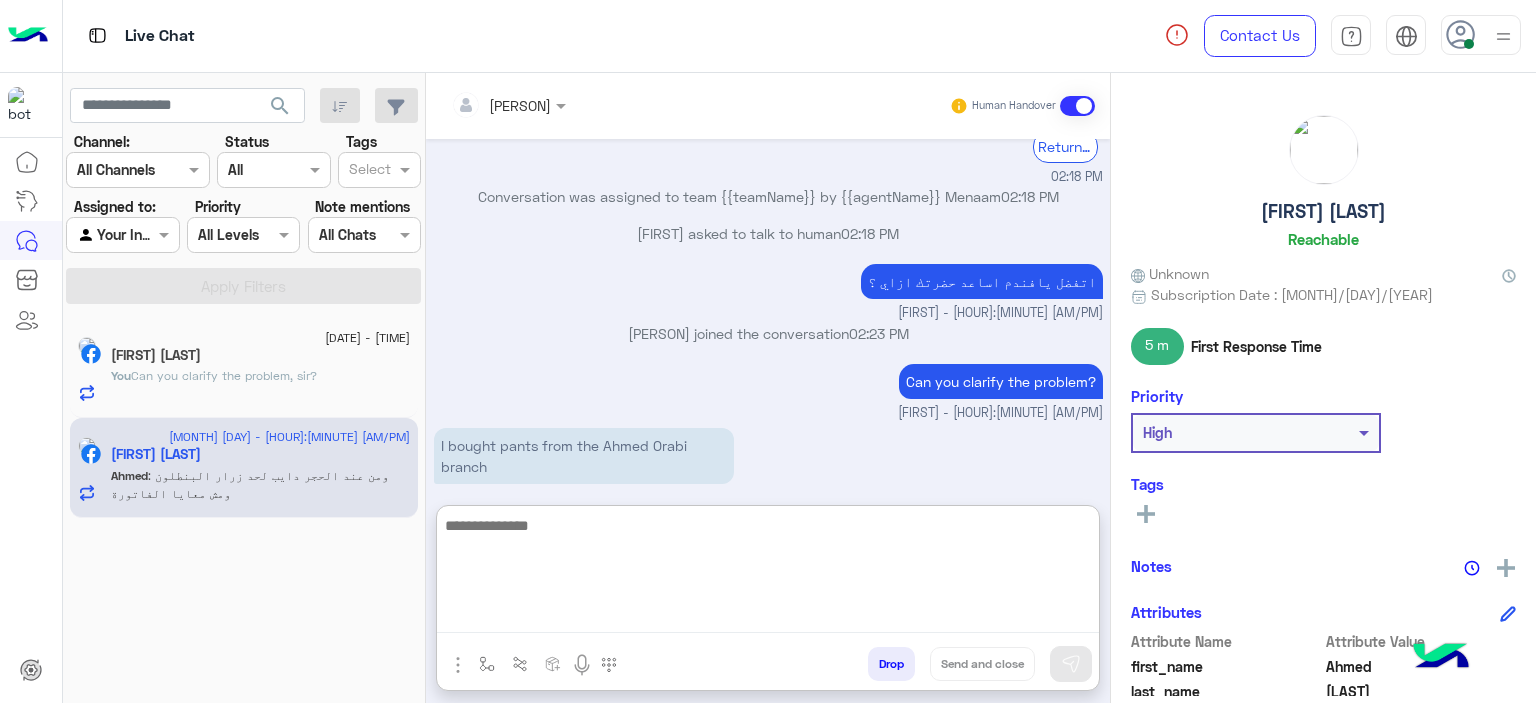 scroll, scrollTop: 2121, scrollLeft: 0, axis: vertical 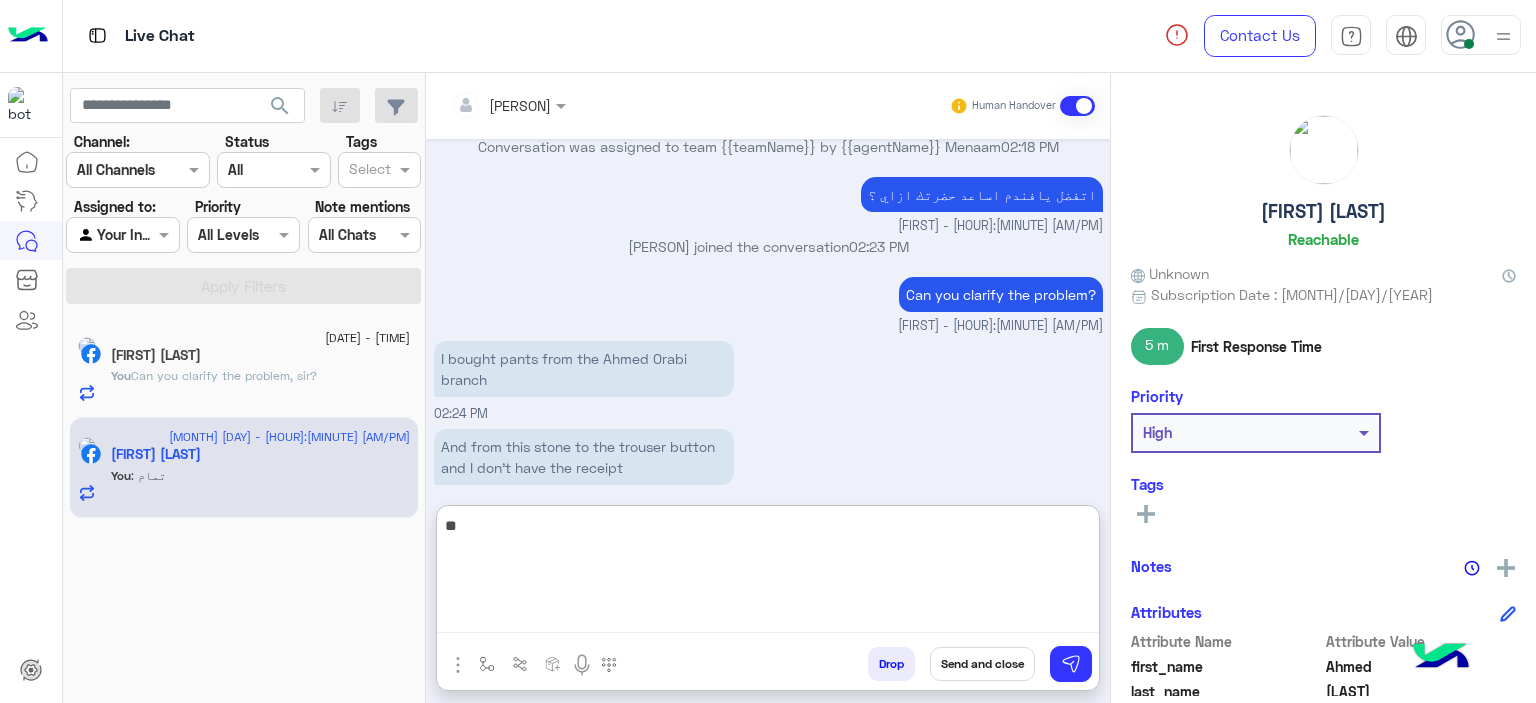 type on "*" 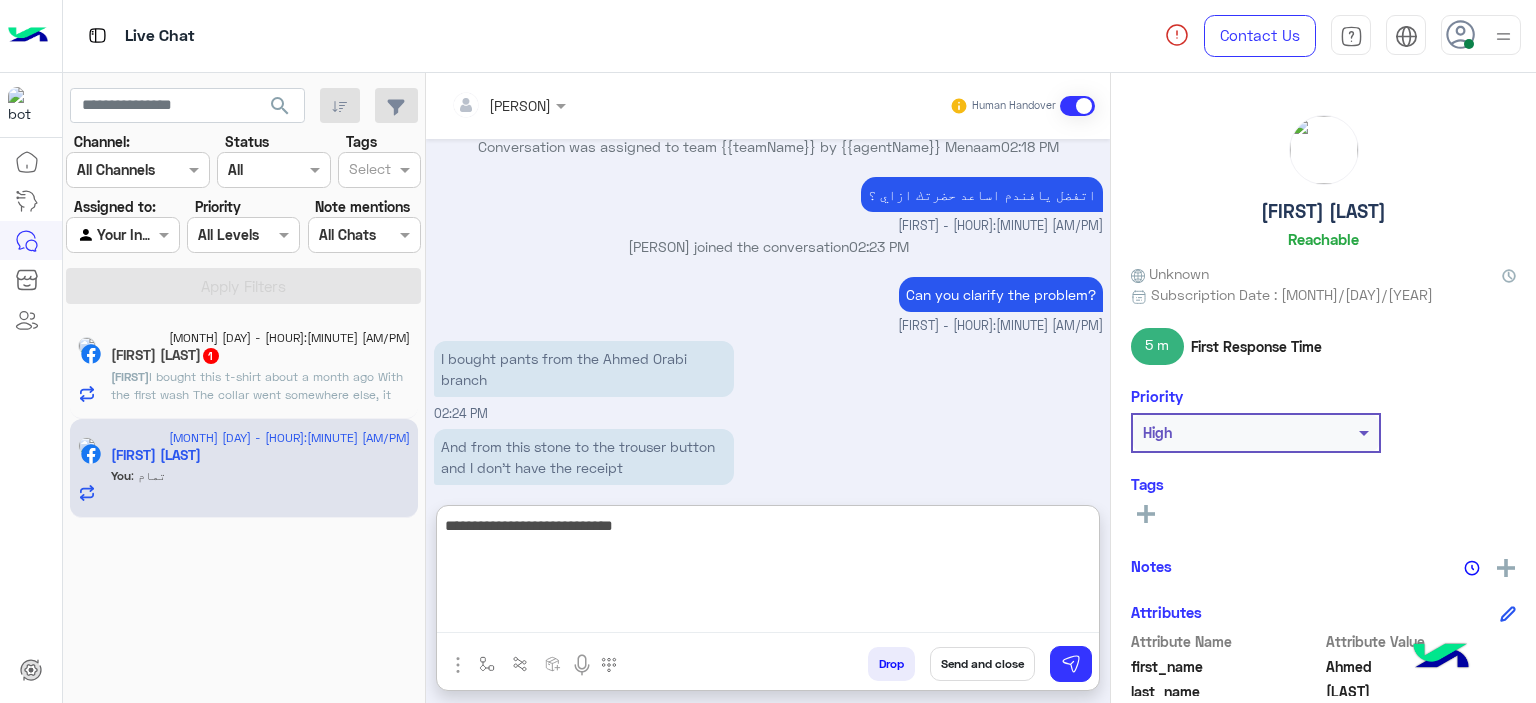 type on "**********" 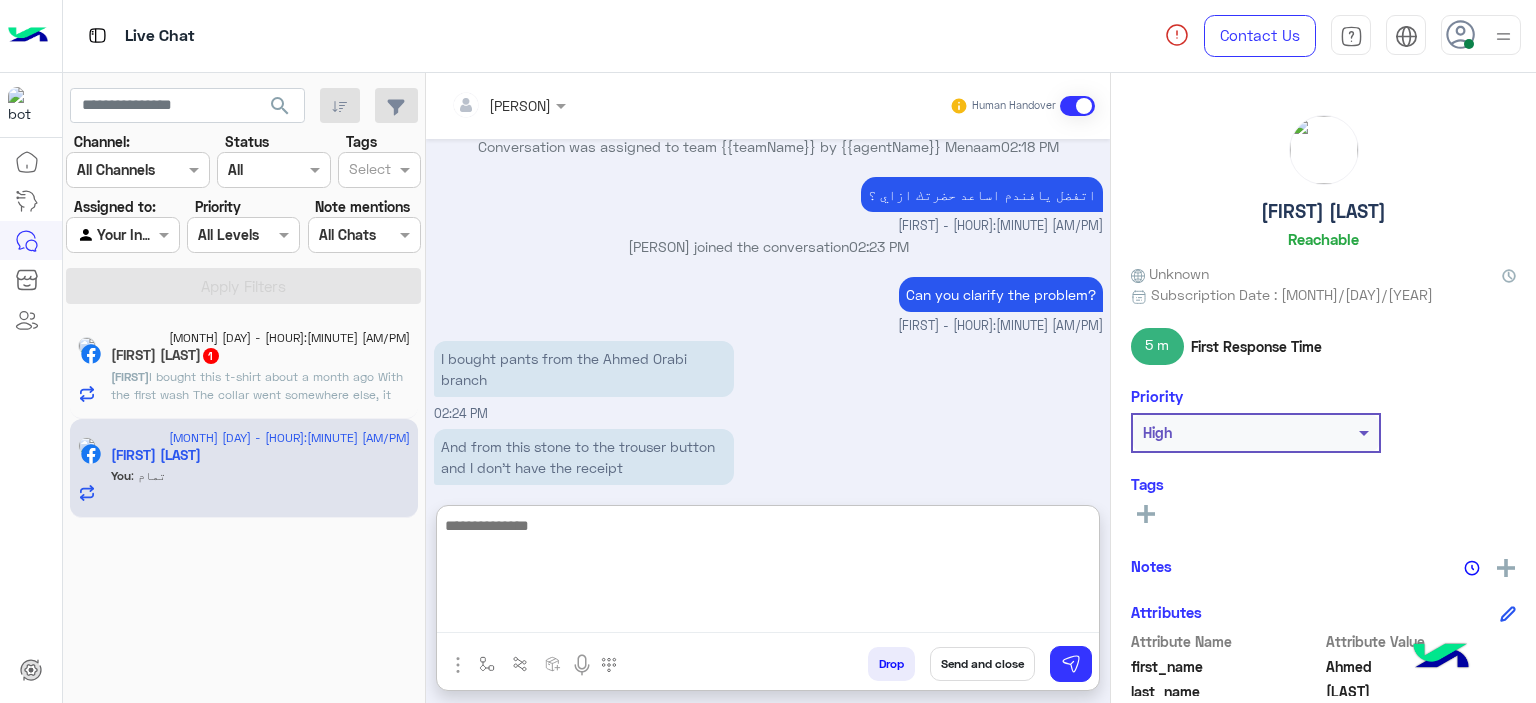 scroll, scrollTop: 2185, scrollLeft: 0, axis: vertical 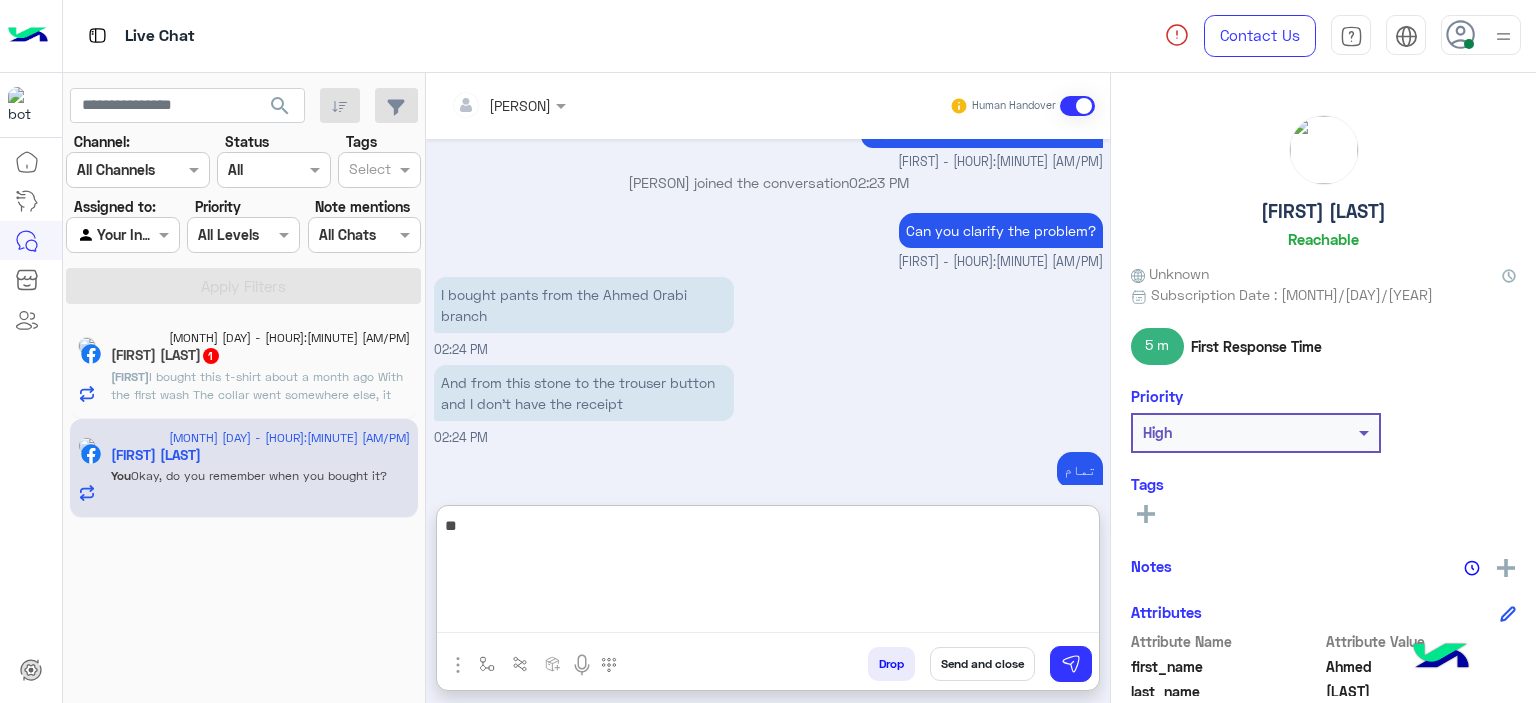 type on "*" 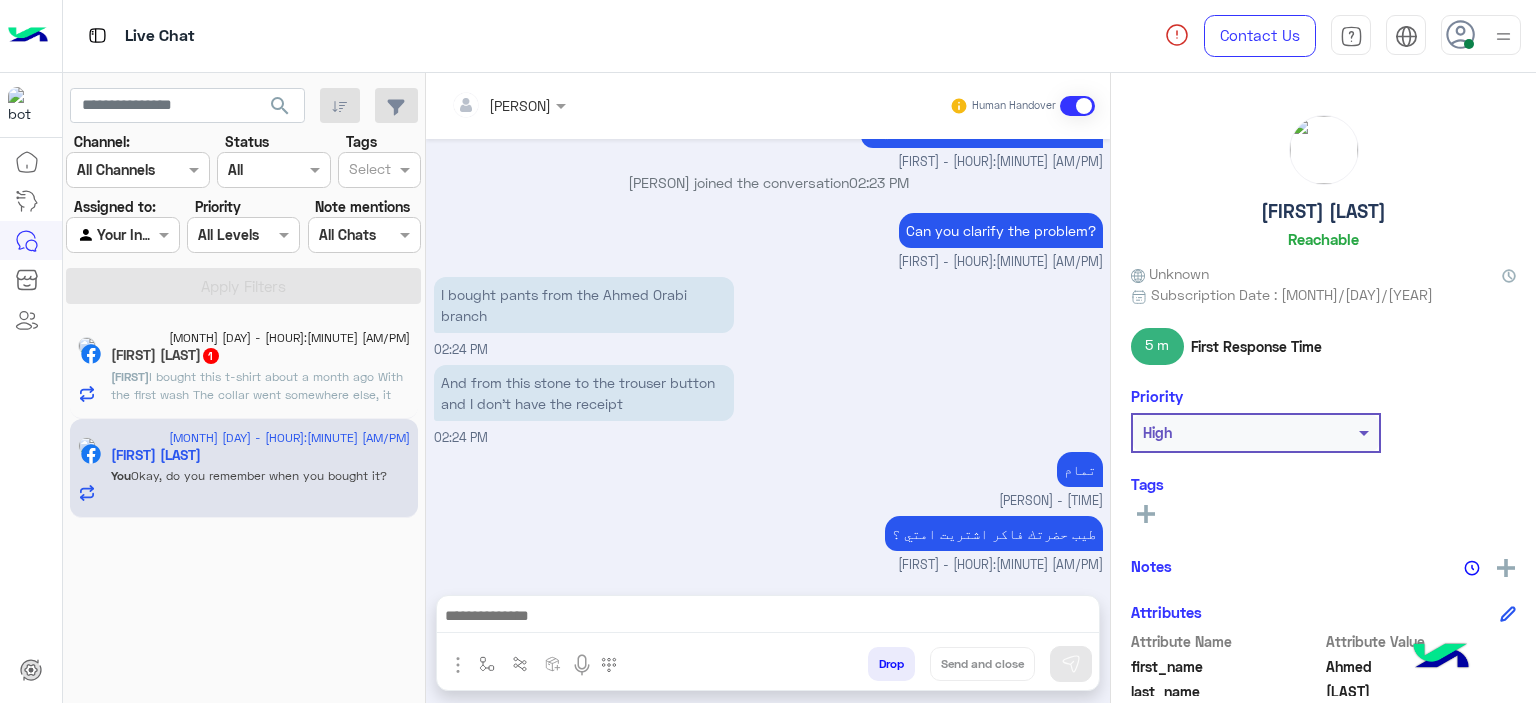 click on ": اشتريت التيشيرت ده من حوالى شهر
مع اول غسله
الياقه راحت ف مكان تانى كبرت جدا جدا
وكنت طالبه اون لاين للسويس
وده مش اول اوردر
بس اول مشكله" 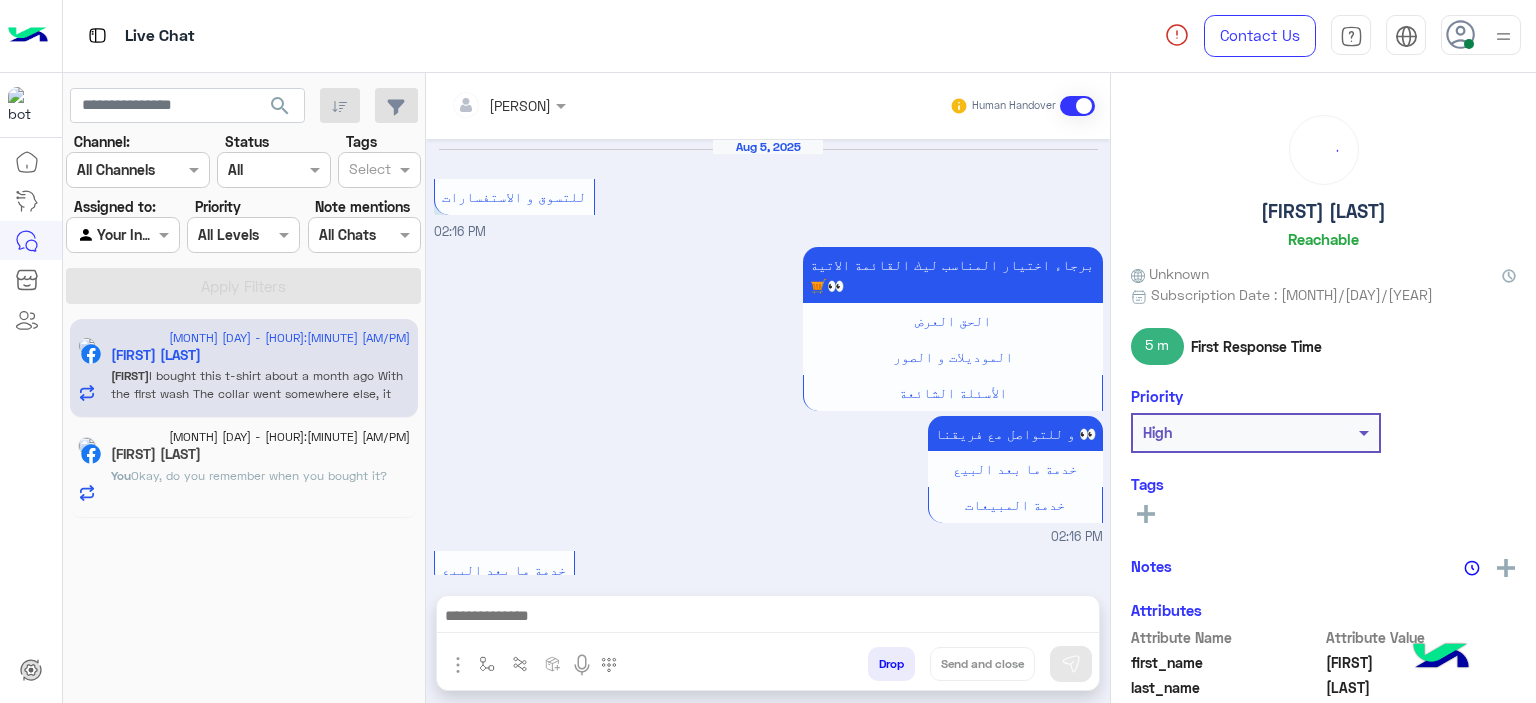 scroll, scrollTop: 1992, scrollLeft: 0, axis: vertical 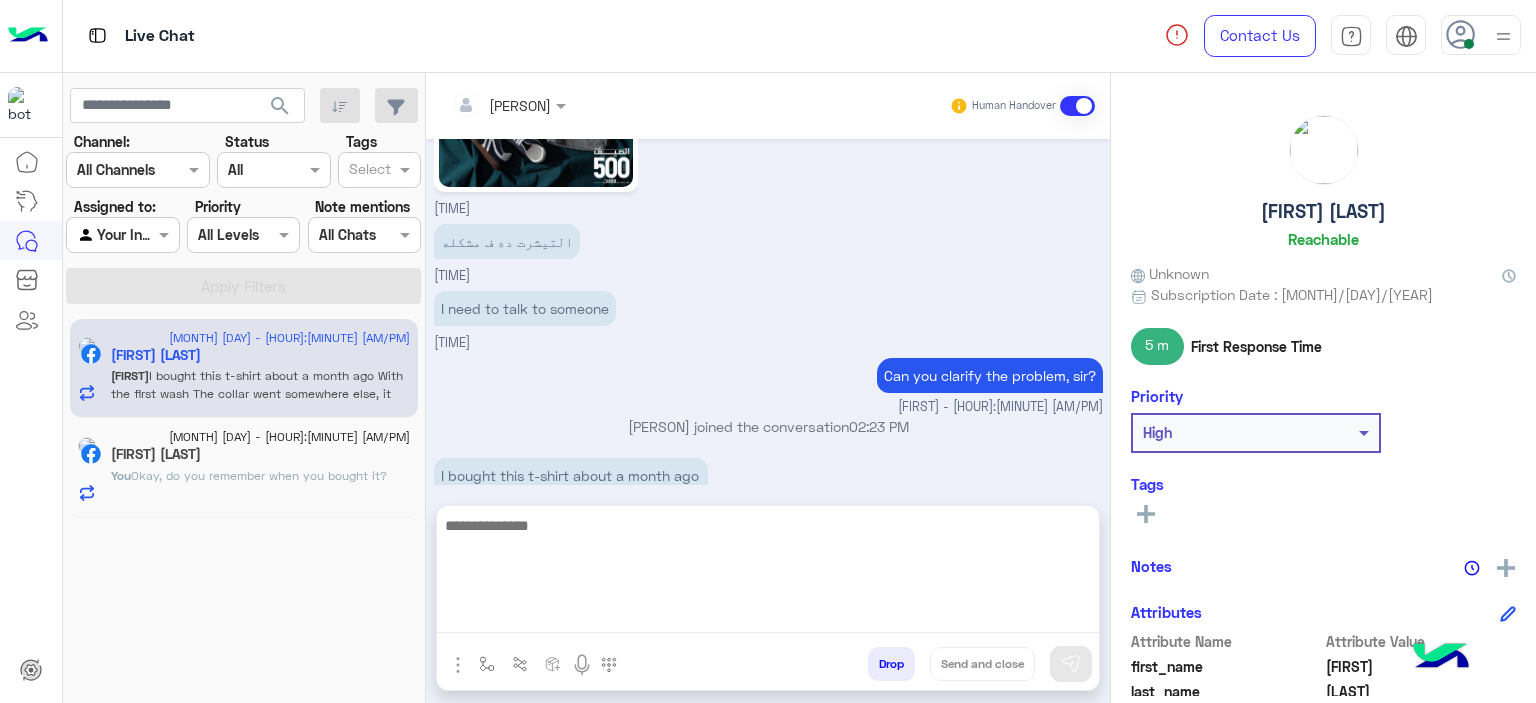 click at bounding box center (768, 573) 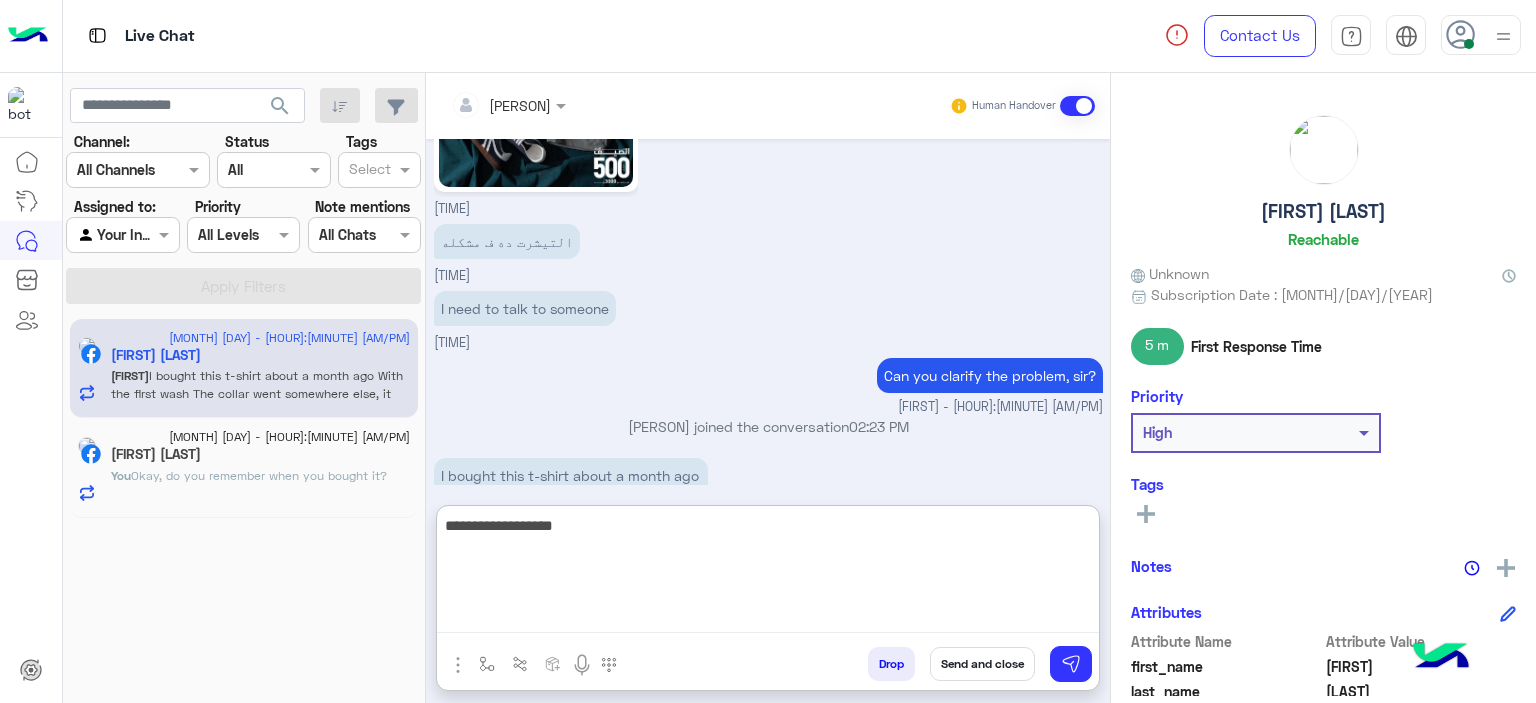 type on "**********" 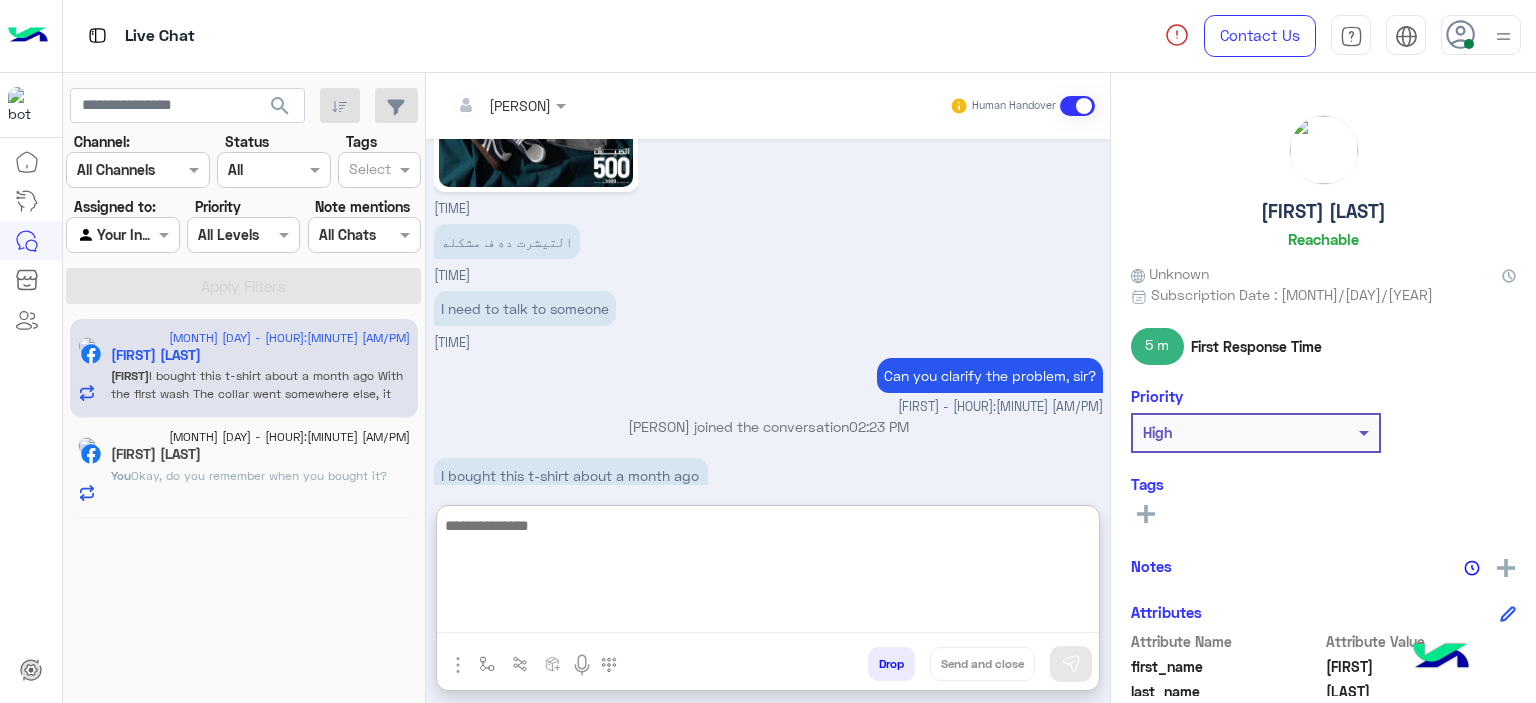scroll, scrollTop: 2147, scrollLeft: 0, axis: vertical 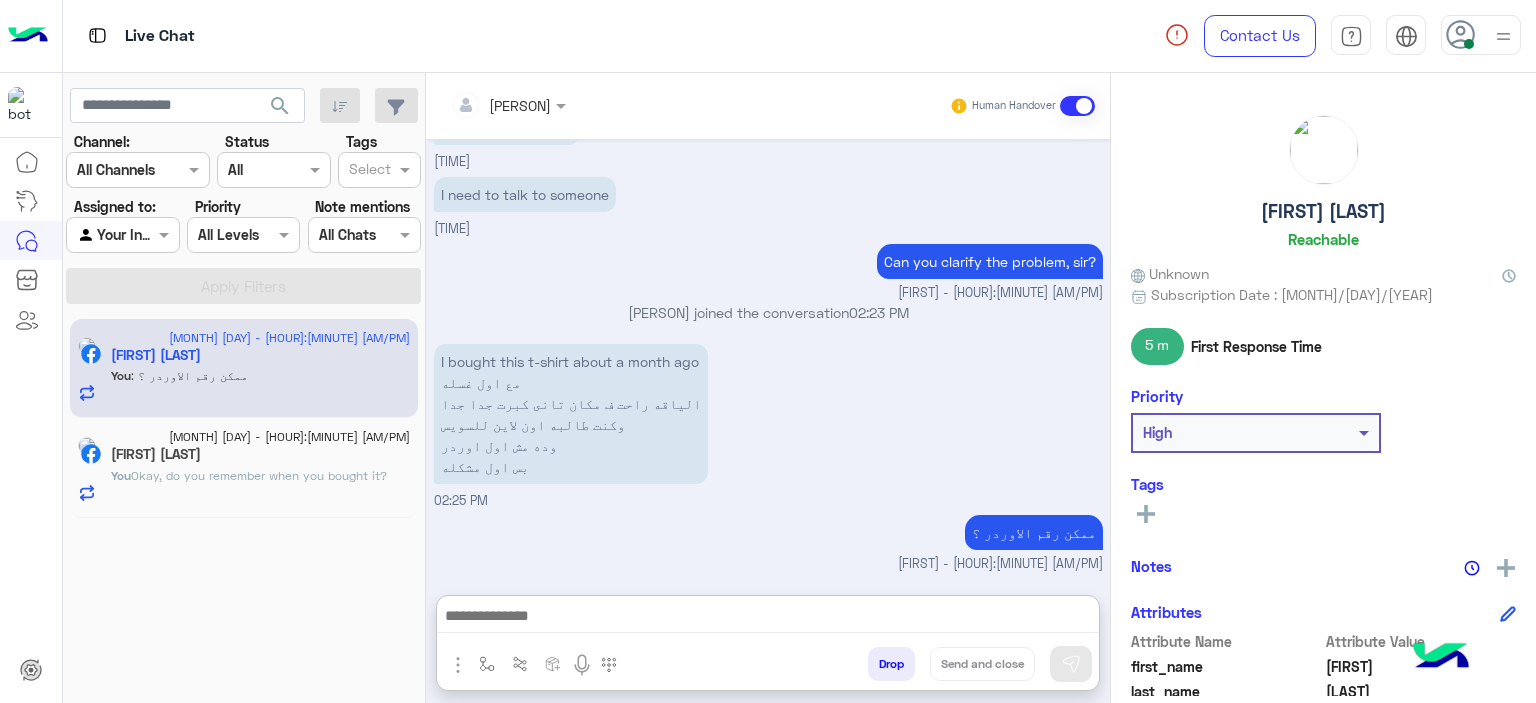 click on ": طيب حضرتك فاكر اشتريت امتي ؟" 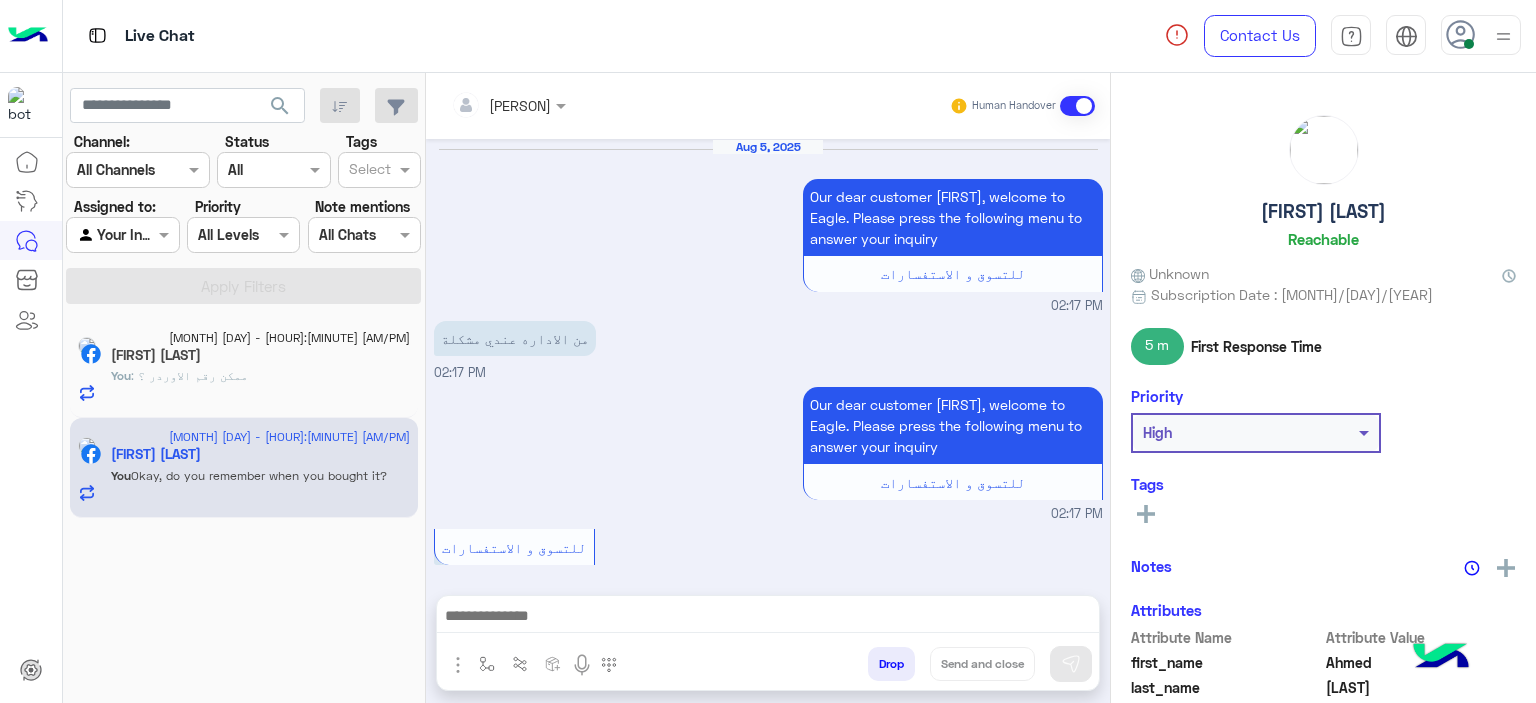 scroll, scrollTop: 1461, scrollLeft: 0, axis: vertical 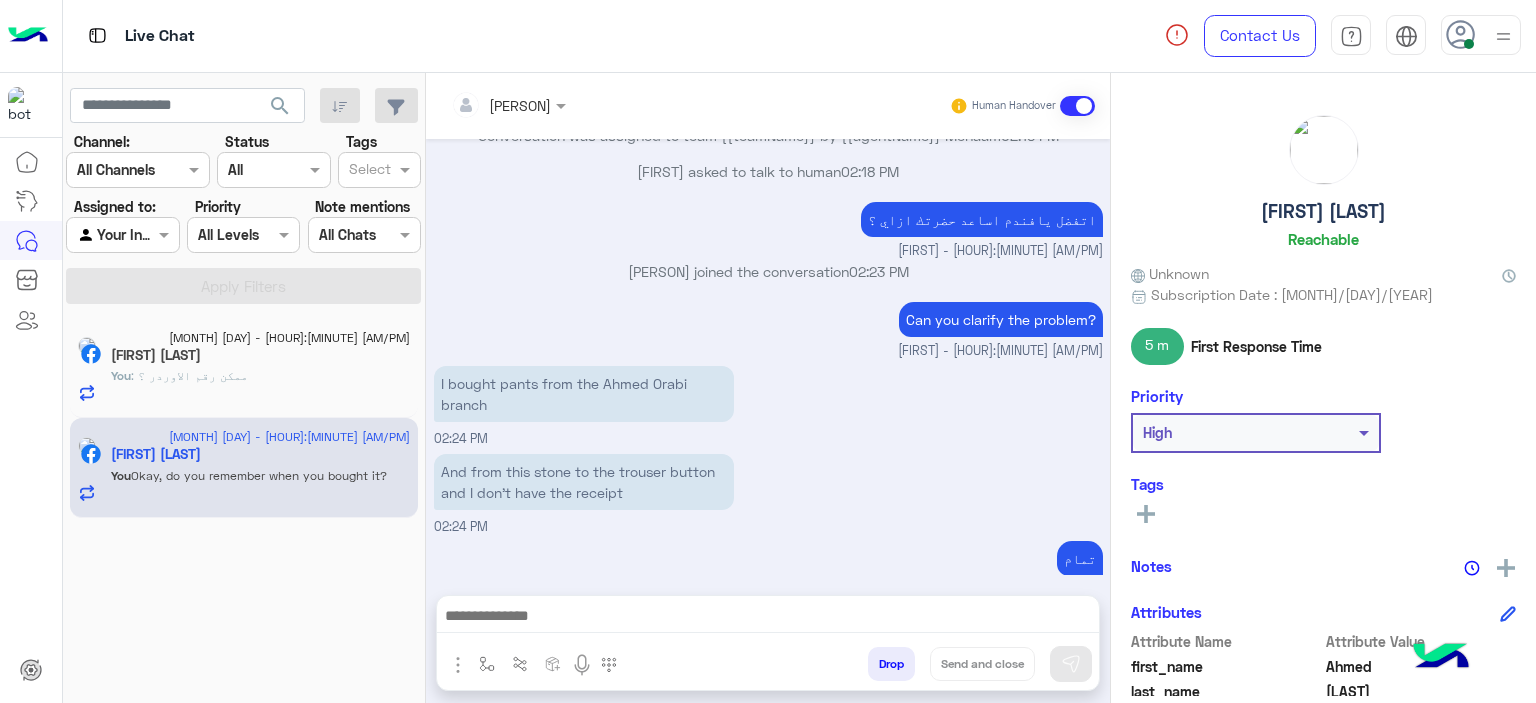 click on "5 August - 2:25 PM" 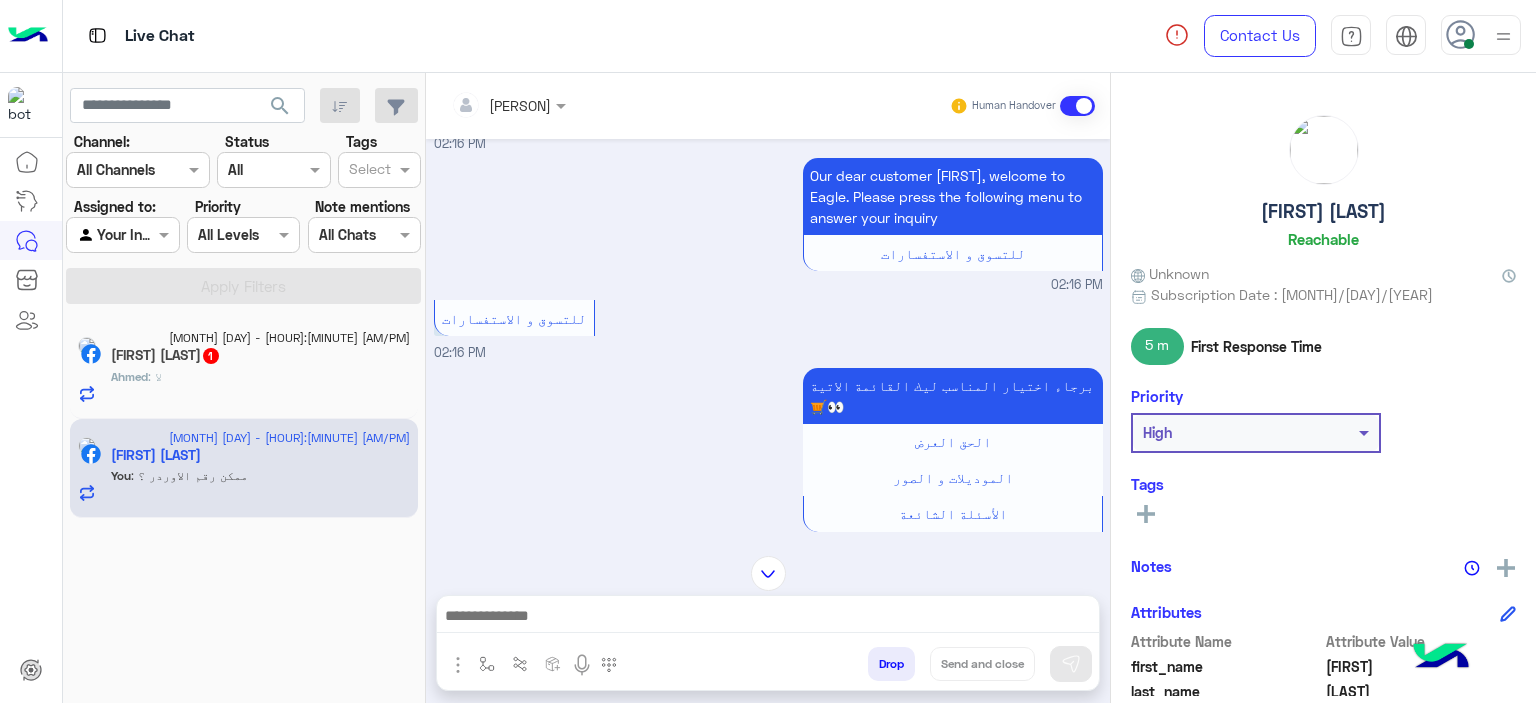 scroll, scrollTop: 1822, scrollLeft: 0, axis: vertical 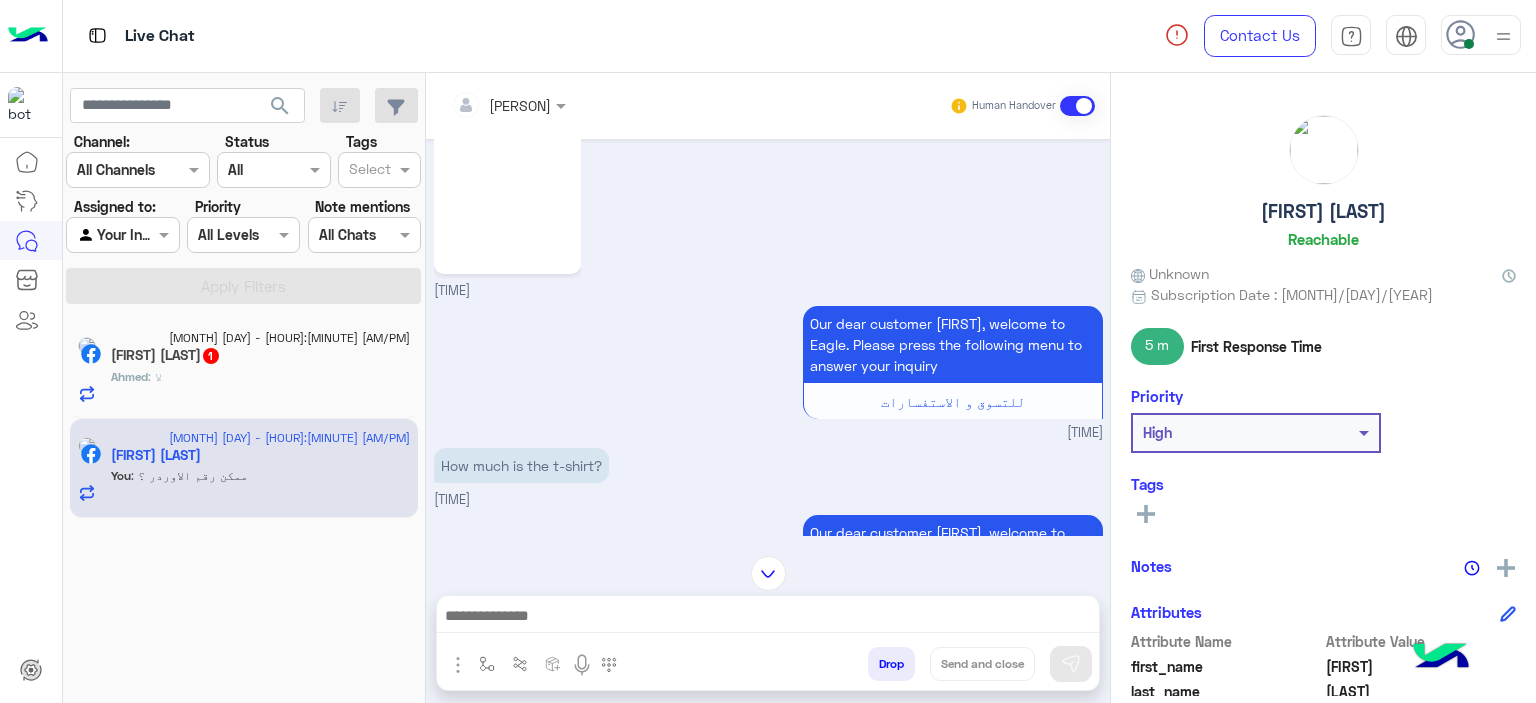 click on "Ahmed : لا" 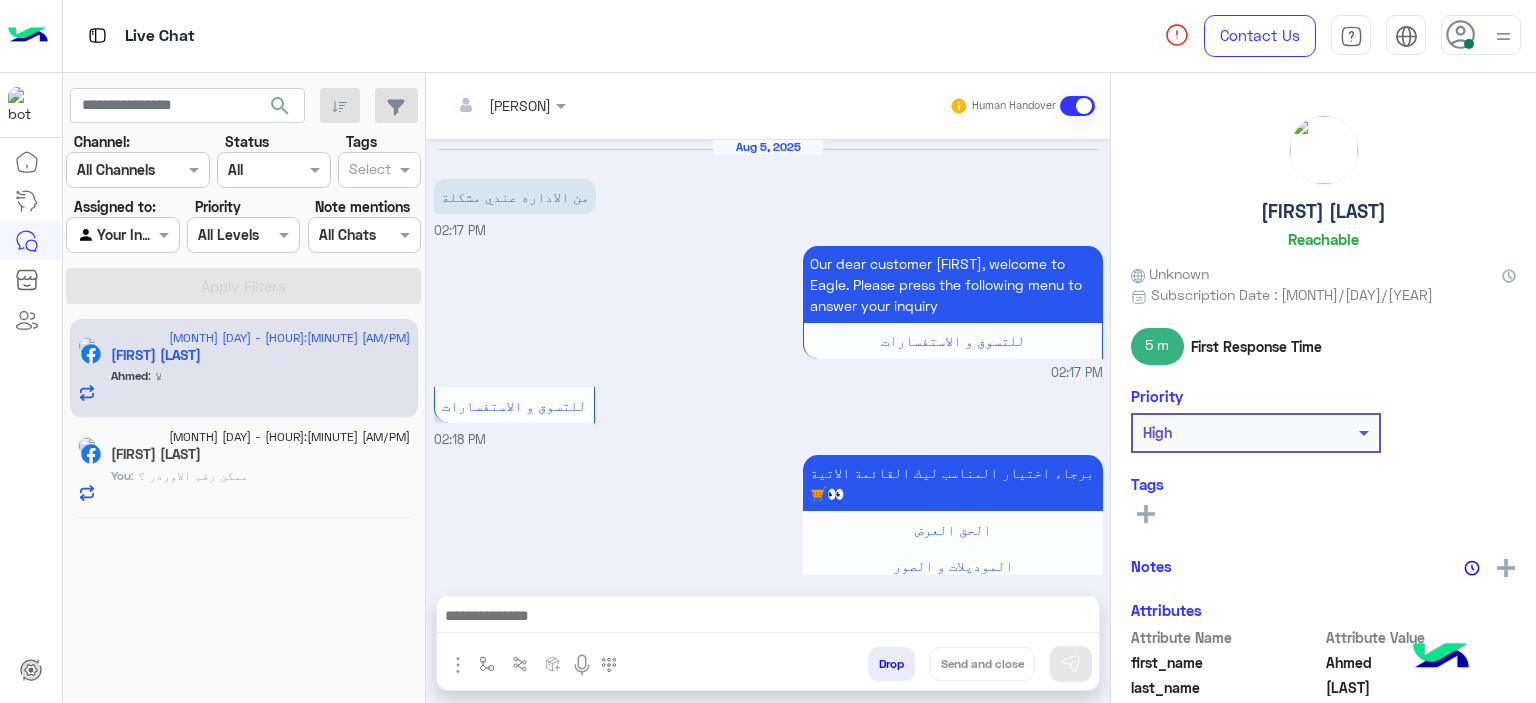 scroll, scrollTop: 1407, scrollLeft: 0, axis: vertical 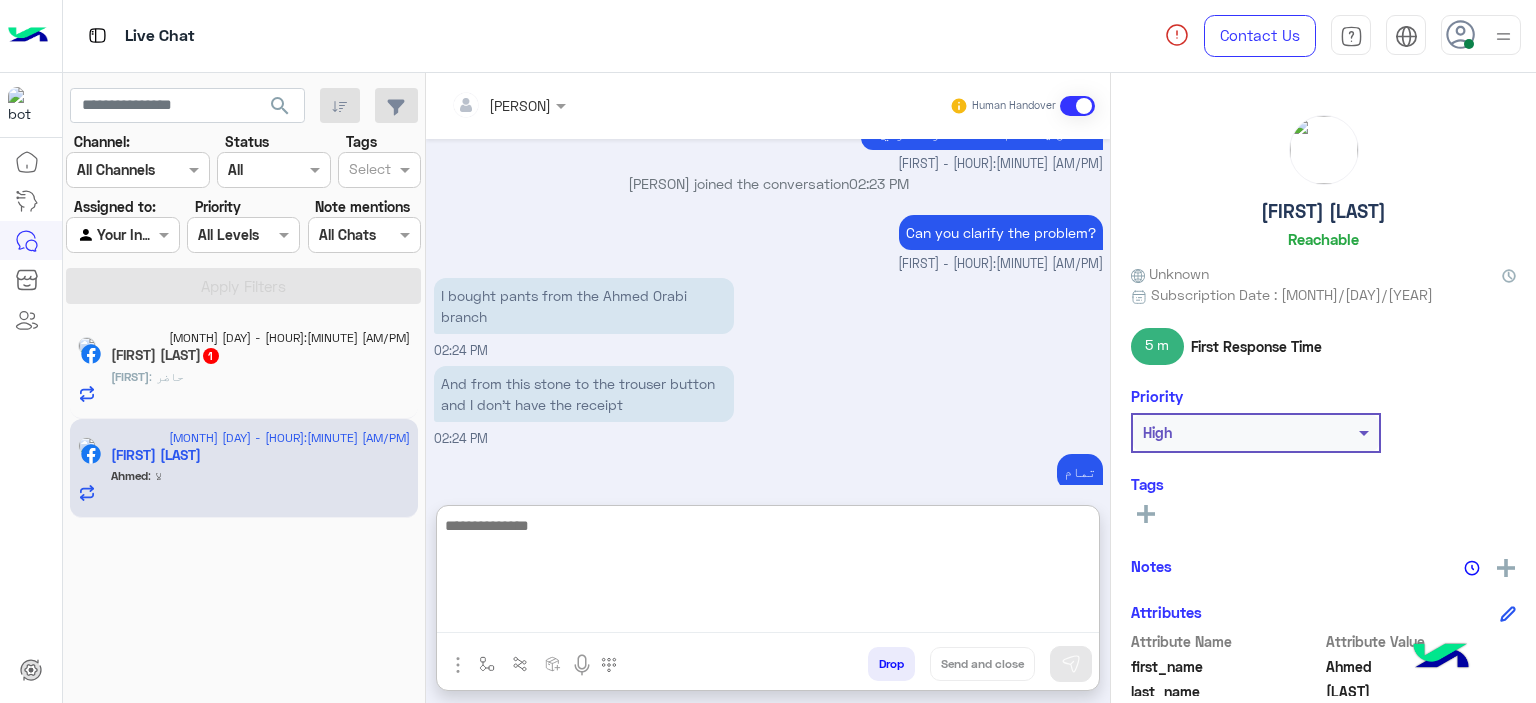 click at bounding box center [768, 573] 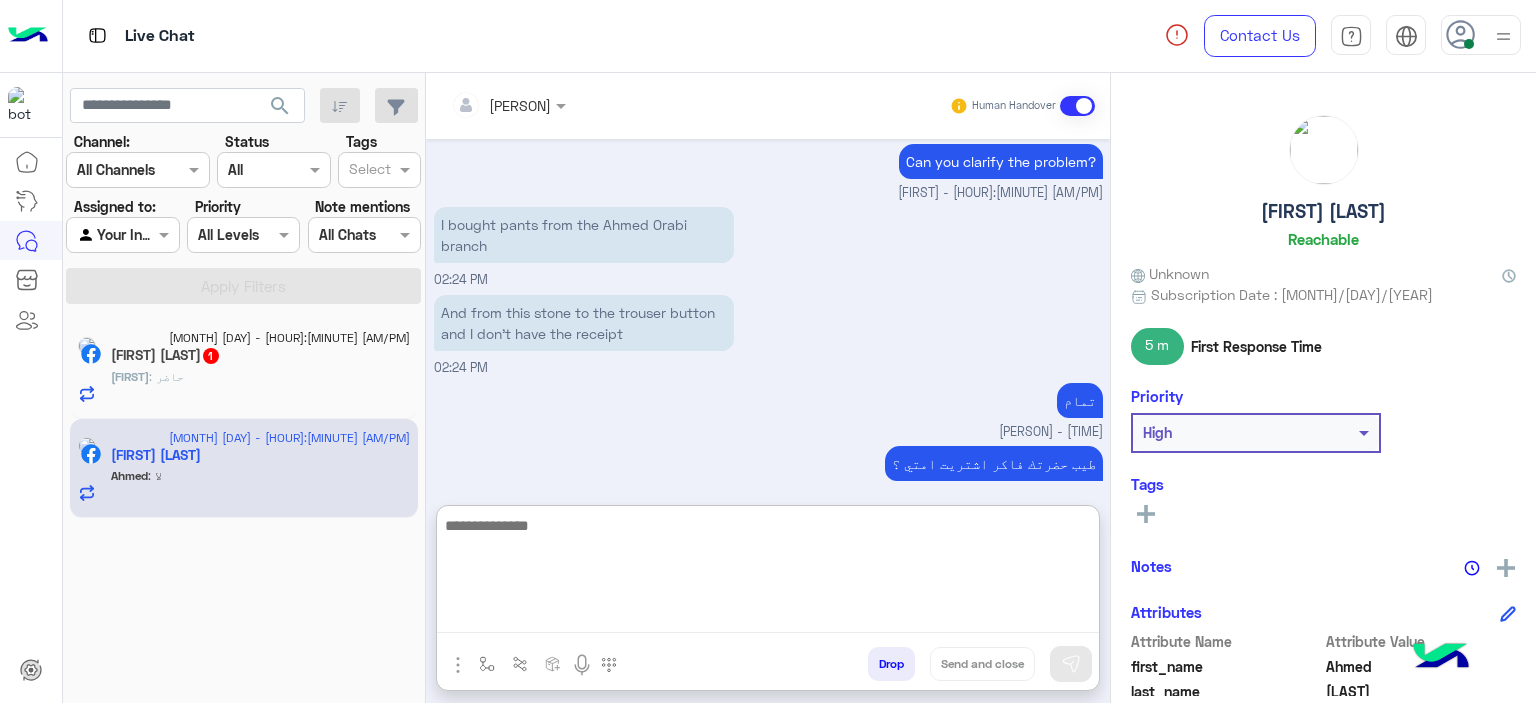 scroll, scrollTop: 1497, scrollLeft: 0, axis: vertical 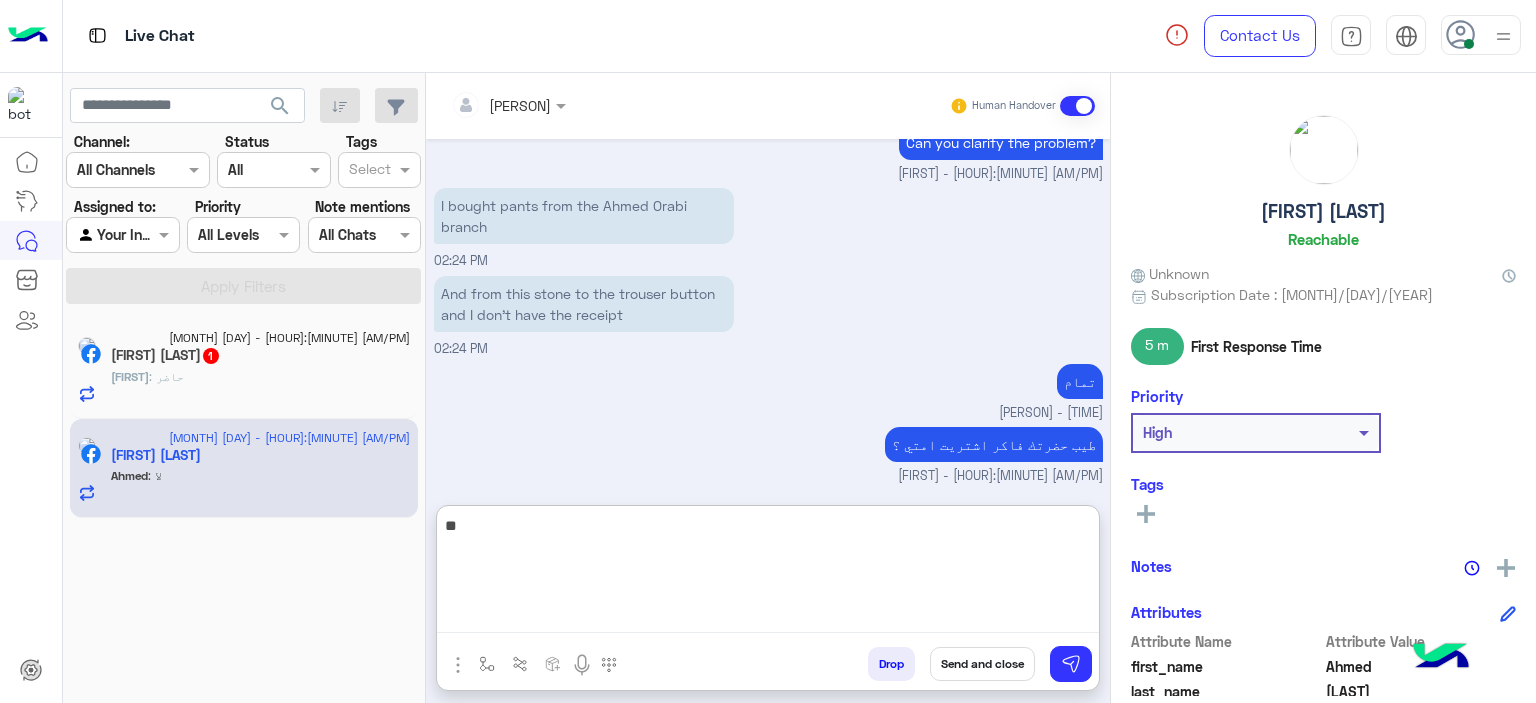 type on "*" 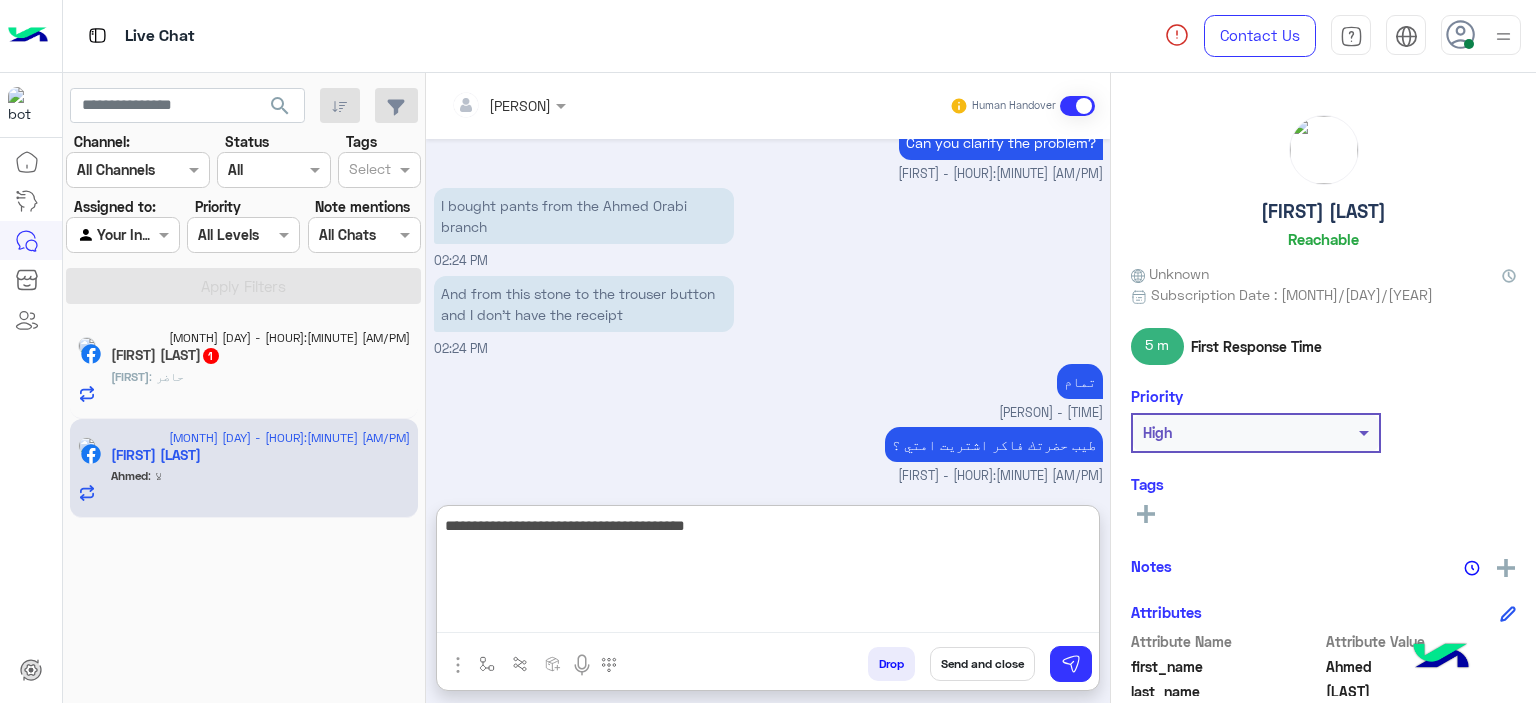scroll, scrollTop: 1584, scrollLeft: 0, axis: vertical 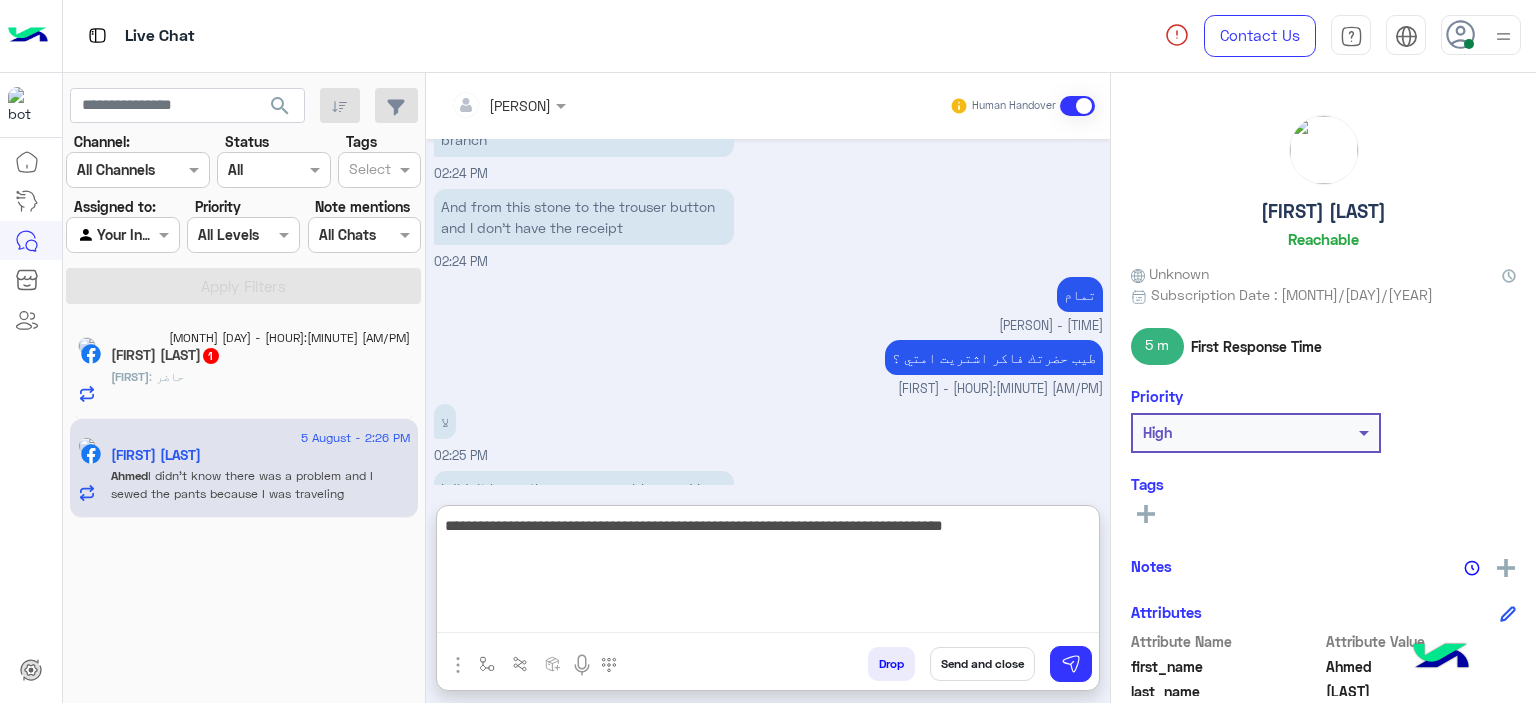 type on "**********" 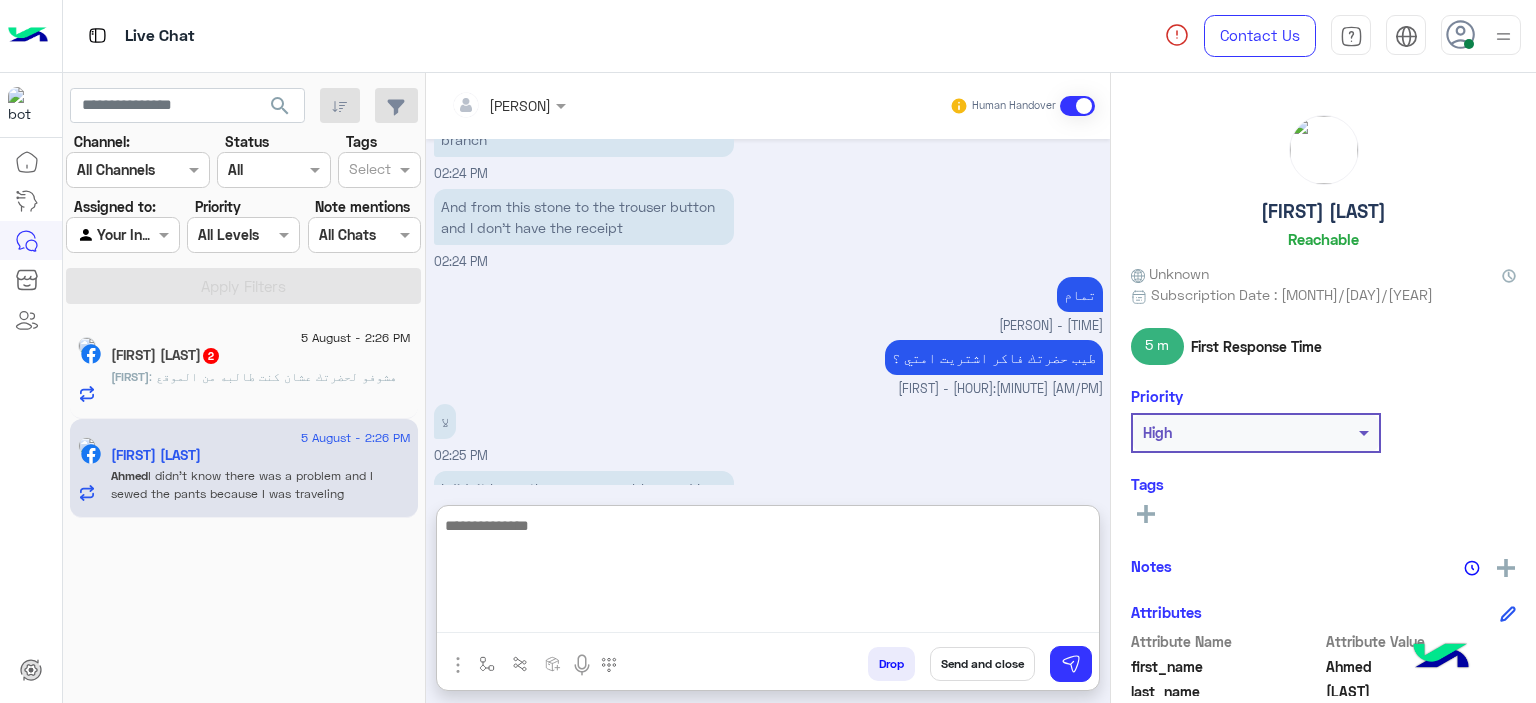 scroll, scrollTop: 1690, scrollLeft: 0, axis: vertical 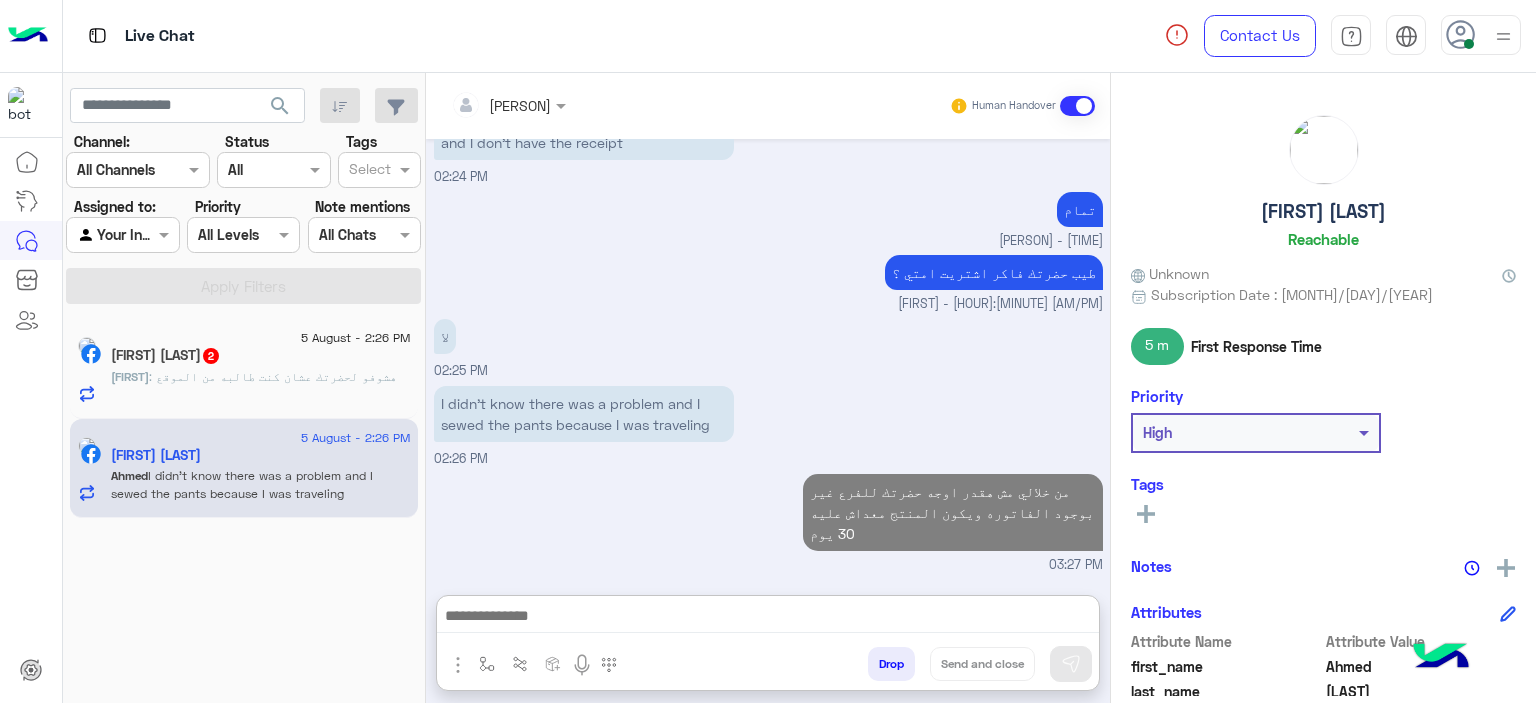 click on "ميلاد : هشوفو لحضرتك
عشان كنت طالبه من الموقع" 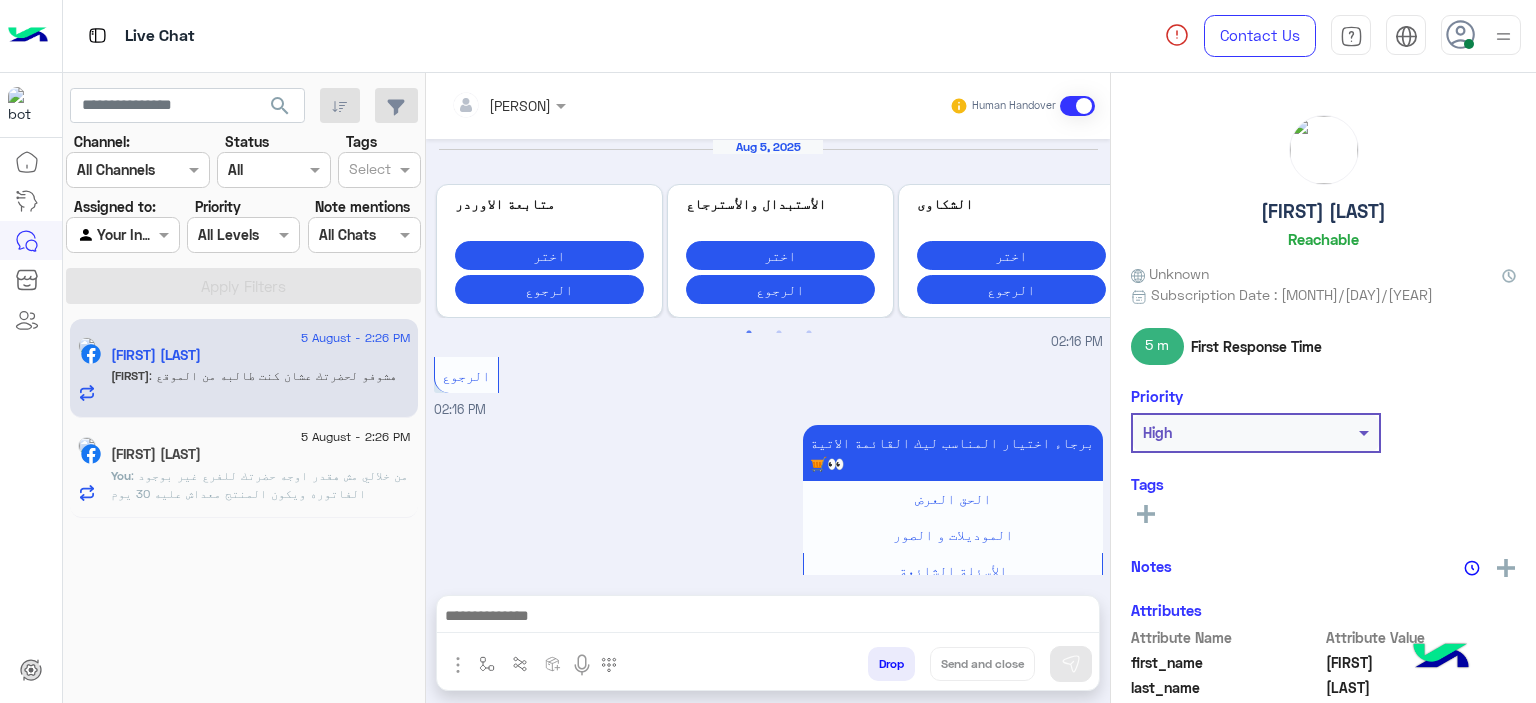 scroll, scrollTop: 1792, scrollLeft: 0, axis: vertical 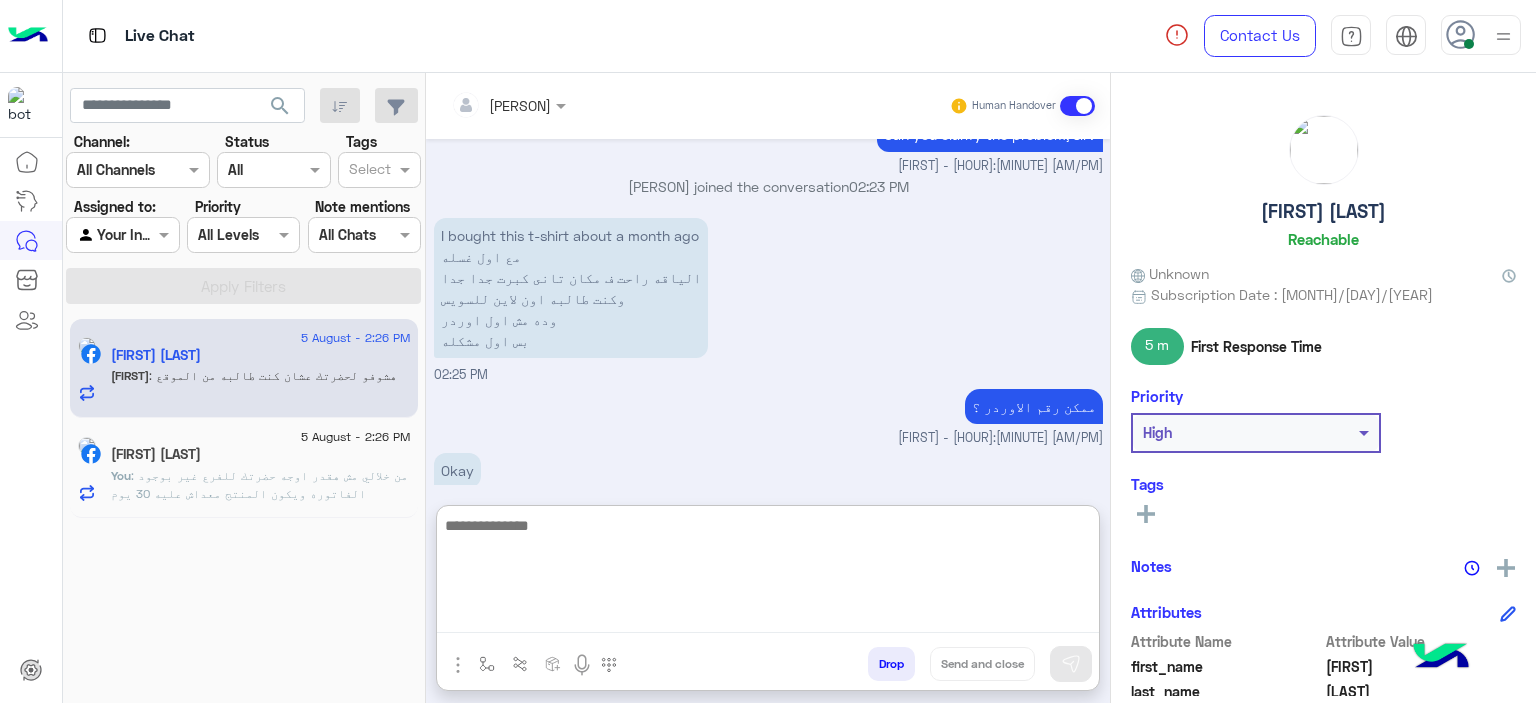 click at bounding box center [768, 573] 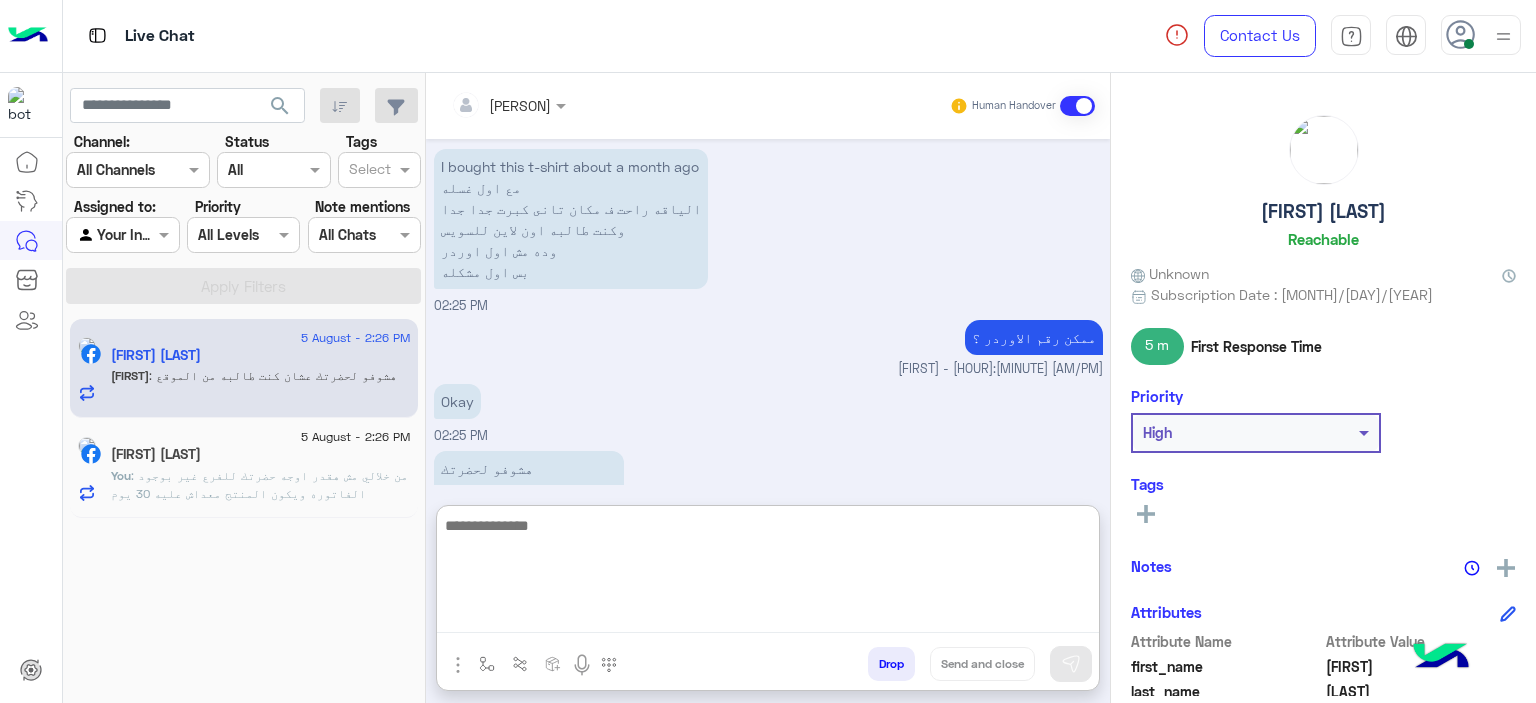 scroll, scrollTop: 1882, scrollLeft: 0, axis: vertical 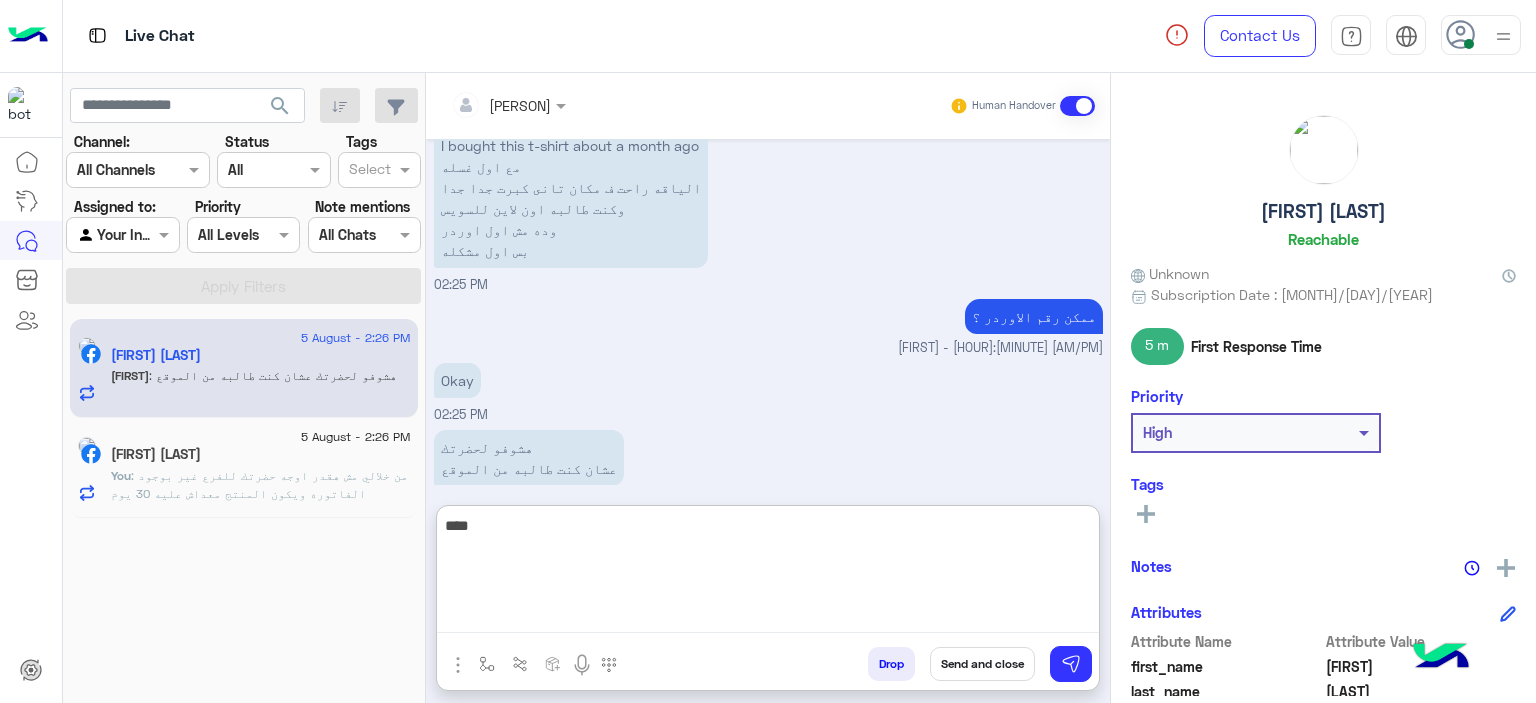 type on "****" 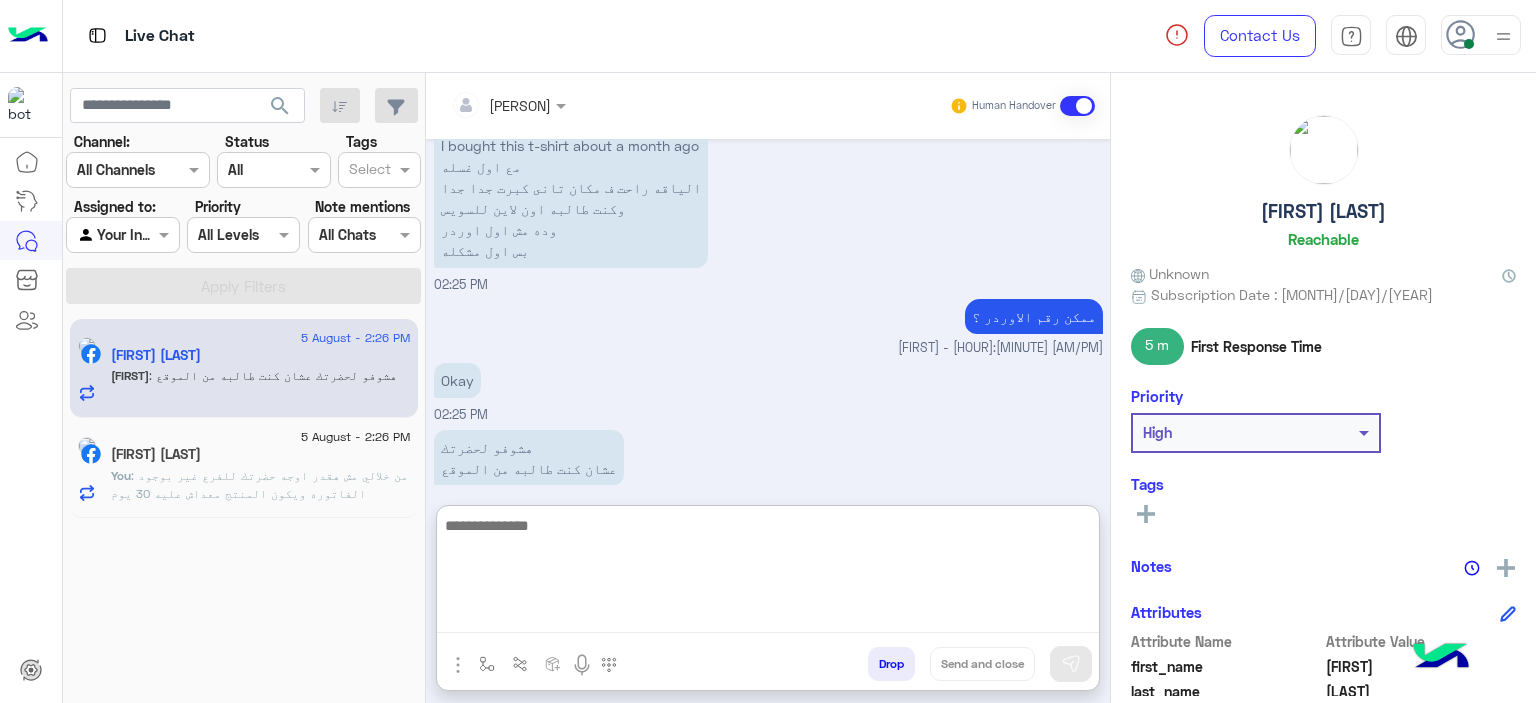 scroll, scrollTop: 1945, scrollLeft: 0, axis: vertical 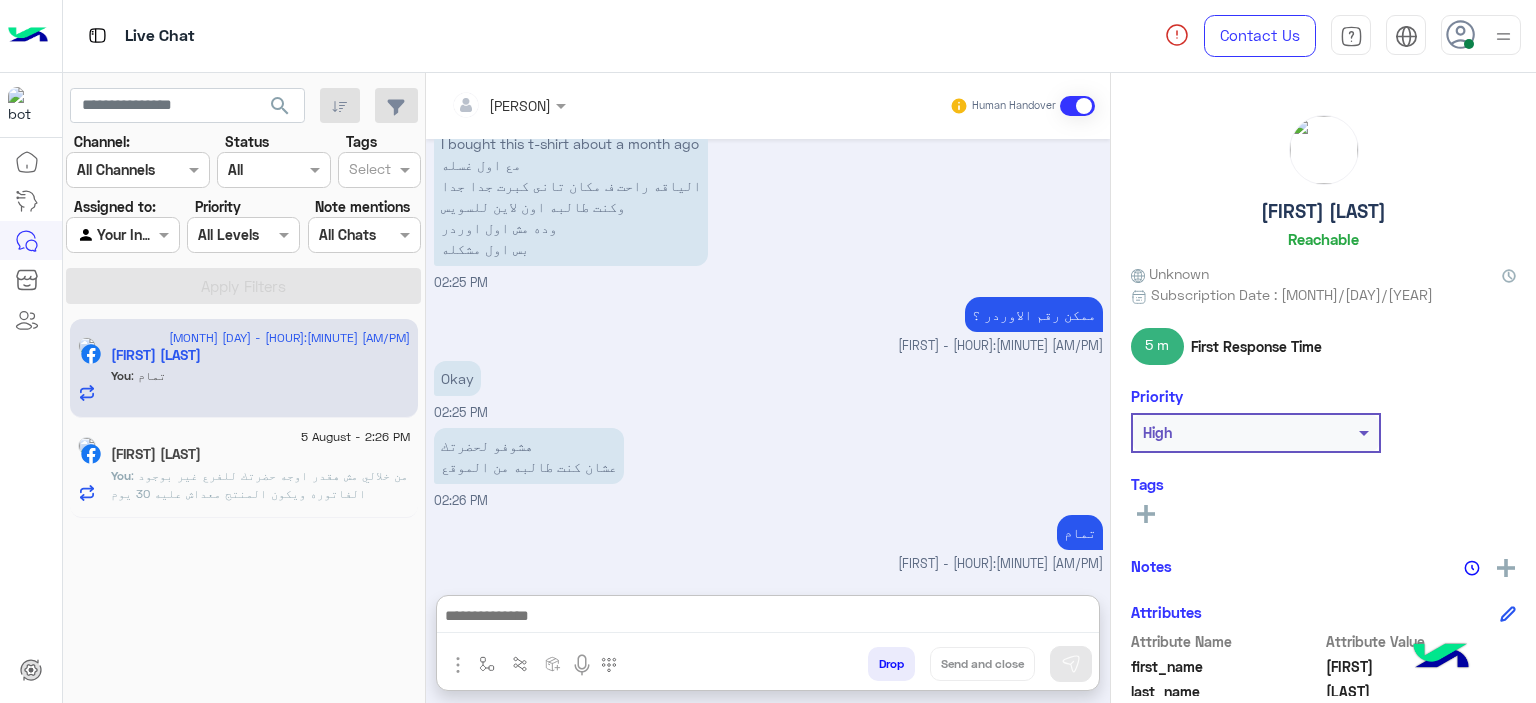 click on ": من خلالي مش هقدر اوجه حضرتك للفرع غير بوجود الفاتوره ويكون المنتج معداش عليه 30 يوم" 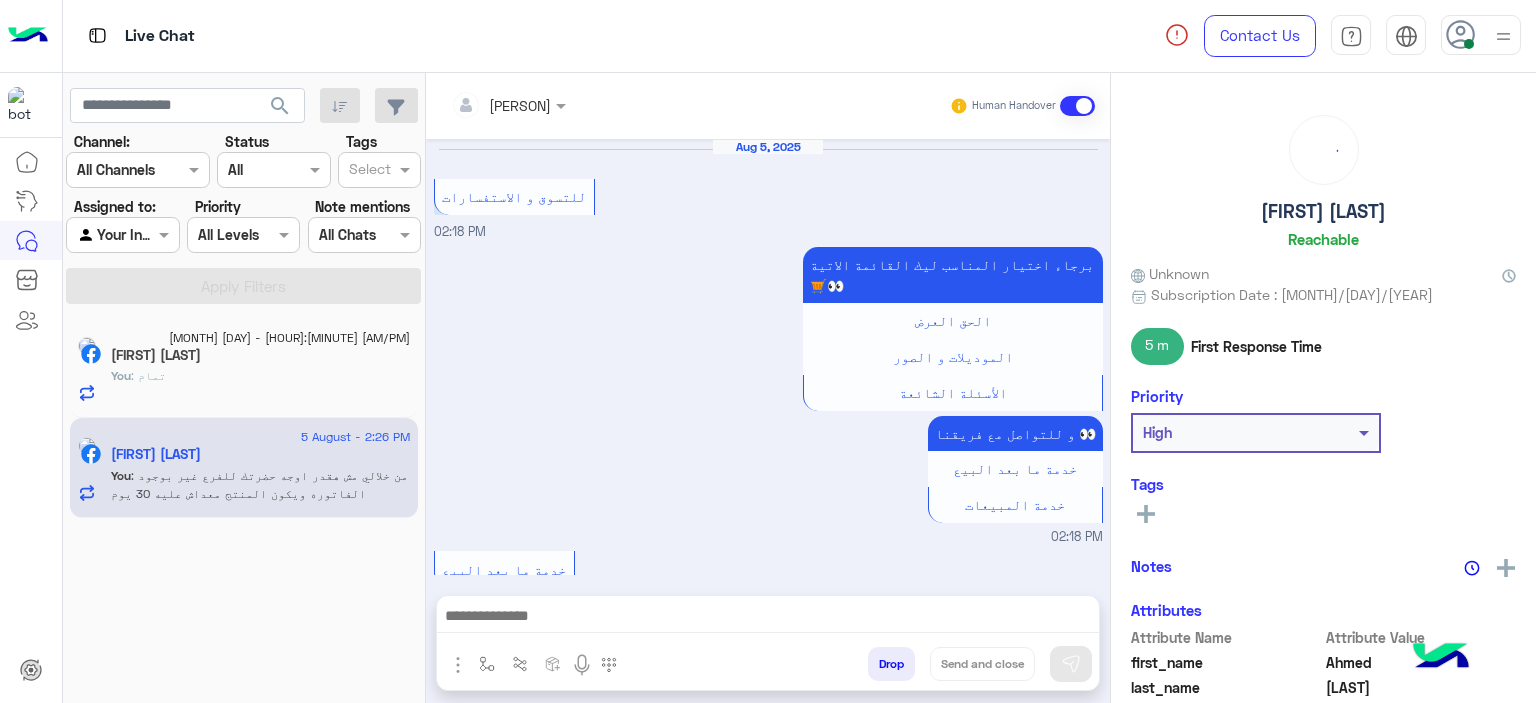 scroll, scrollTop: 1413, scrollLeft: 0, axis: vertical 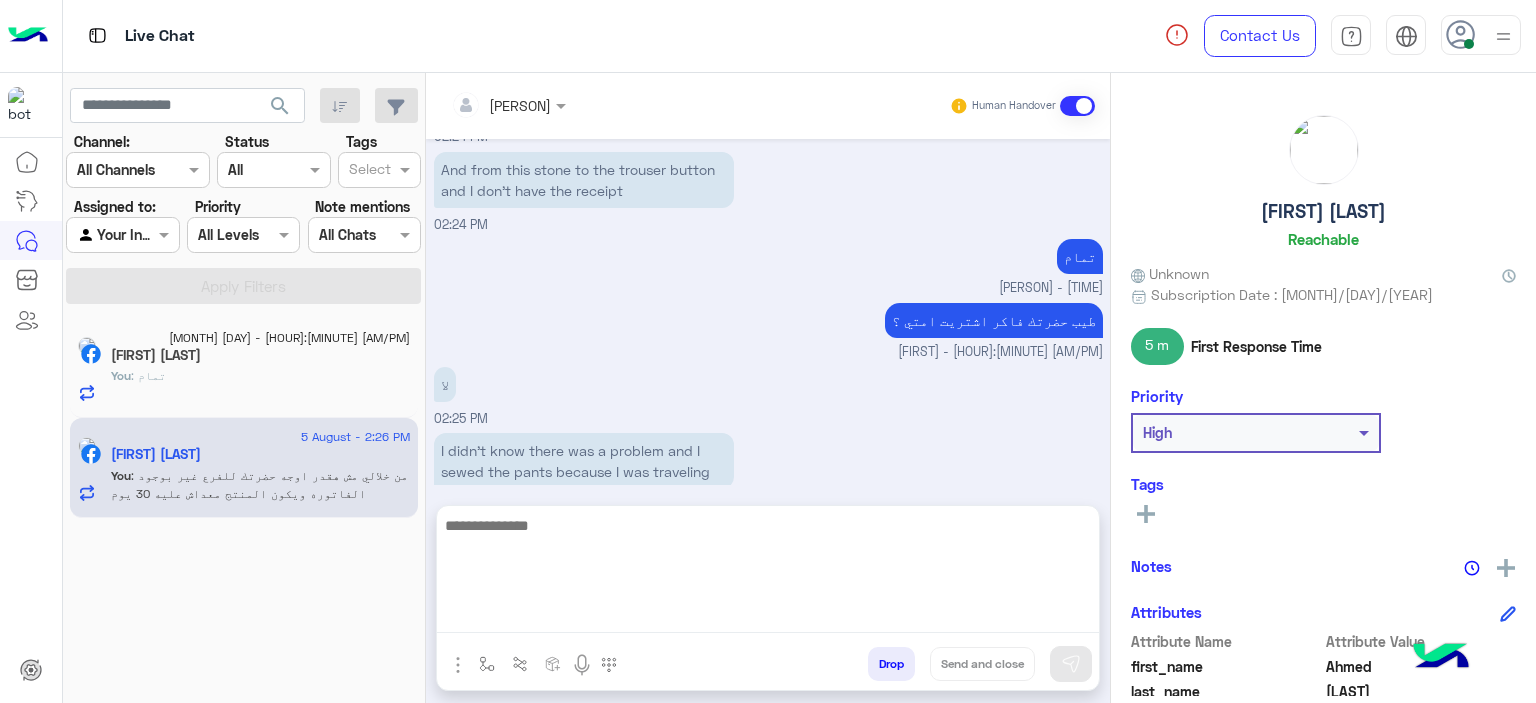 click at bounding box center [768, 573] 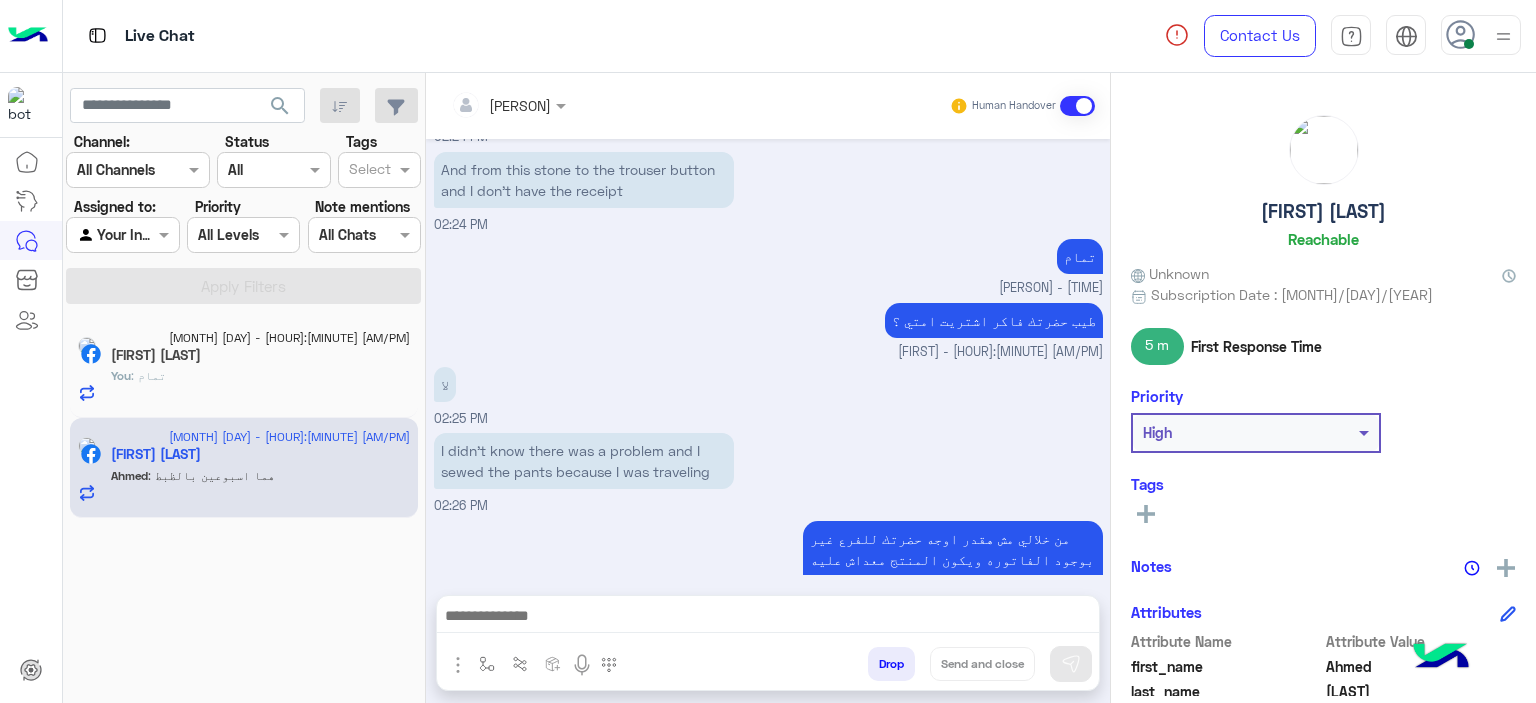 scroll, scrollTop: 1479, scrollLeft: 0, axis: vertical 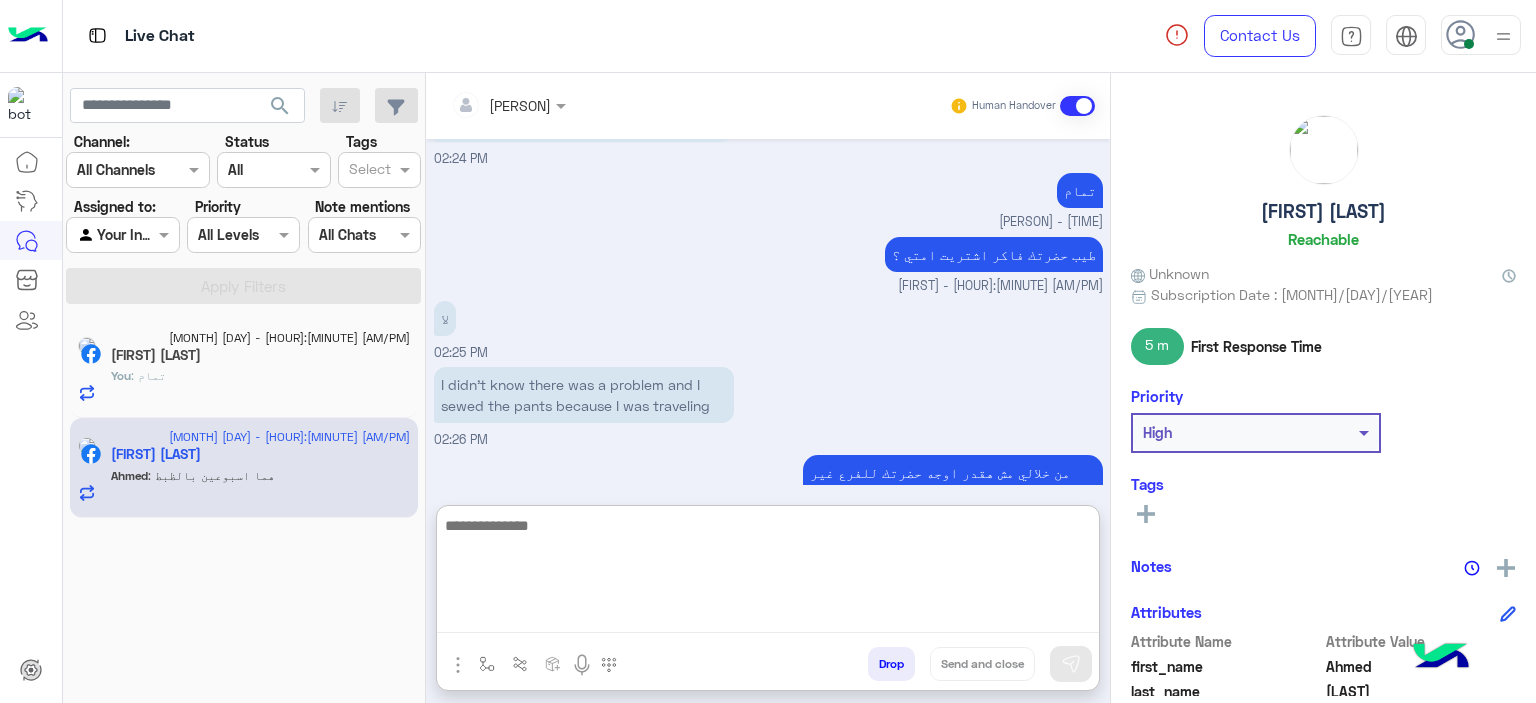 click at bounding box center [768, 573] 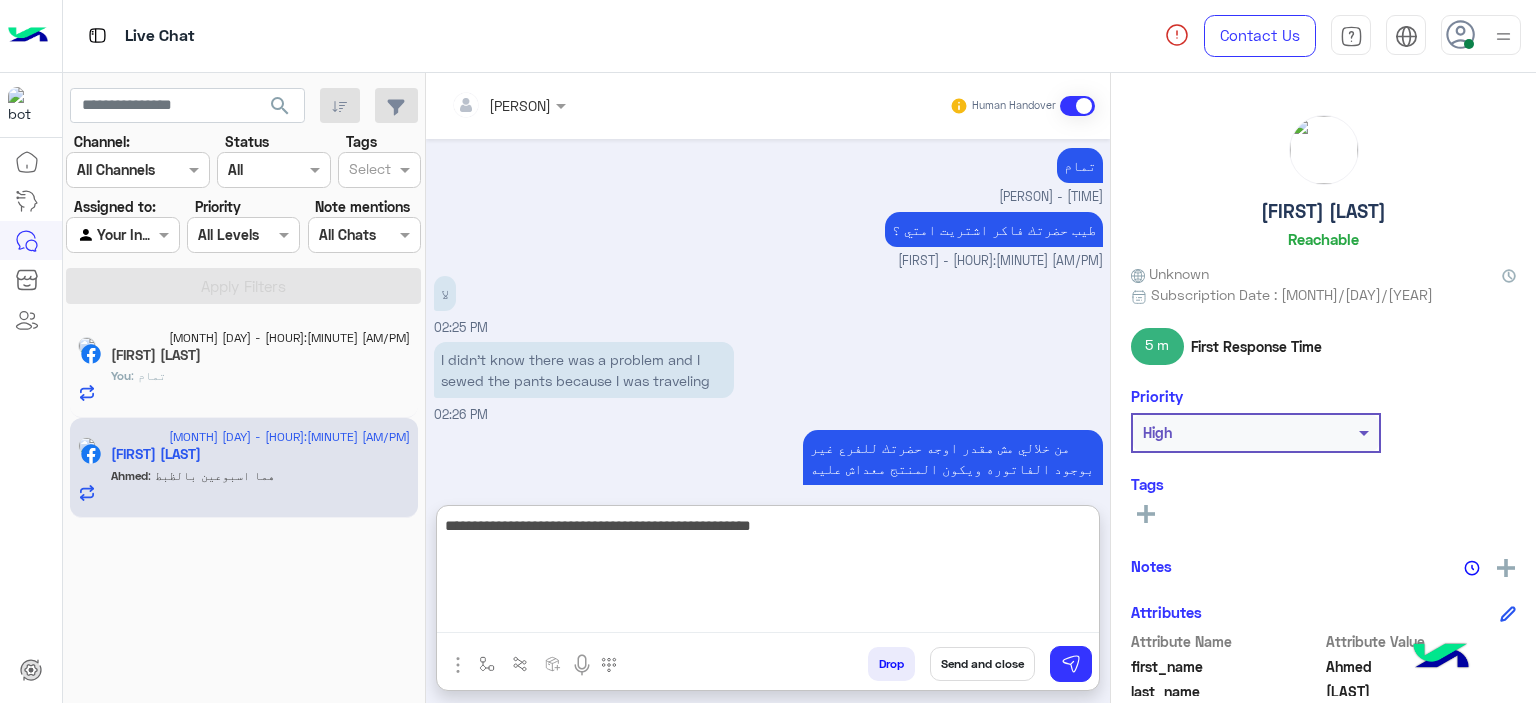 type on "**********" 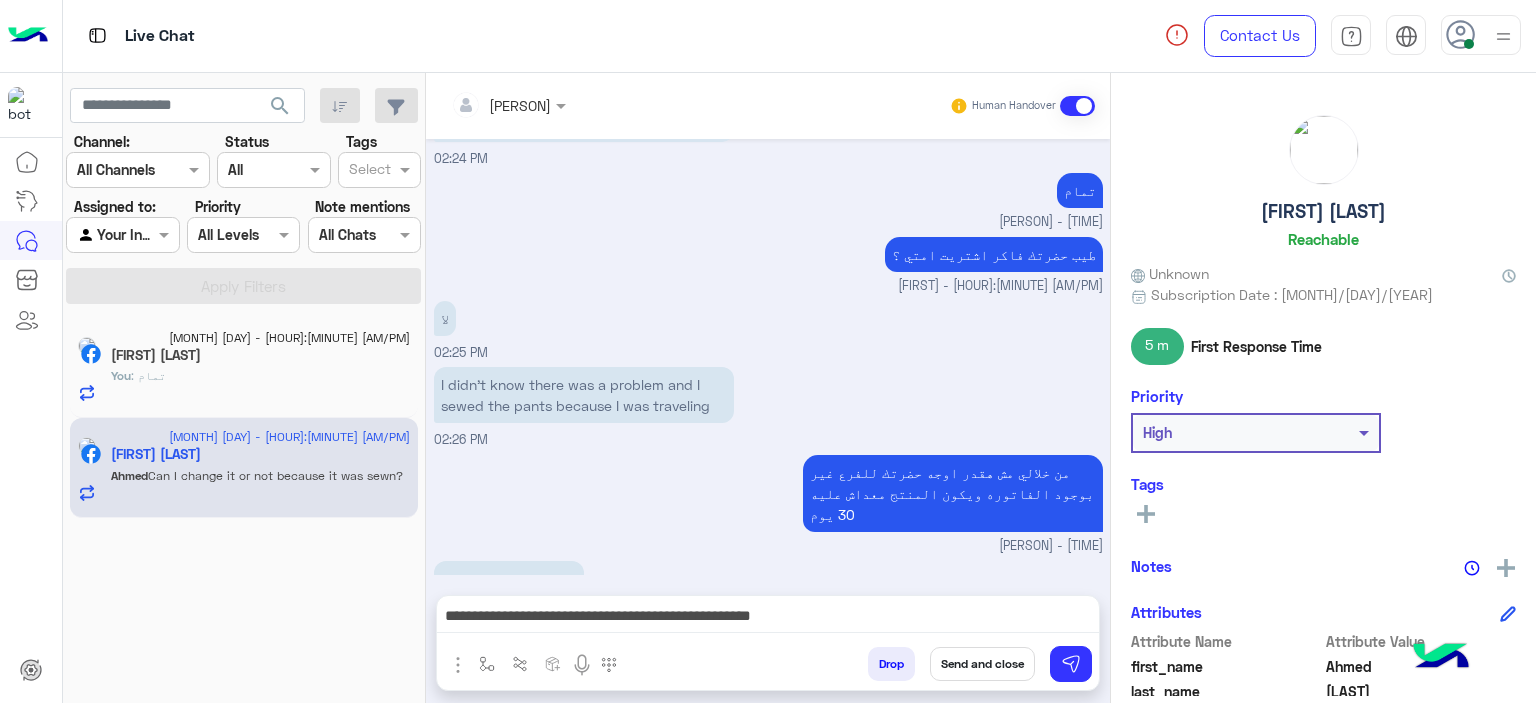 scroll, scrollTop: 1601, scrollLeft: 0, axis: vertical 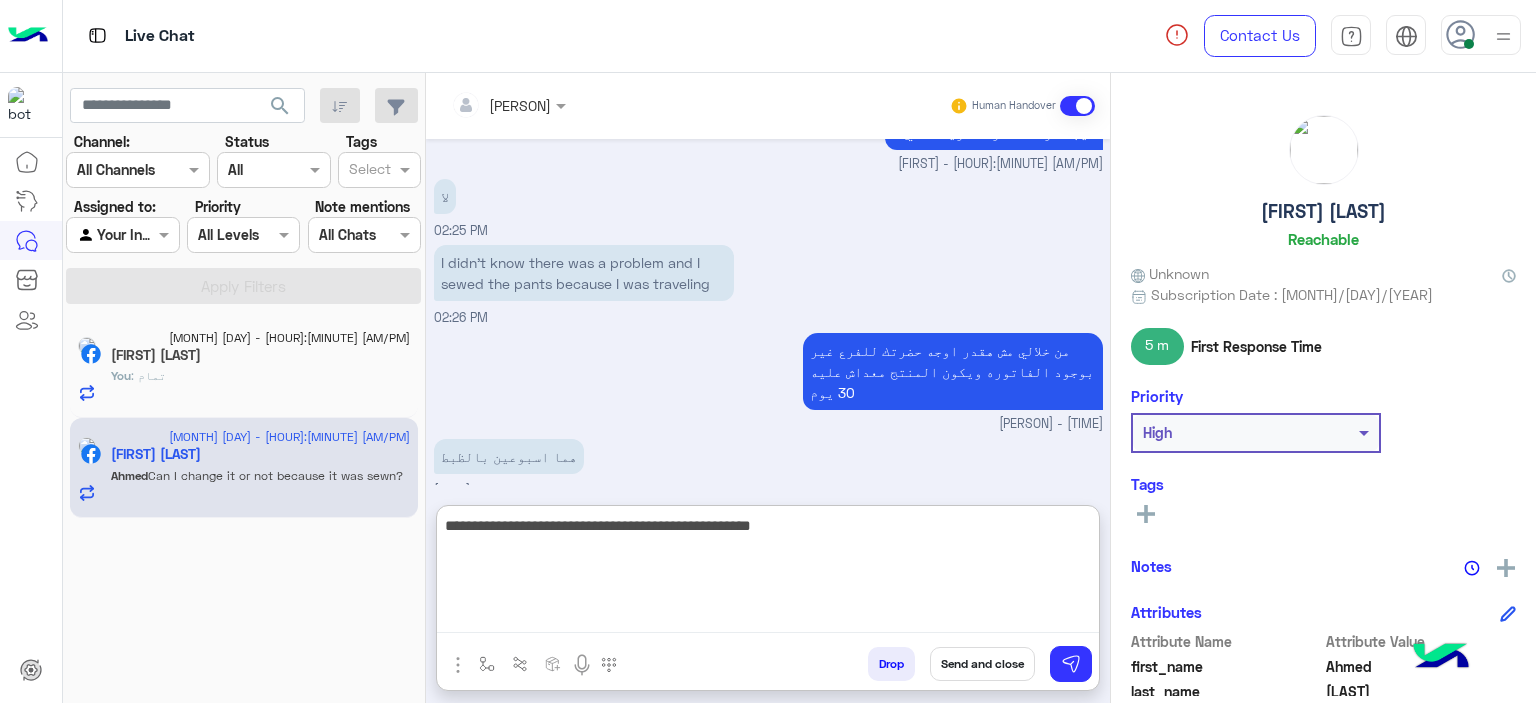 click on "**********" at bounding box center [768, 573] 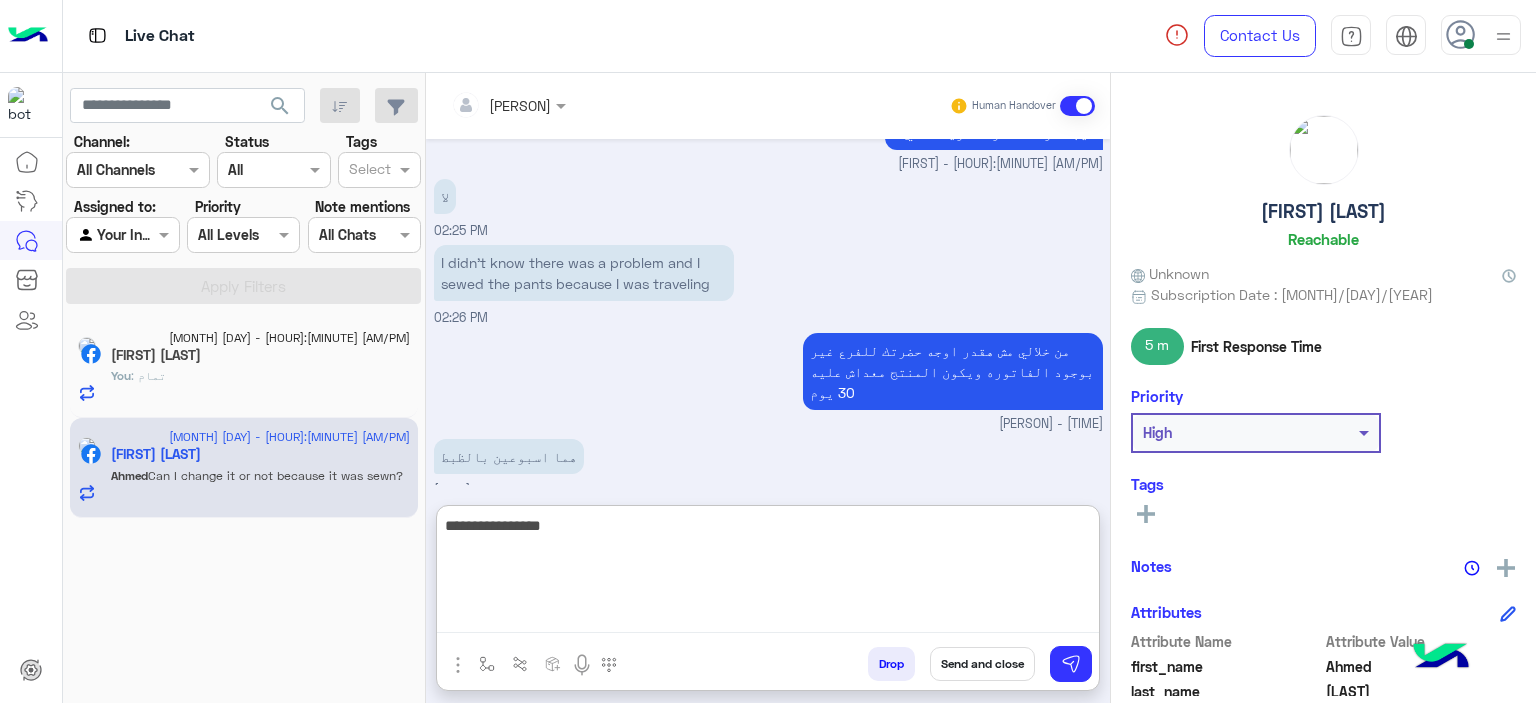type on "**********" 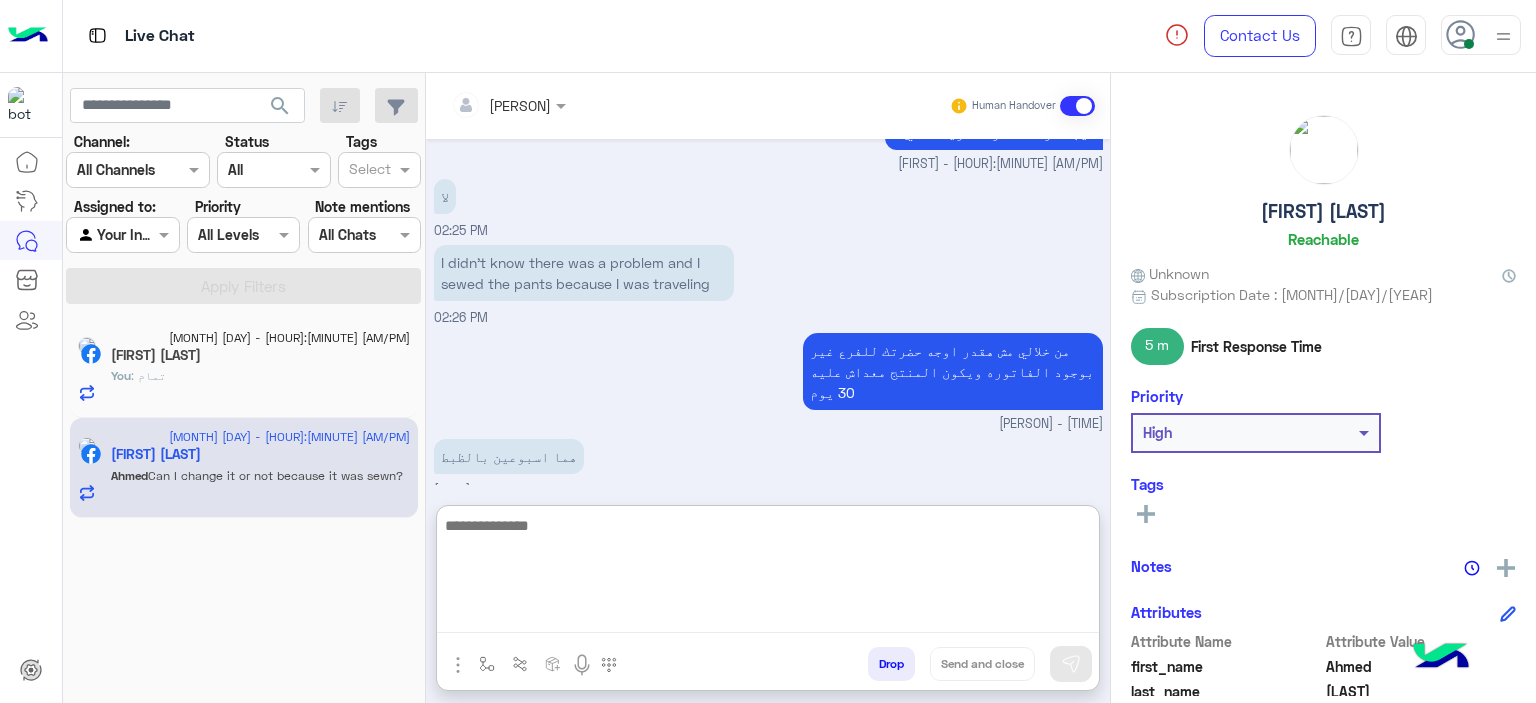 scroll, scrollTop: 1756, scrollLeft: 0, axis: vertical 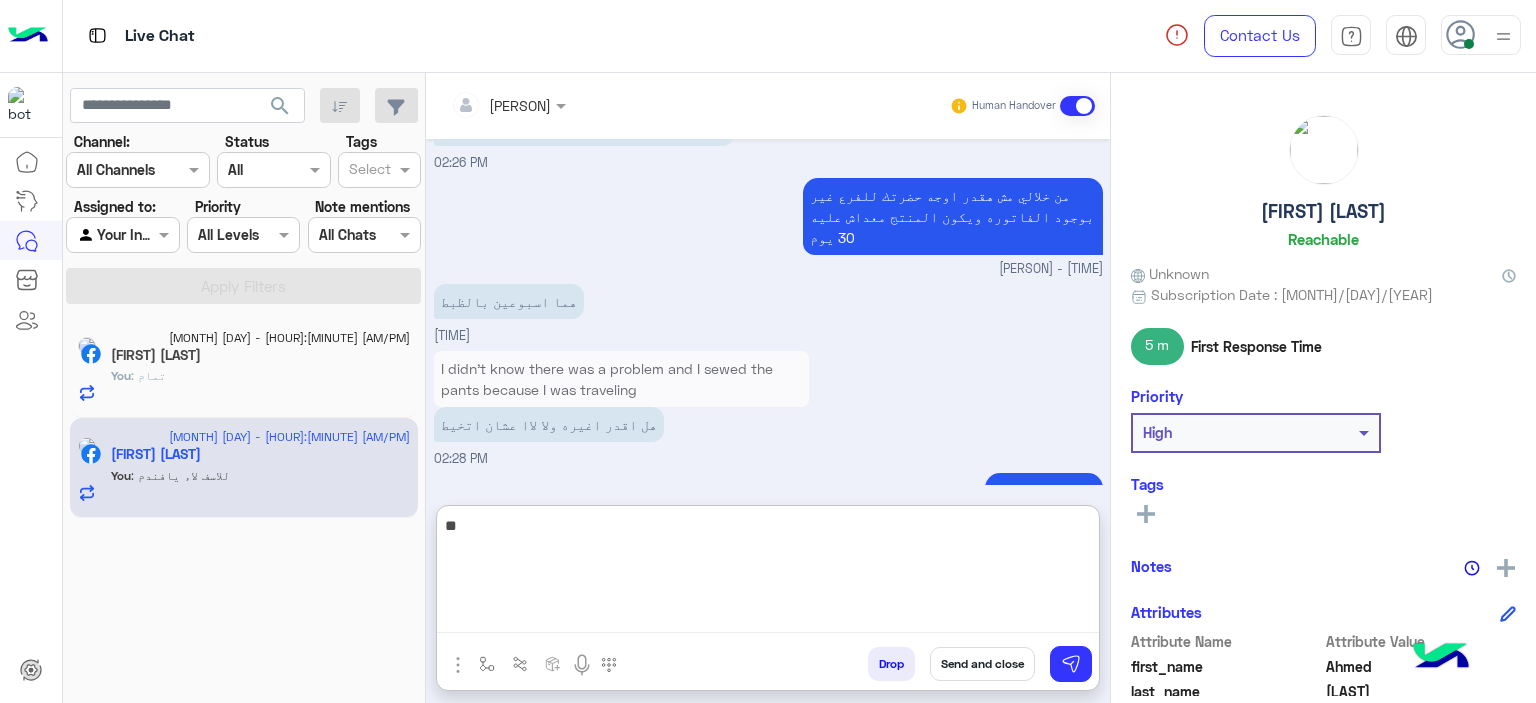 type on "*" 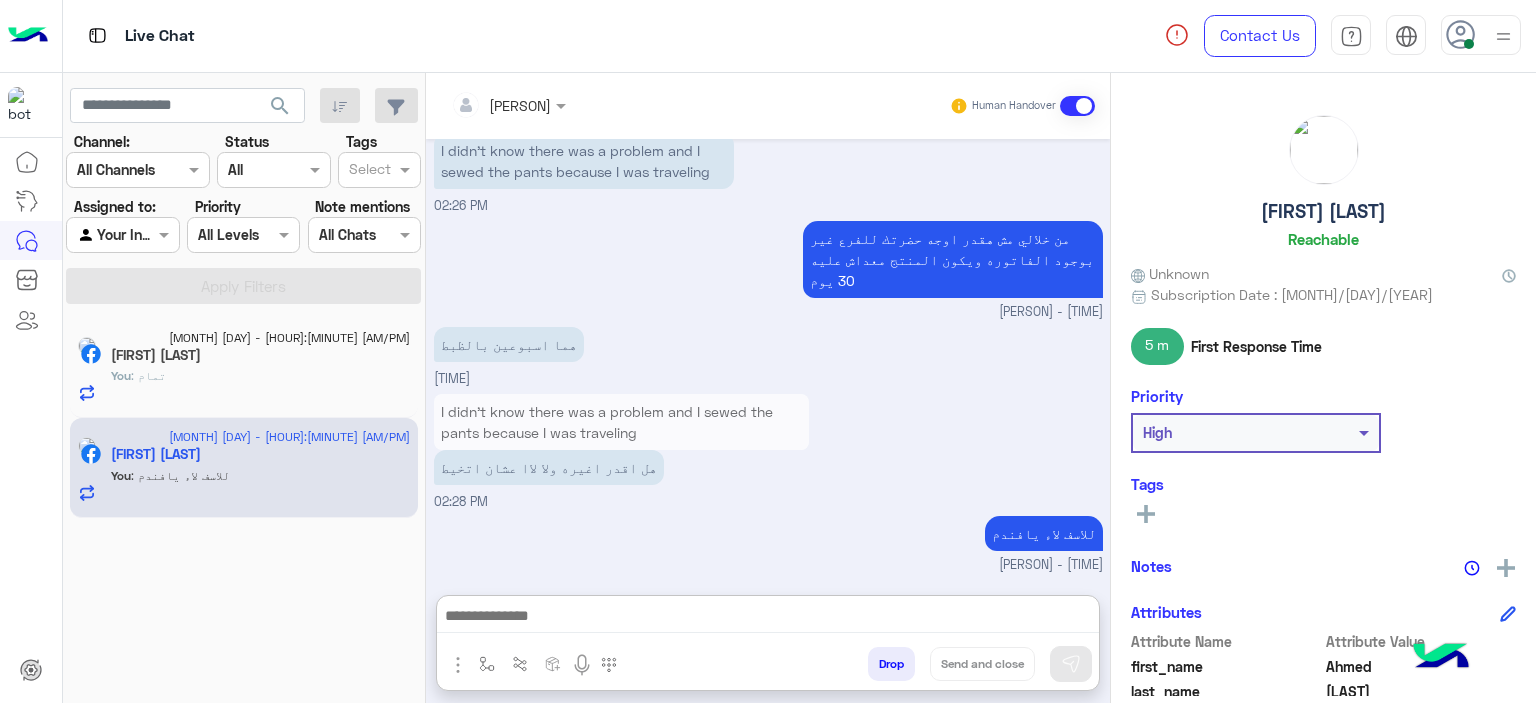click on "You  : تمام" 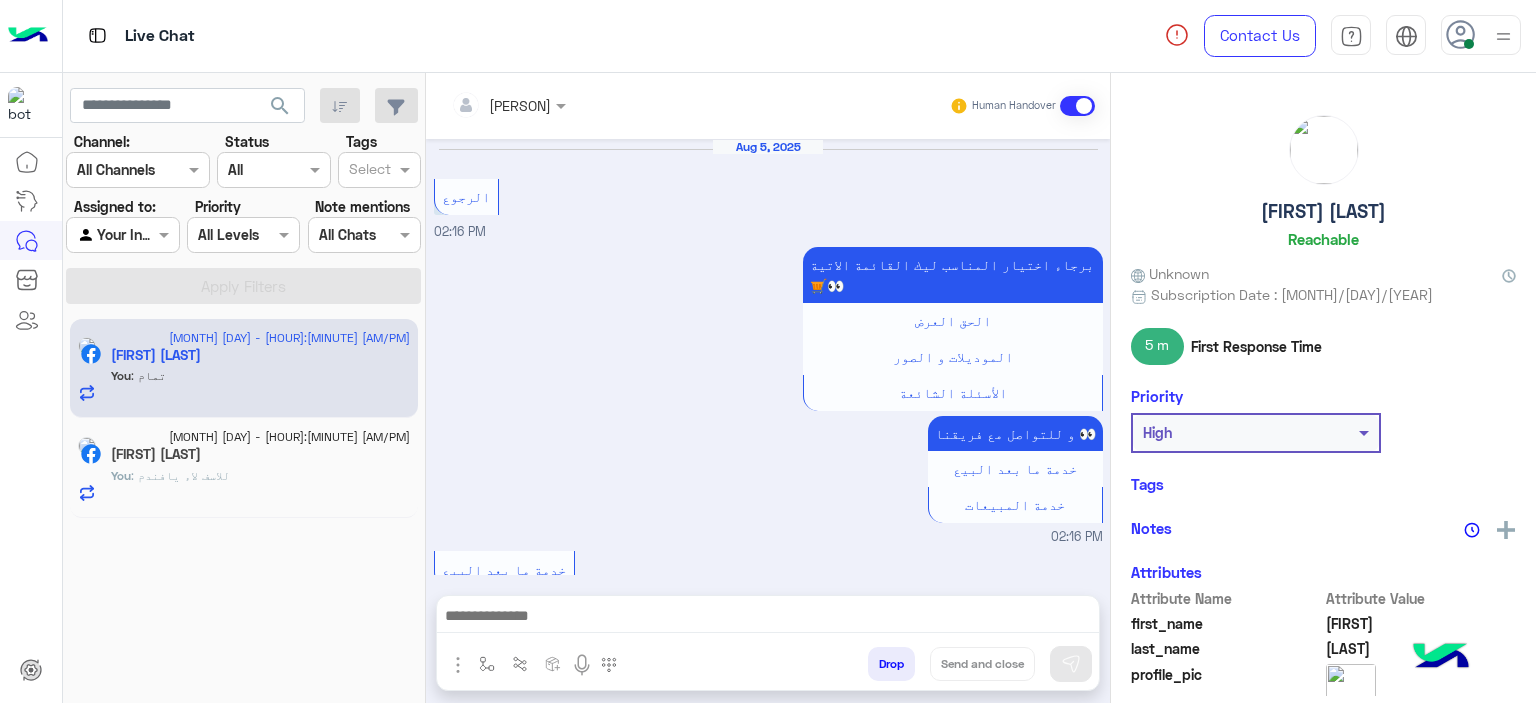 scroll, scrollTop: 1678, scrollLeft: 0, axis: vertical 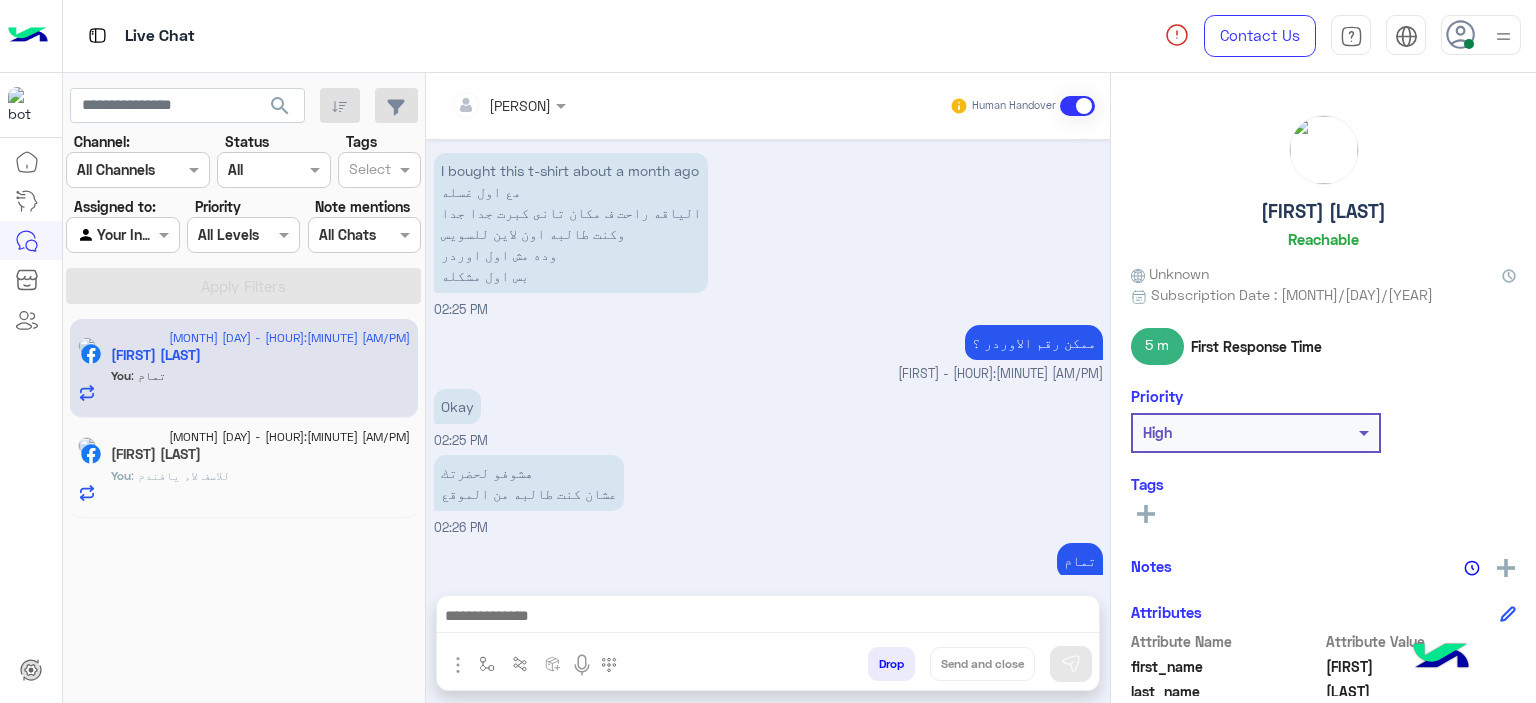 click on "Ahmed Elseafy" 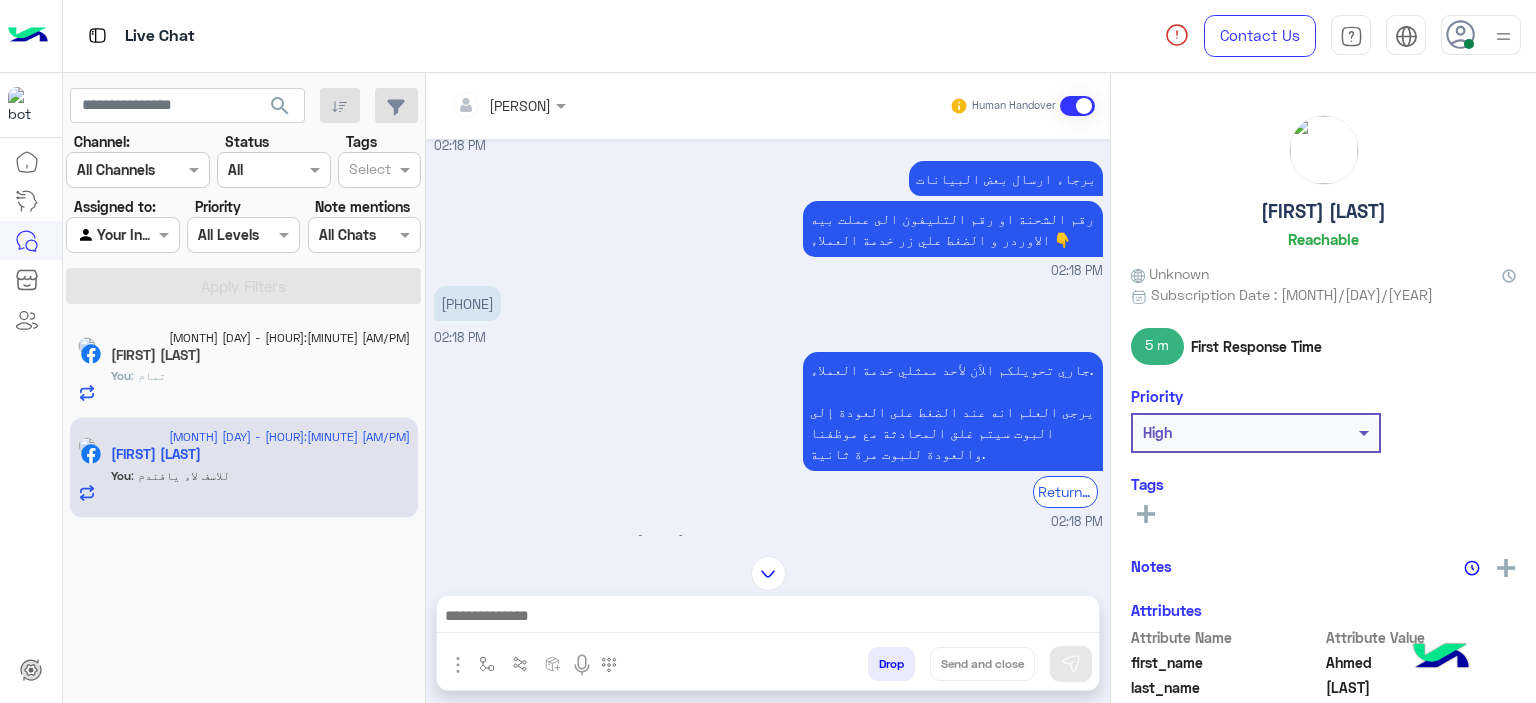 scroll, scrollTop: 247, scrollLeft: 0, axis: vertical 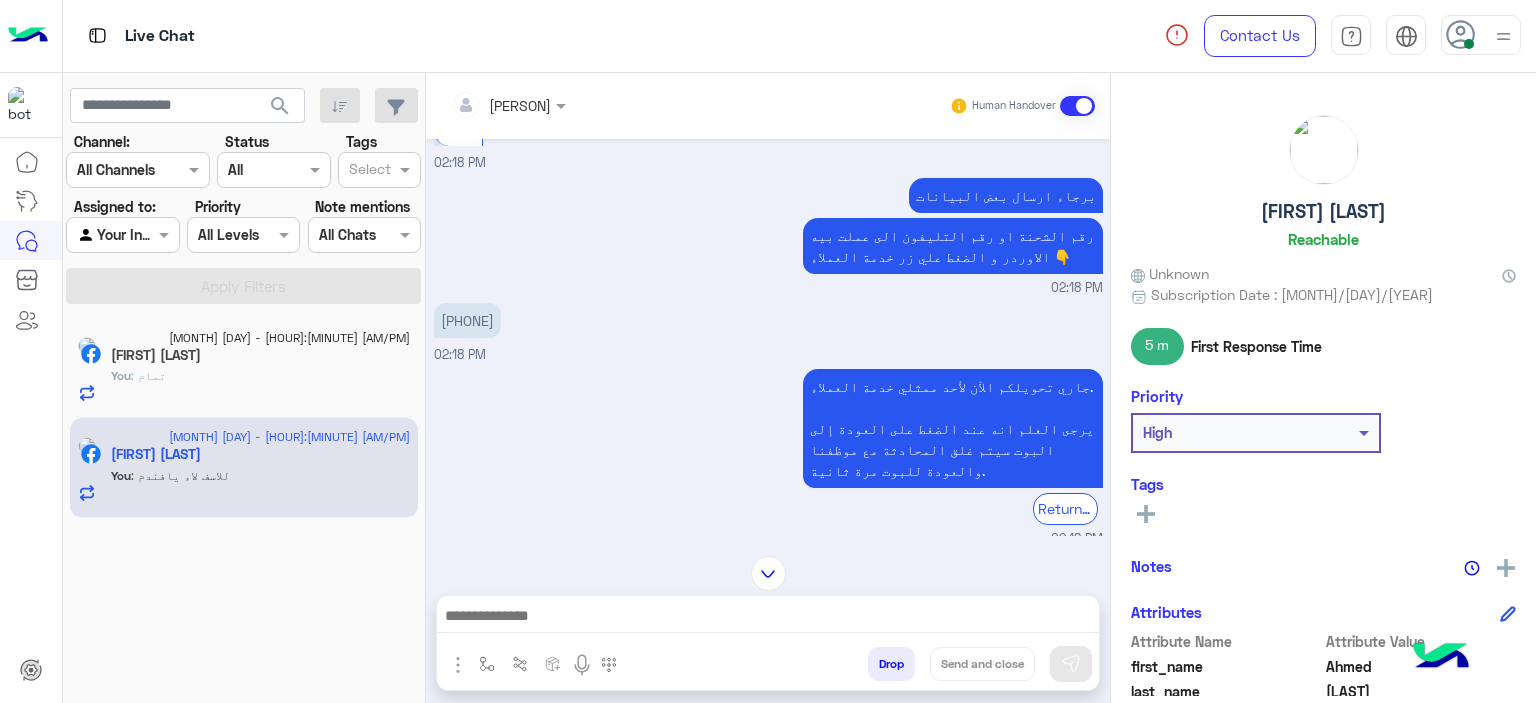 click on "Ahmed Elseafy" 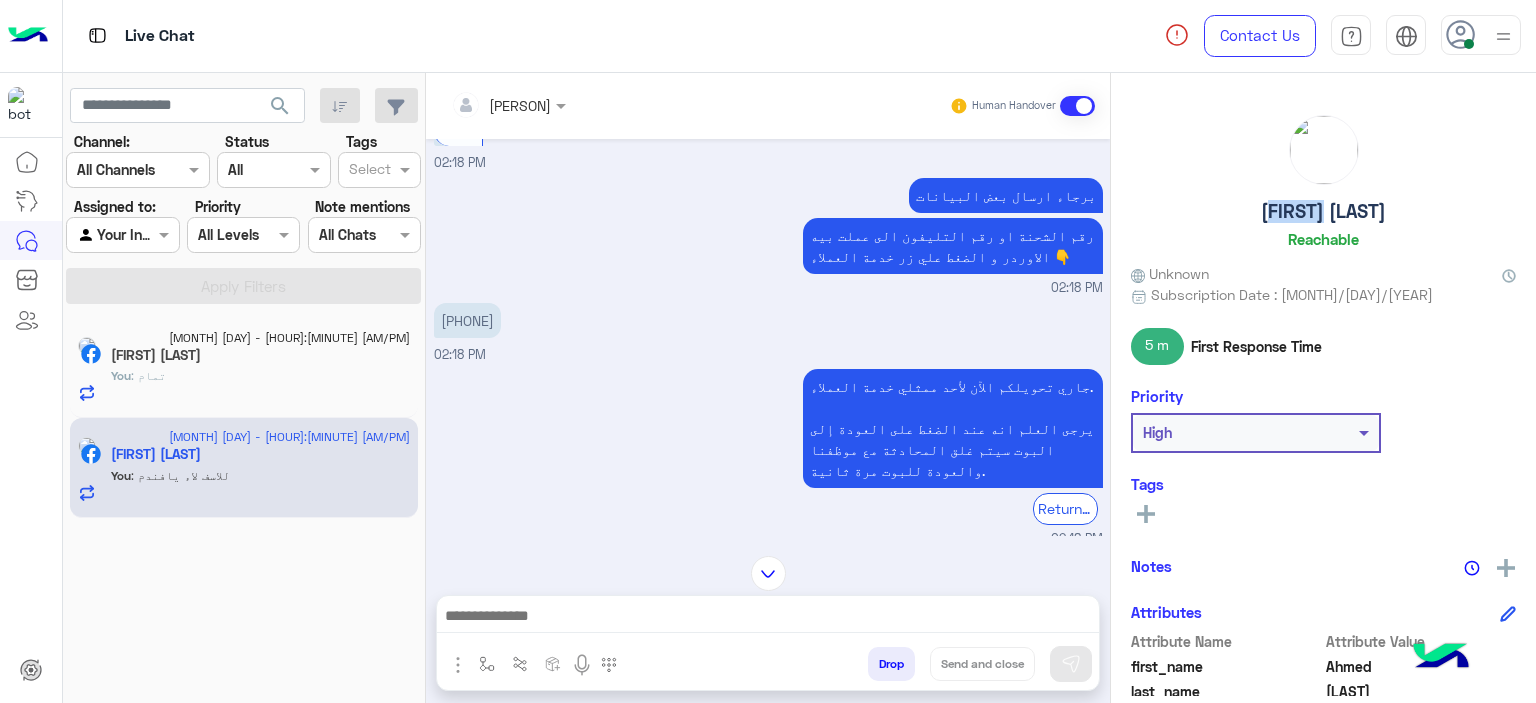 click on "Ahmed Elseafy" 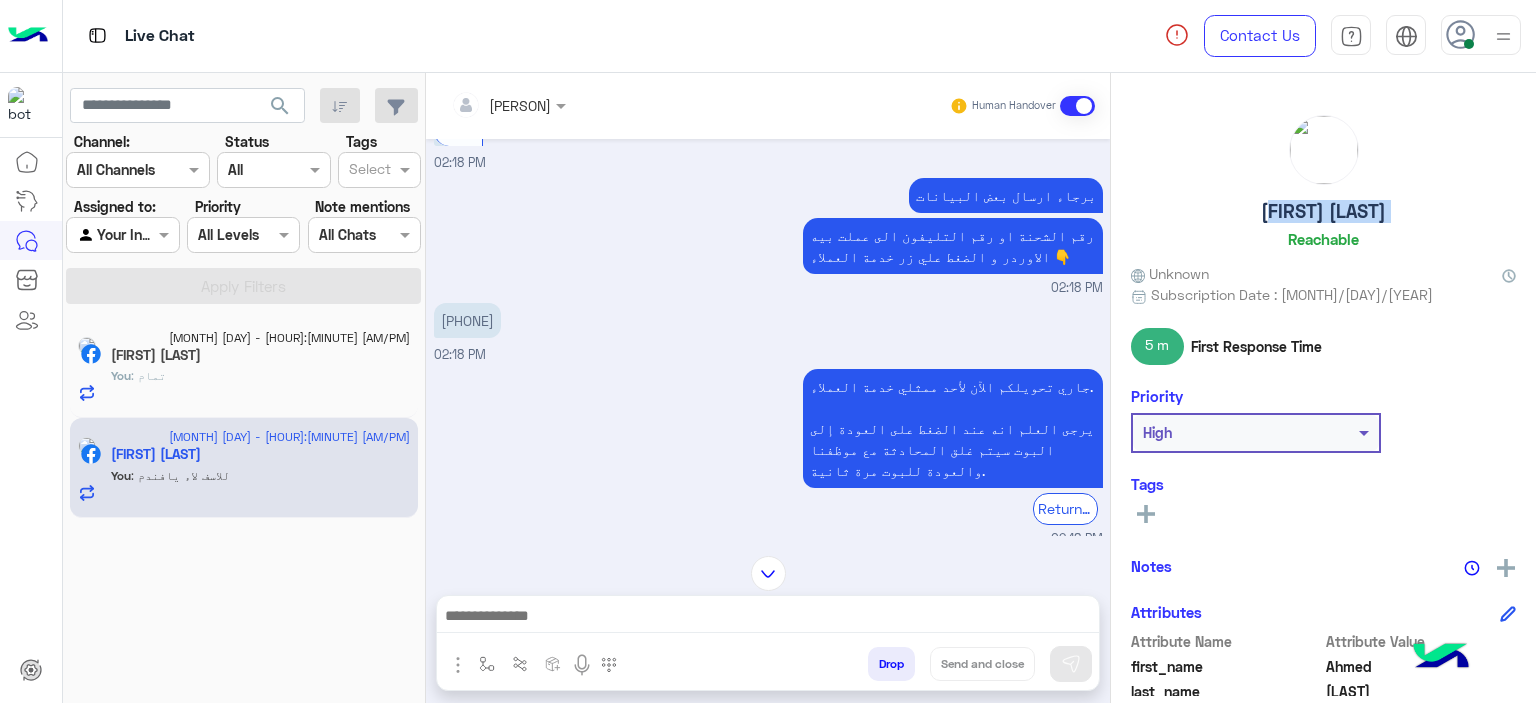click on "Ahmed Elseafy" 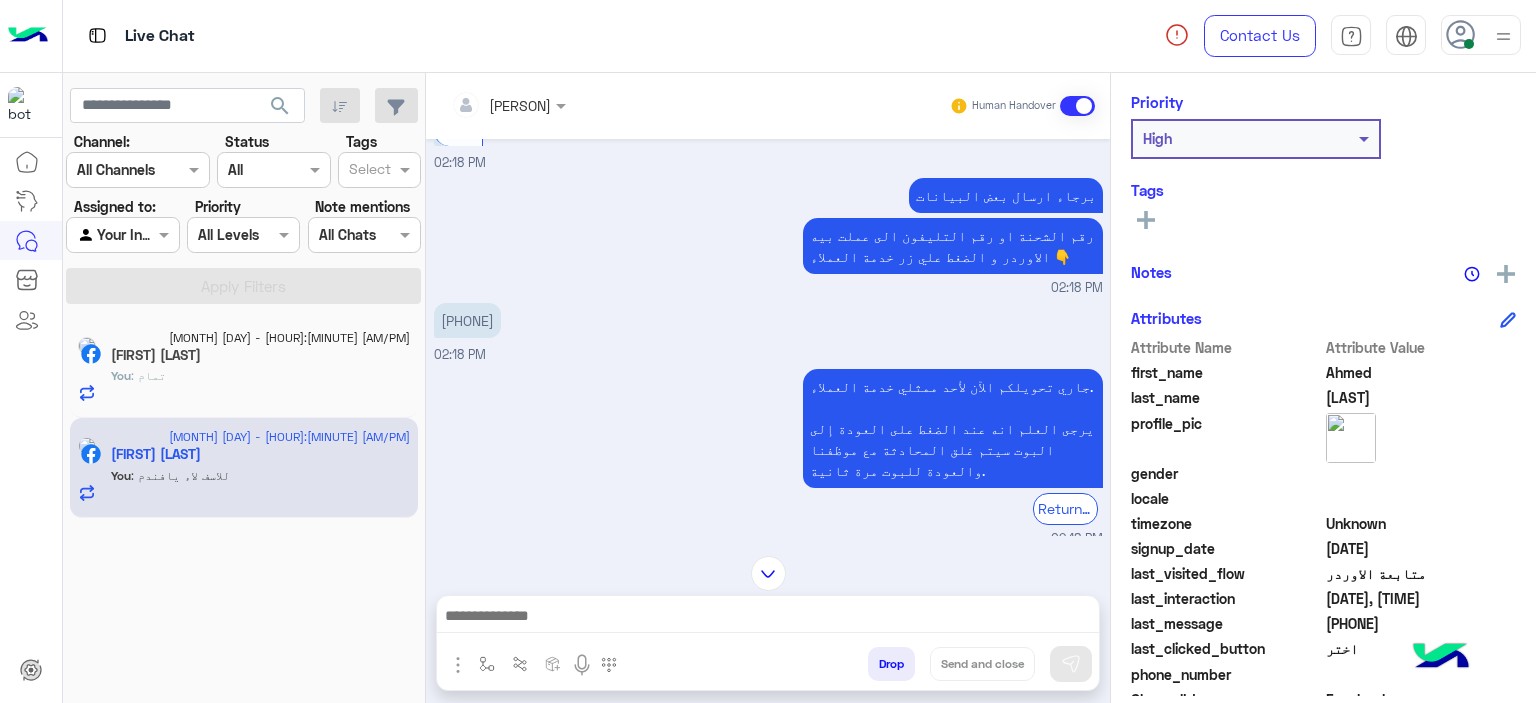 scroll, scrollTop: 456, scrollLeft: 0, axis: vertical 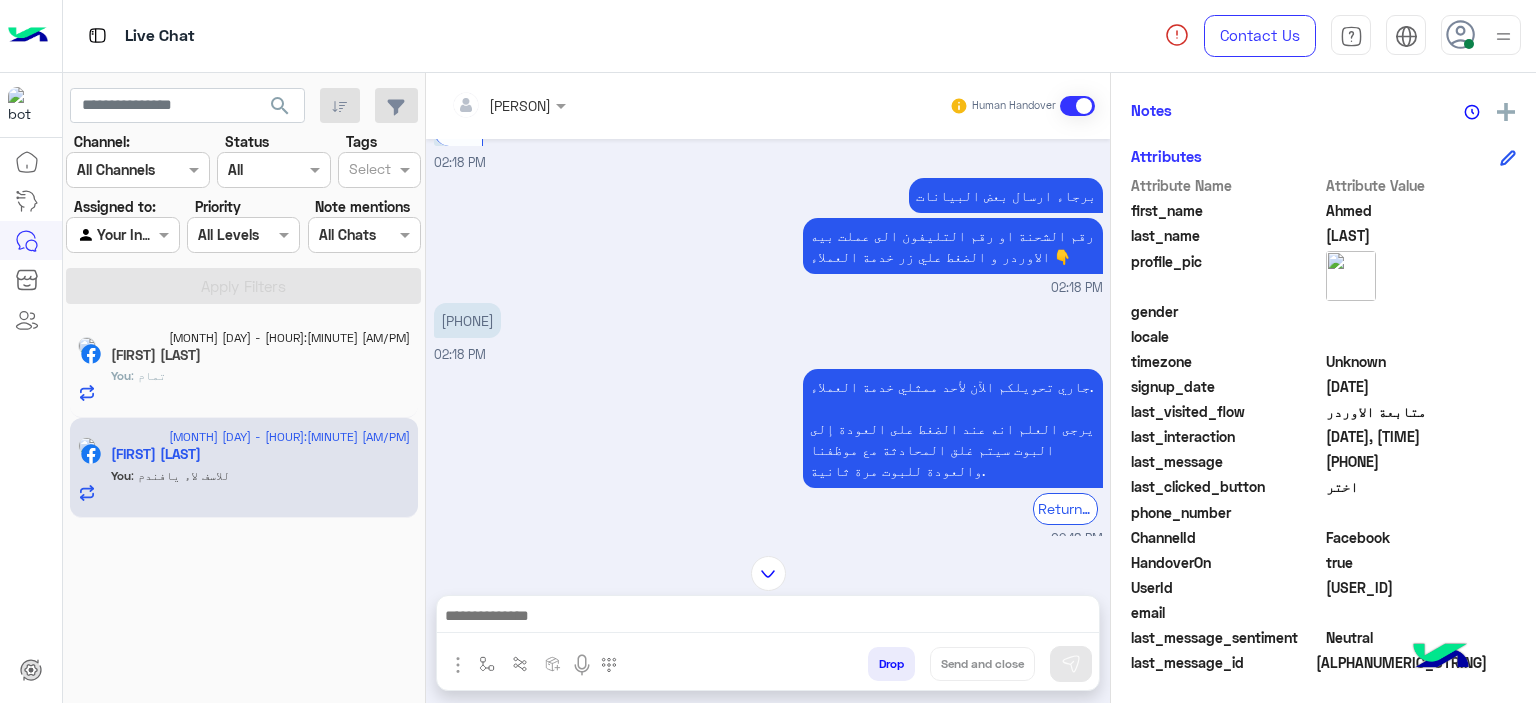 click on "4021870554571242" 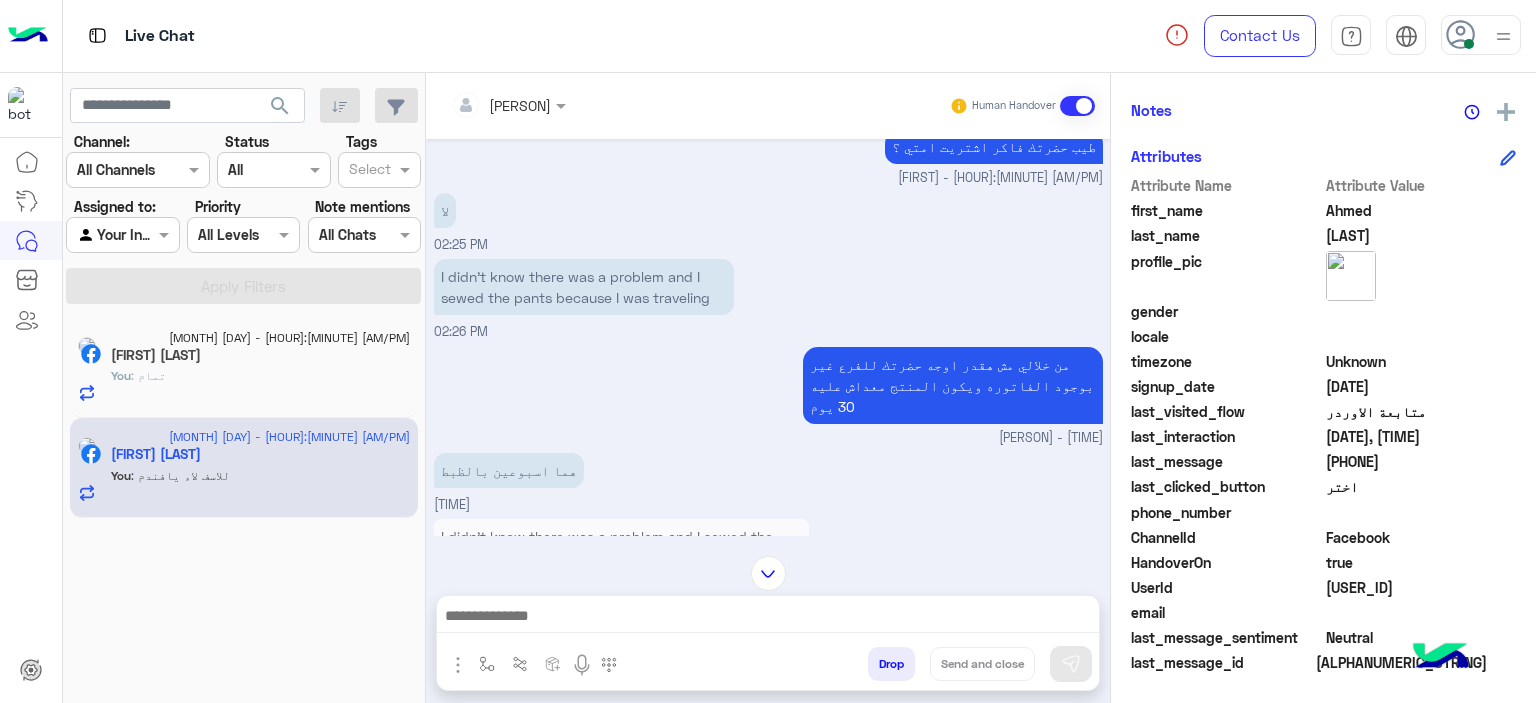 scroll, scrollTop: 1247, scrollLeft: 0, axis: vertical 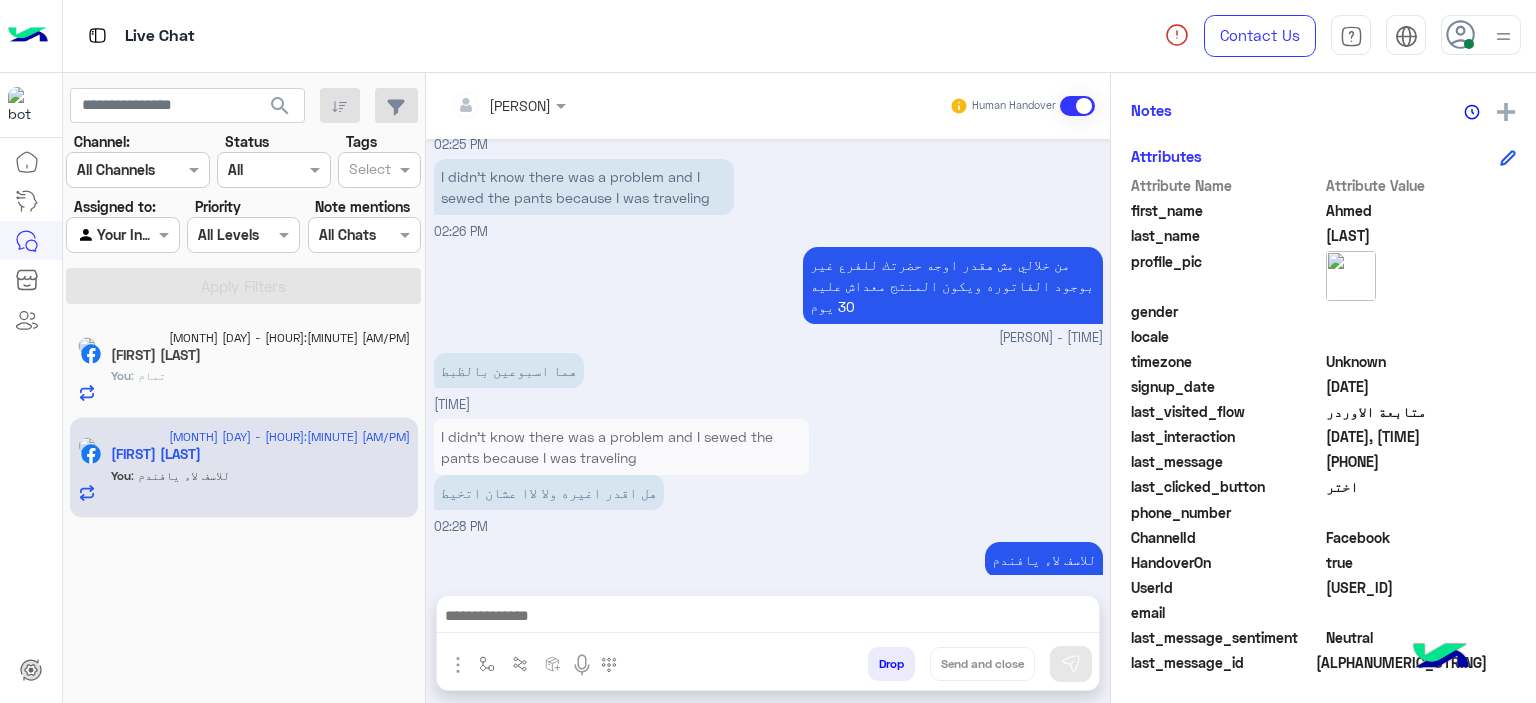 click on "You  : تمام" 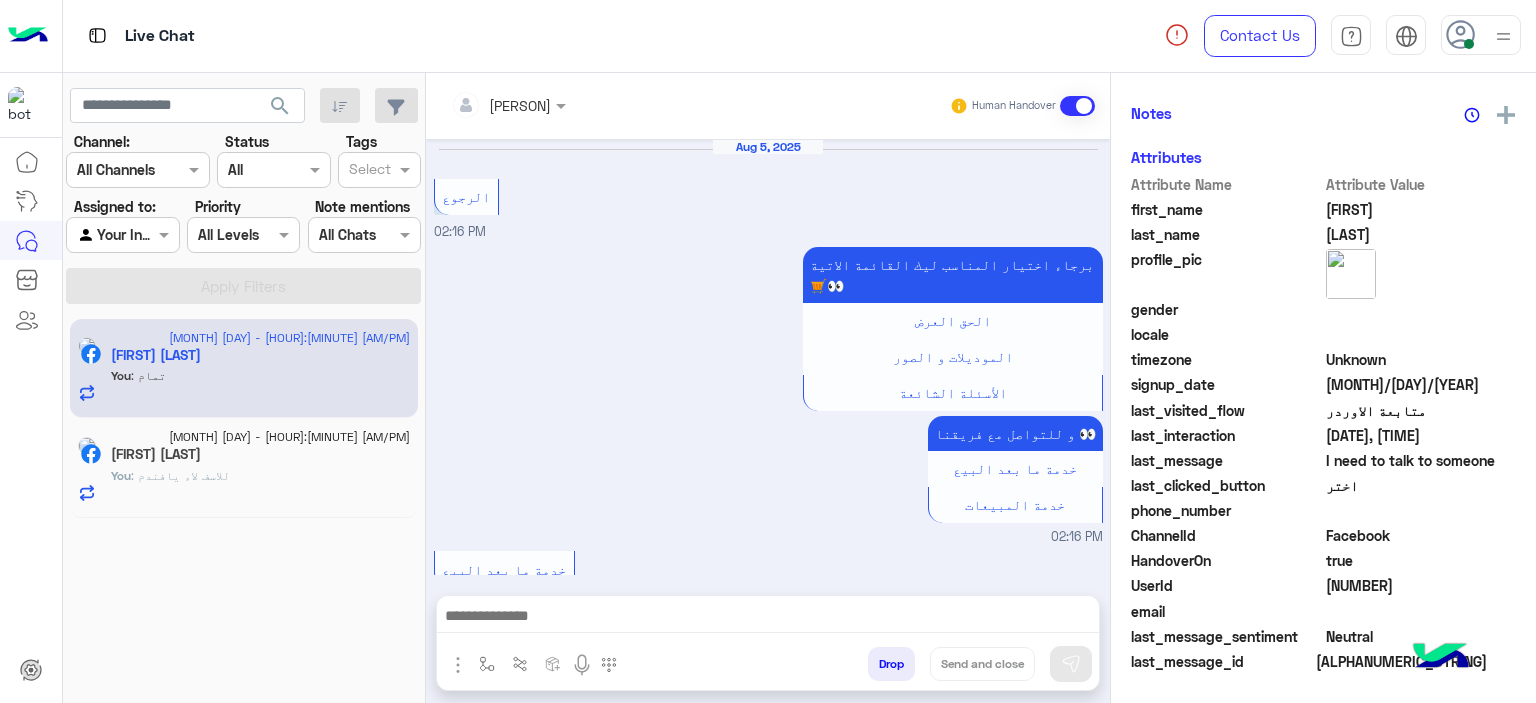 scroll, scrollTop: 1678, scrollLeft: 0, axis: vertical 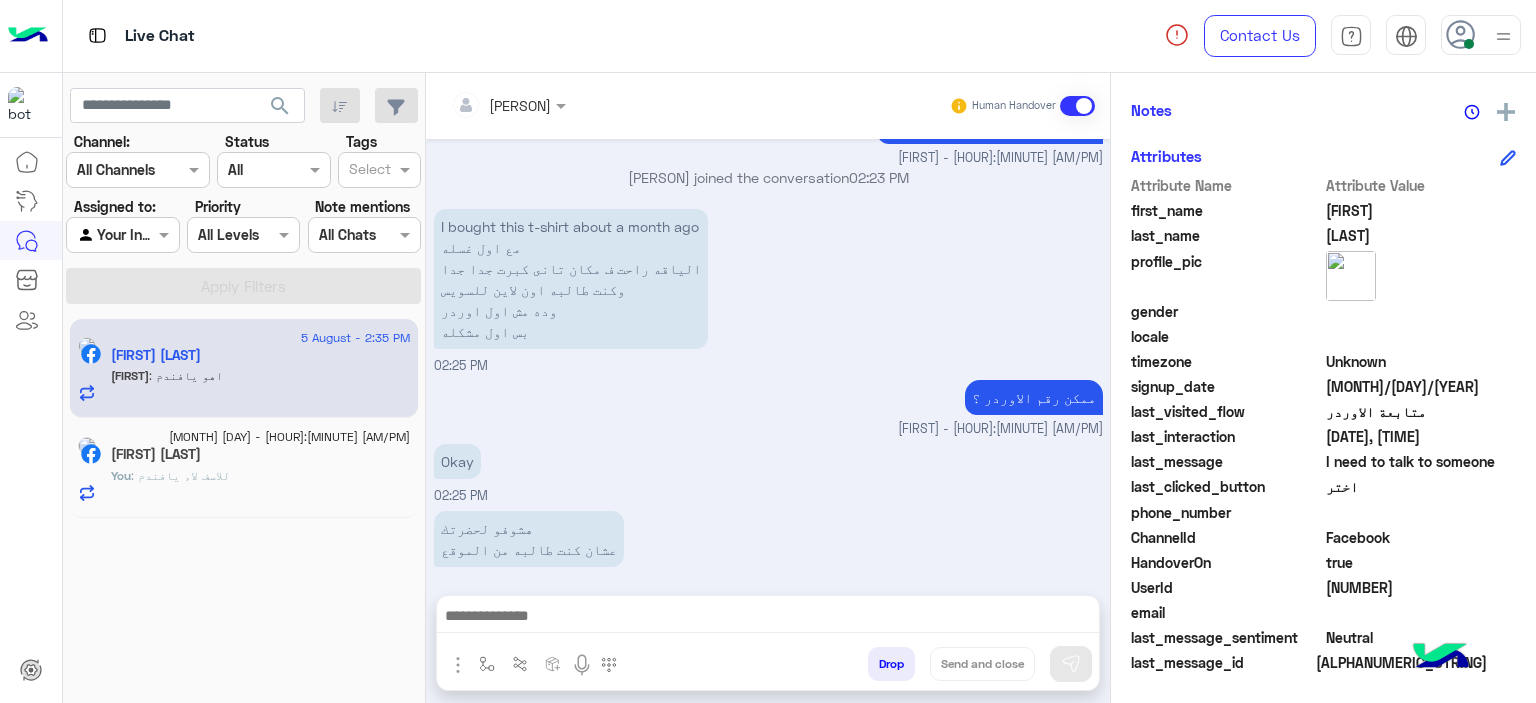 click on "51236567815 رقم الاوردر  // تيشرت ميديم // الاجمالي بالشحن 735 ج نورتني" at bounding box center (584, 690) 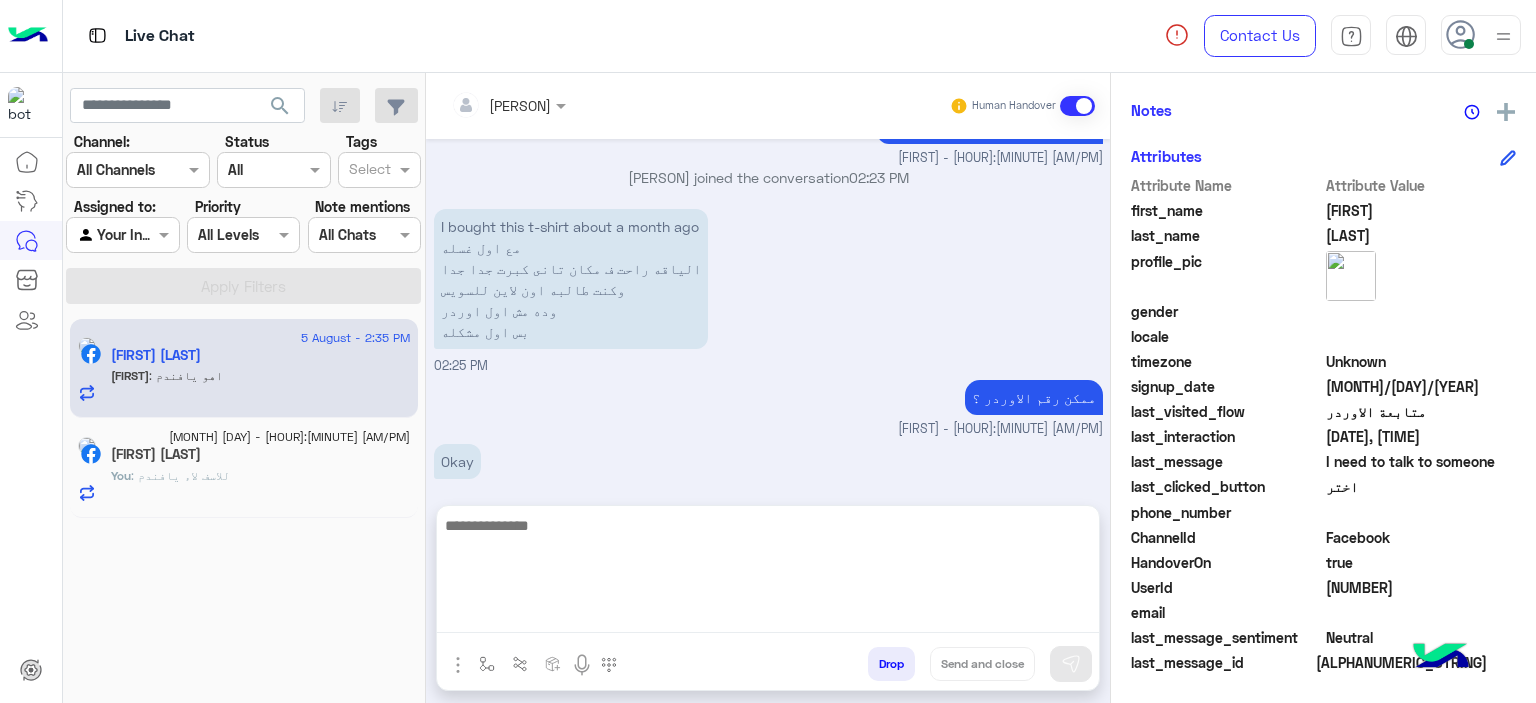 click at bounding box center [768, 573] 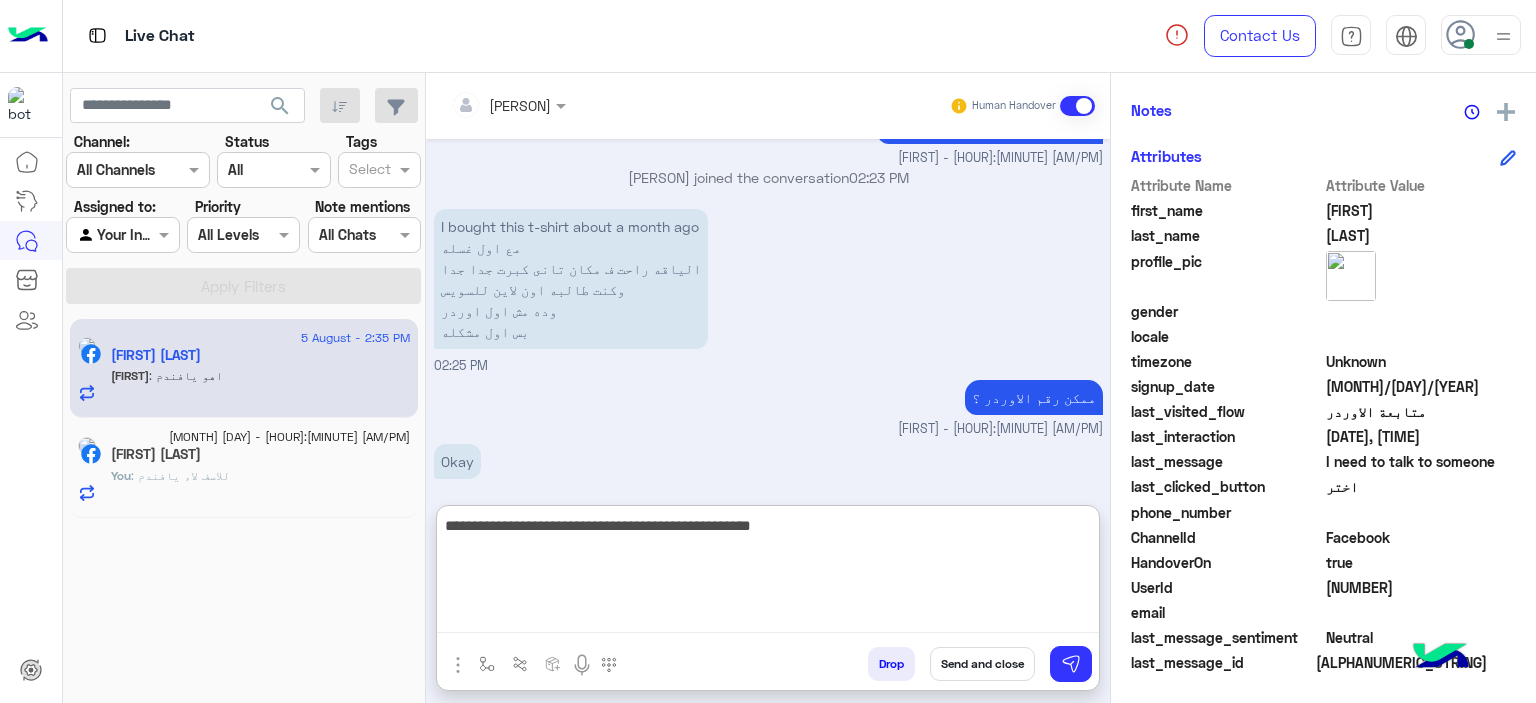type on "**********" 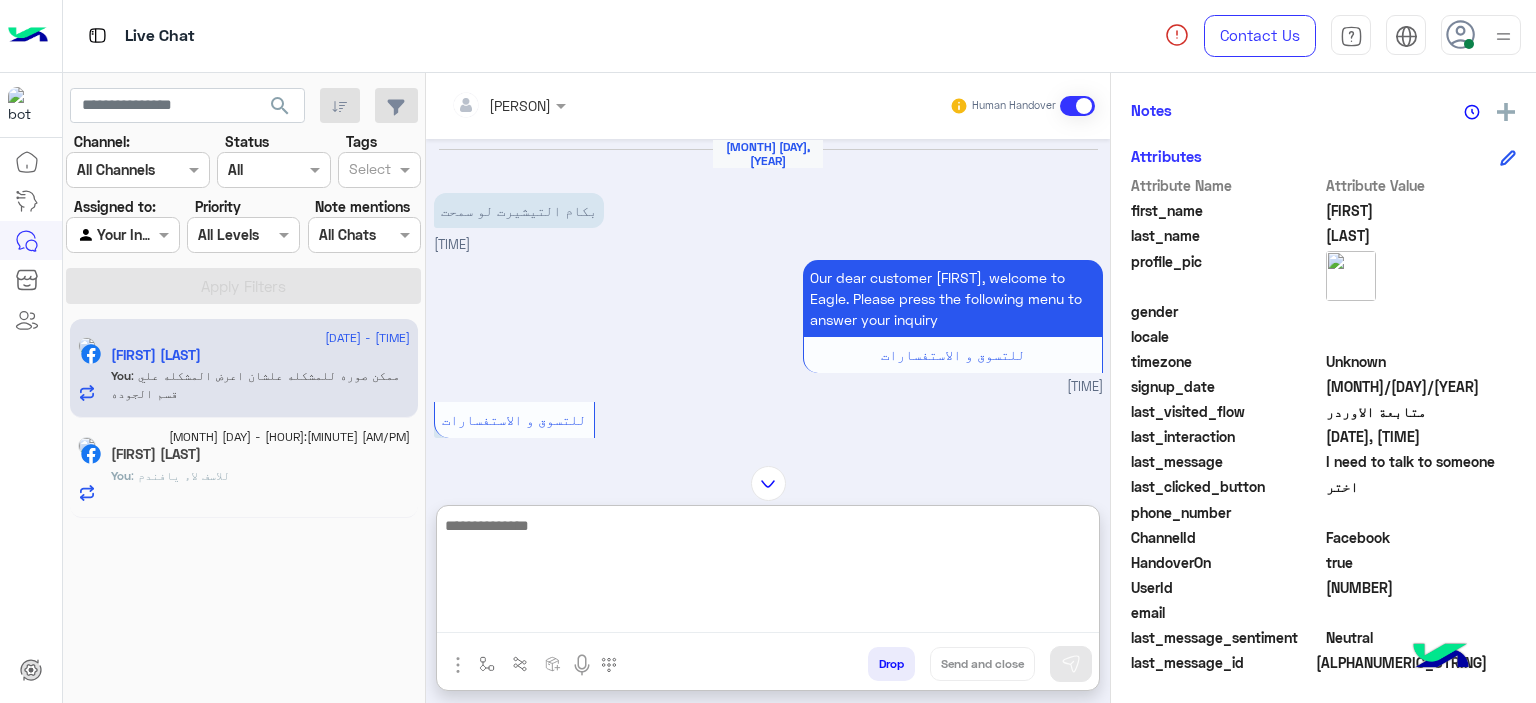 scroll, scrollTop: 5625, scrollLeft: 0, axis: vertical 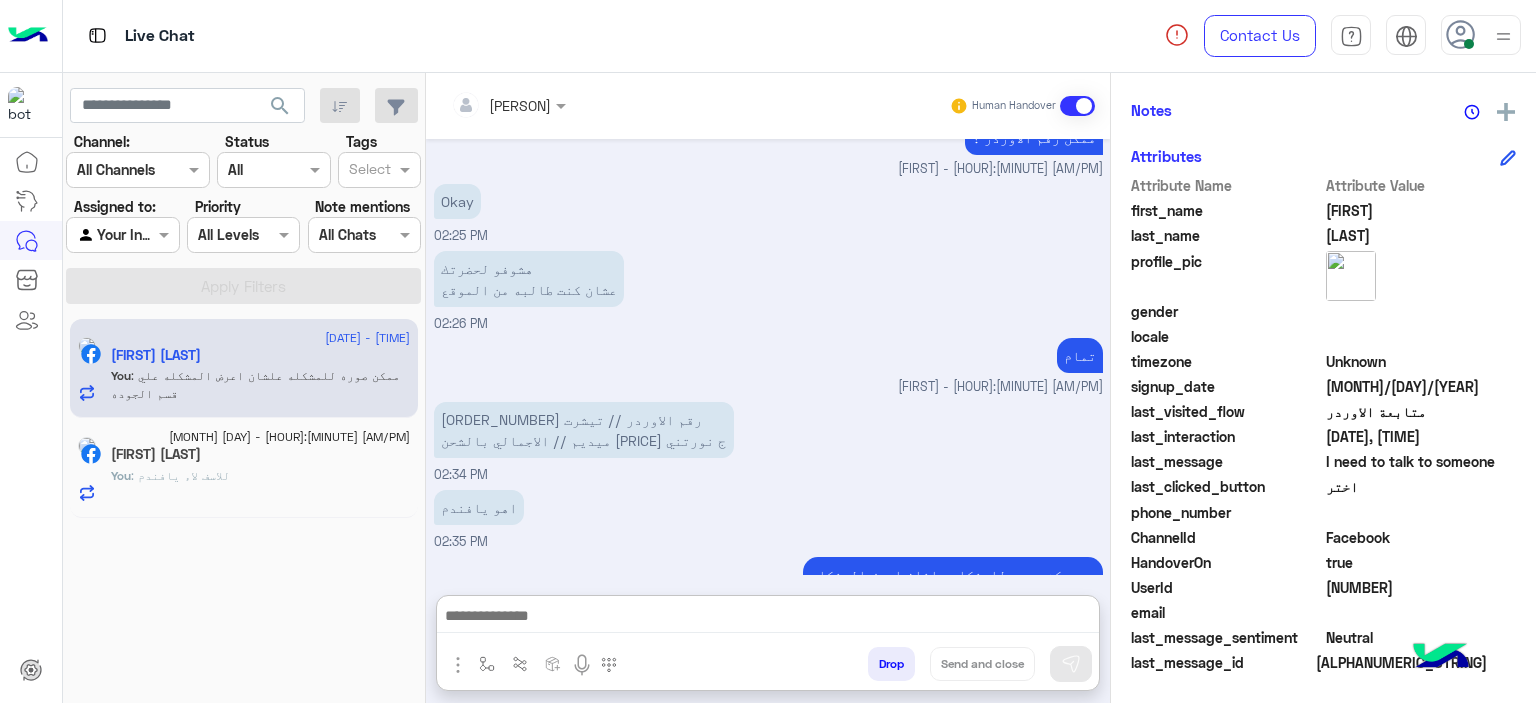 click on ": للاسف لاء يافندم" 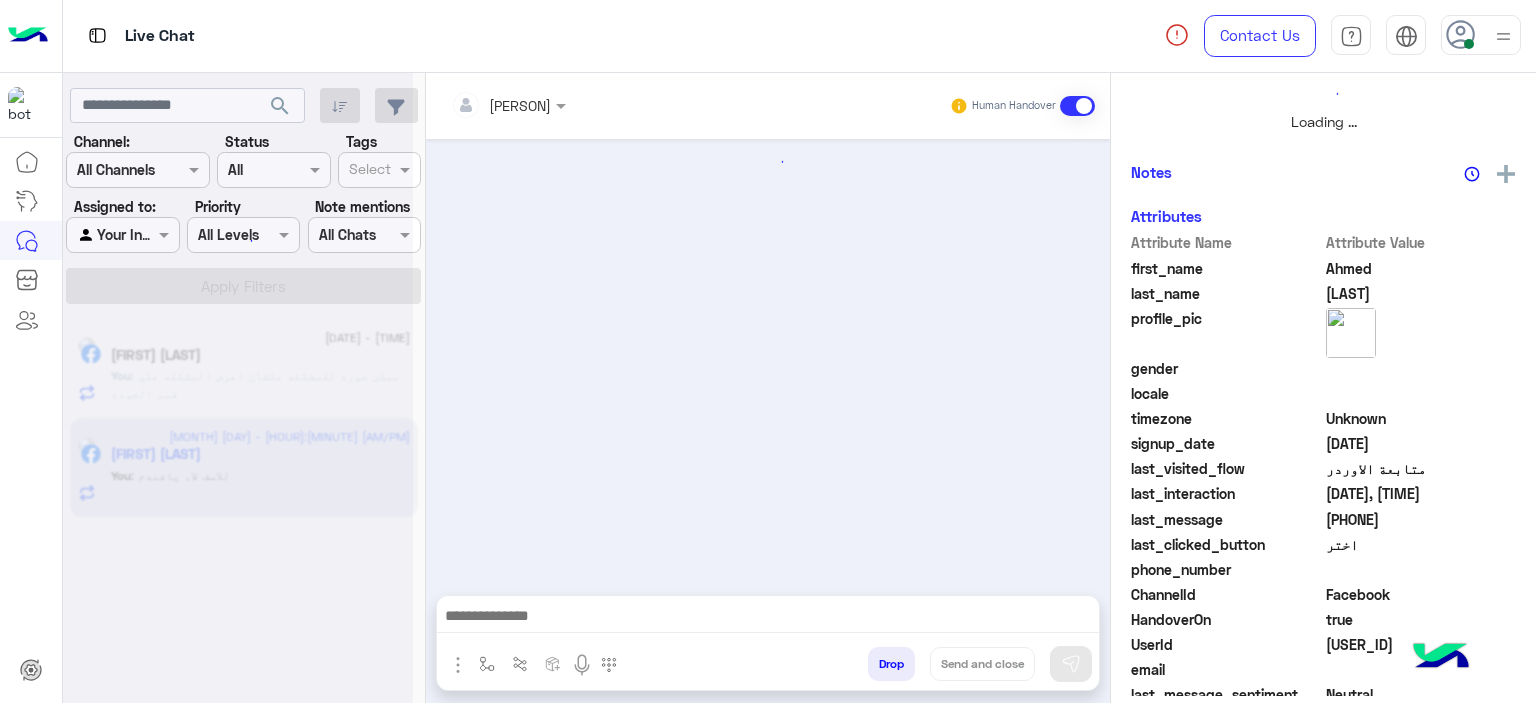 scroll, scrollTop: 0, scrollLeft: 0, axis: both 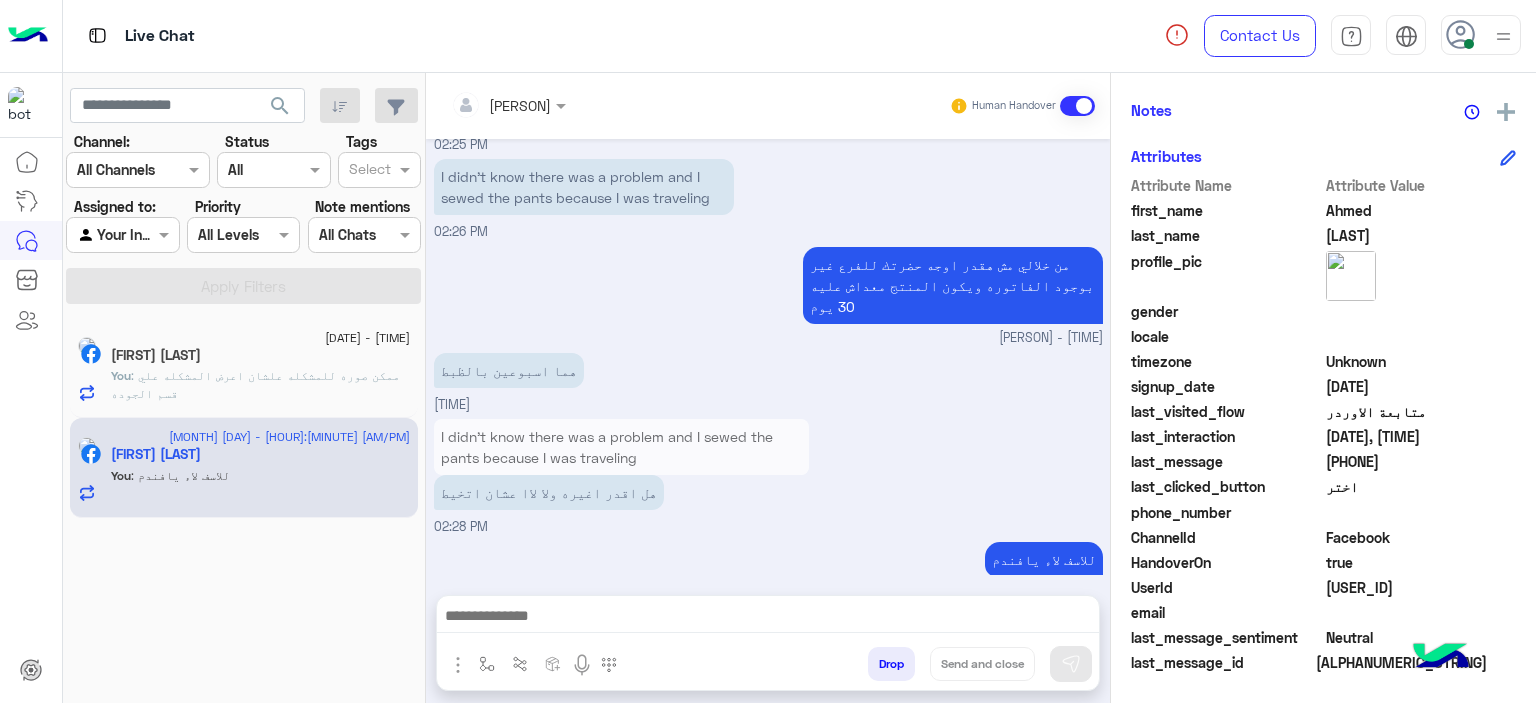 click on "Drop" at bounding box center [891, 664] 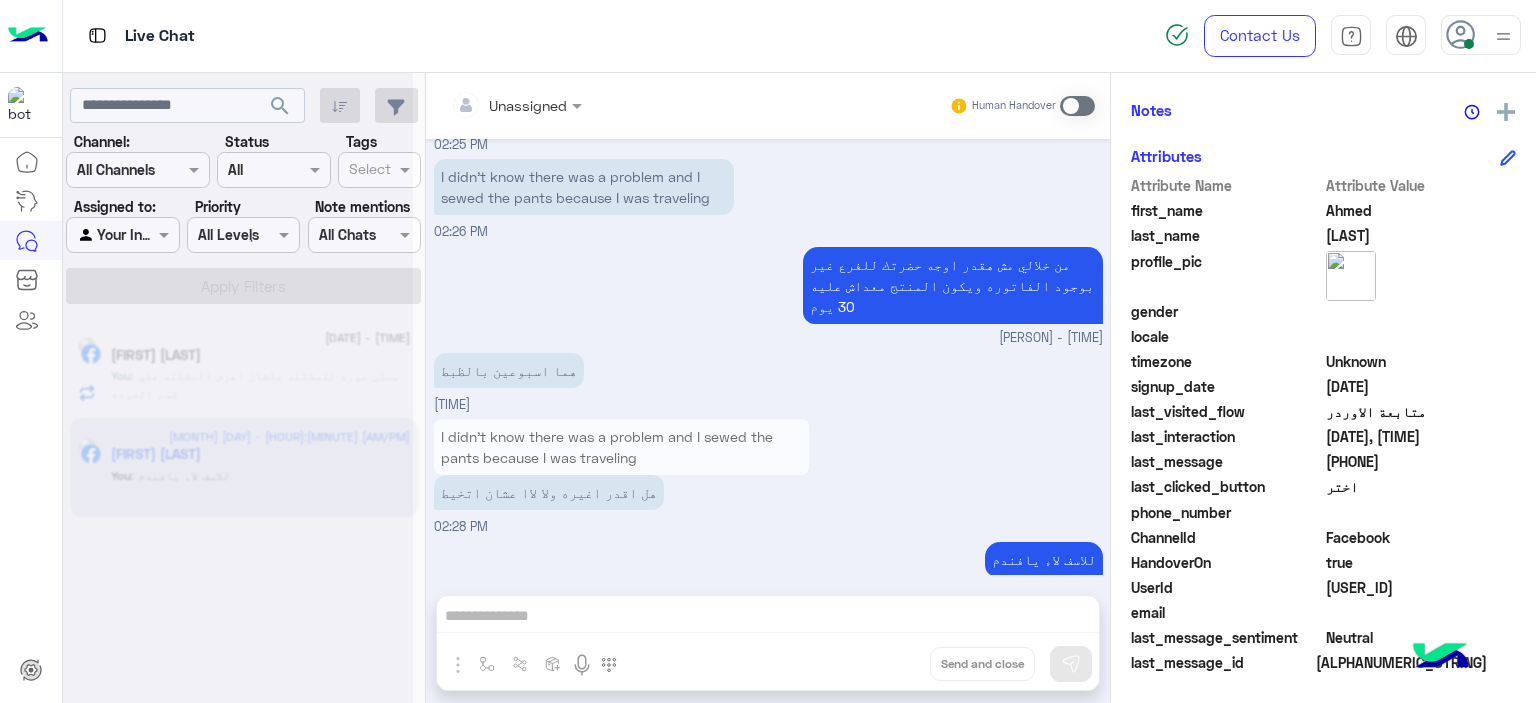 scroll, scrollTop: 1283, scrollLeft: 0, axis: vertical 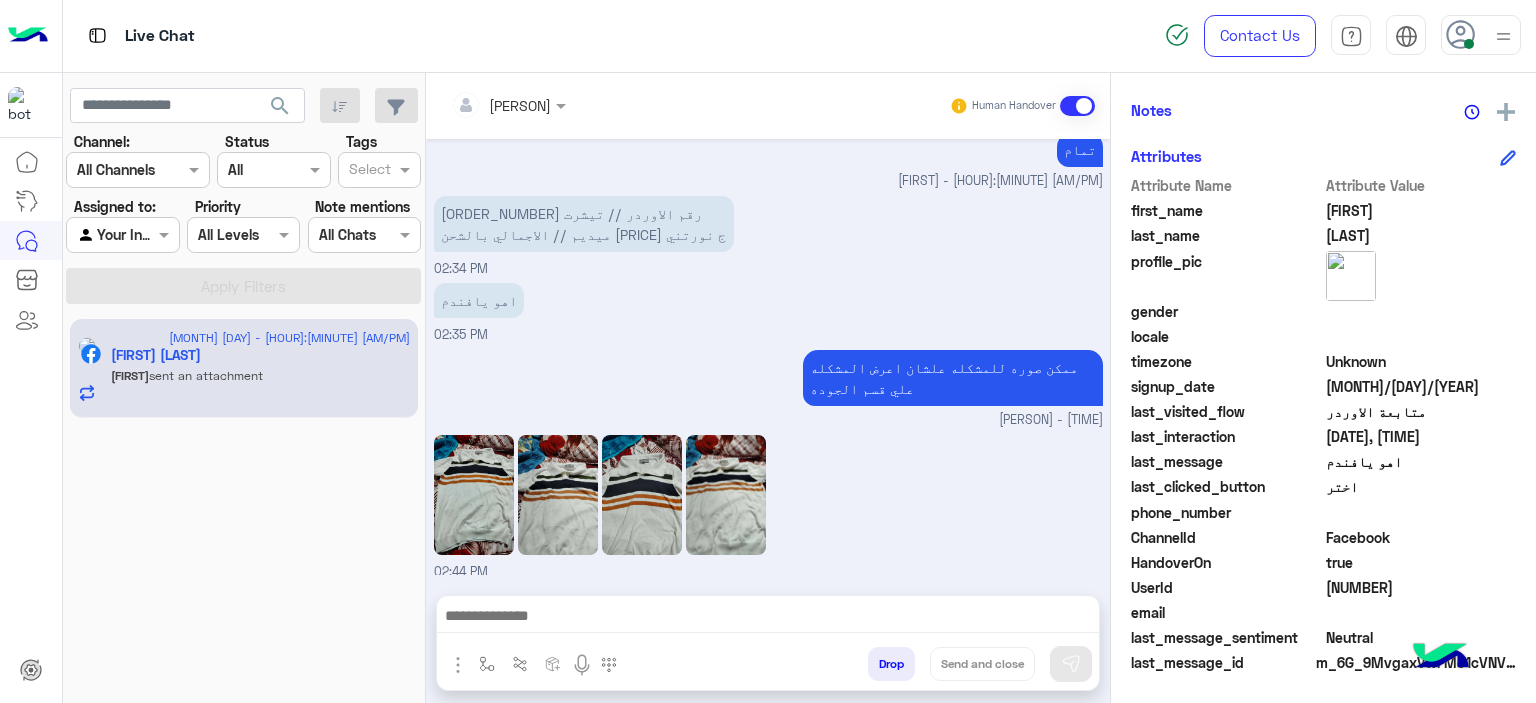 click 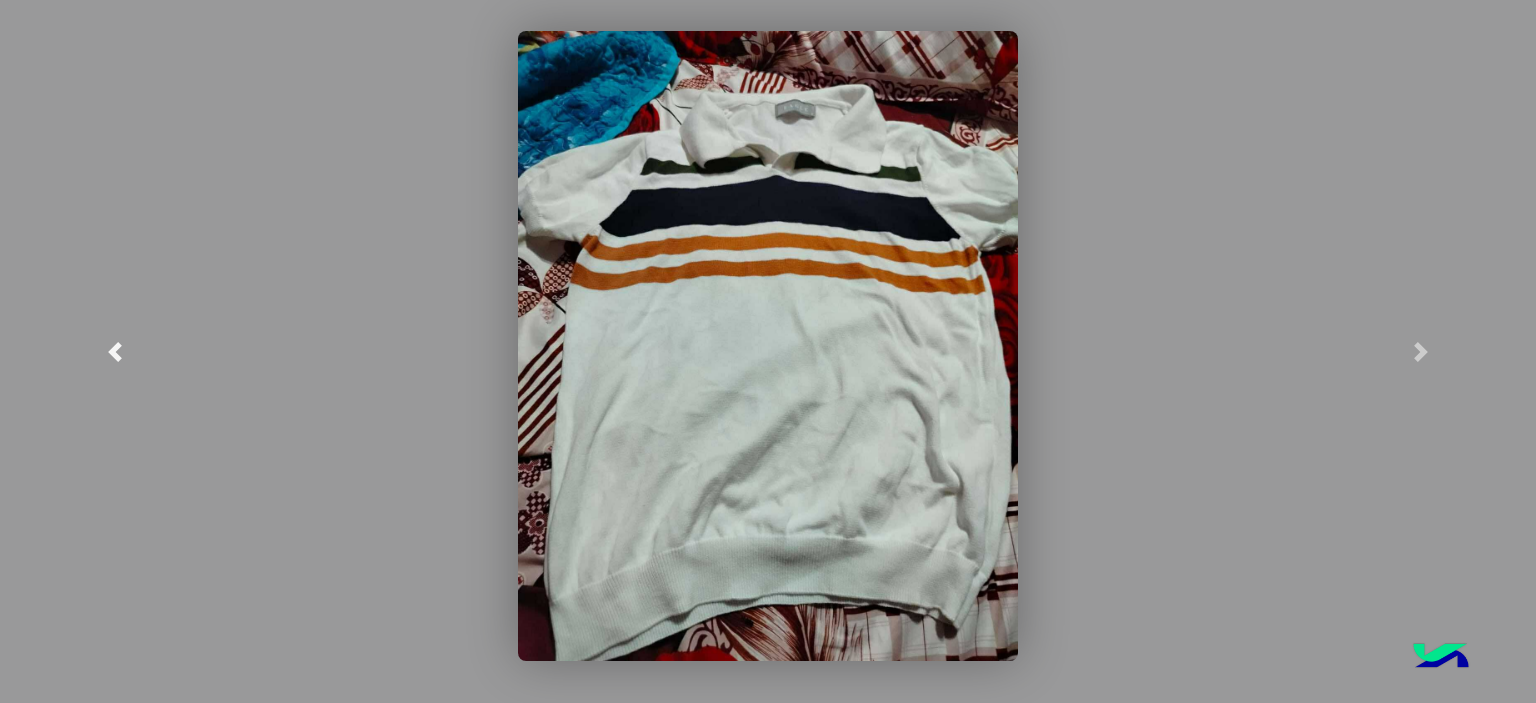 click at bounding box center [115, 352] 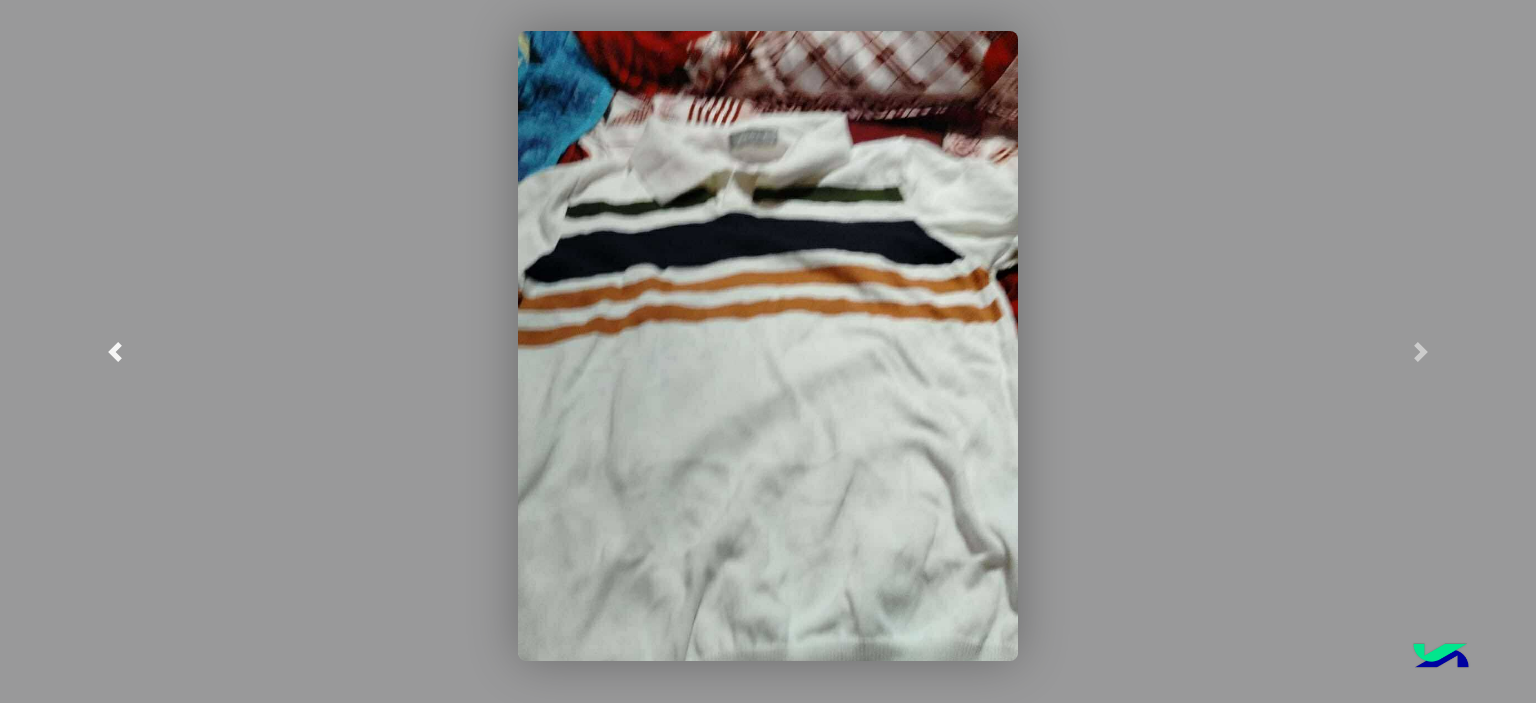 click at bounding box center [115, 352] 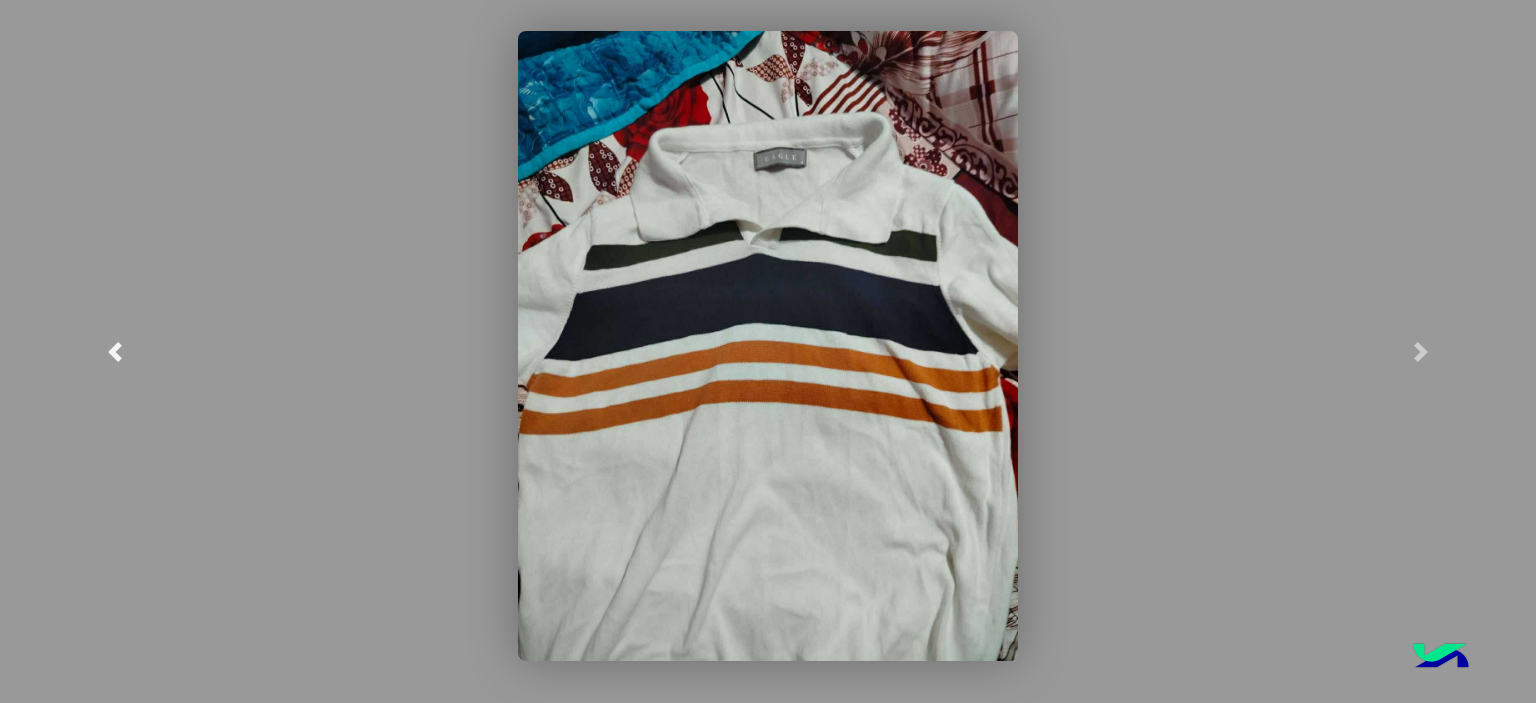 click at bounding box center [115, 352] 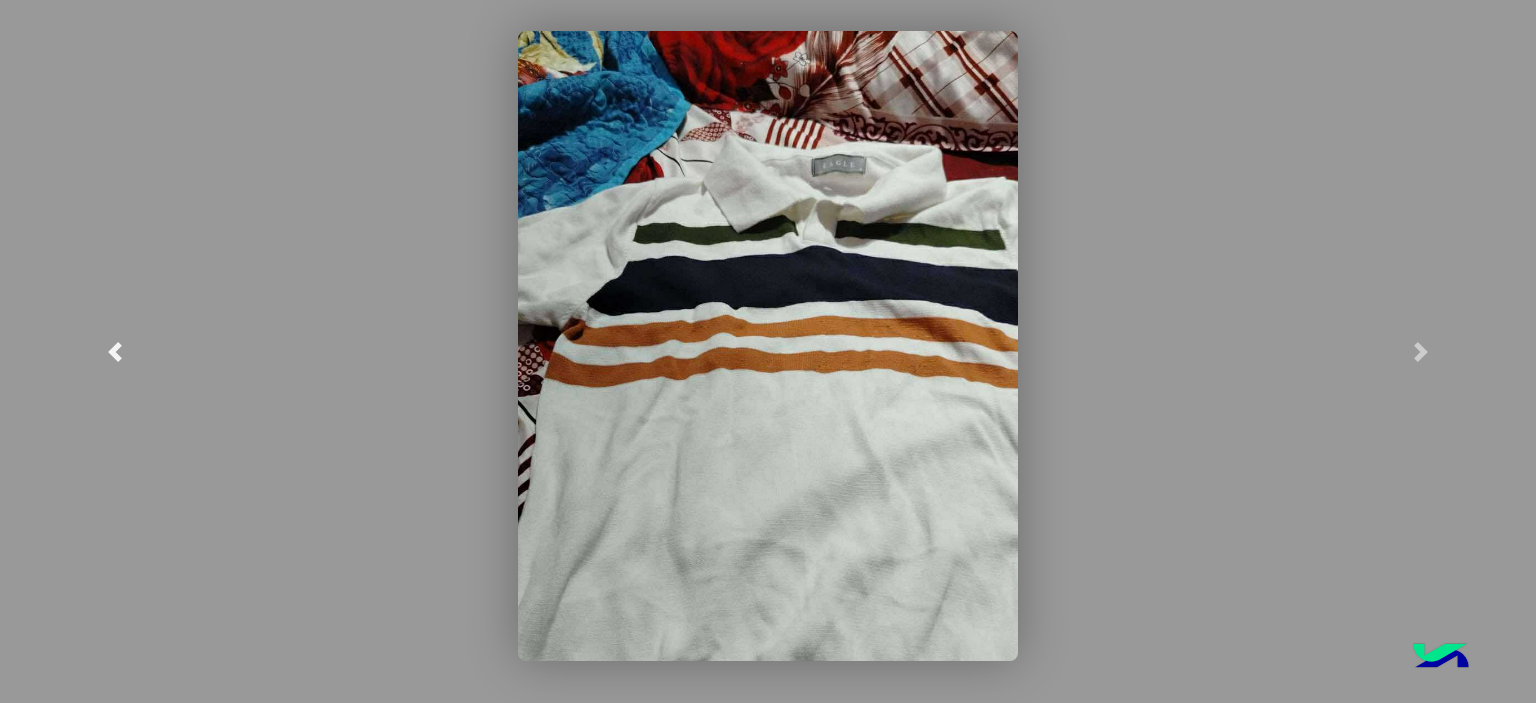 click at bounding box center (115, 352) 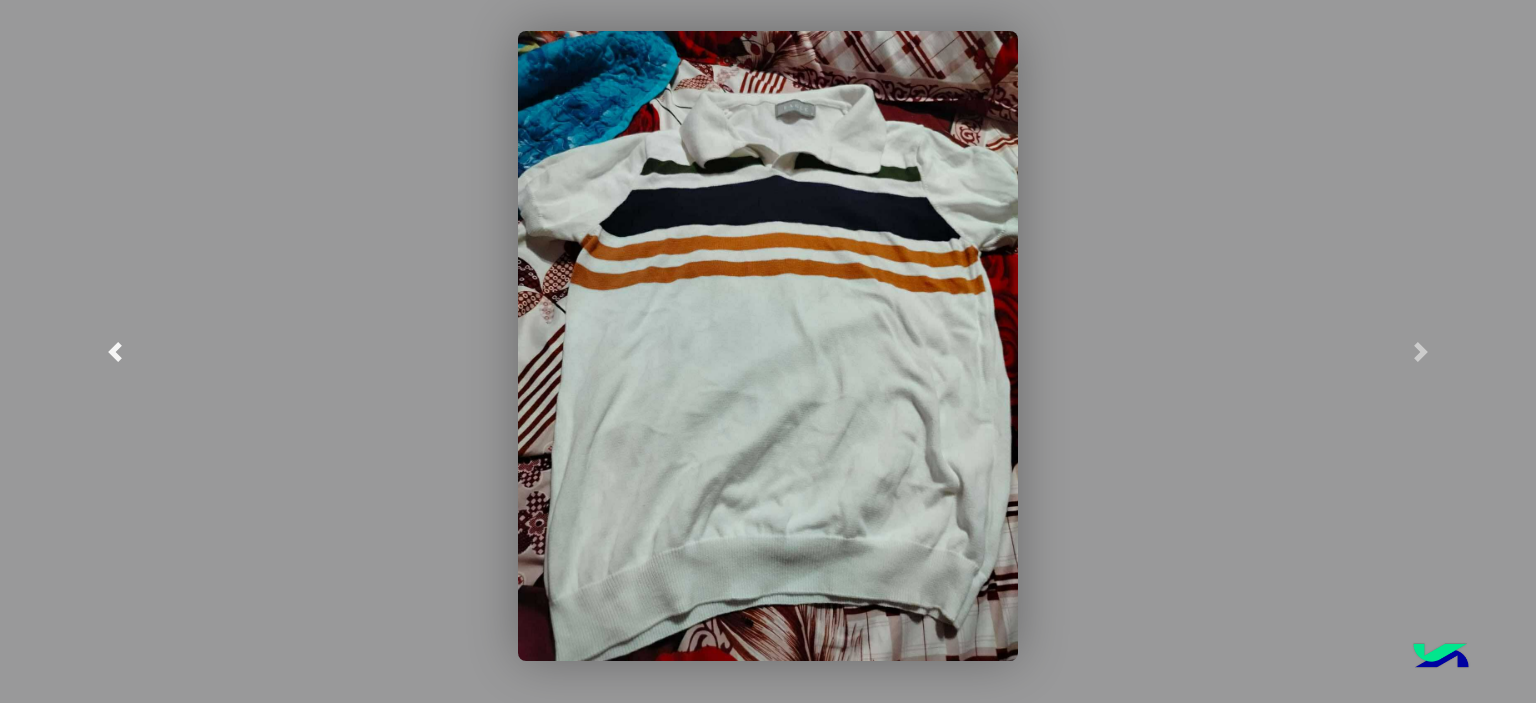 click at bounding box center (115, 352) 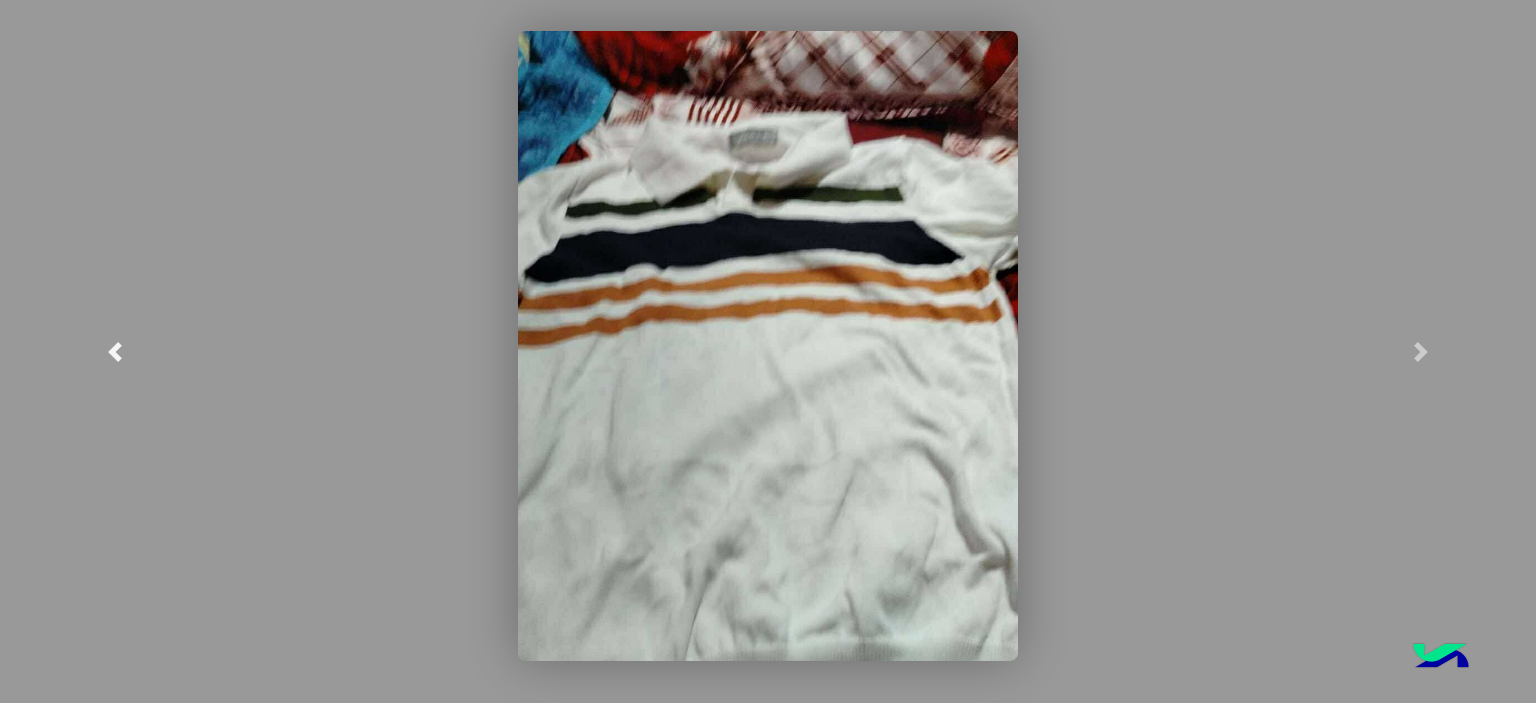 click at bounding box center (115, 352) 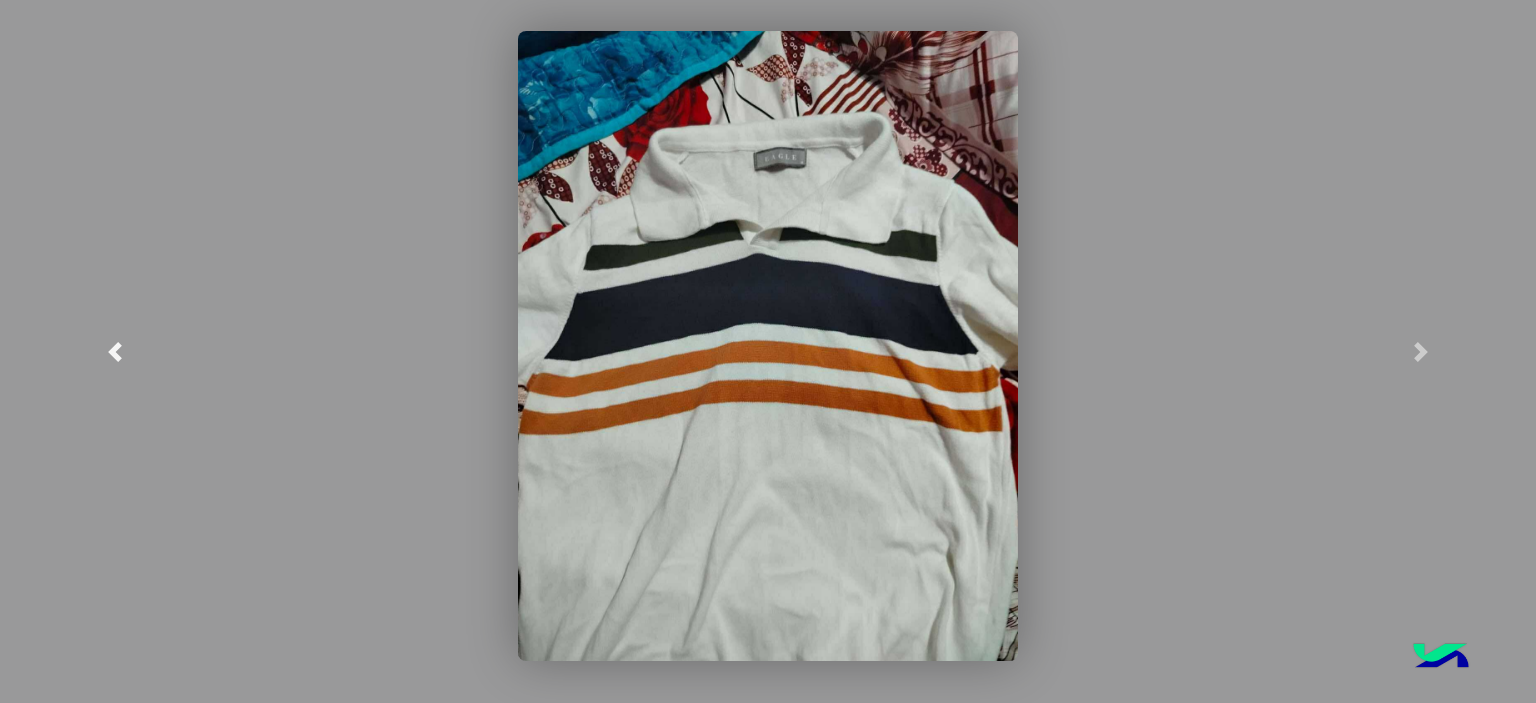click at bounding box center (115, 352) 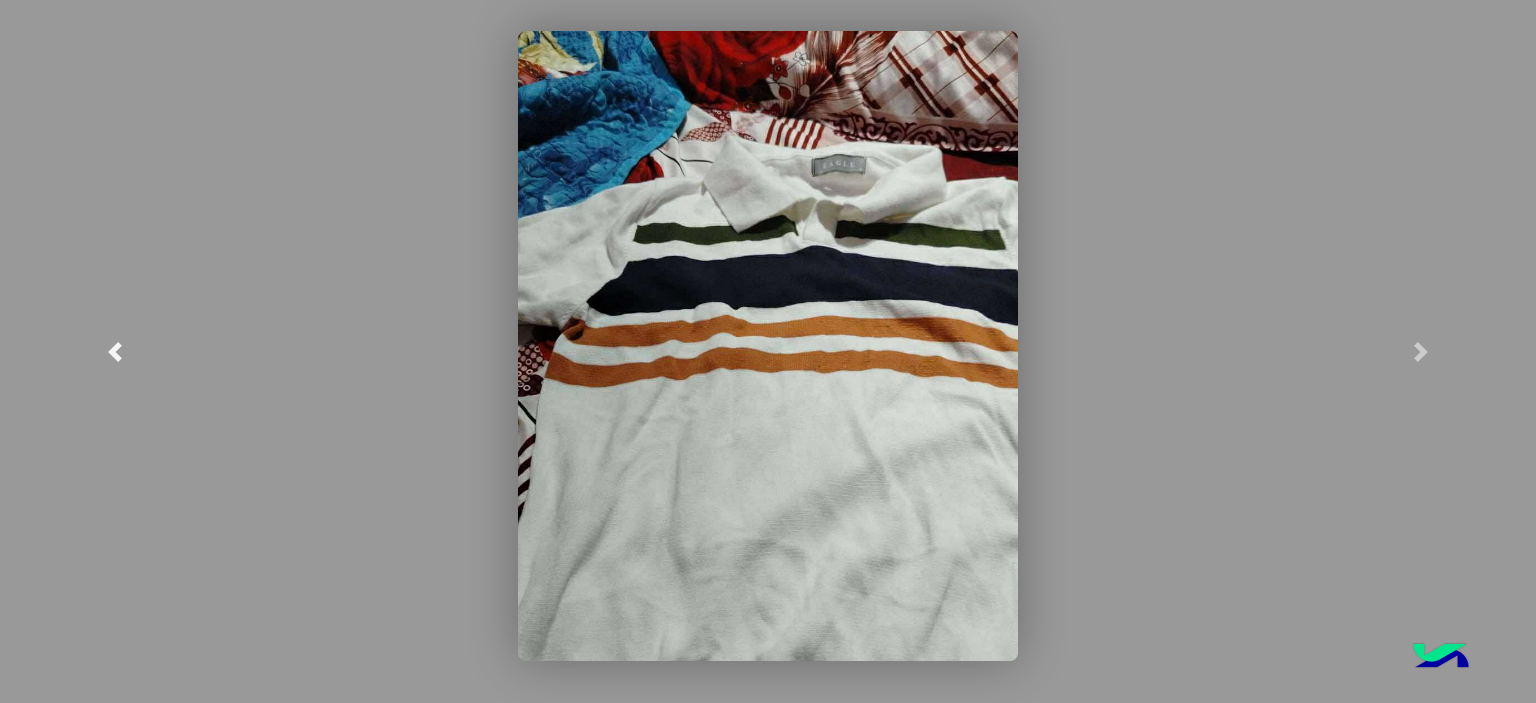 click at bounding box center (115, 352) 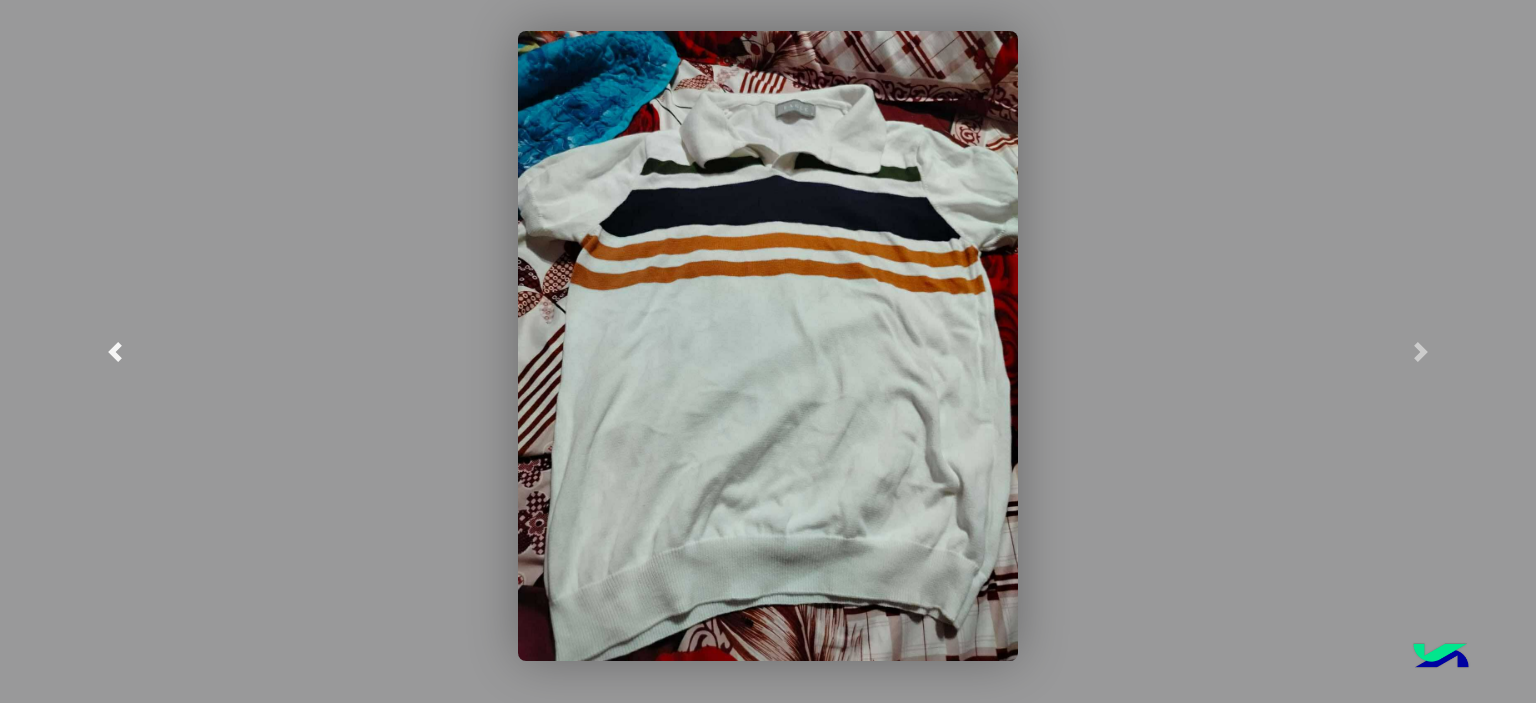 click at bounding box center (115, 352) 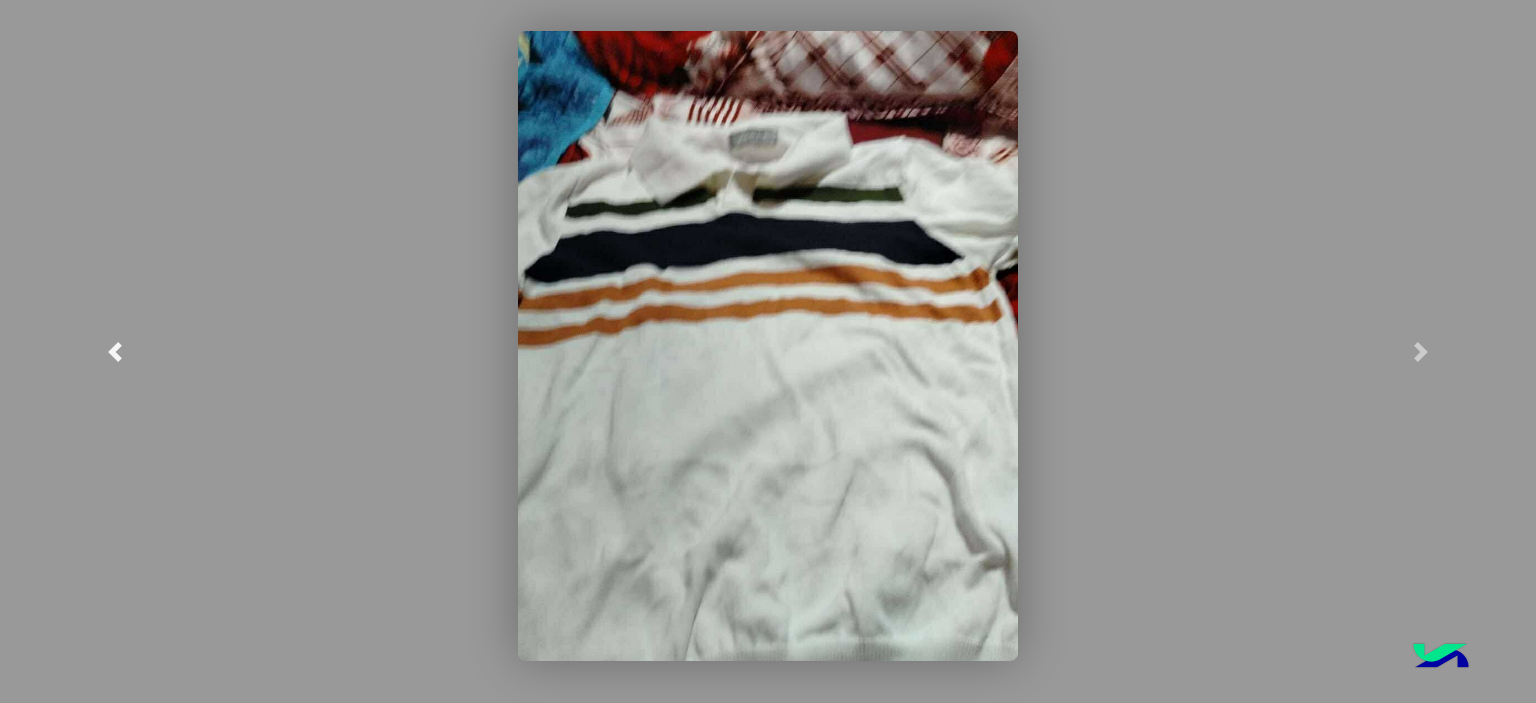 click at bounding box center (115, 352) 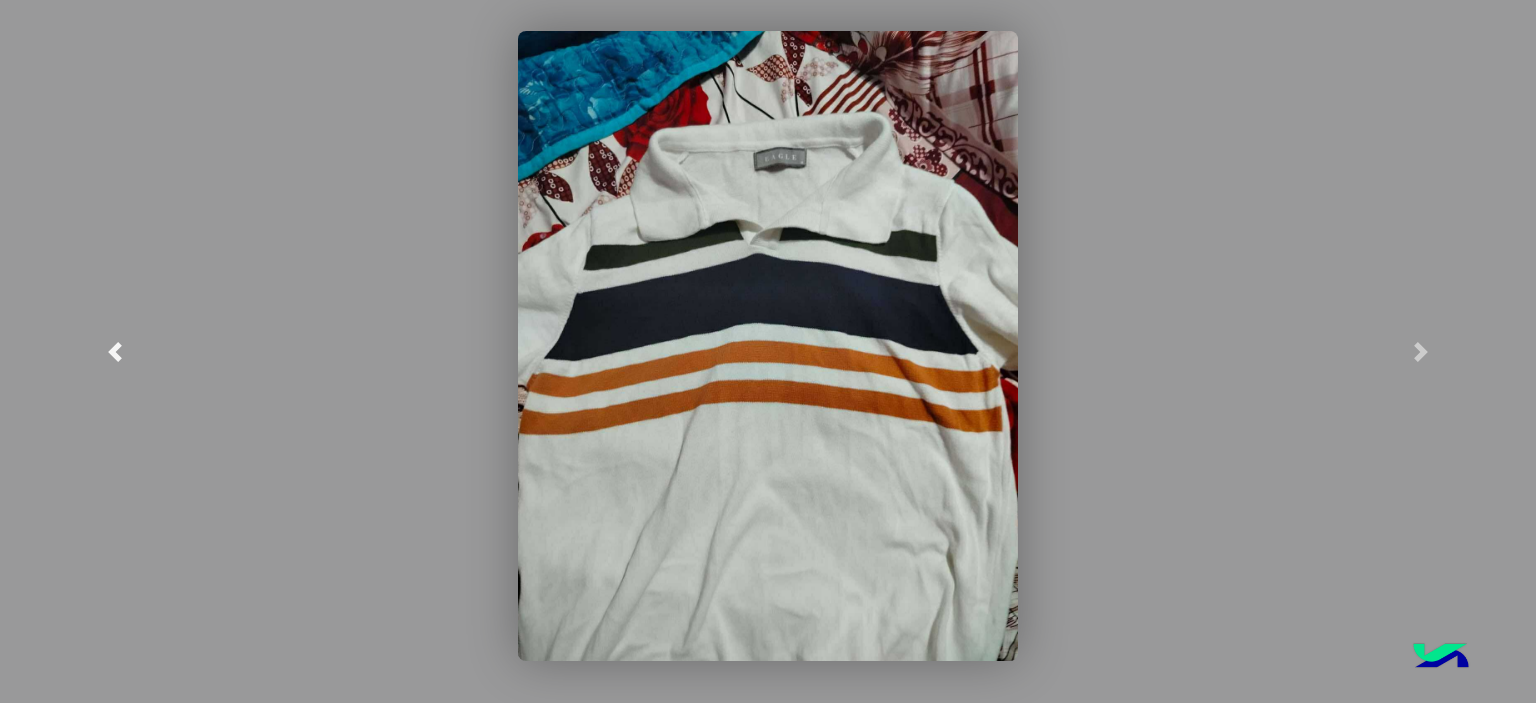 click at bounding box center (115, 351) 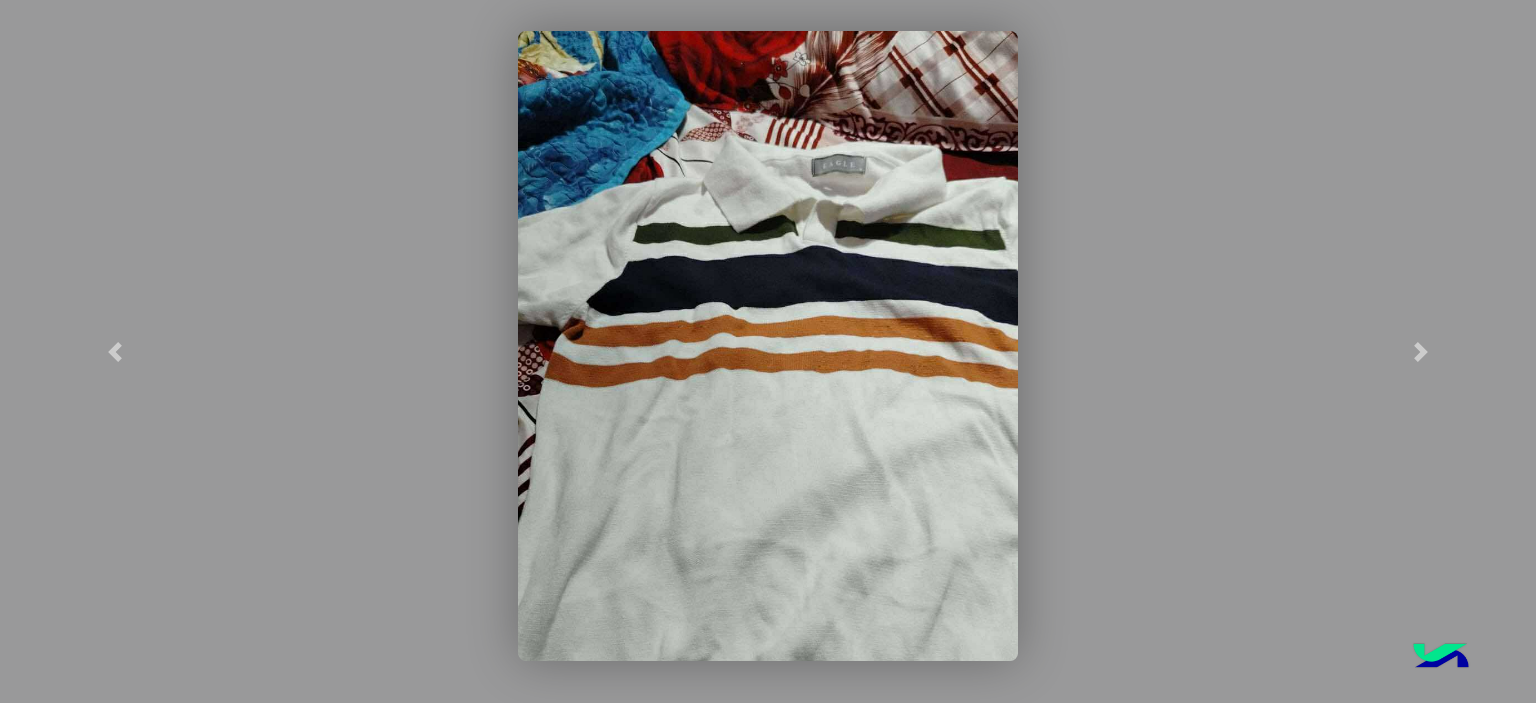 click 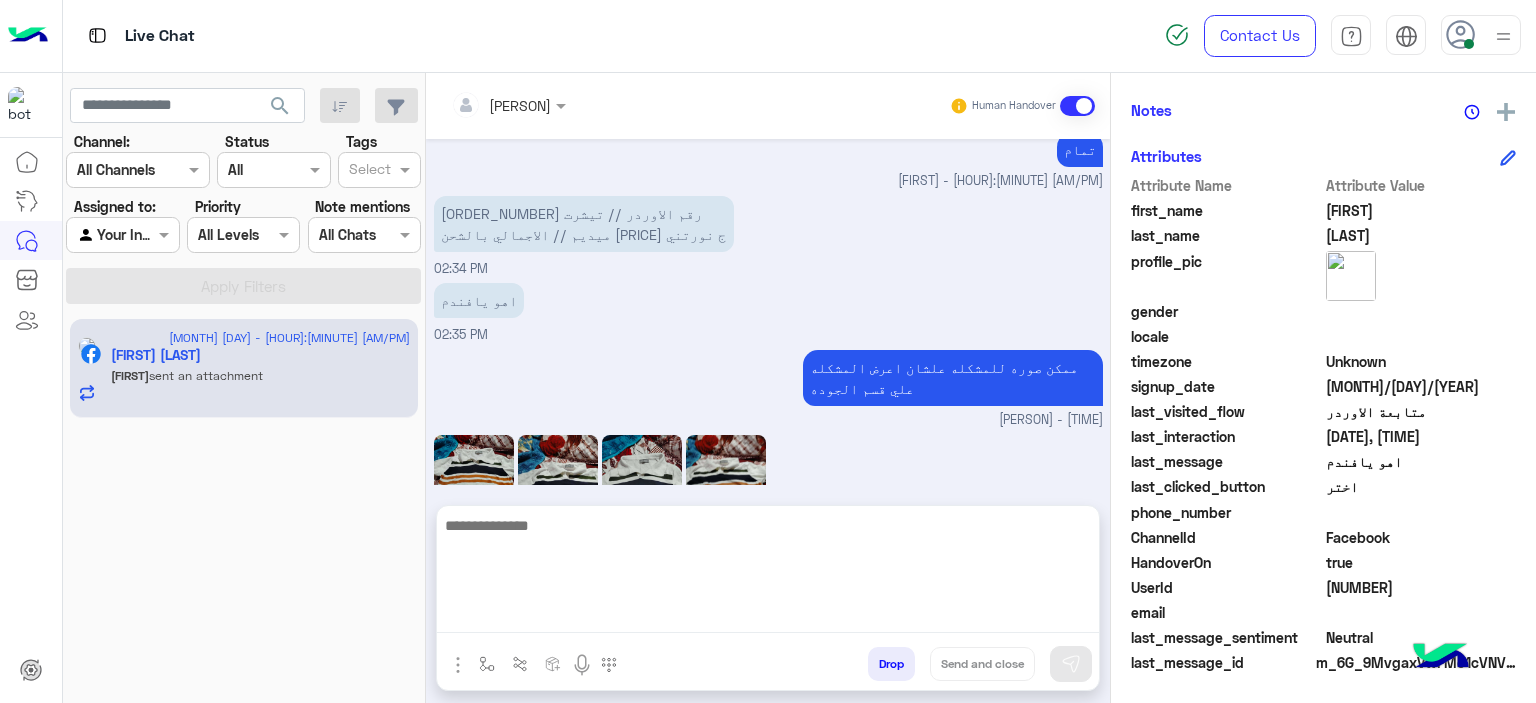 click at bounding box center (768, 573) 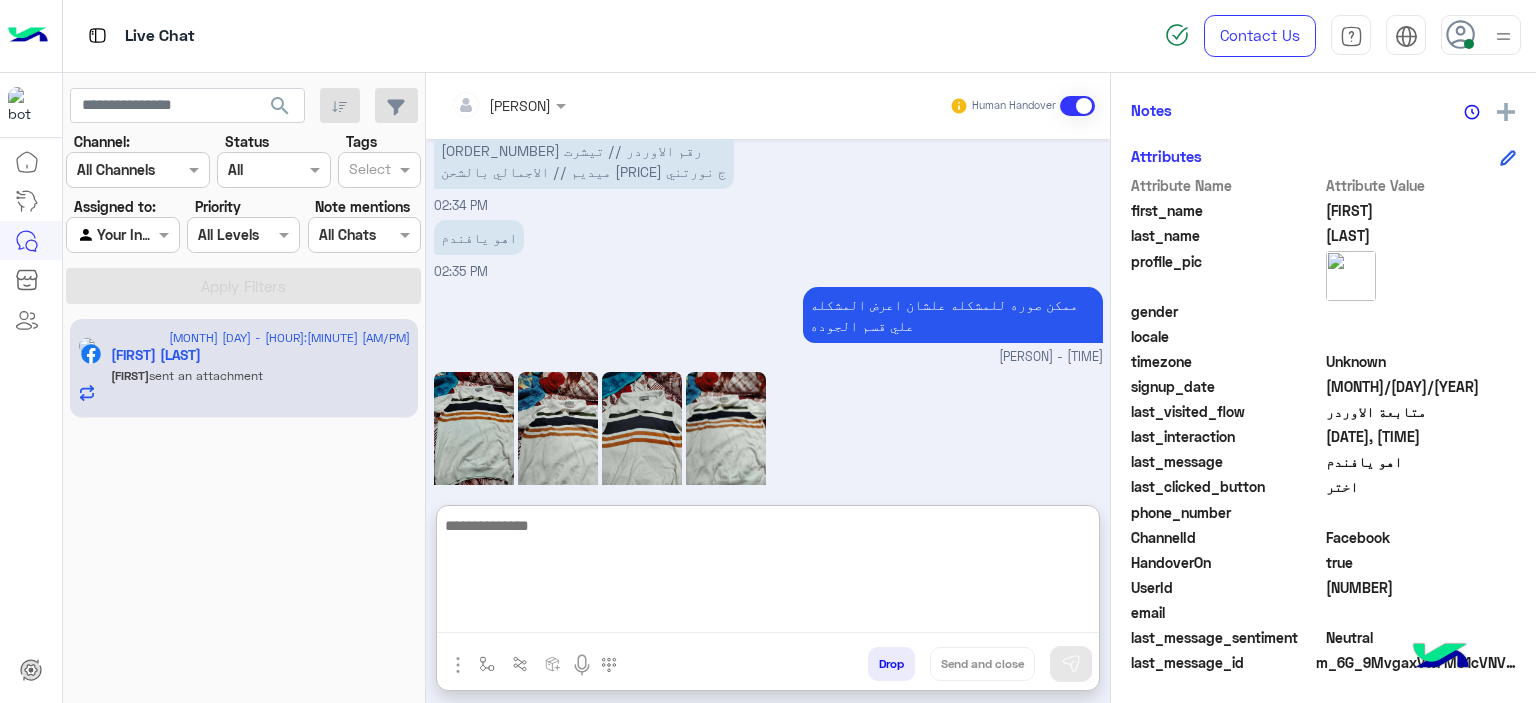 scroll, scrollTop: 1740, scrollLeft: 0, axis: vertical 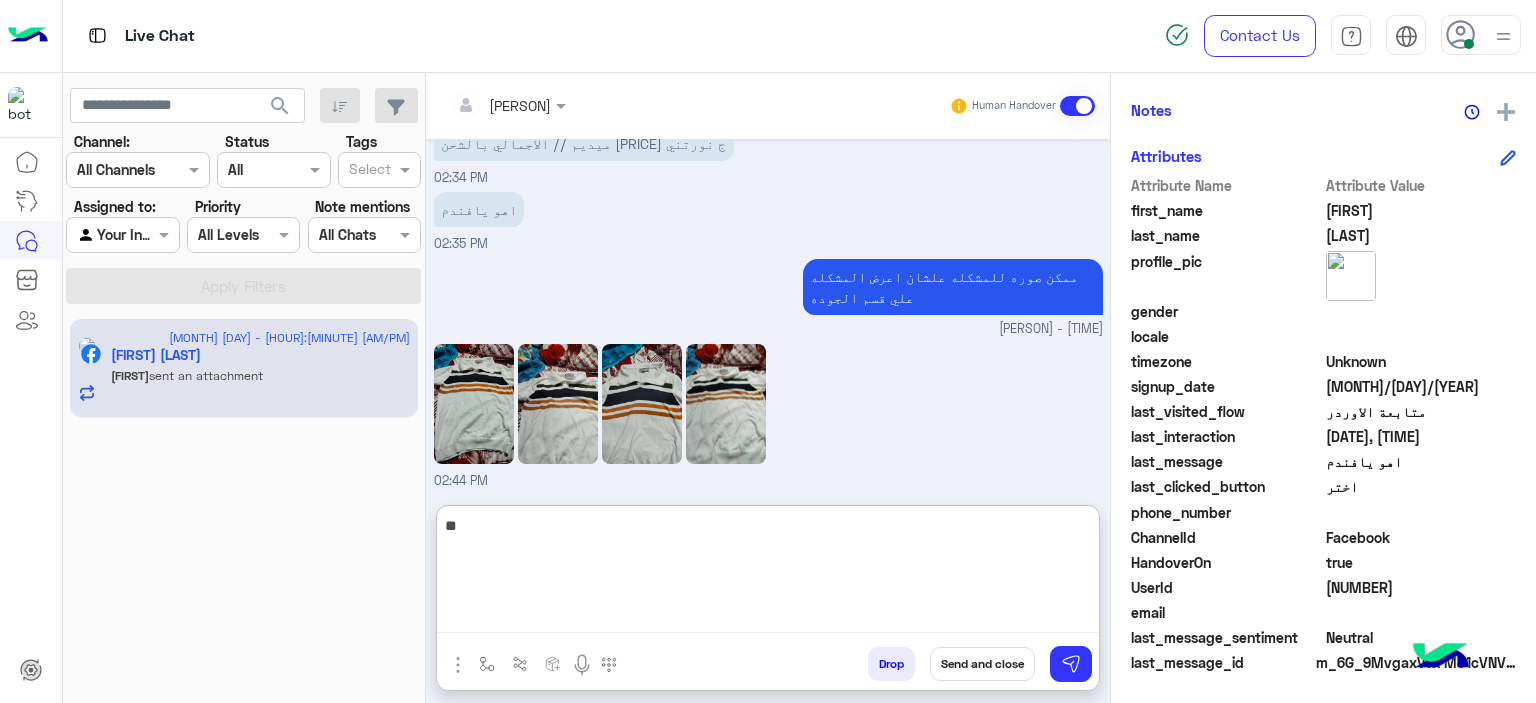 type on "*" 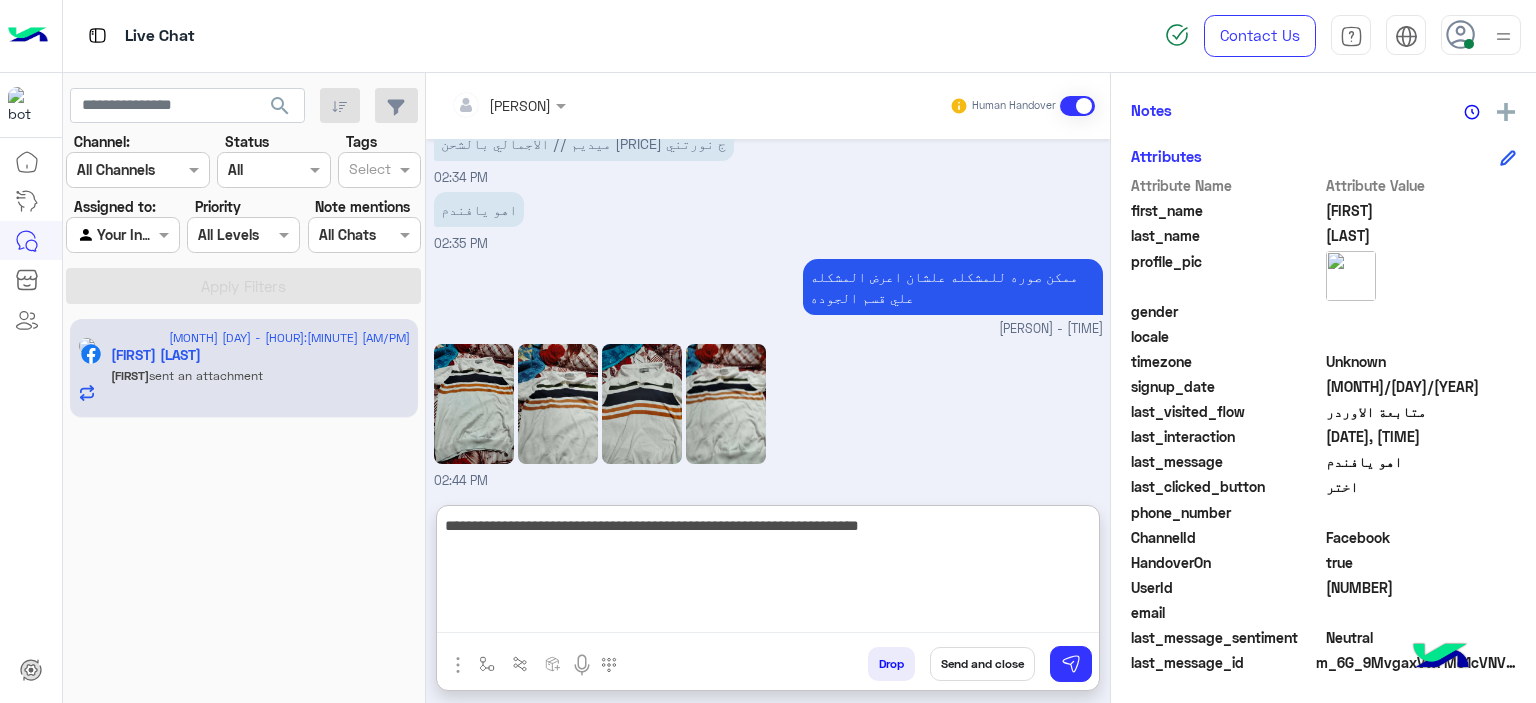 type on "**********" 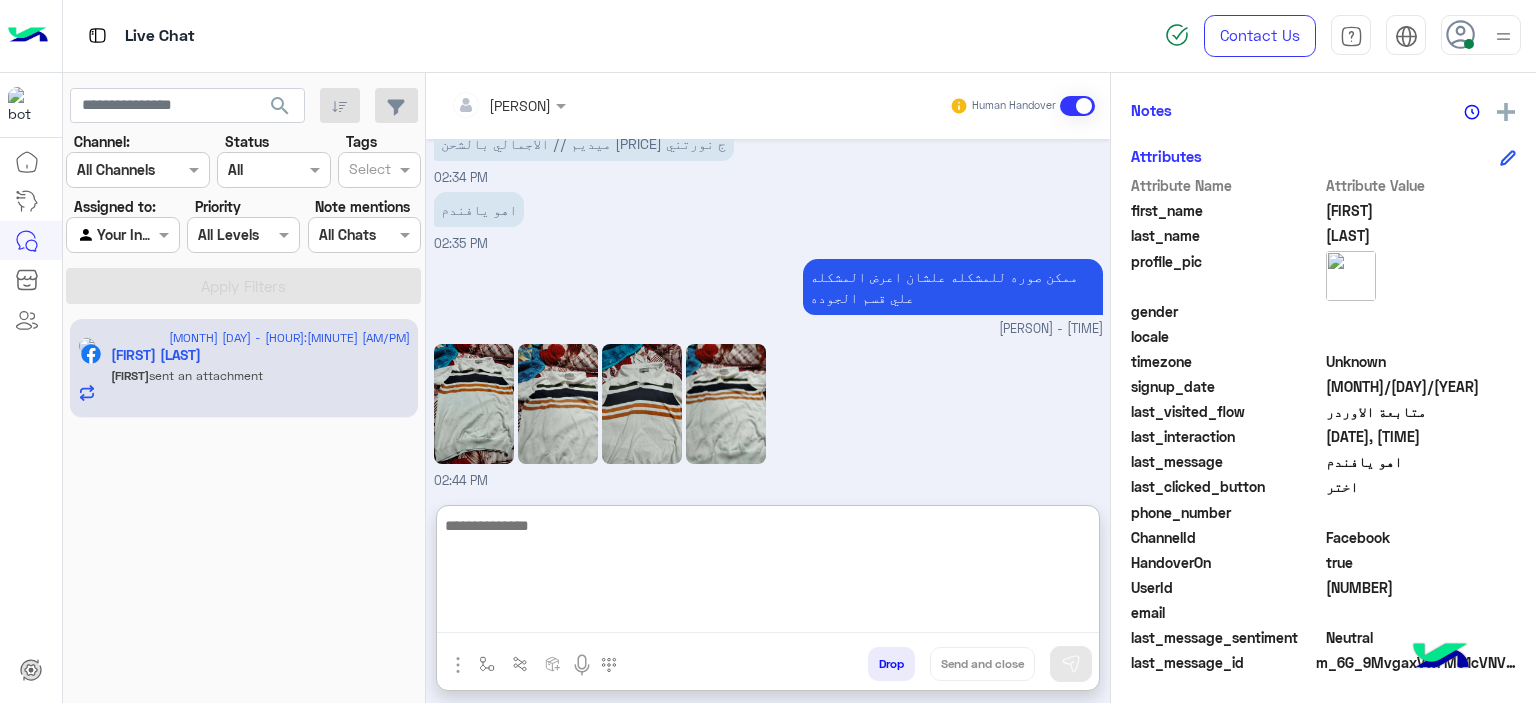 scroll, scrollTop: 1824, scrollLeft: 0, axis: vertical 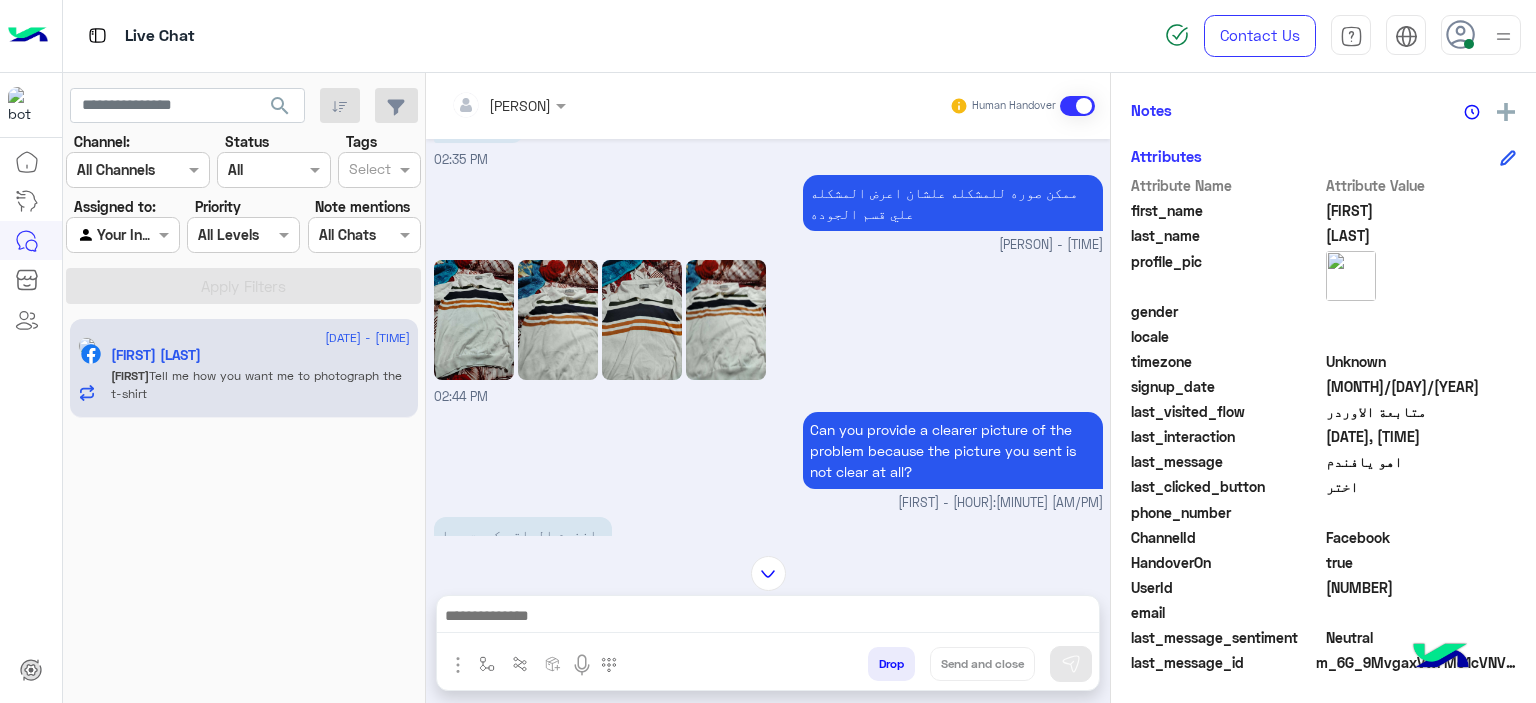 click 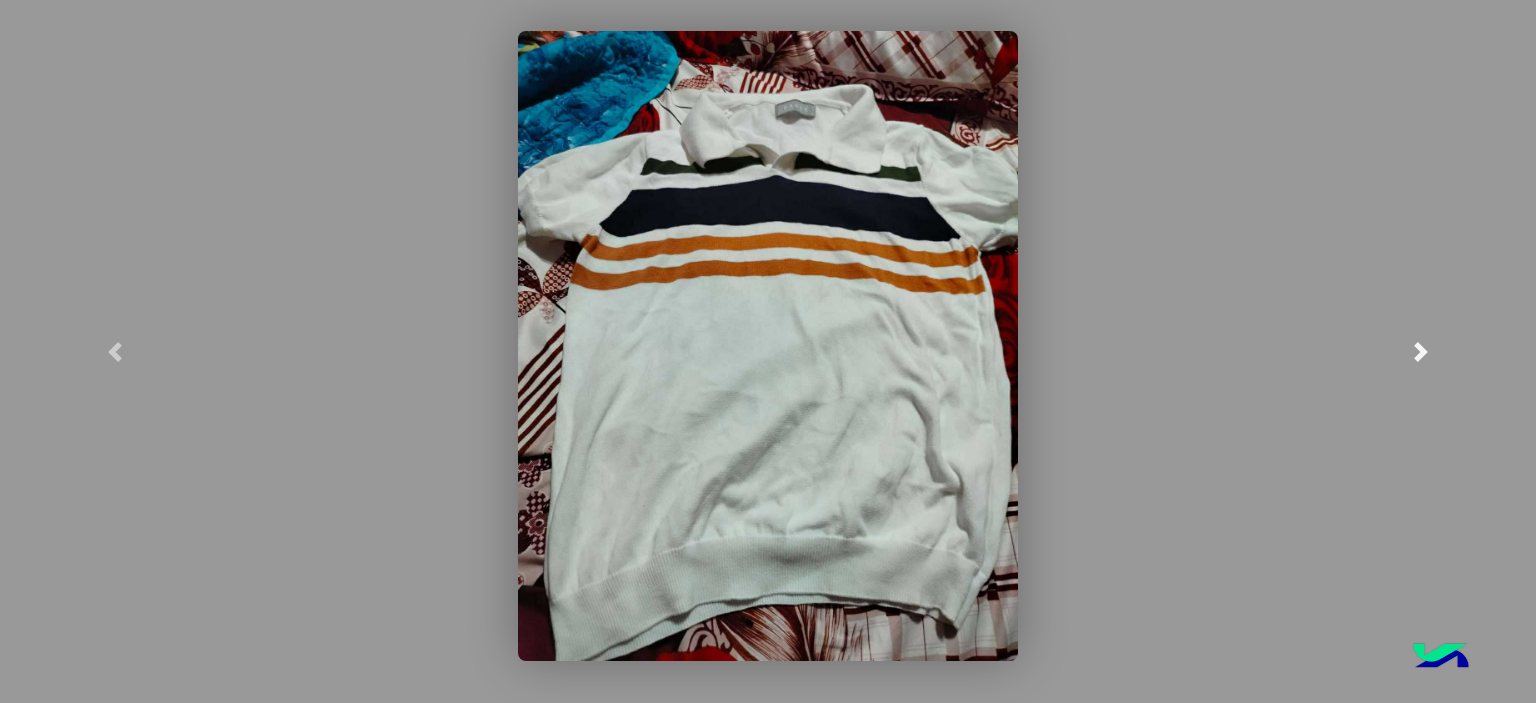 click at bounding box center (1421, 352) 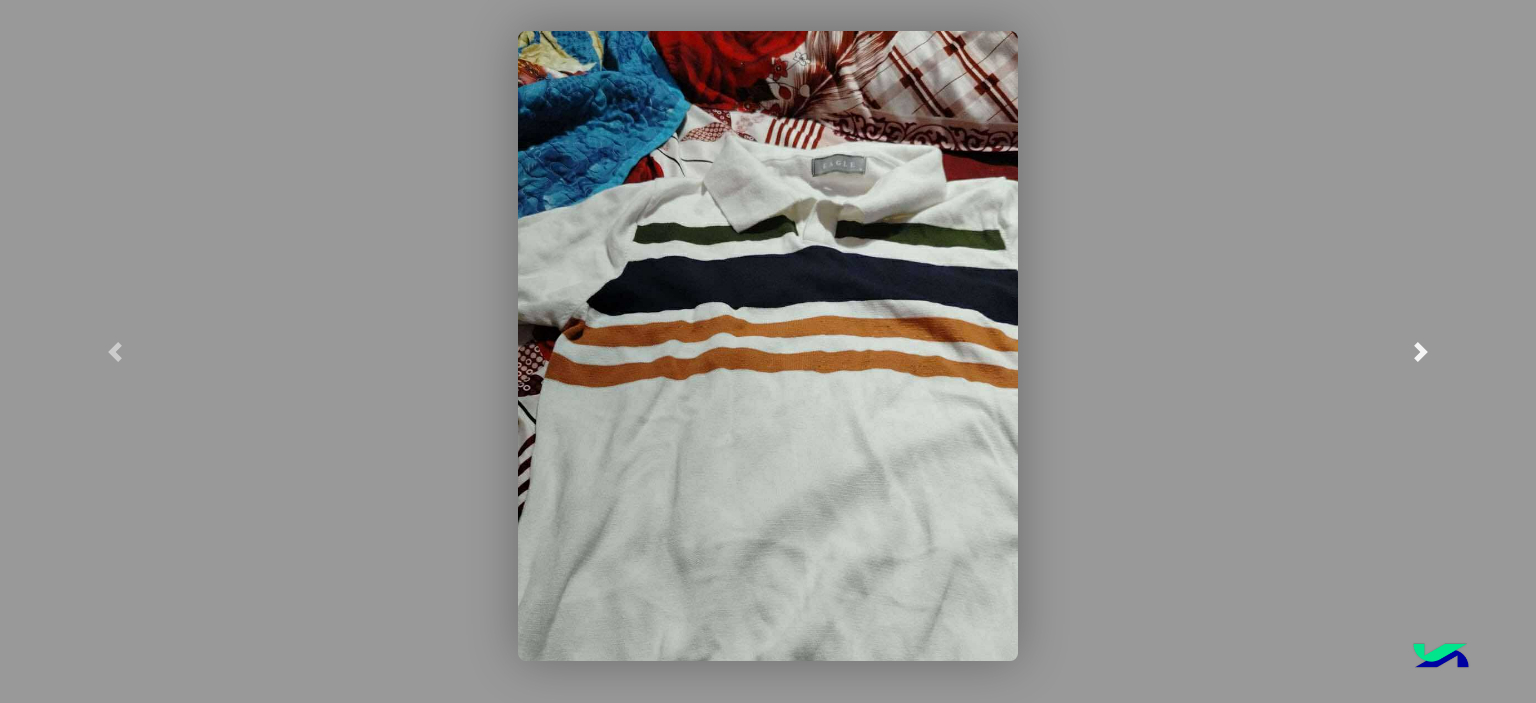click at bounding box center [1421, 352] 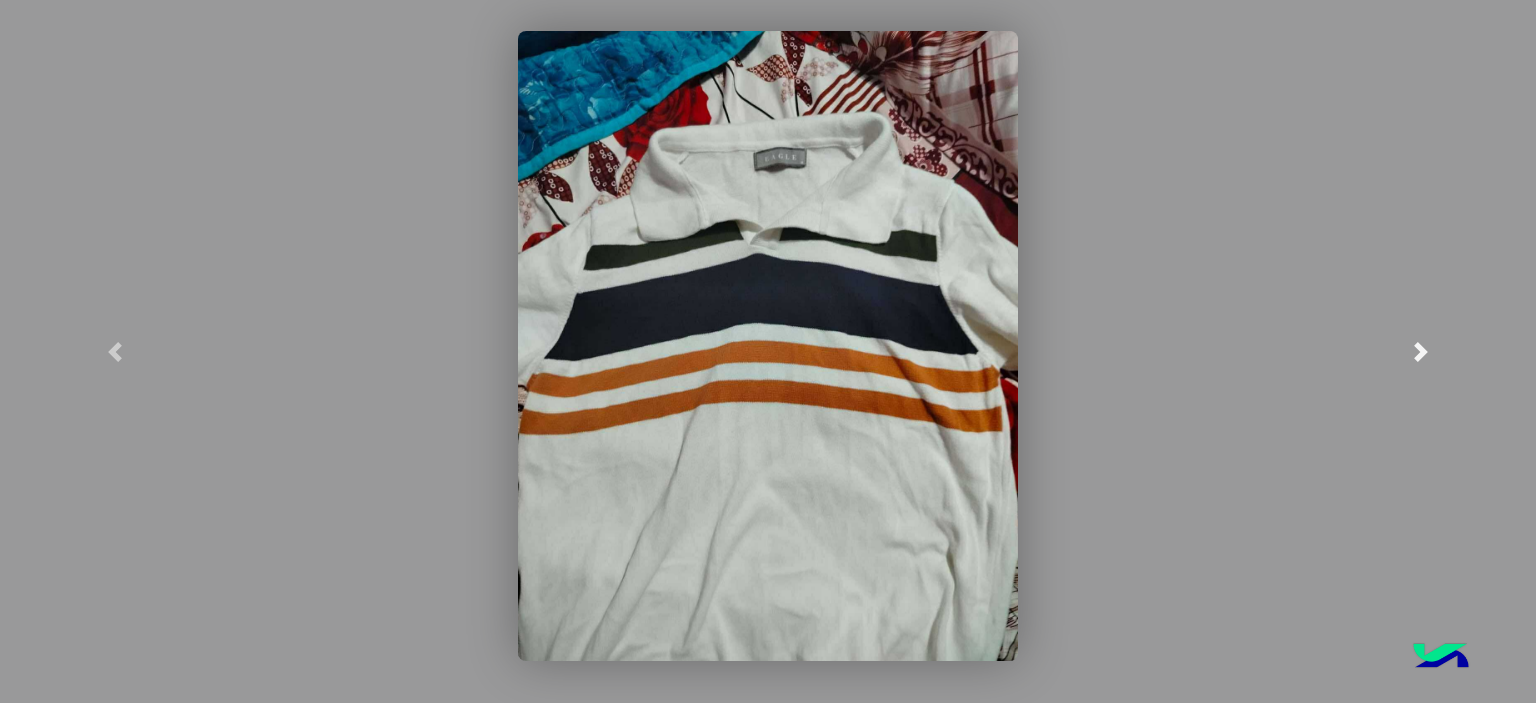 click at bounding box center (1421, 352) 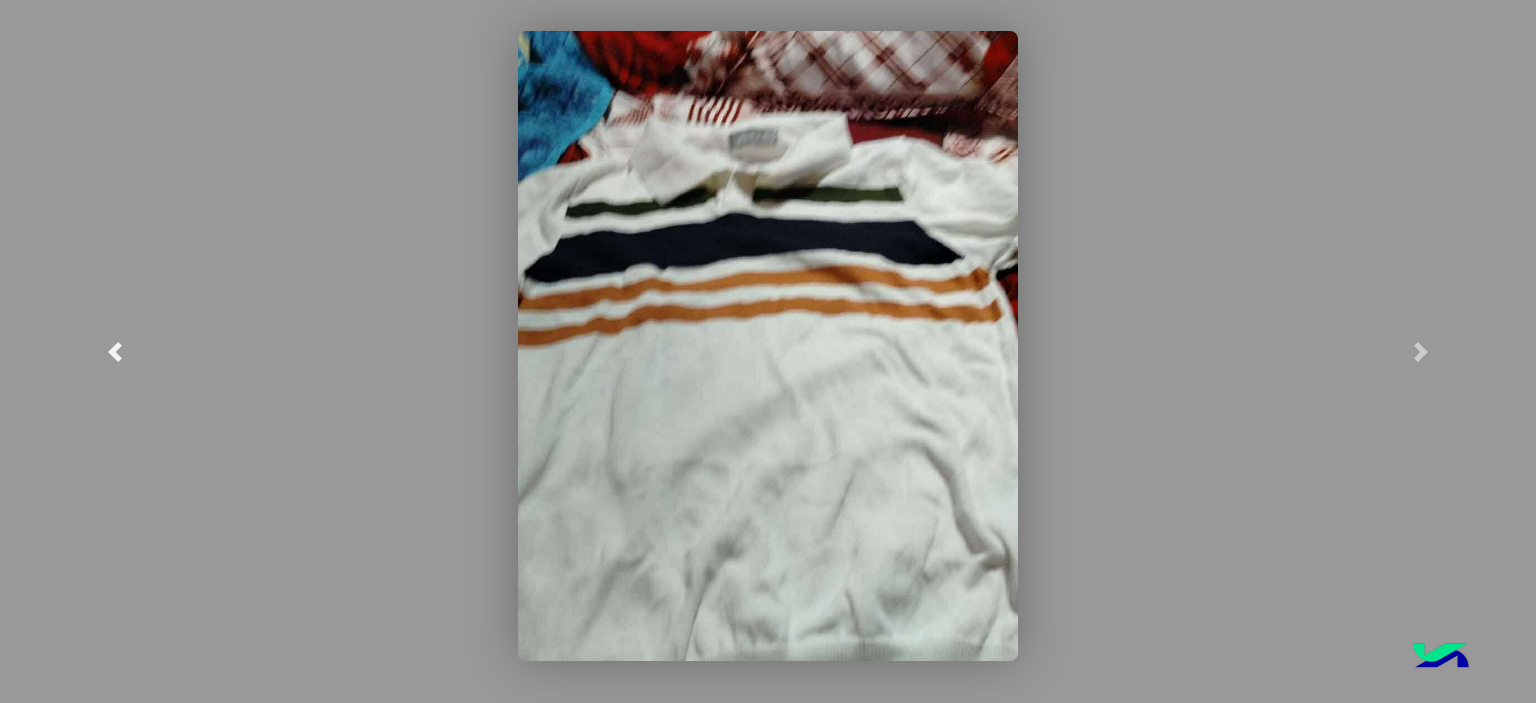 click at bounding box center (115, 351) 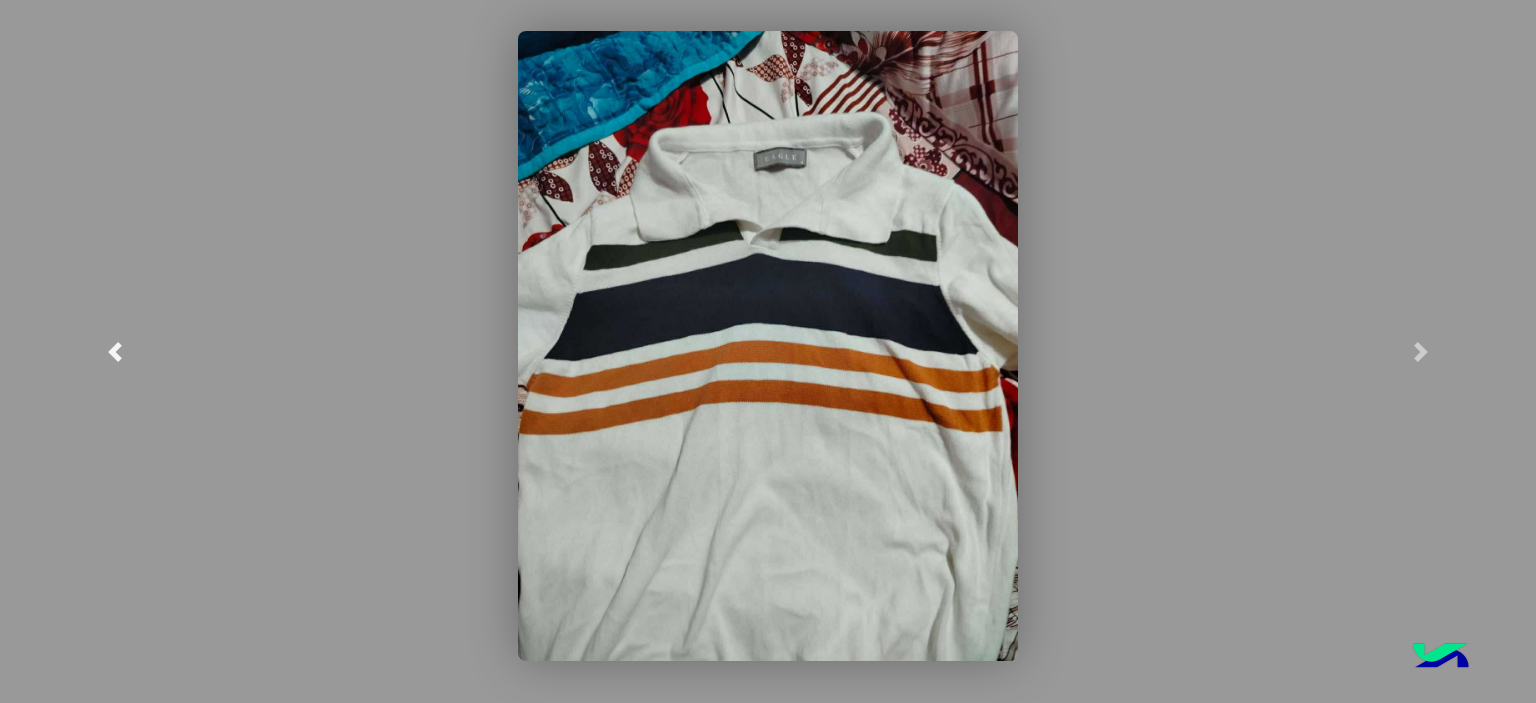 click at bounding box center [115, 352] 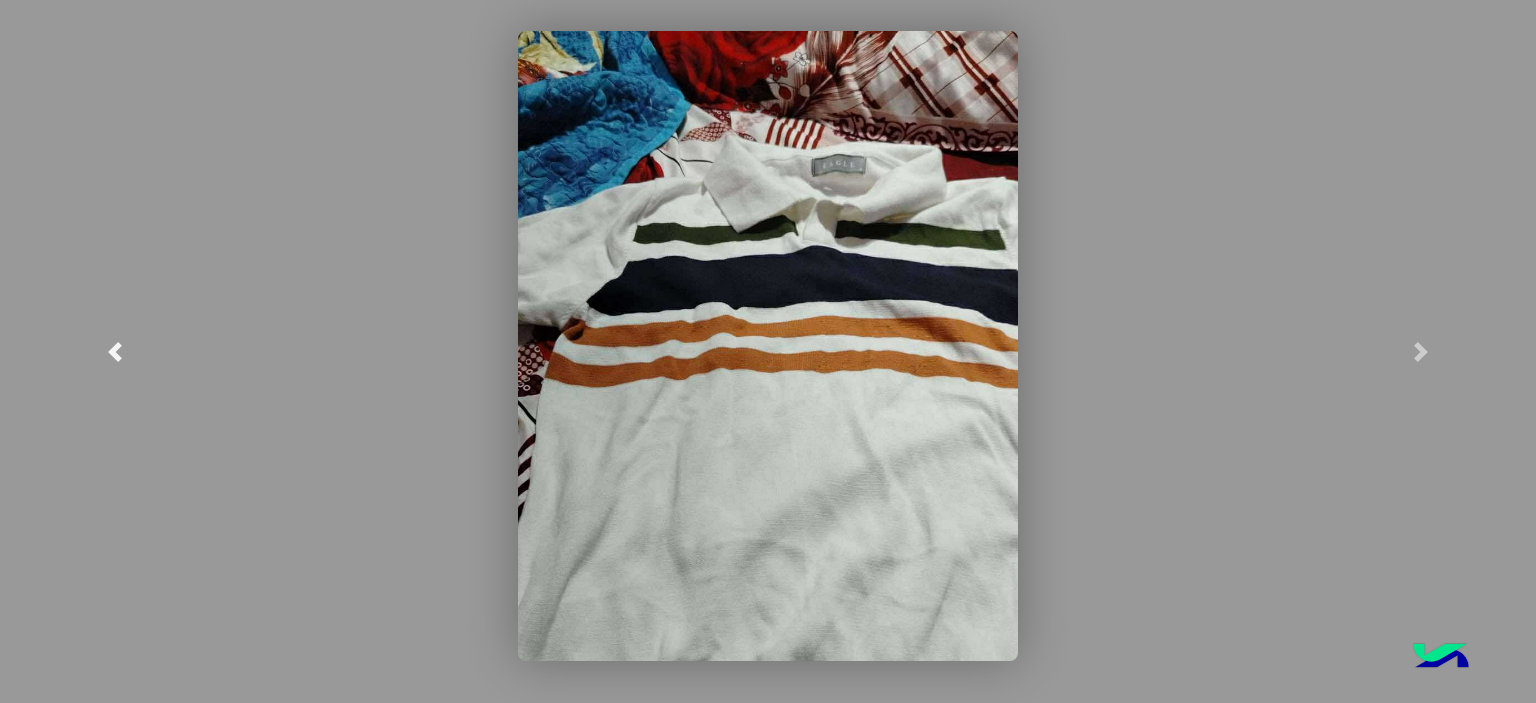 click at bounding box center (115, 352) 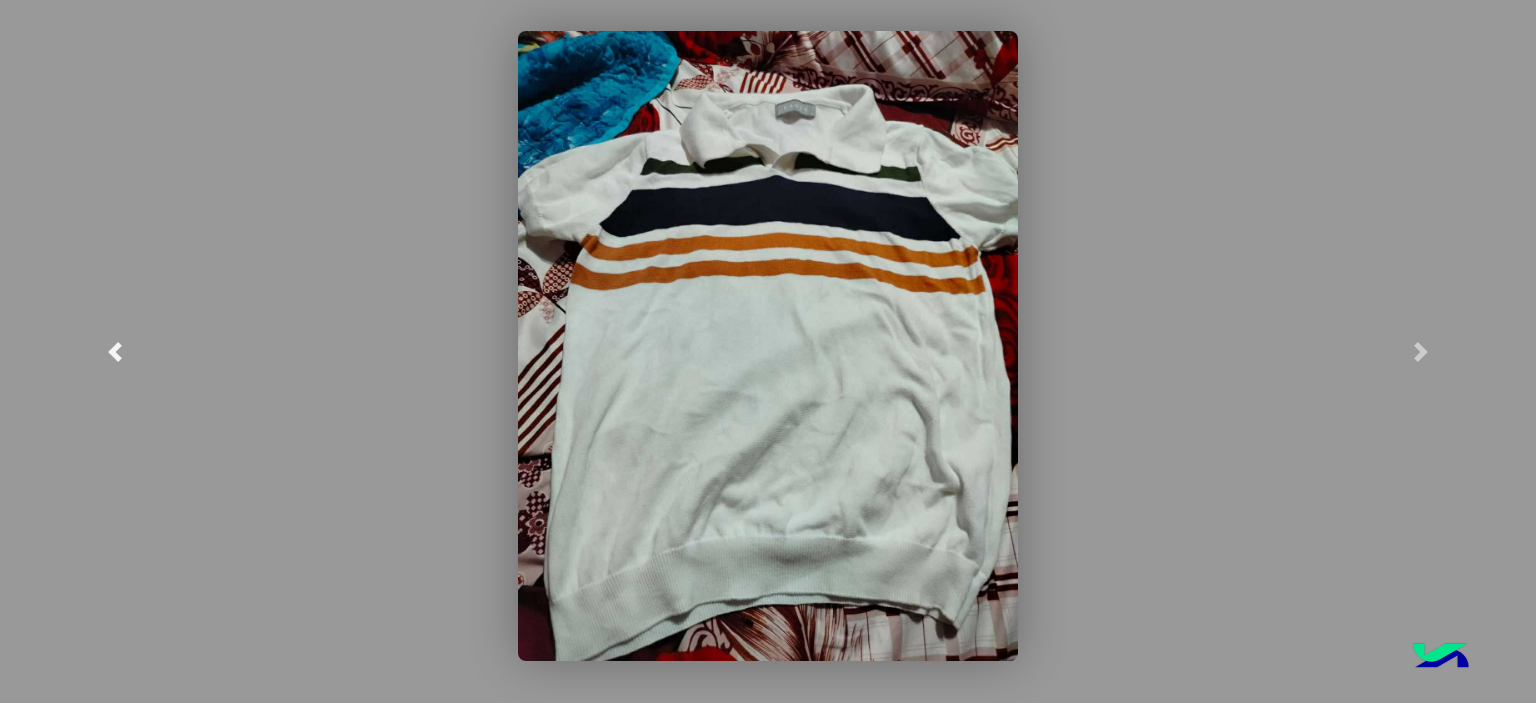 click at bounding box center [115, 352] 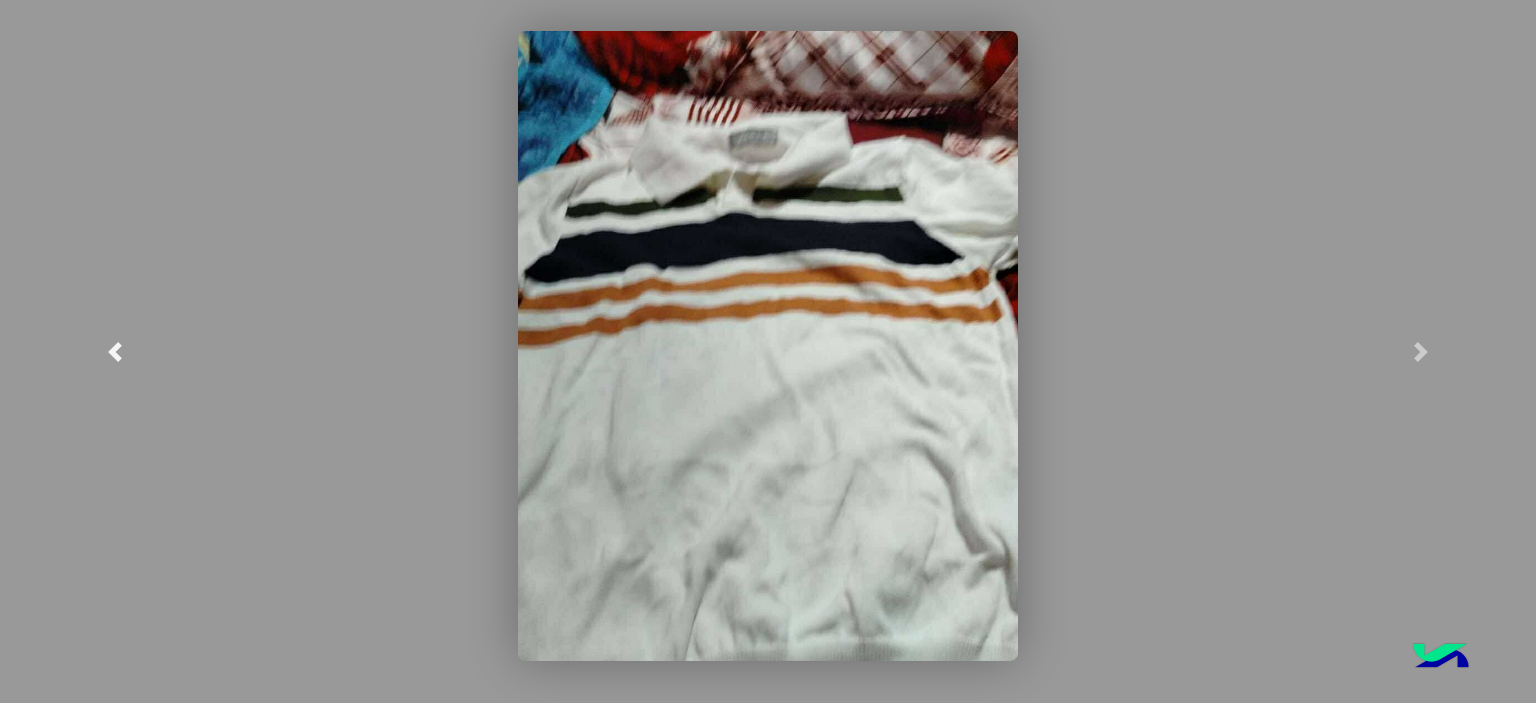 click at bounding box center (115, 352) 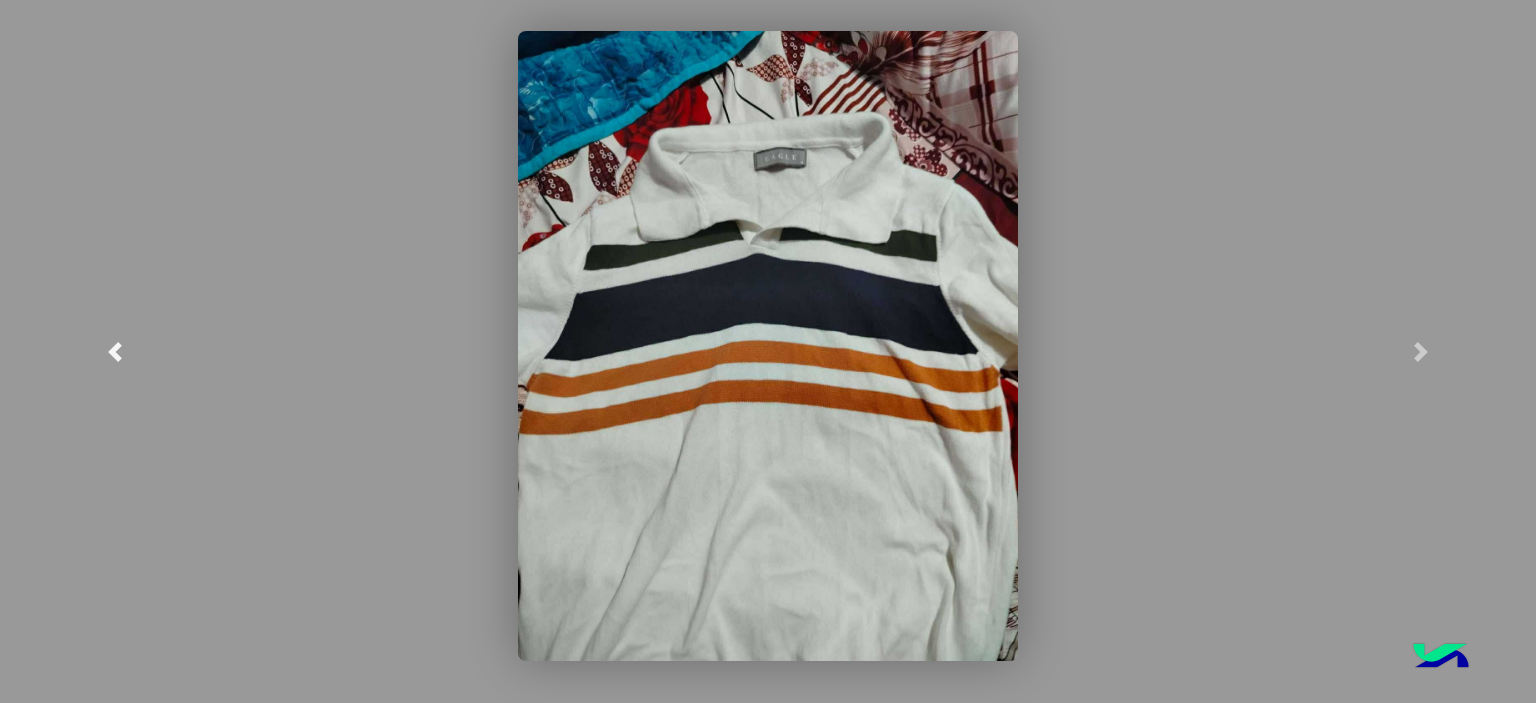 click at bounding box center (115, 352) 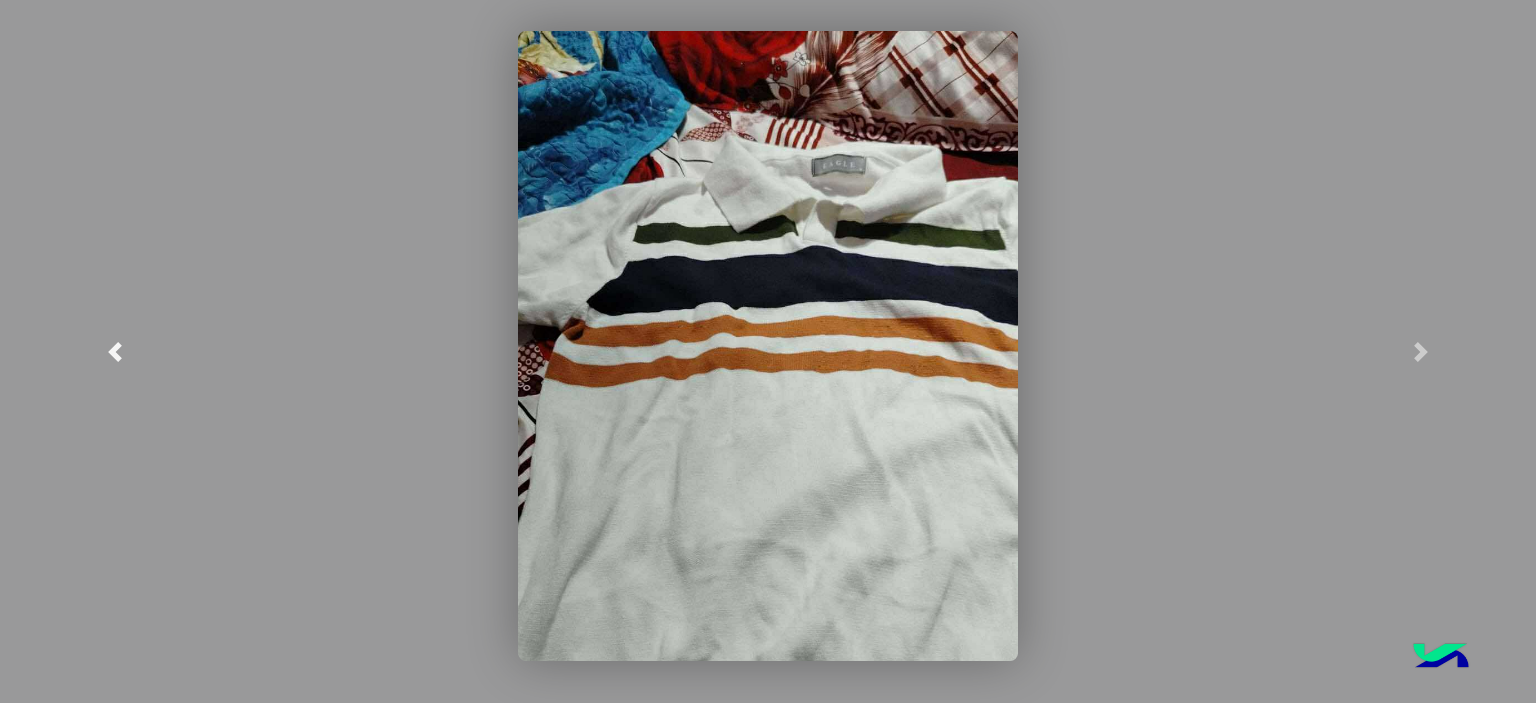 click at bounding box center [115, 352] 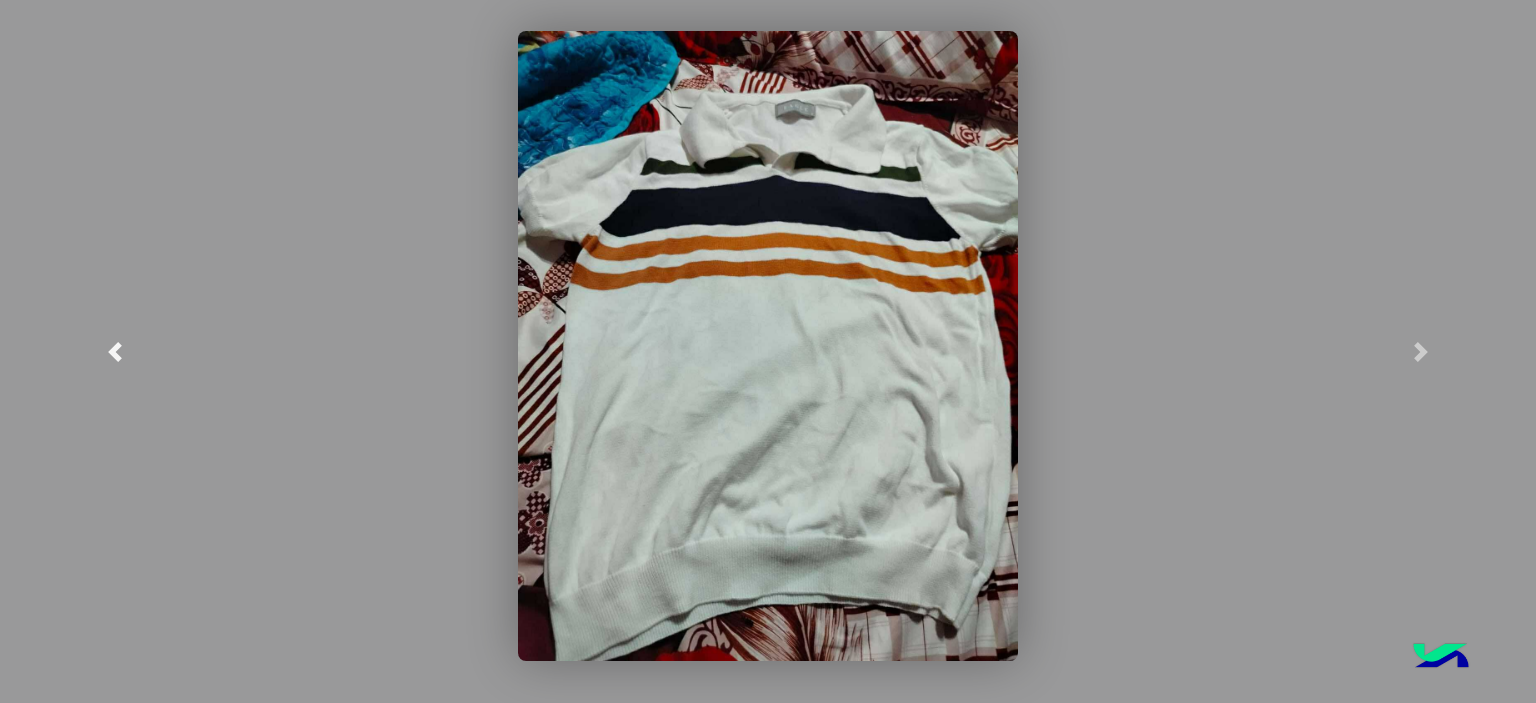 click at bounding box center [115, 352] 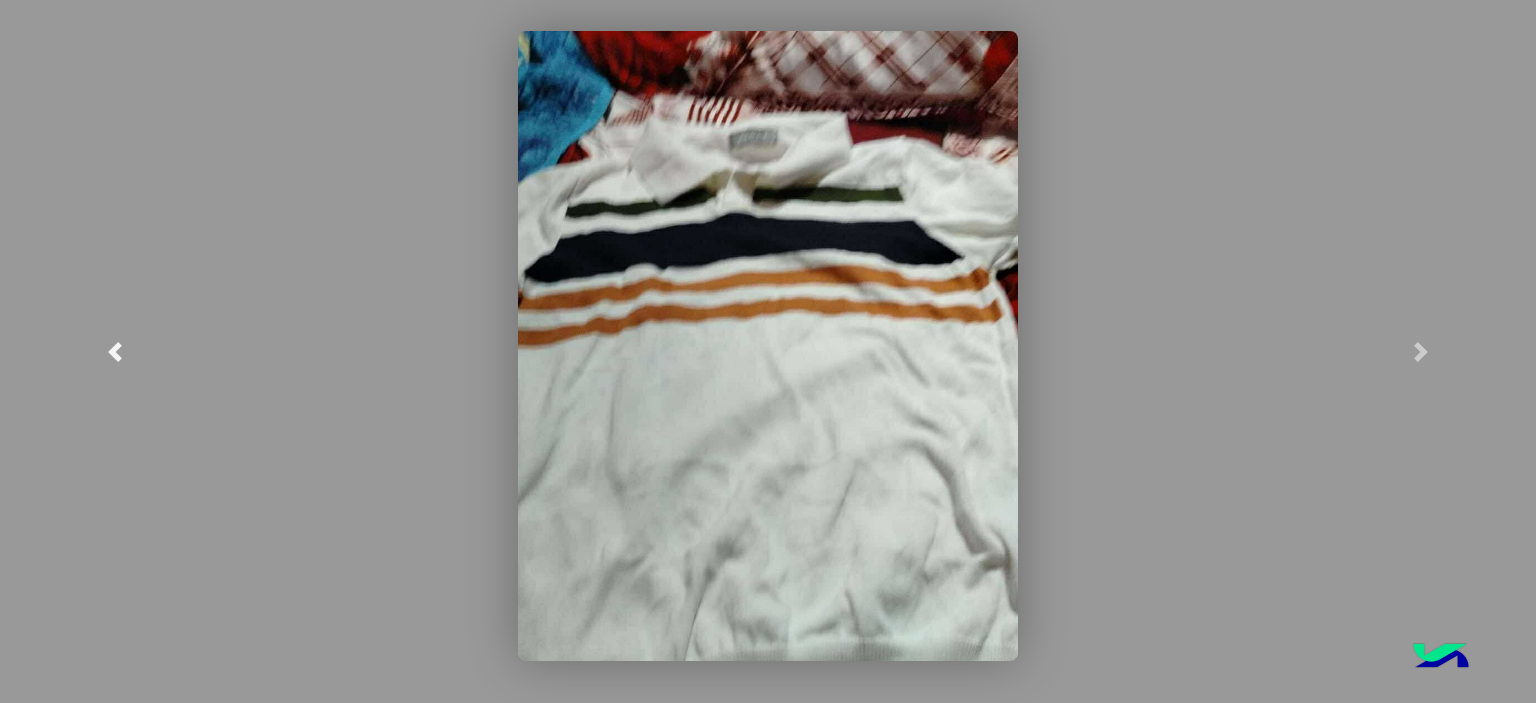 click at bounding box center [115, 352] 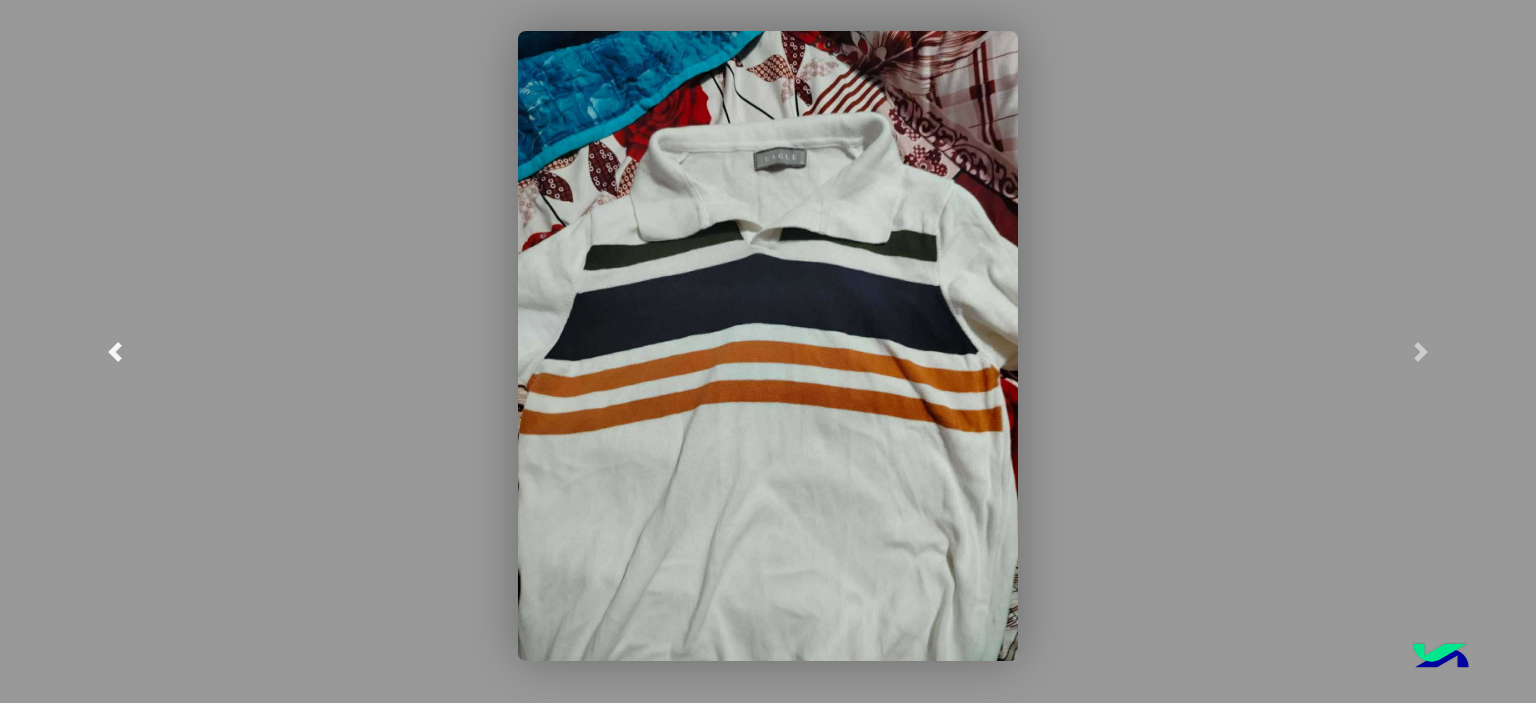 click at bounding box center [115, 352] 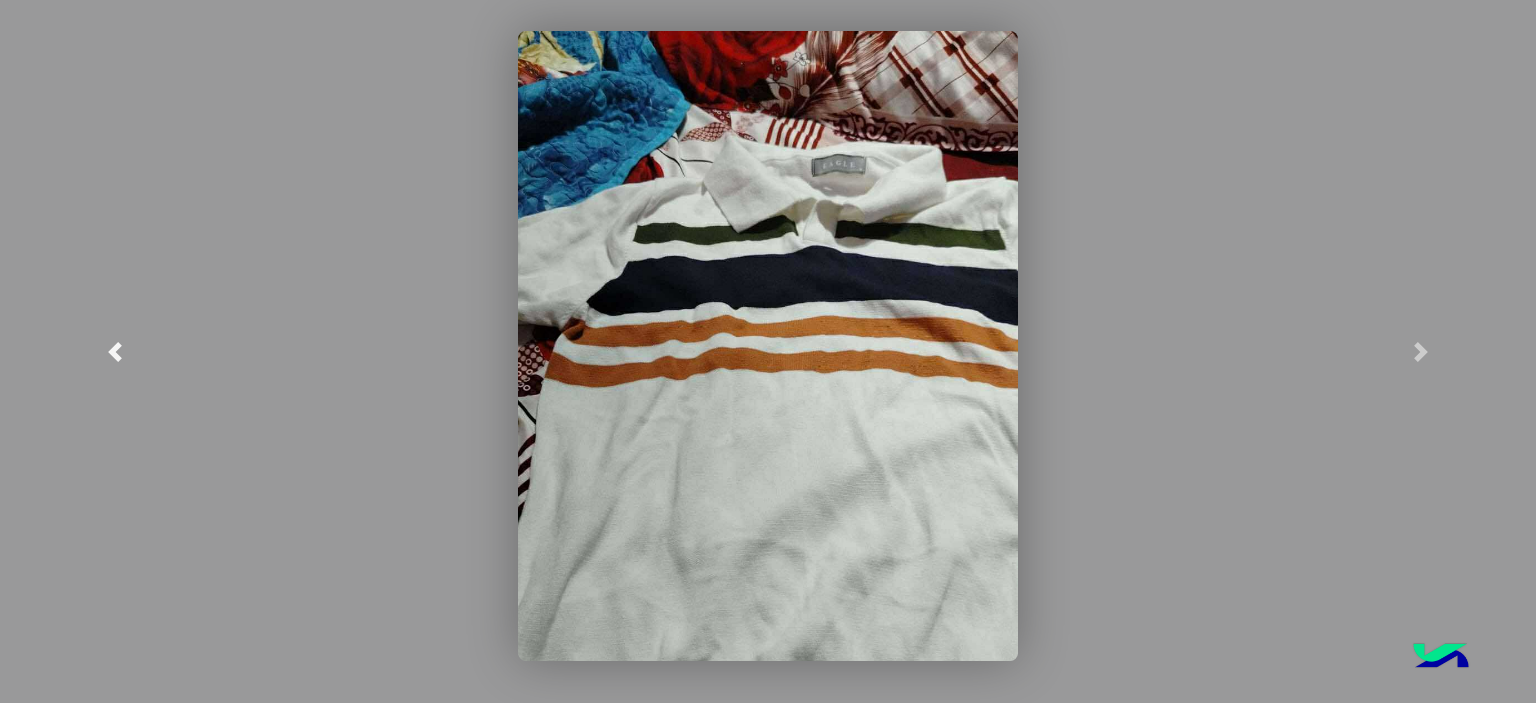 click at bounding box center (115, 352) 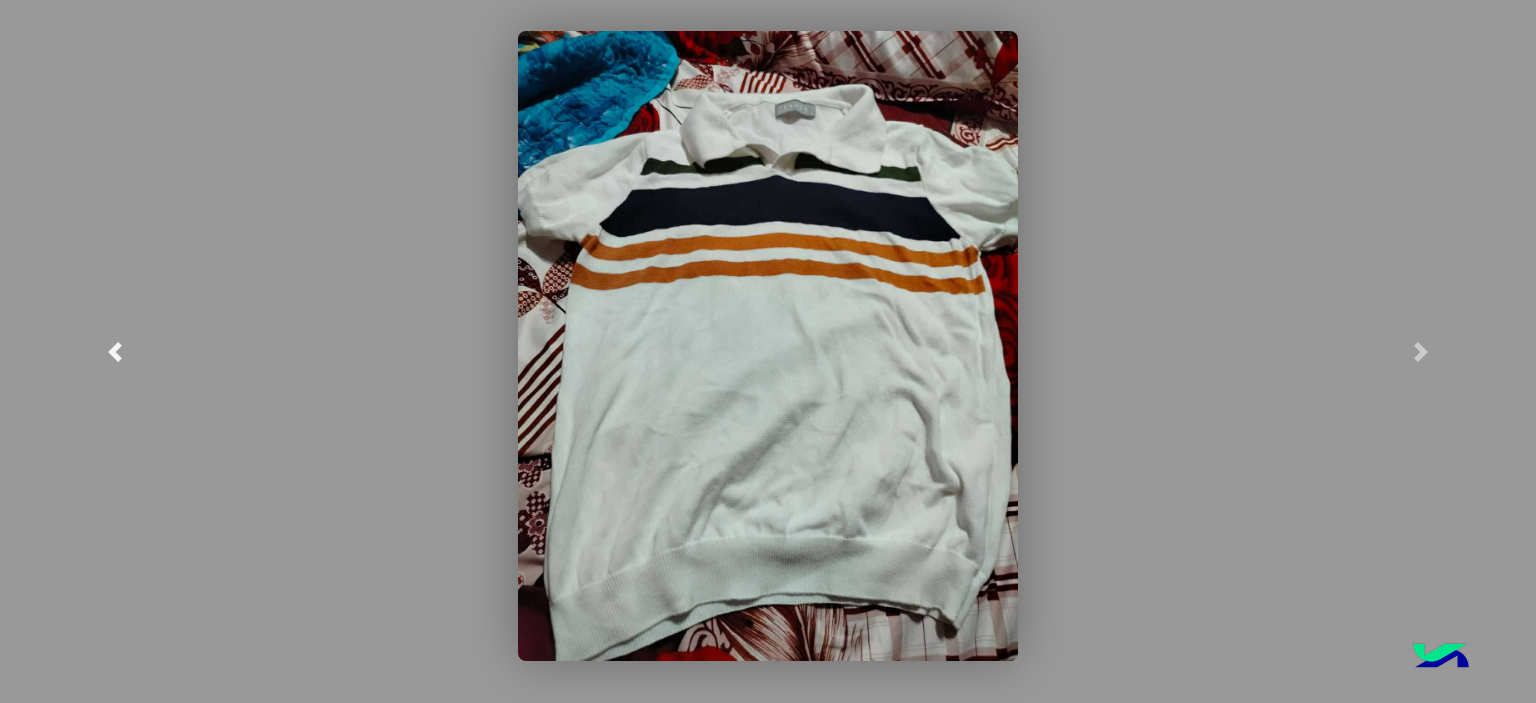 click at bounding box center (115, 352) 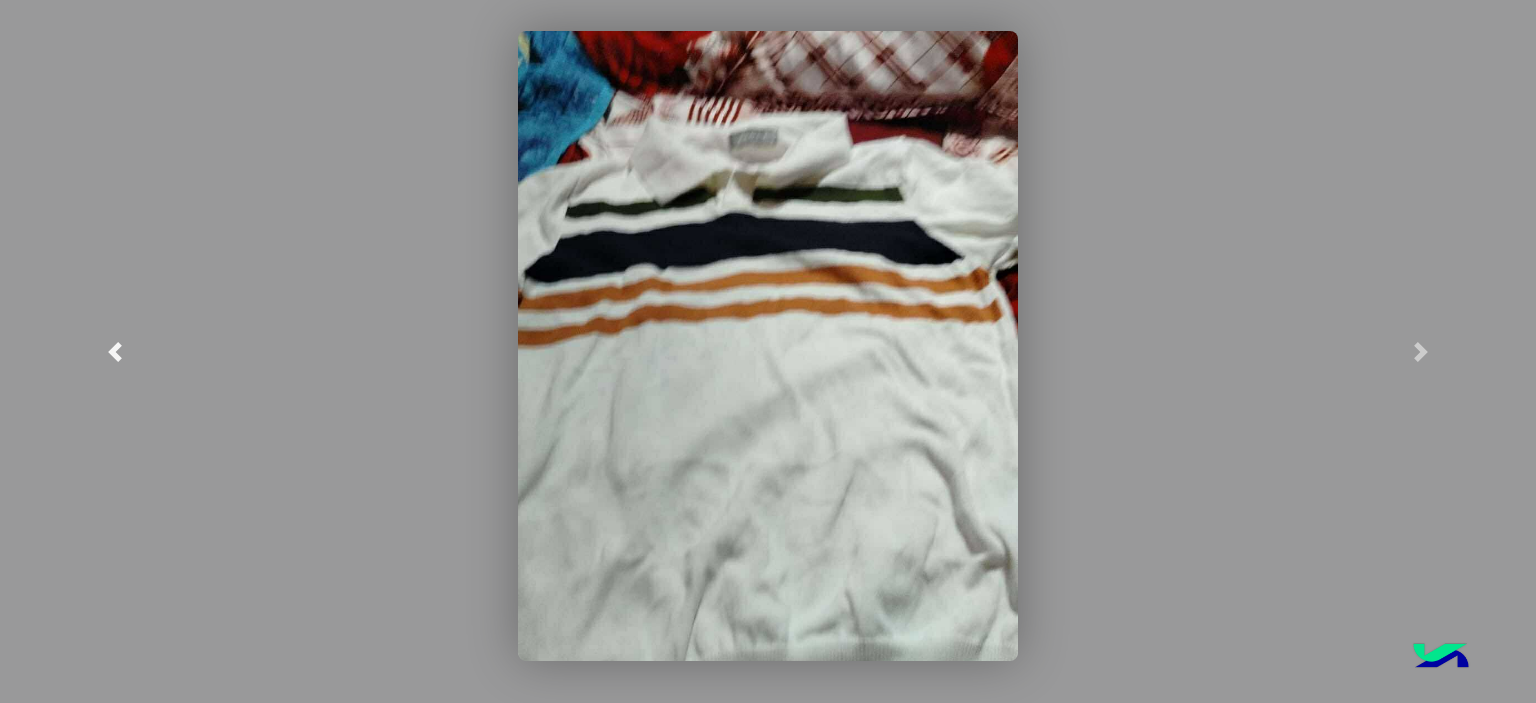 click at bounding box center (115, 352) 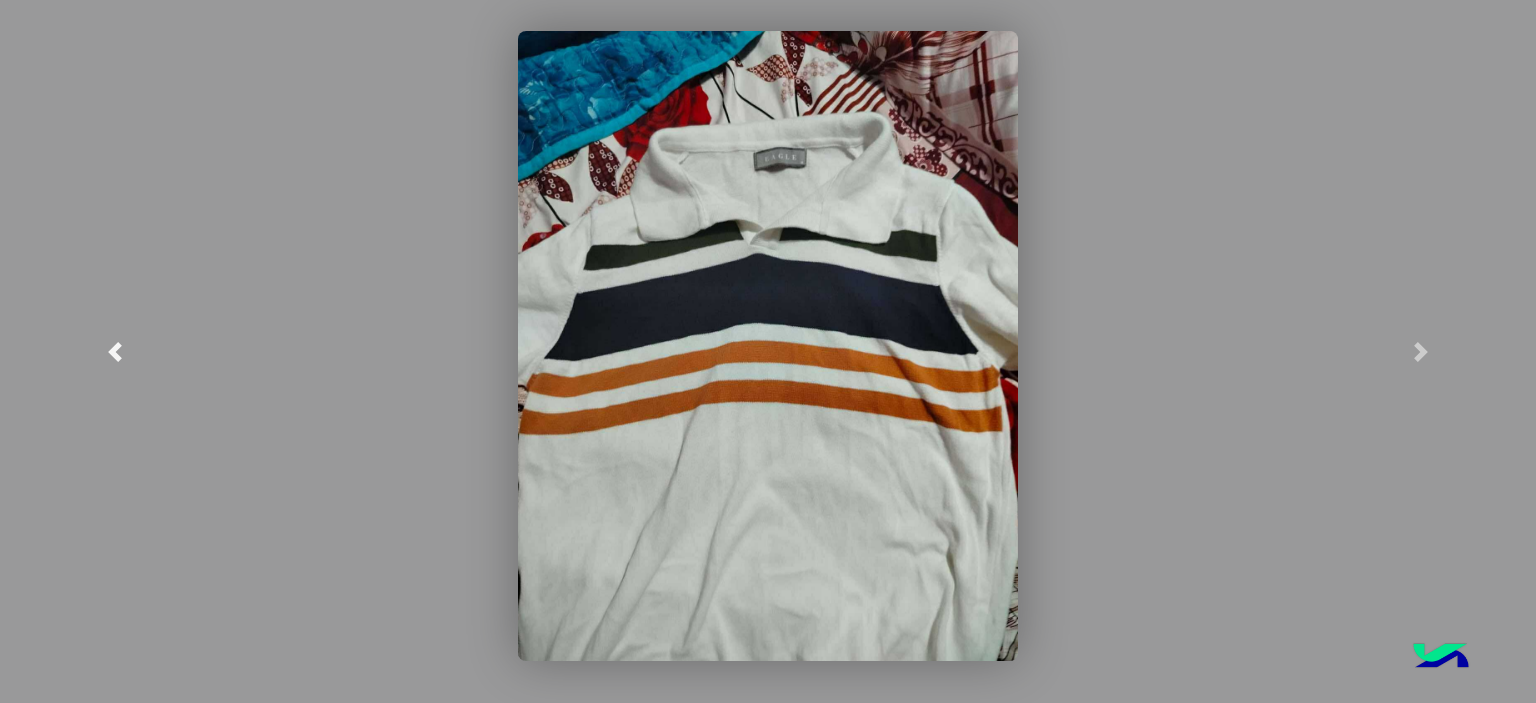 click at bounding box center (115, 351) 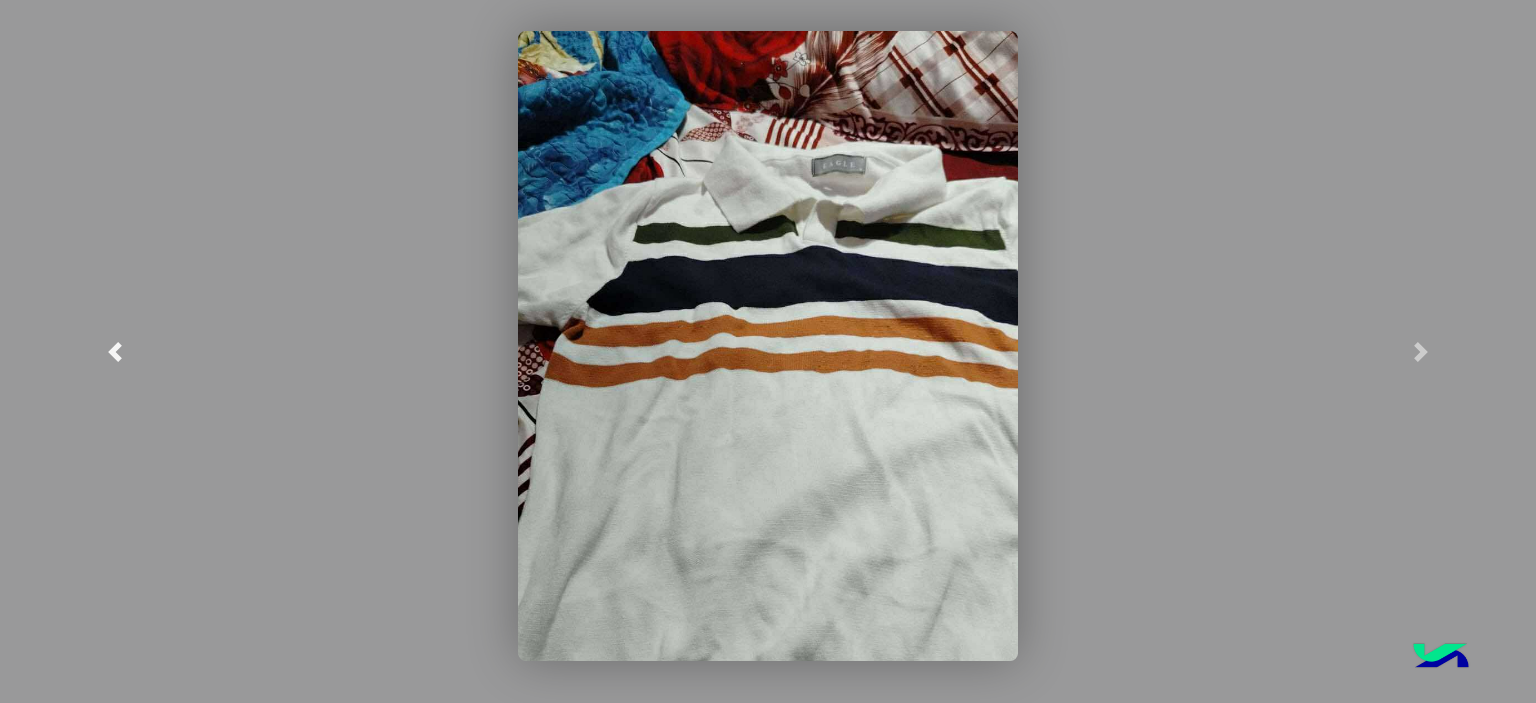 click at bounding box center [115, 351] 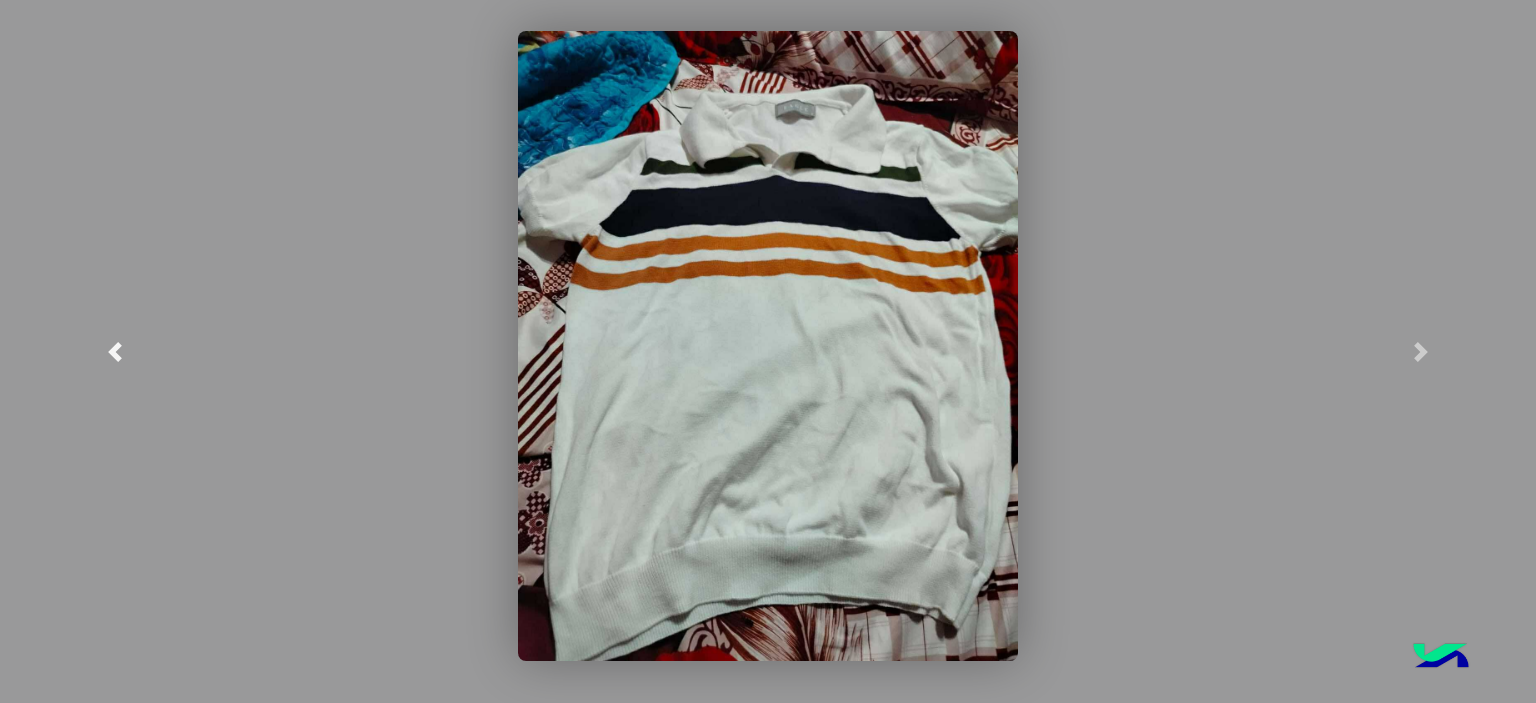 click at bounding box center (115, 352) 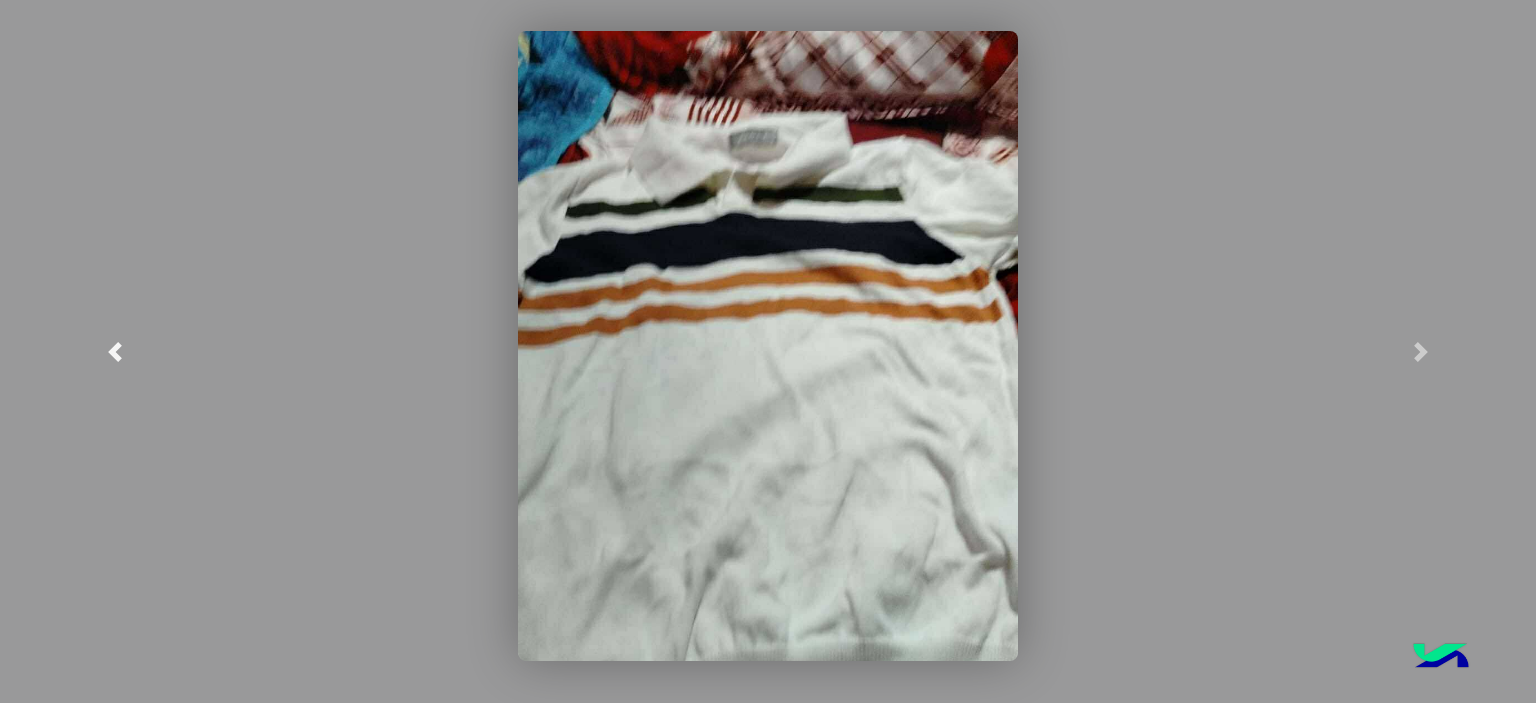 click at bounding box center [115, 352] 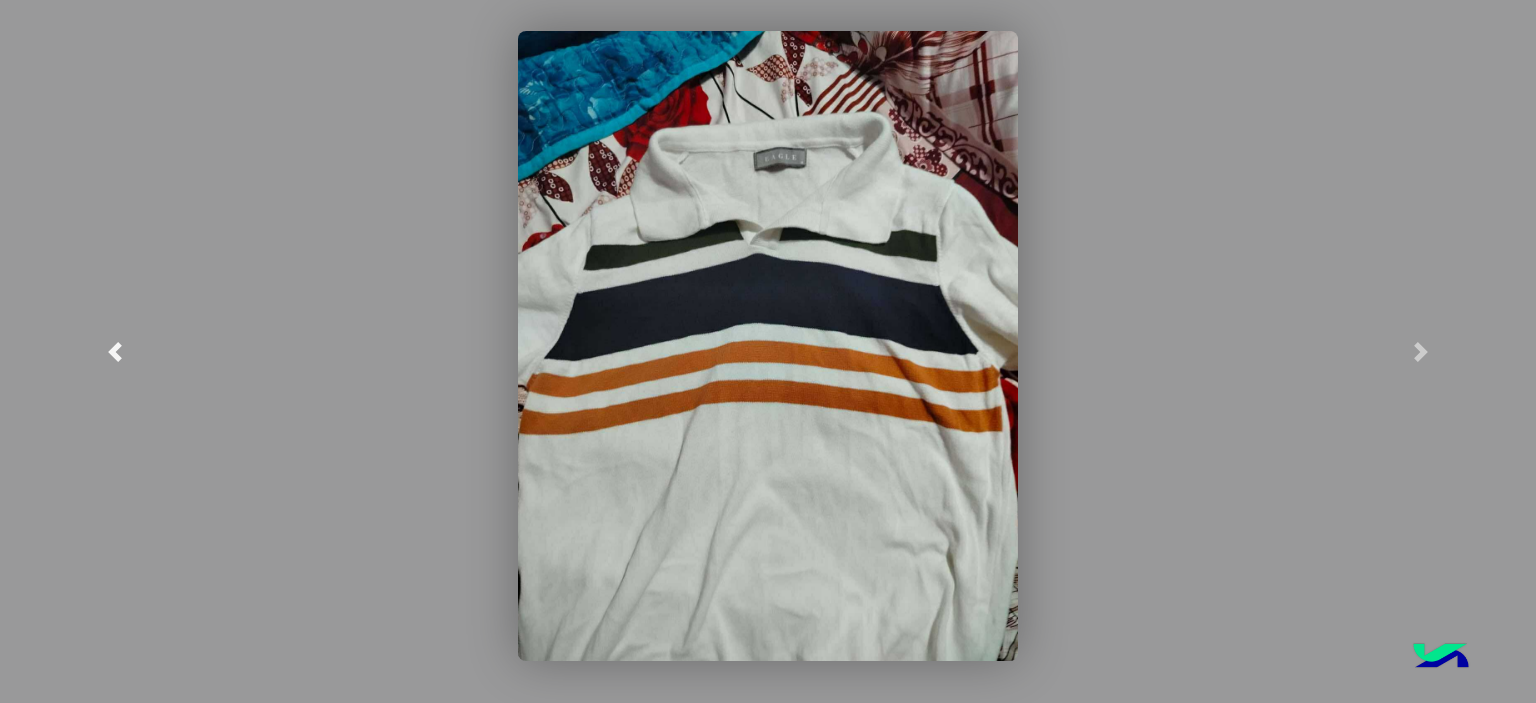 click at bounding box center (115, 352) 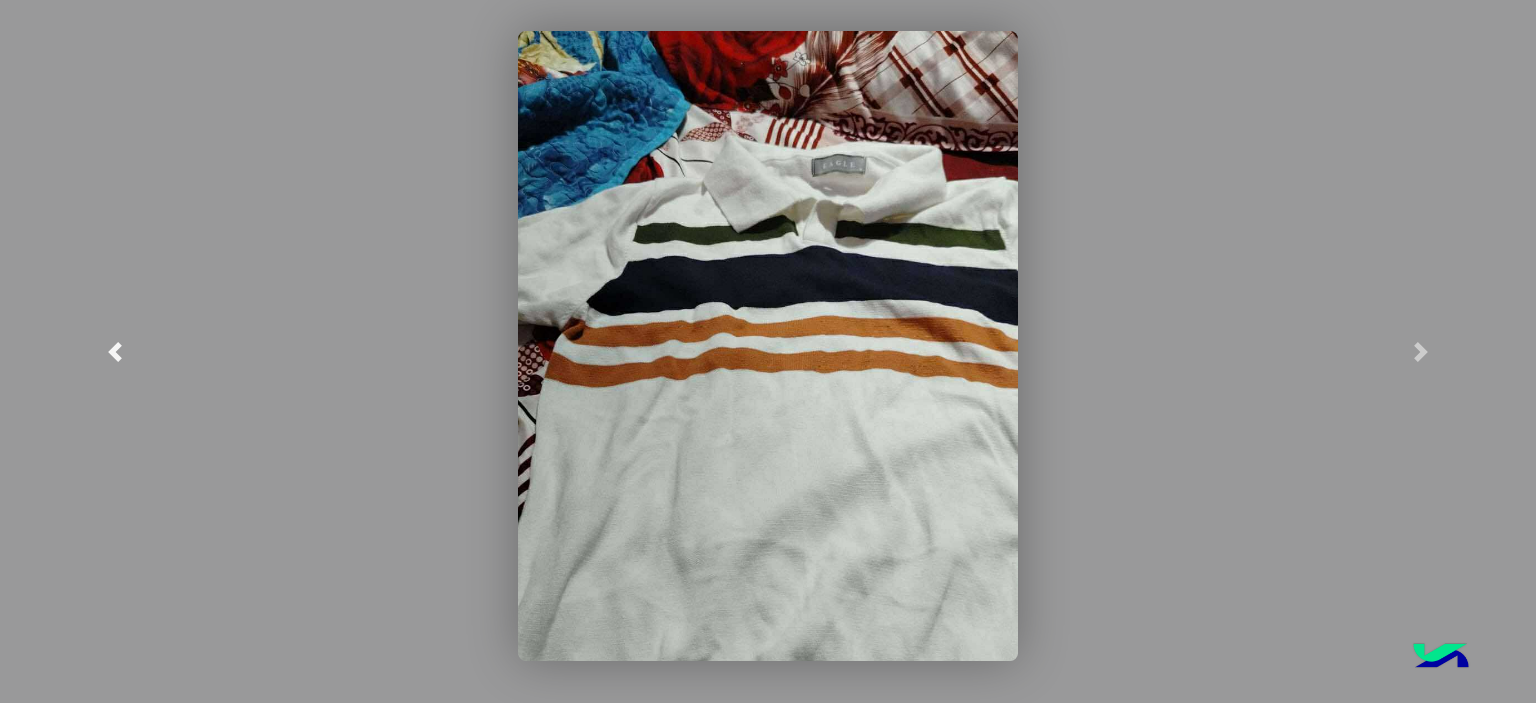 click at bounding box center (115, 352) 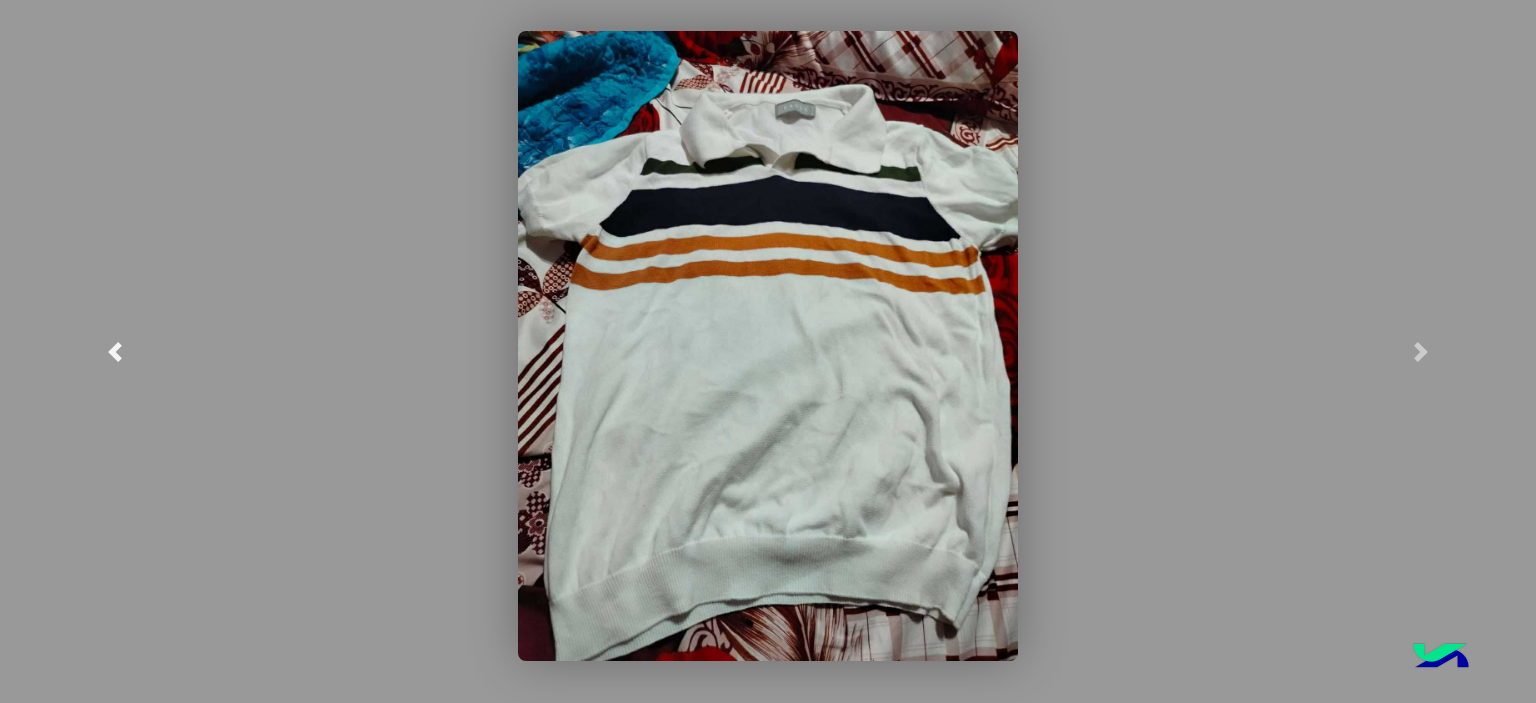 click at bounding box center (115, 352) 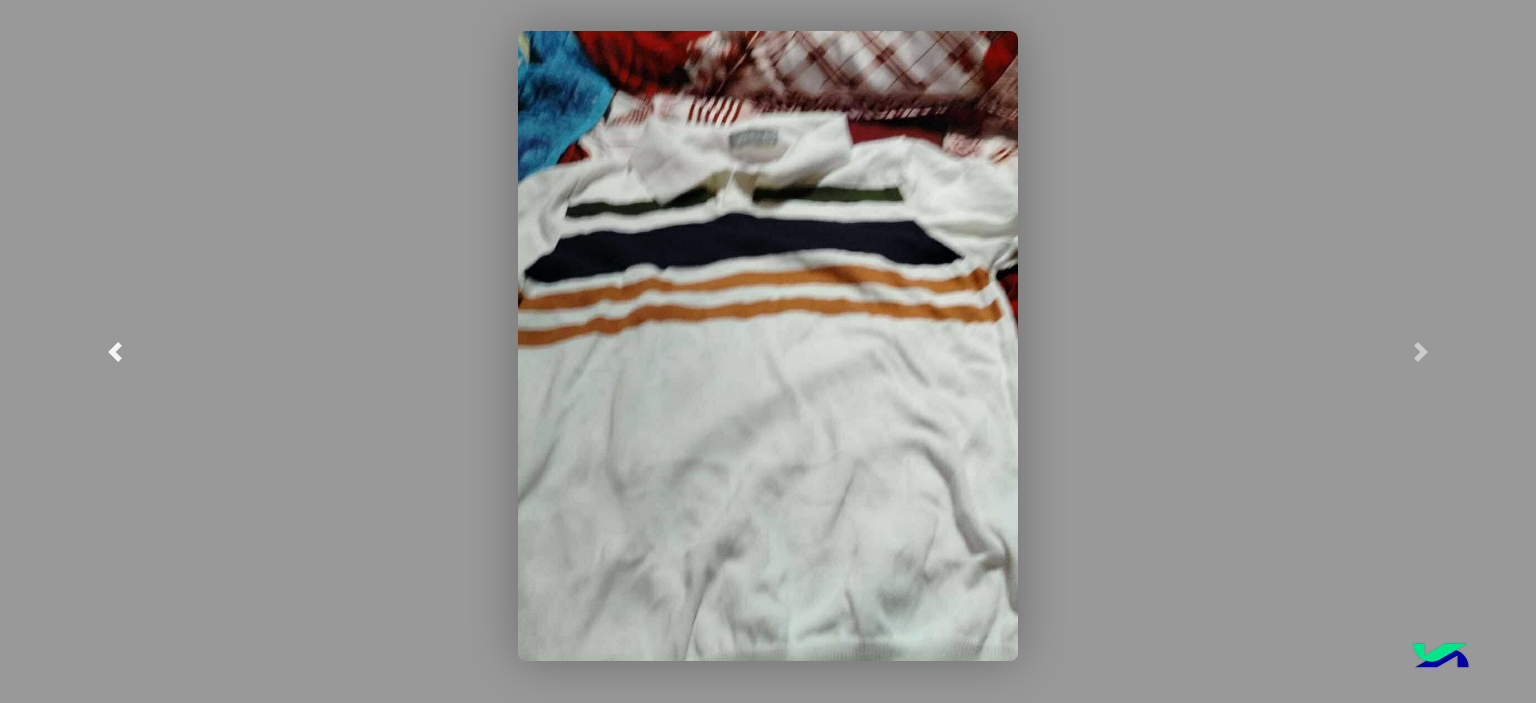 click at bounding box center (115, 352) 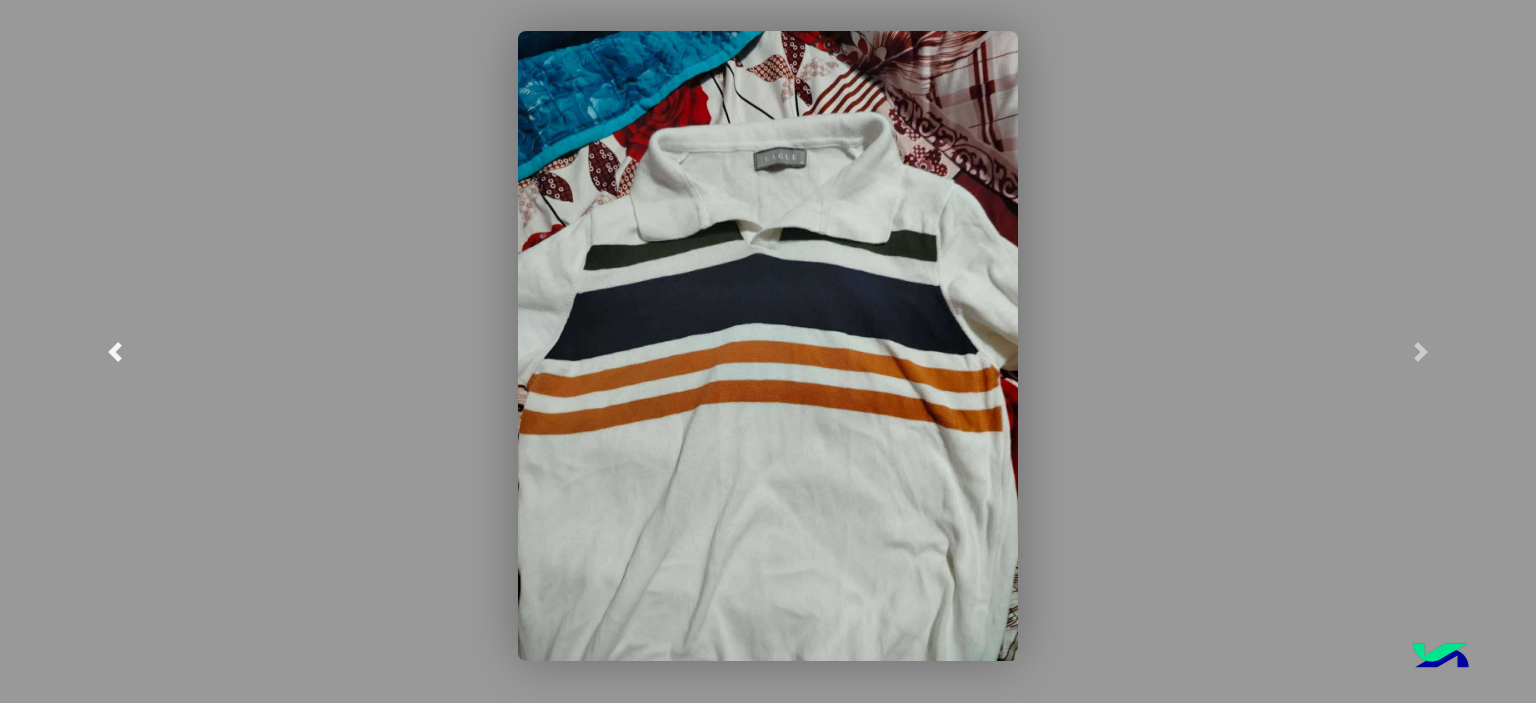 click at bounding box center [115, 351] 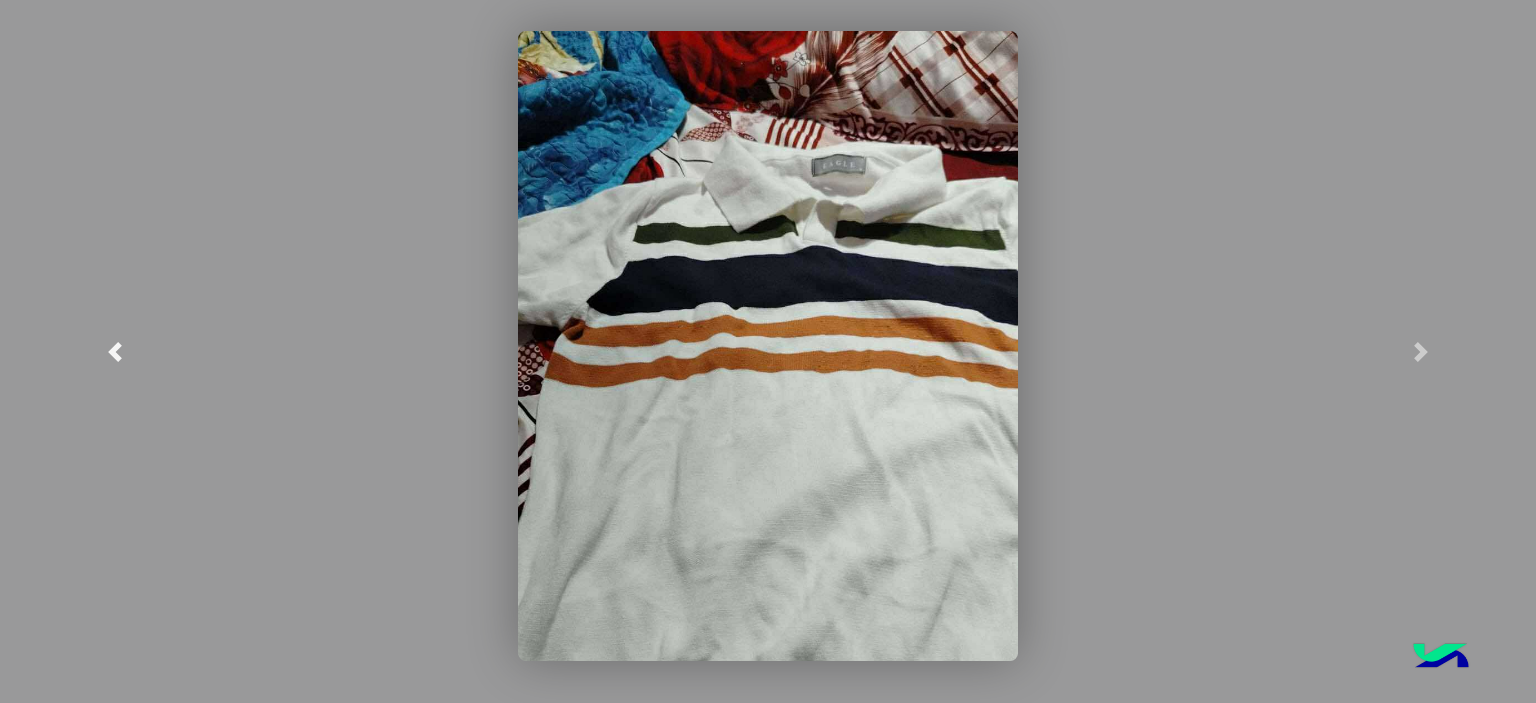 click at bounding box center (115, 351) 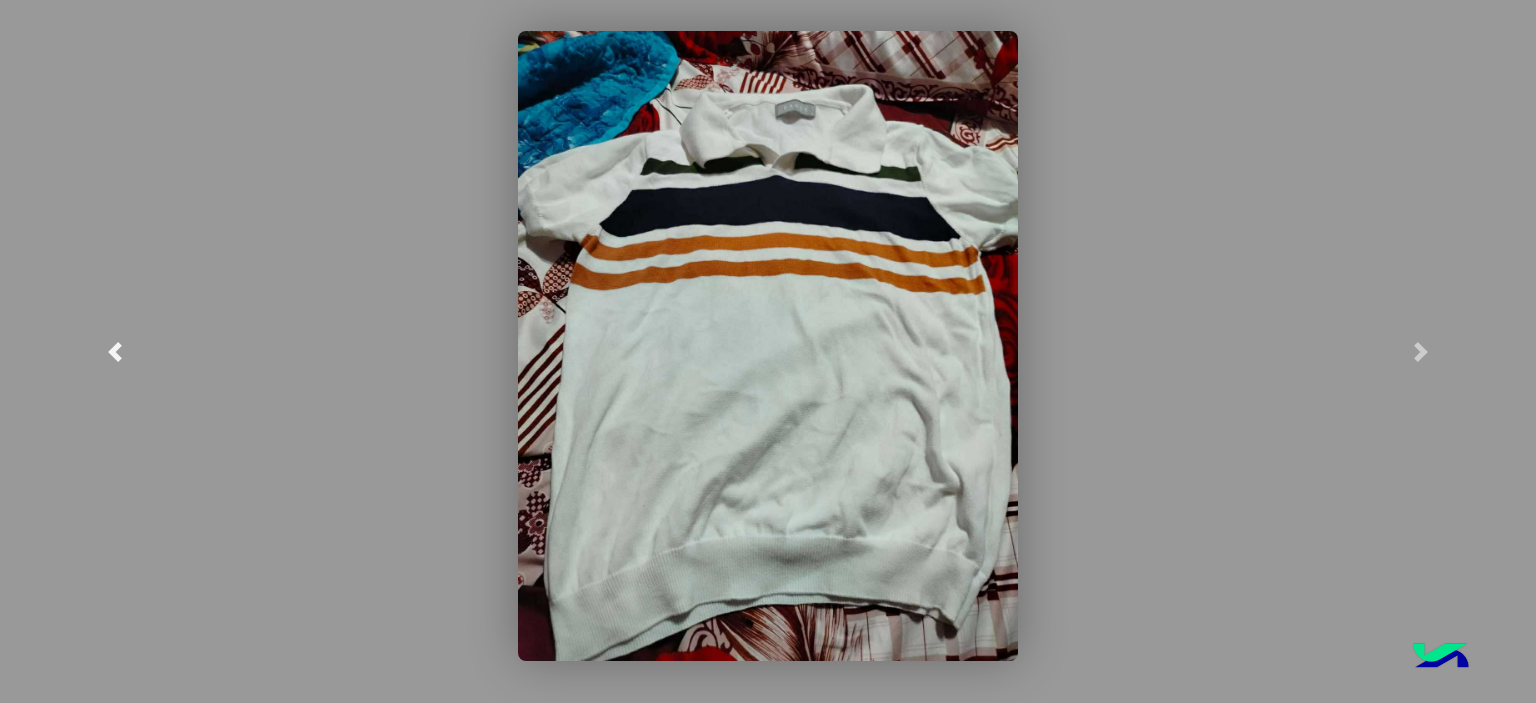 click at bounding box center [115, 351] 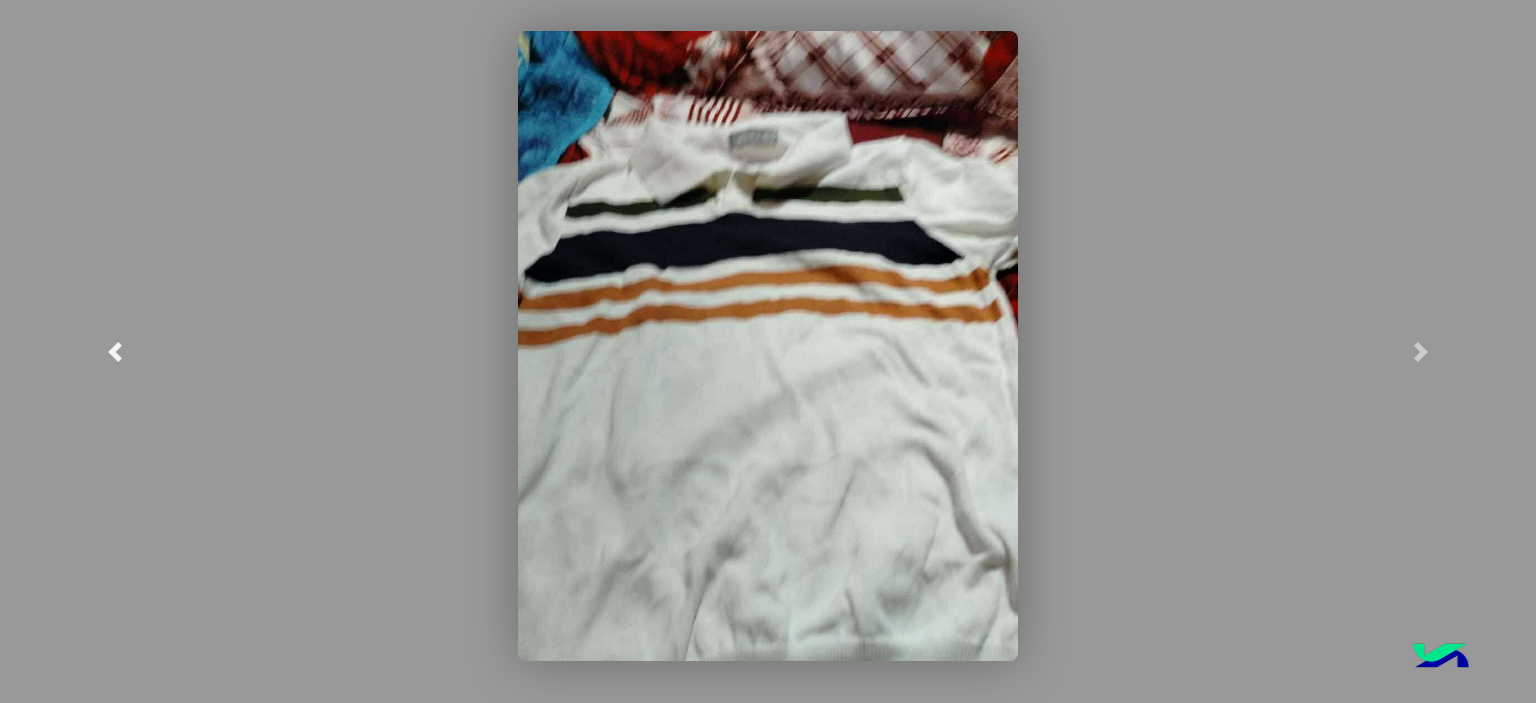 click at bounding box center [115, 351] 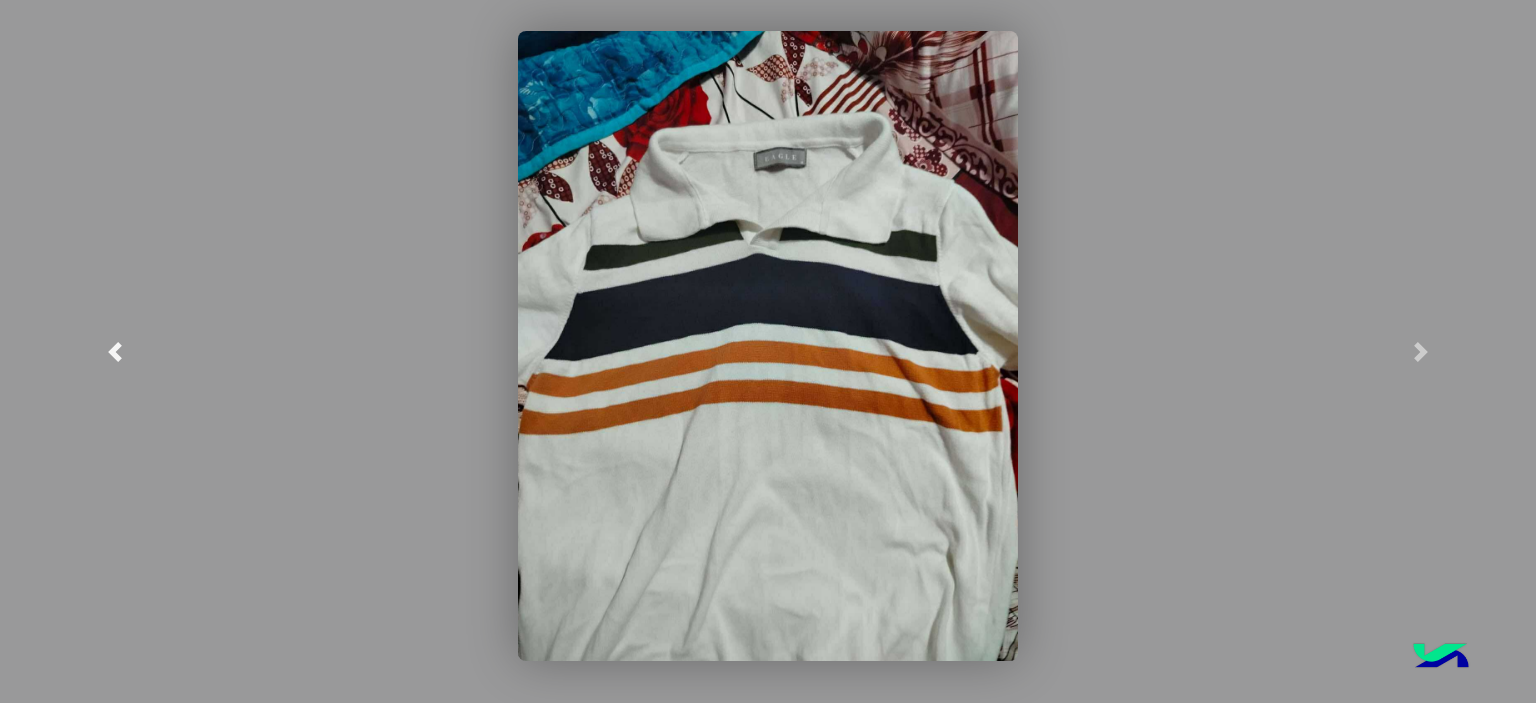 click at bounding box center (115, 351) 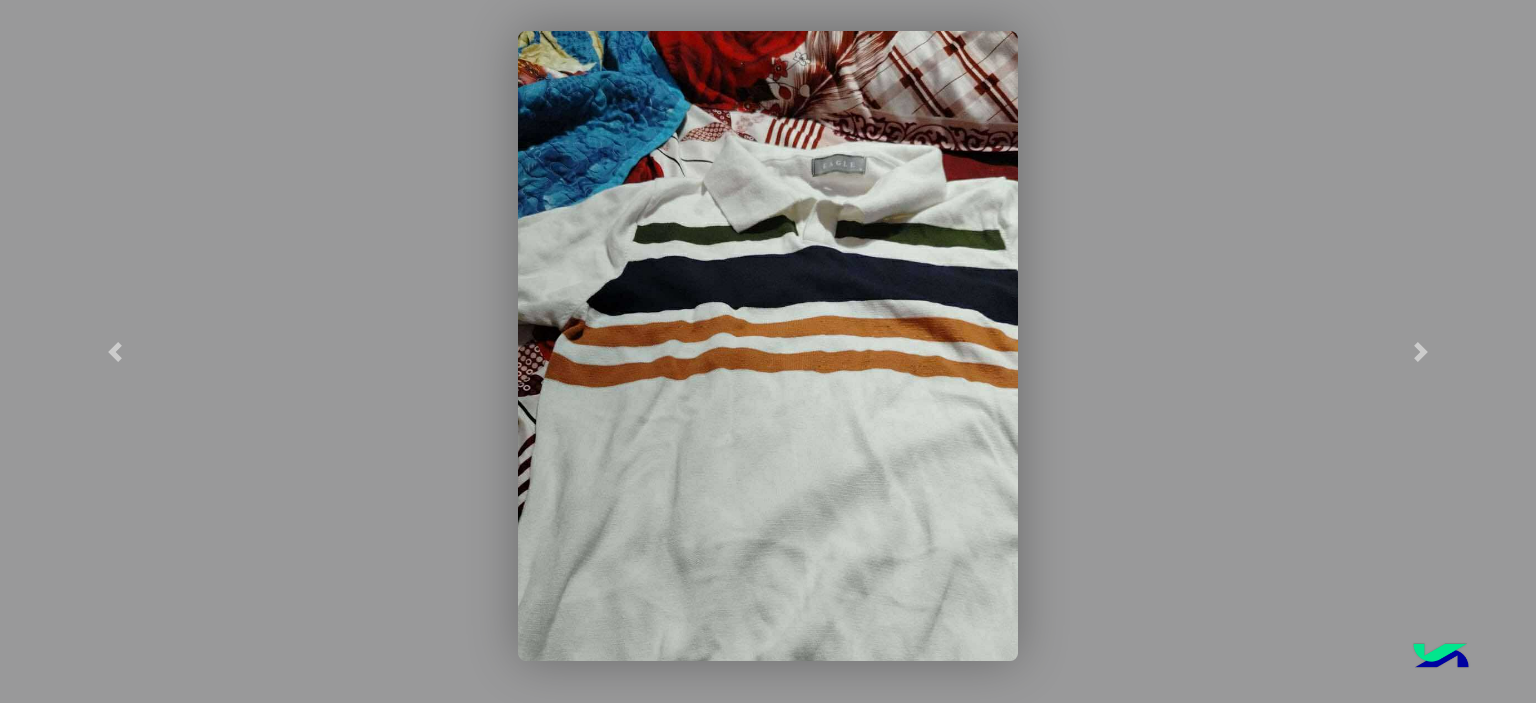 click 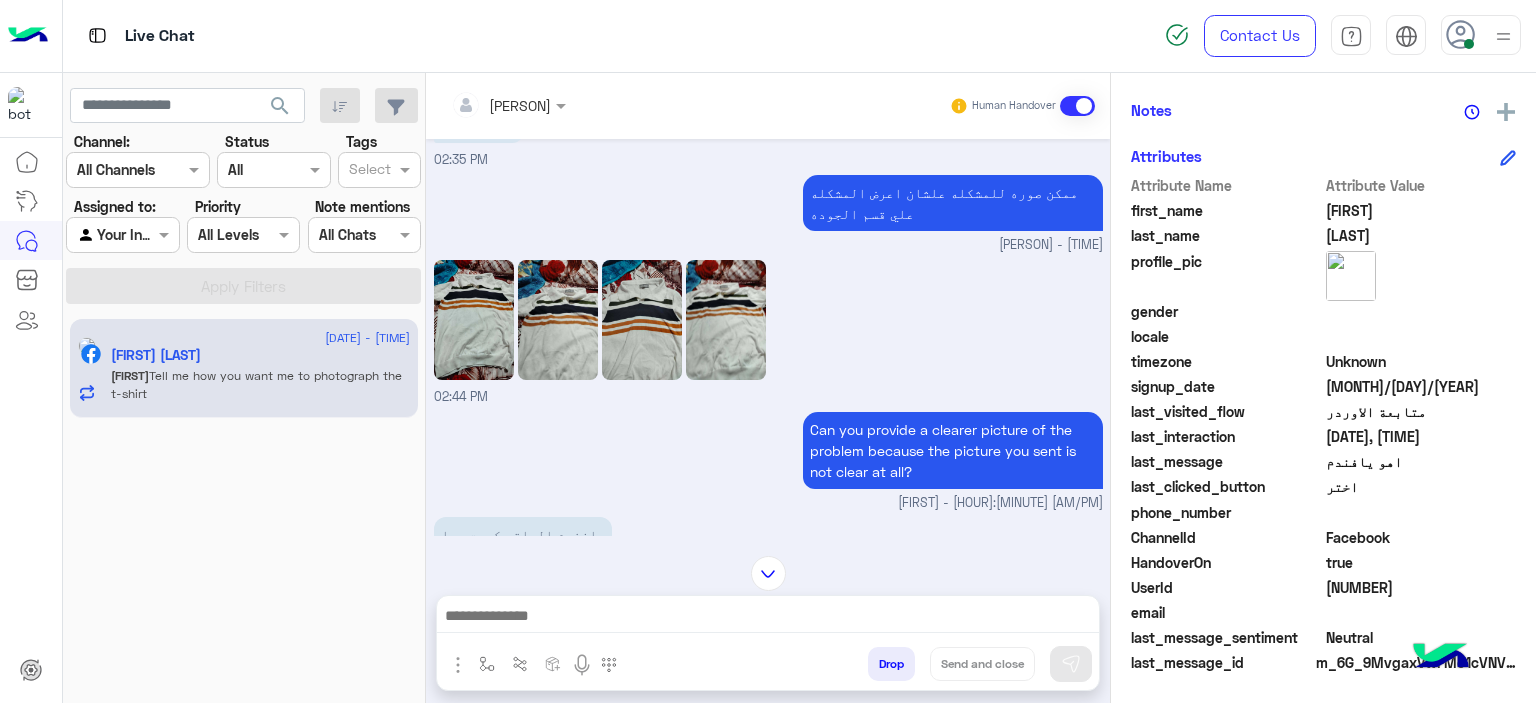 scroll, scrollTop: 1933, scrollLeft: 0, axis: vertical 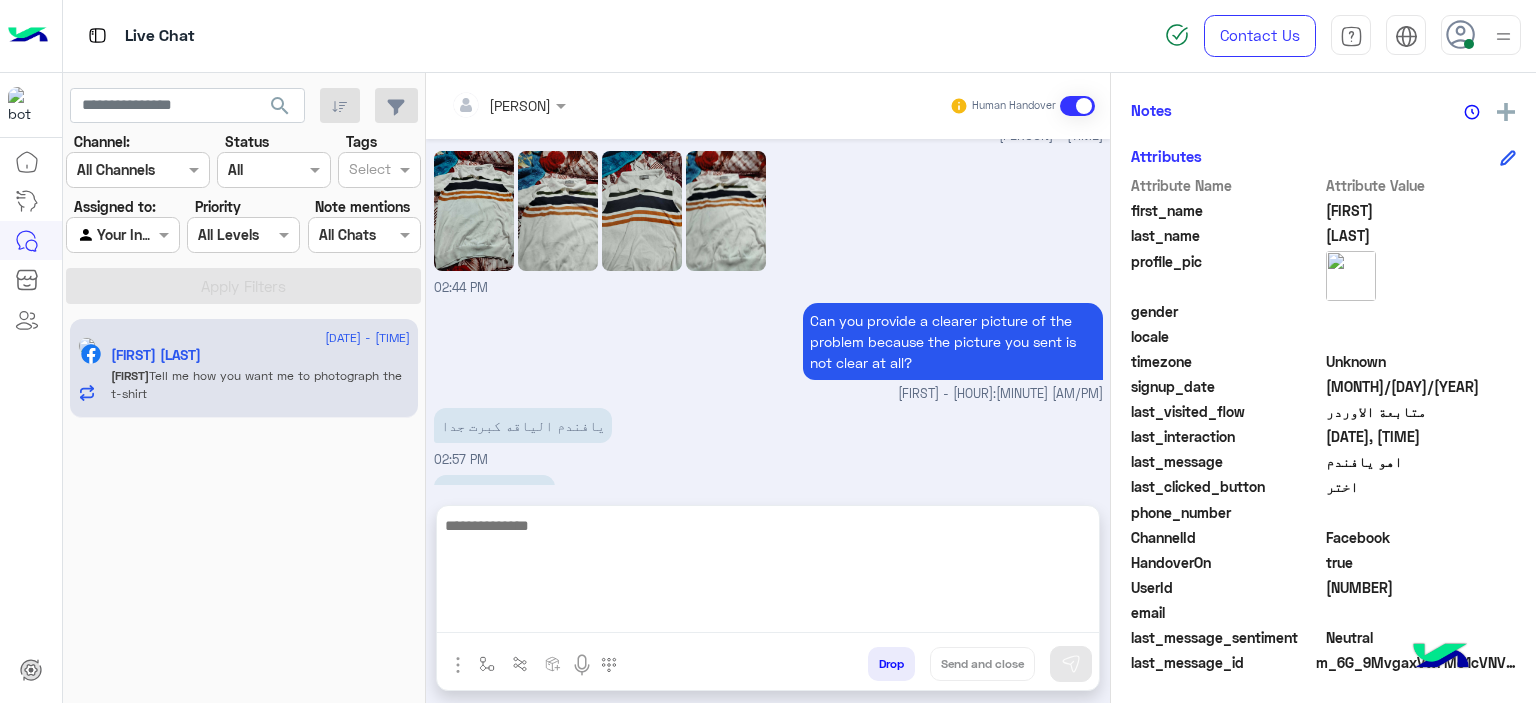 click at bounding box center [768, 573] 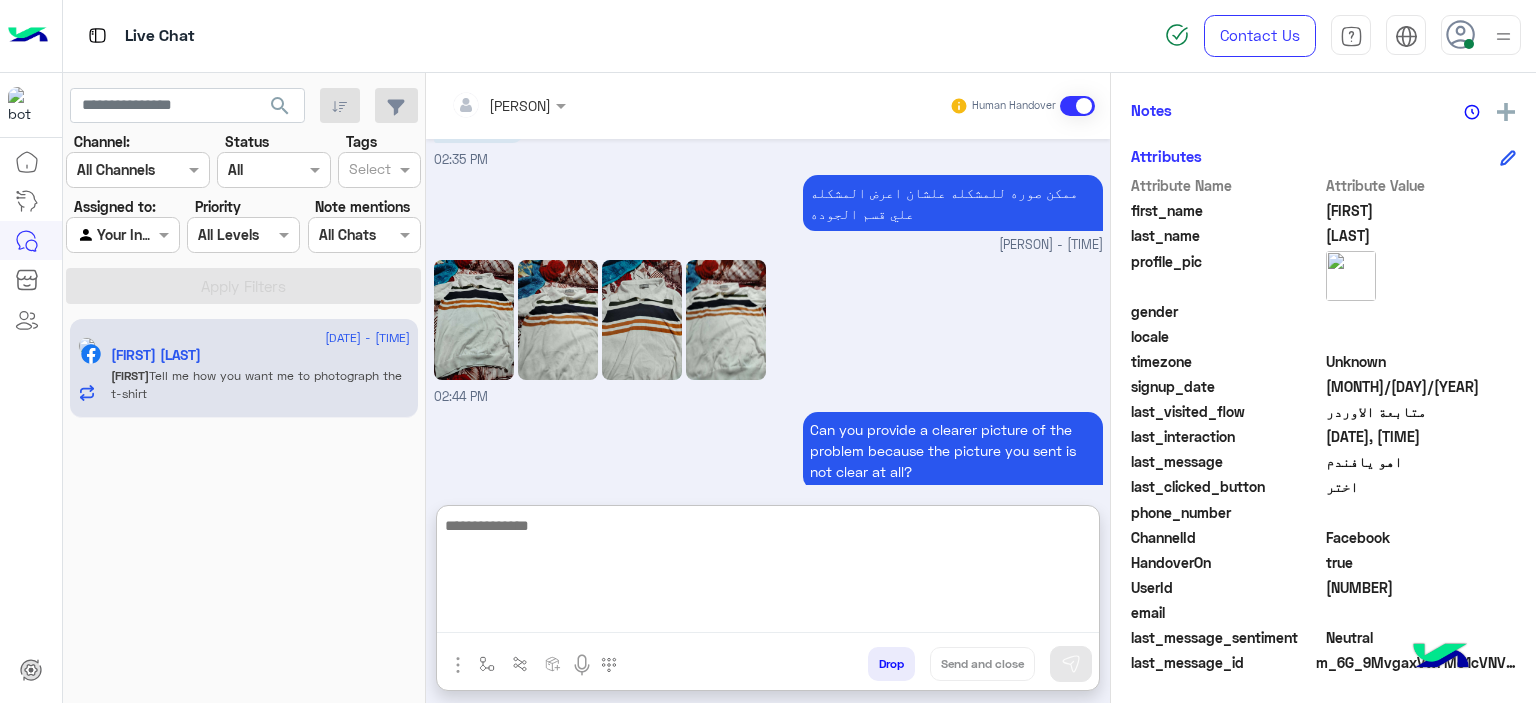 scroll, scrollTop: 2024, scrollLeft: 0, axis: vertical 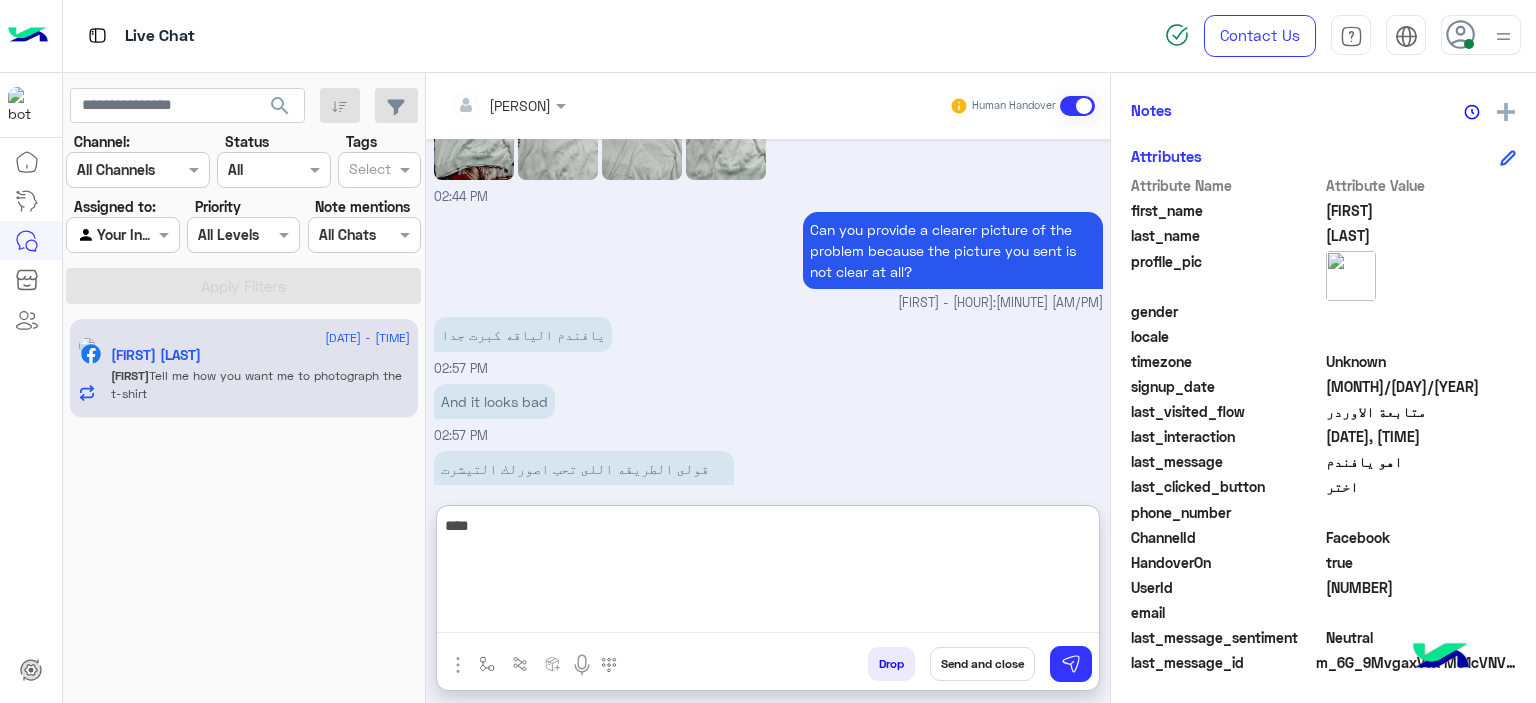 type on "****" 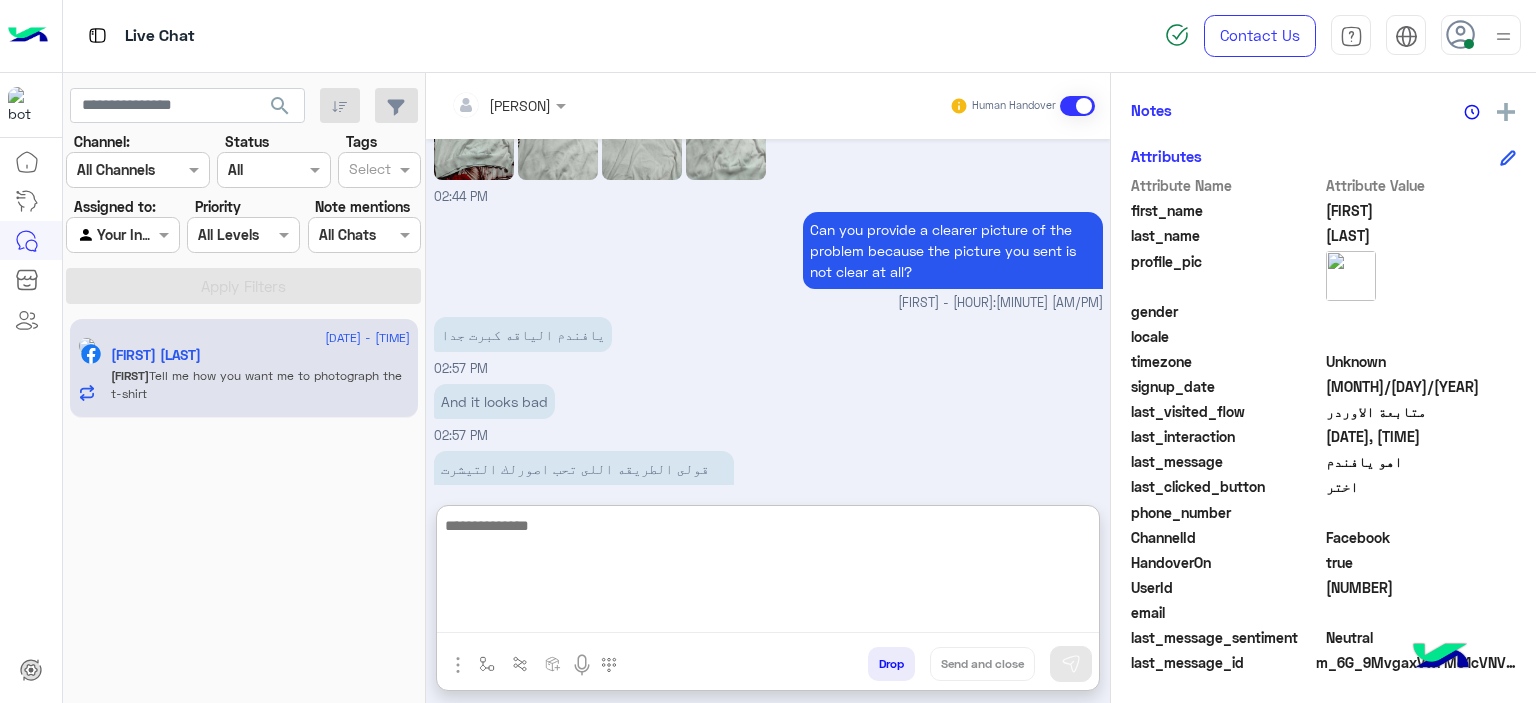 scroll, scrollTop: 2088, scrollLeft: 0, axis: vertical 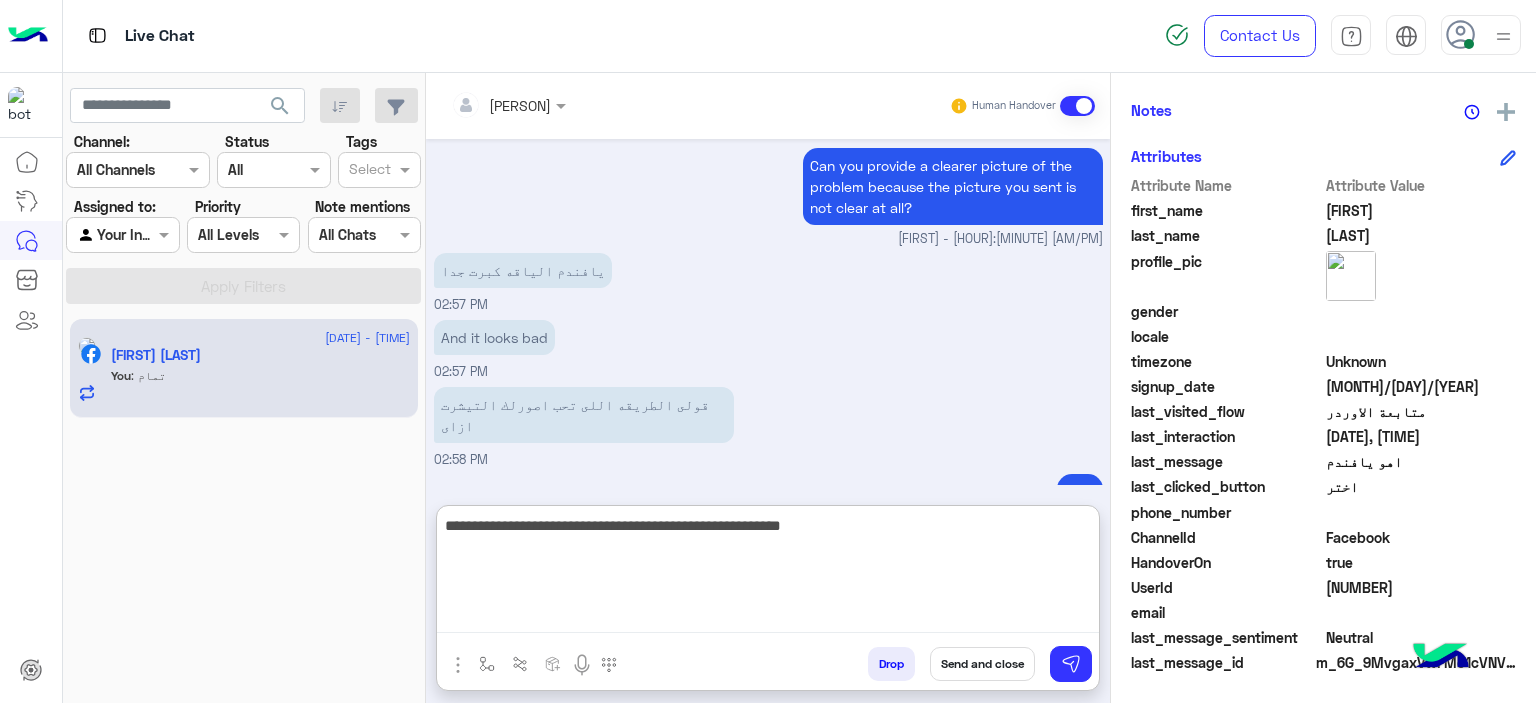 type on "**********" 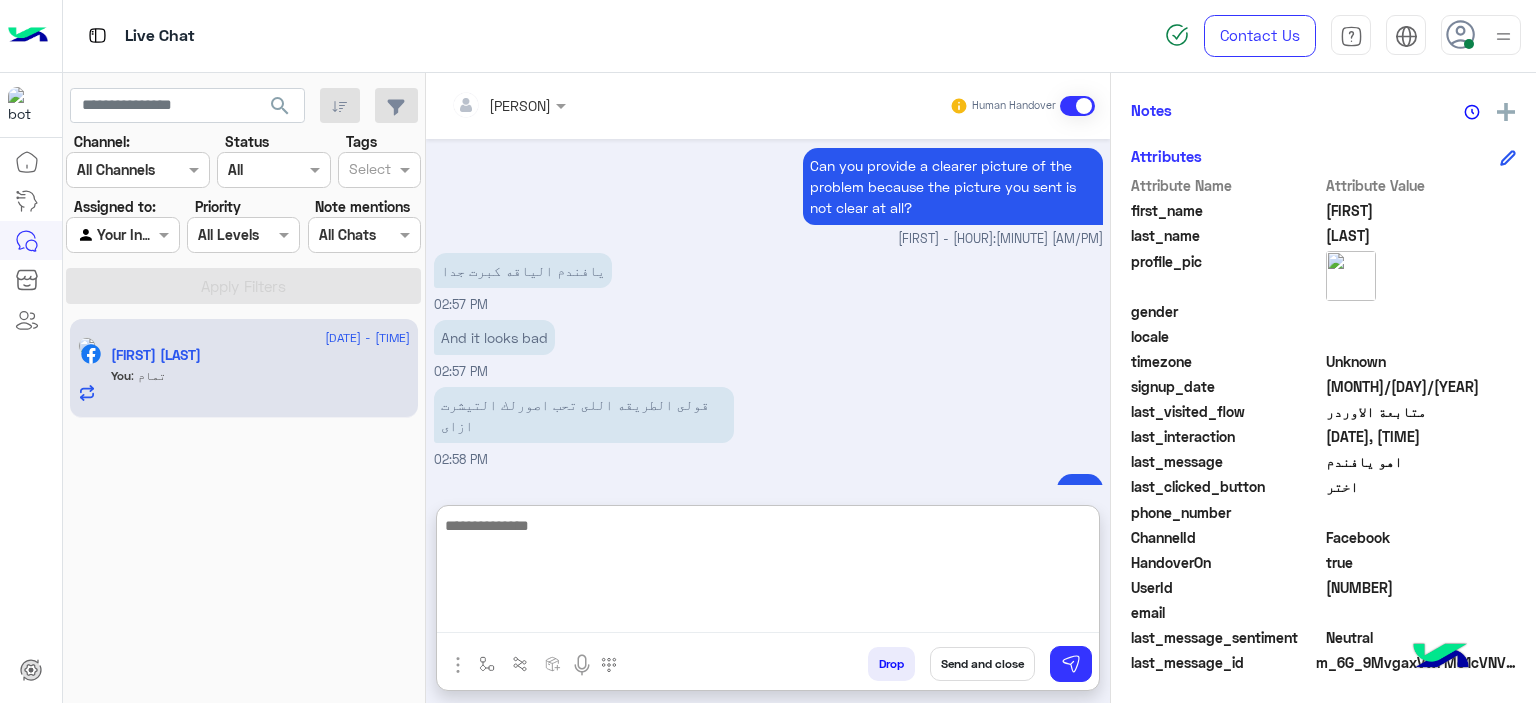 scroll, scrollTop: 2172, scrollLeft: 0, axis: vertical 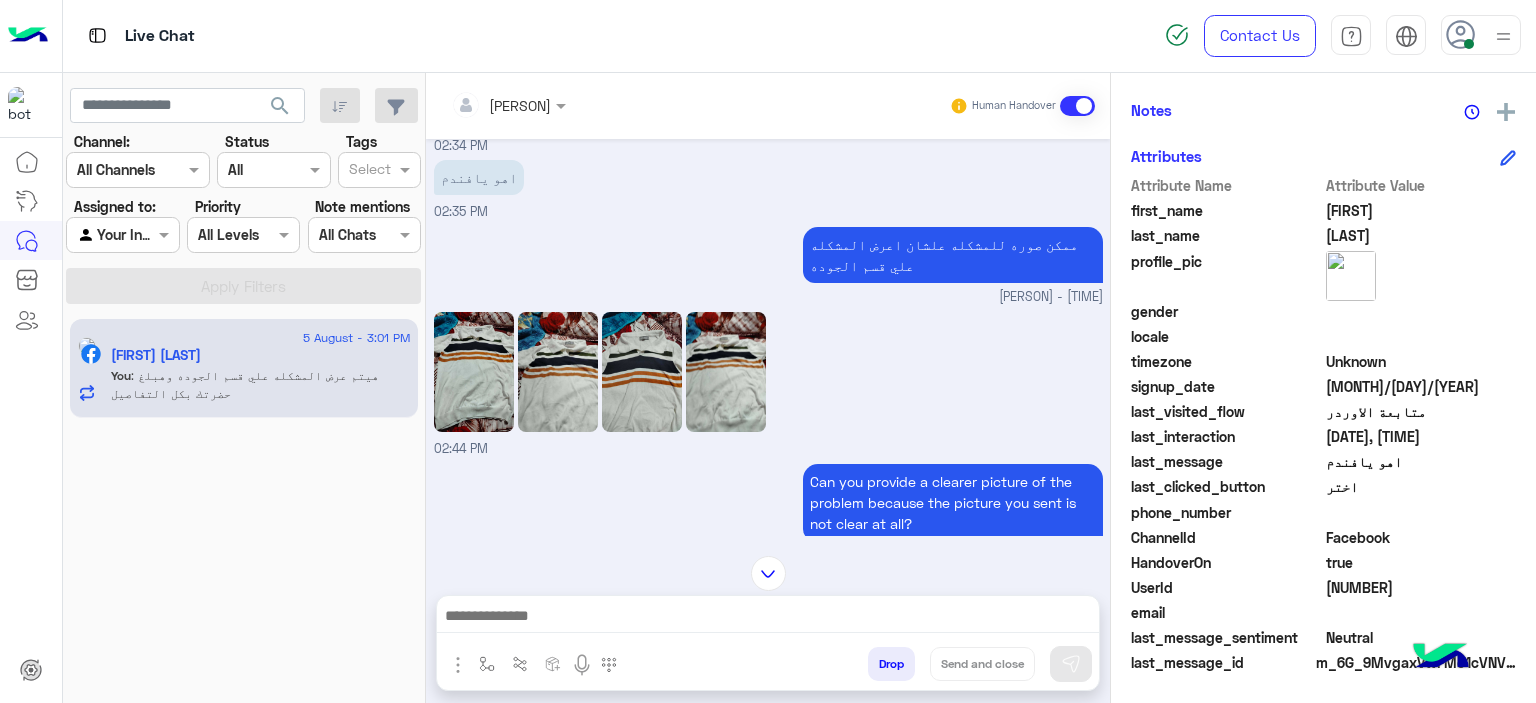 click 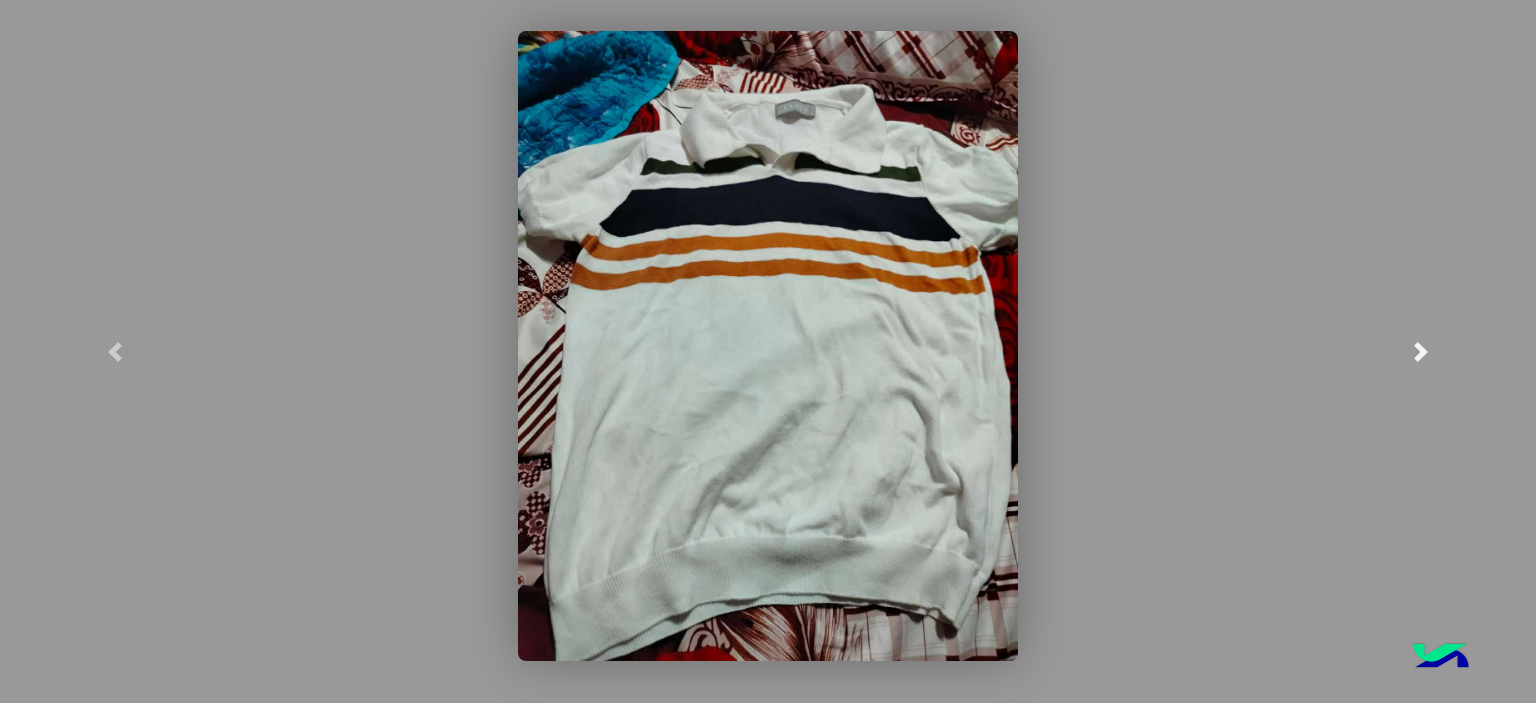 click at bounding box center (1421, 351) 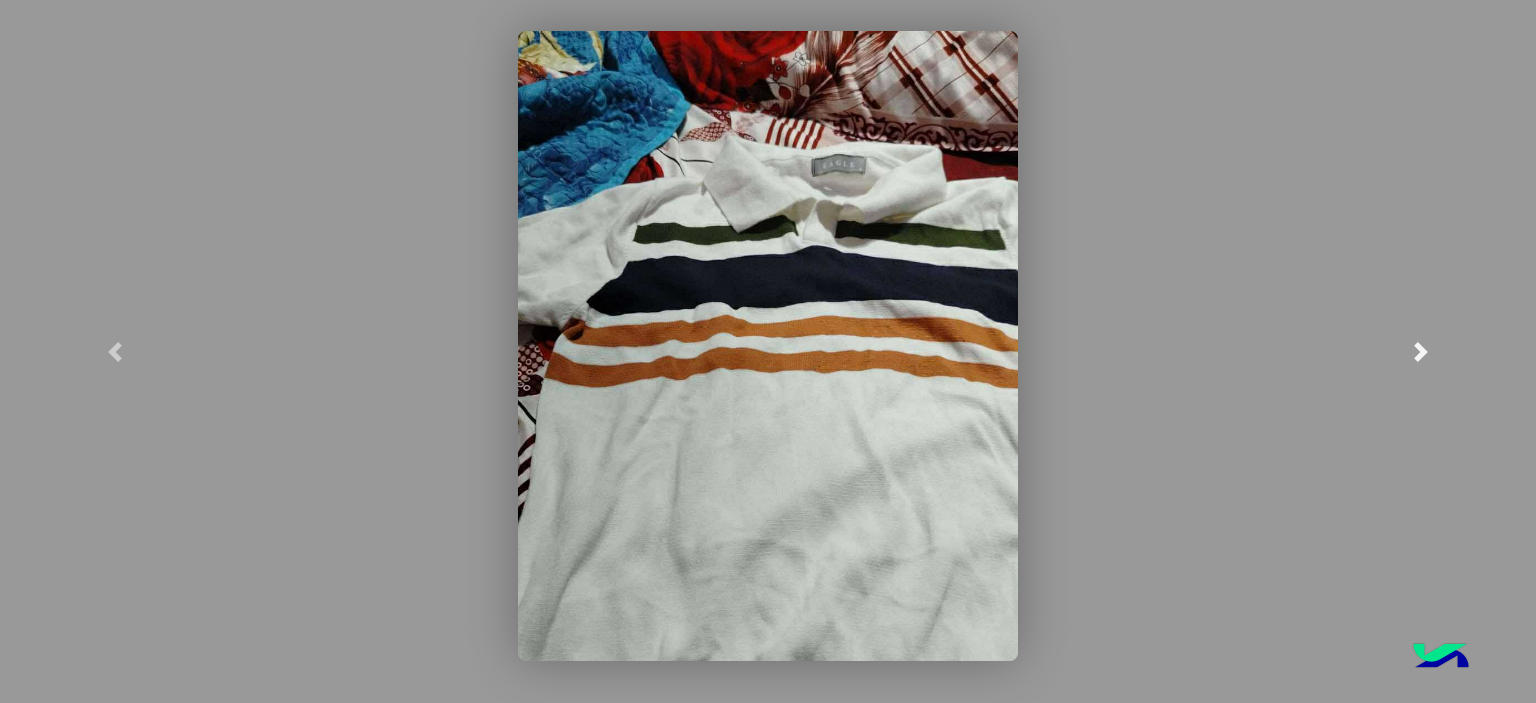 click at bounding box center [1421, 352] 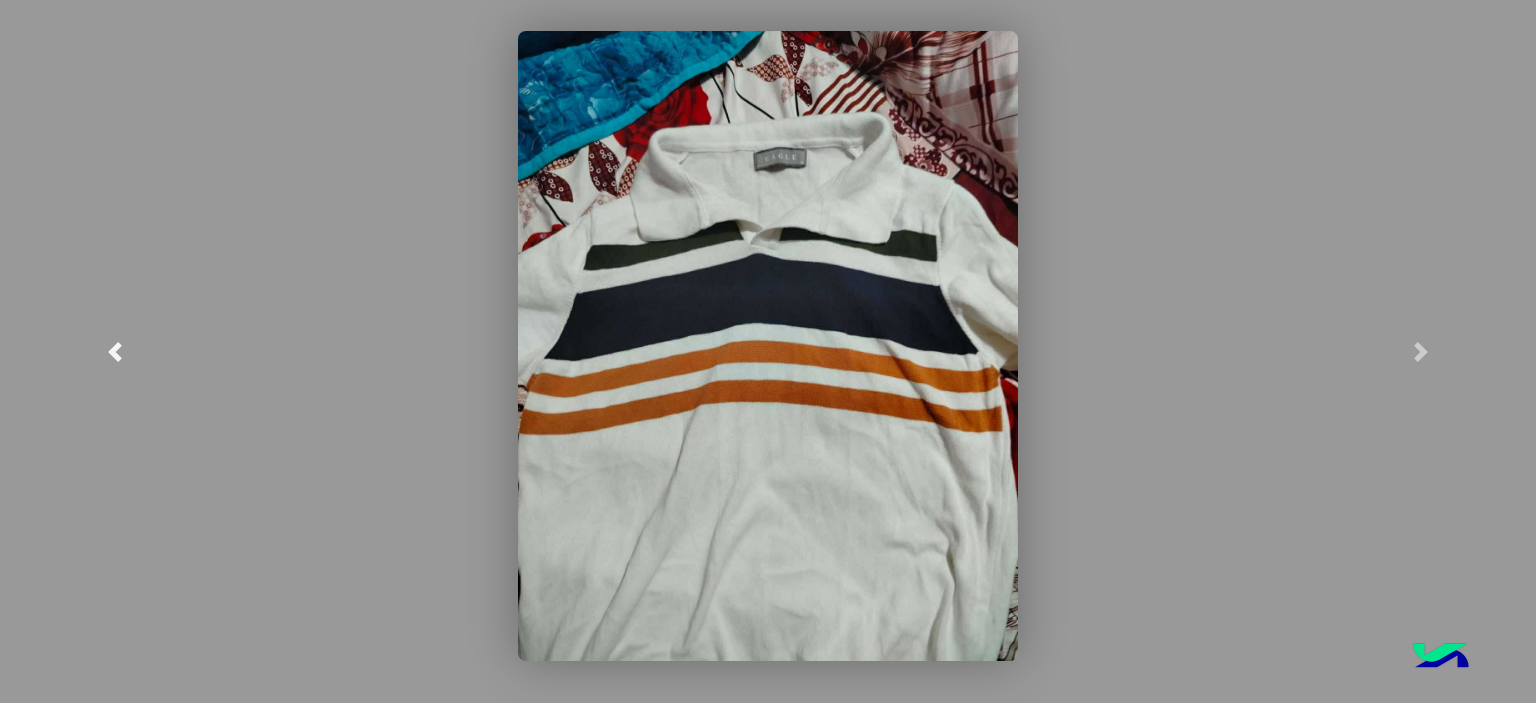 click at bounding box center (115, 351) 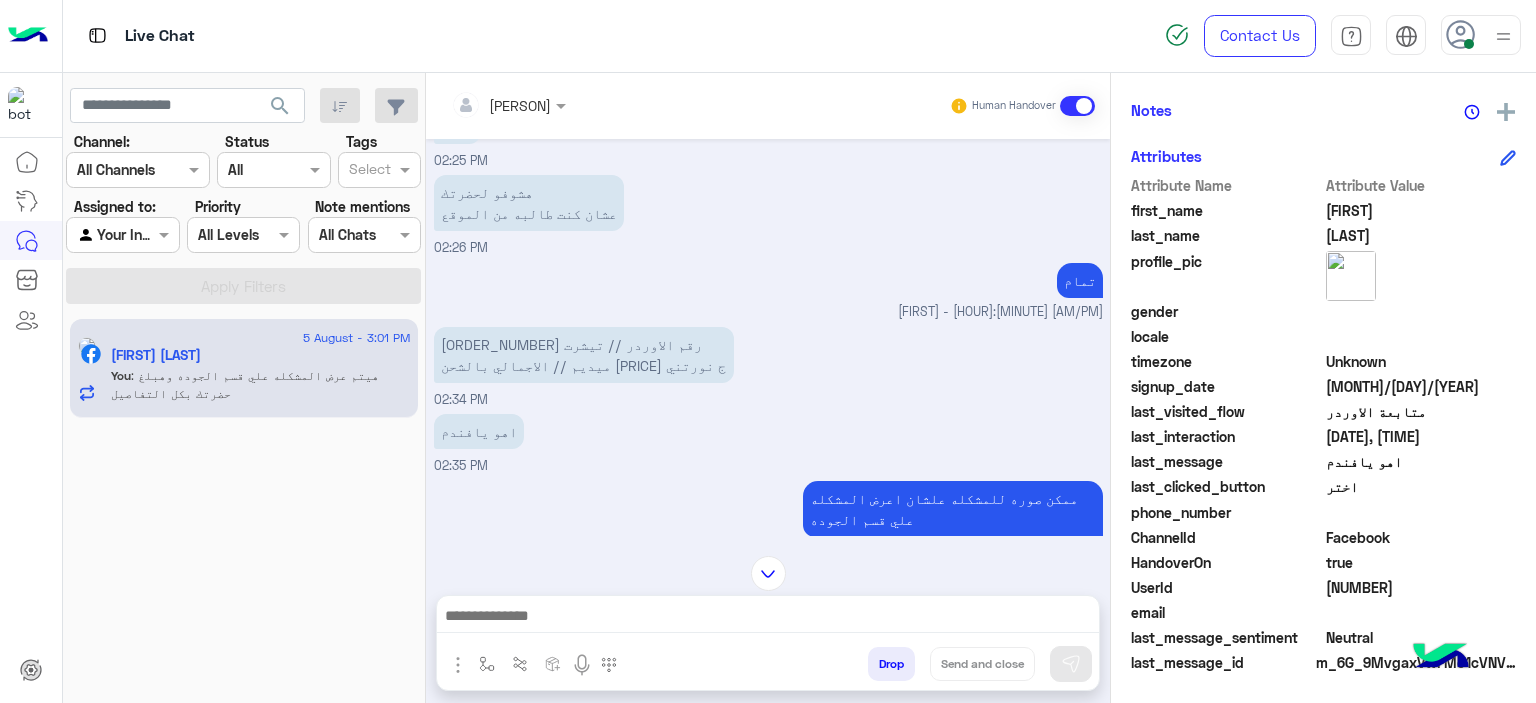 scroll, scrollTop: 1472, scrollLeft: 0, axis: vertical 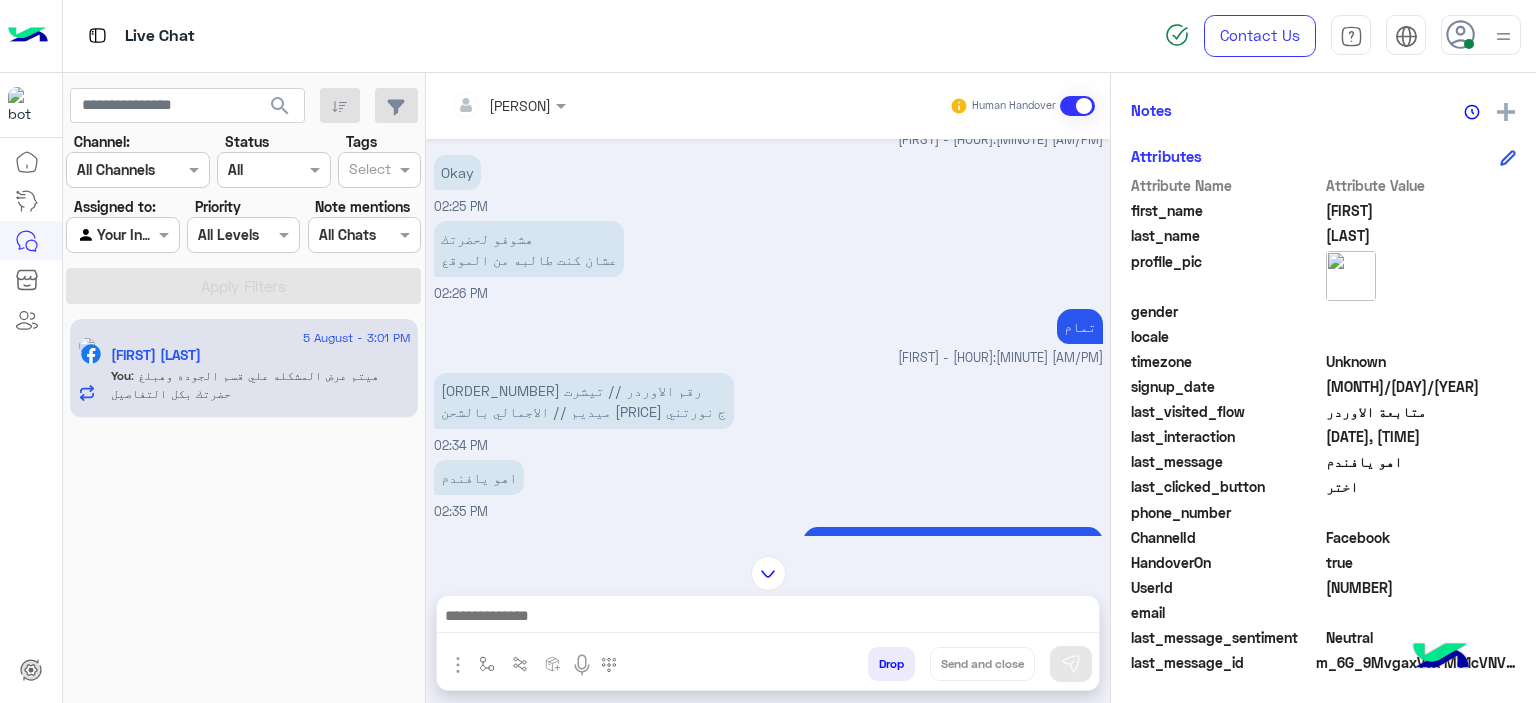 click on "51236567815 رقم الاوردر  // تيشرت ميديم // الاجمالي بالشحن 735 ج نورتني" at bounding box center (584, 401) 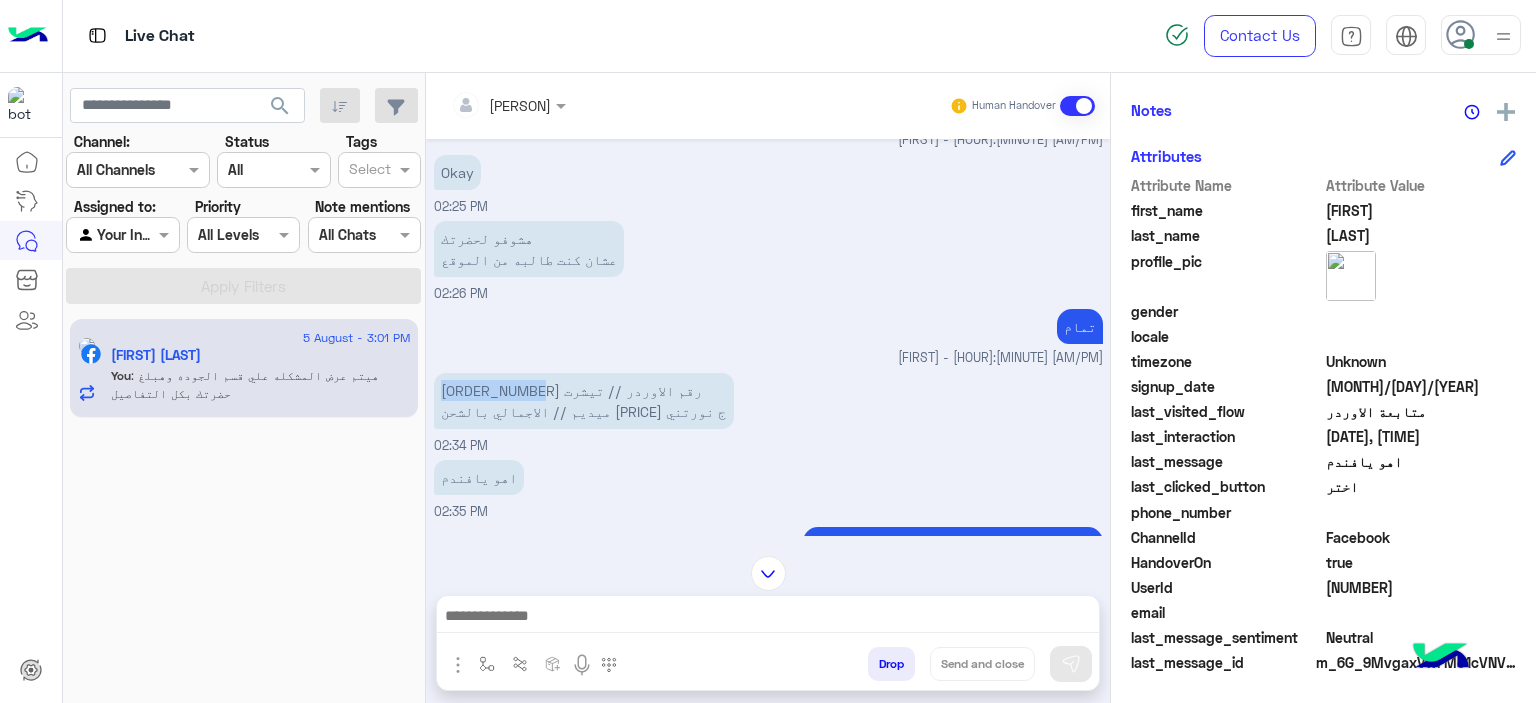 click on "51236567815 رقم الاوردر  // تيشرت ميديم // الاجمالي بالشحن 735 ج نورتني" at bounding box center (584, 401) 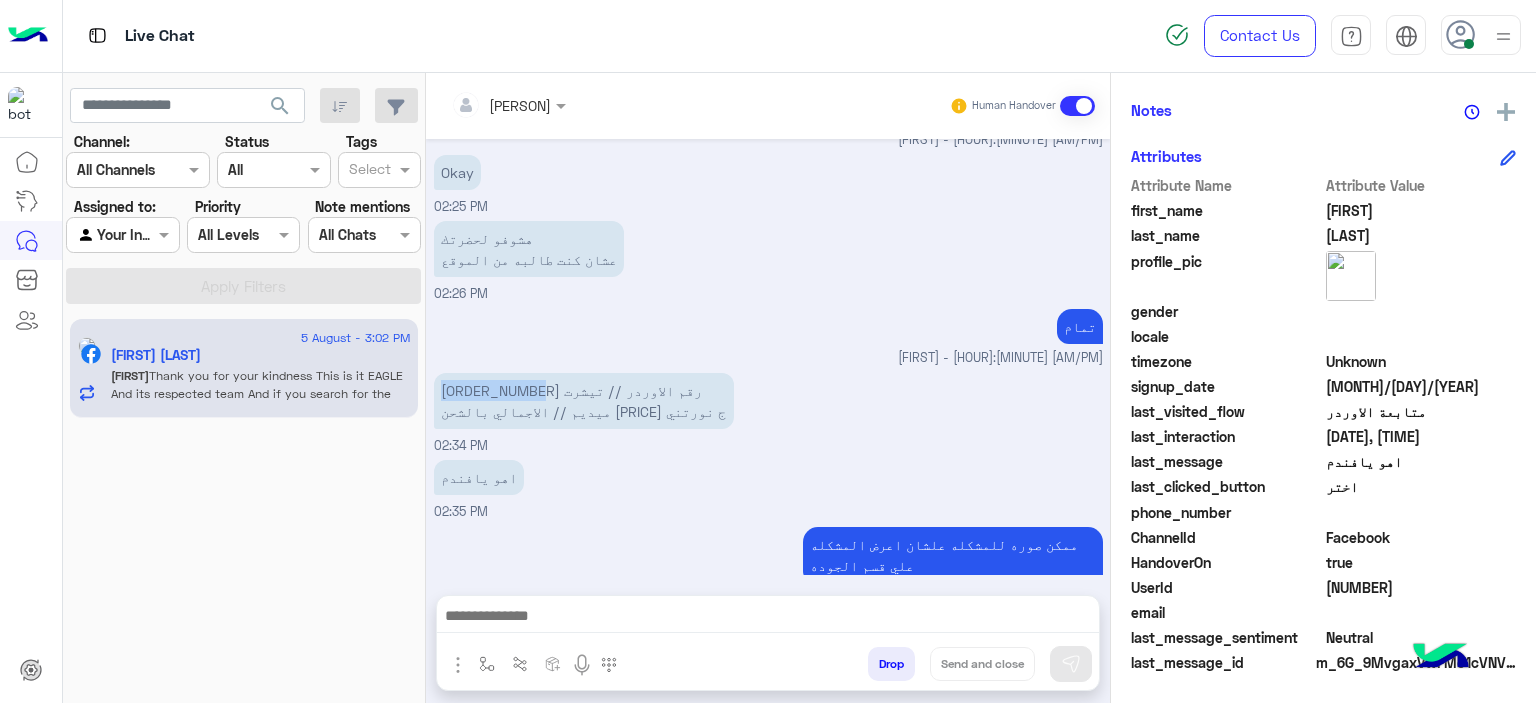 scroll, scrollTop: 2253, scrollLeft: 0, axis: vertical 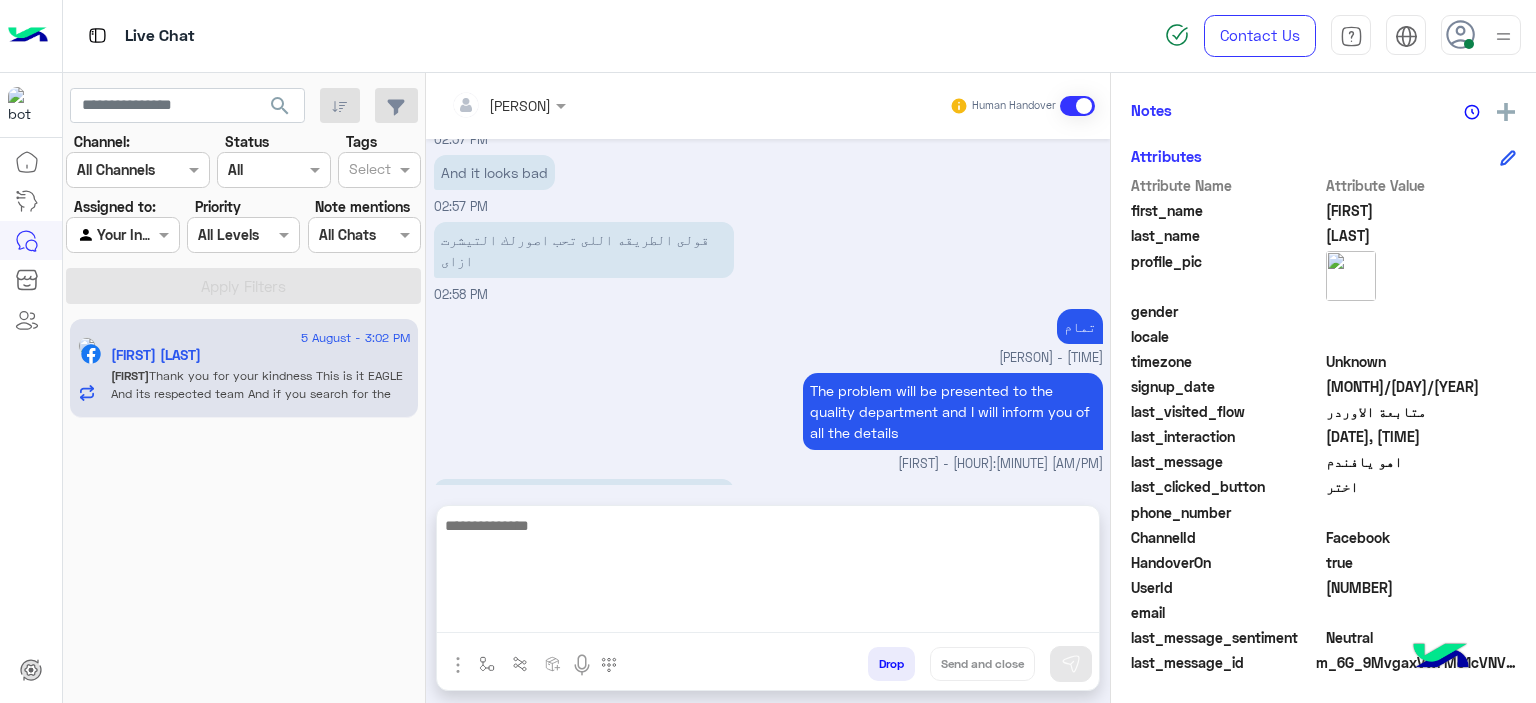 click at bounding box center [768, 573] 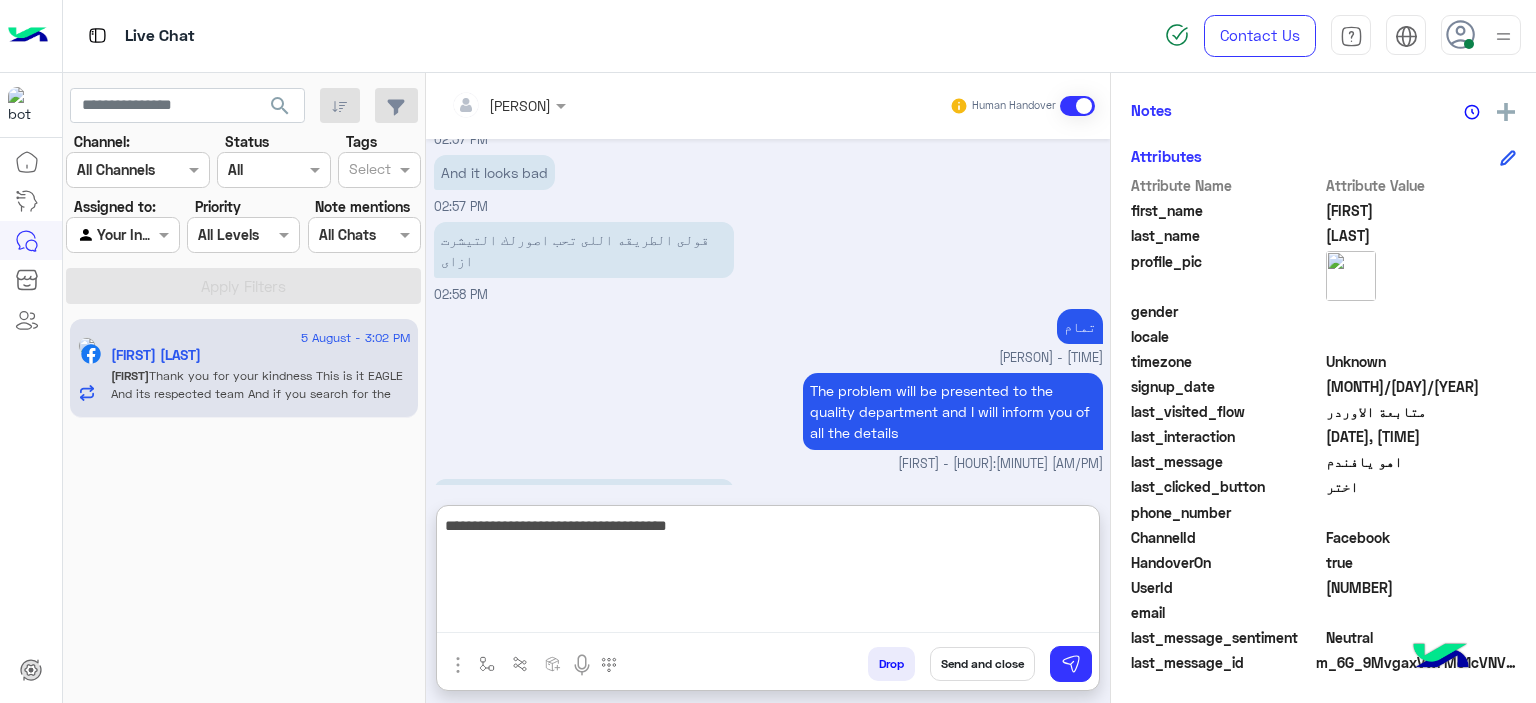 type on "**********" 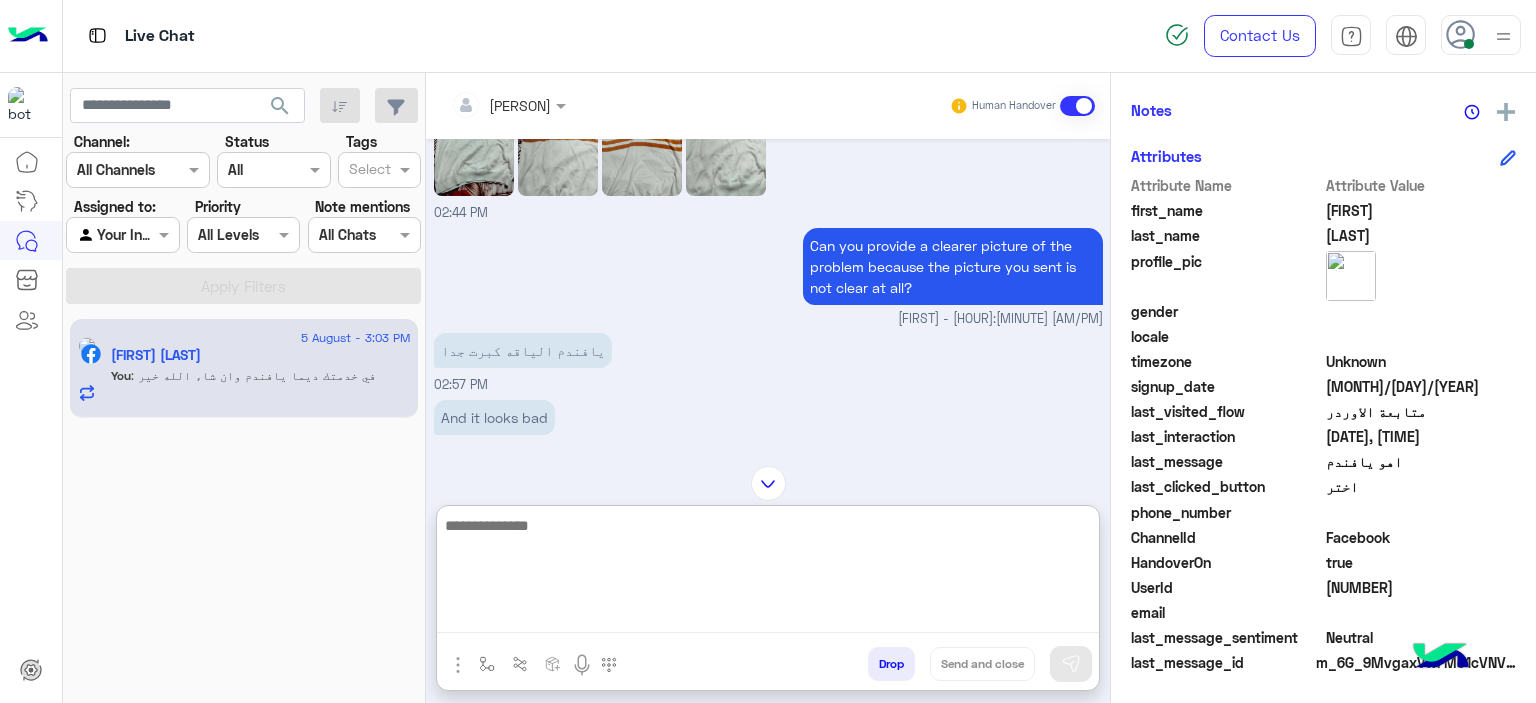 scroll, scrollTop: 2108, scrollLeft: 0, axis: vertical 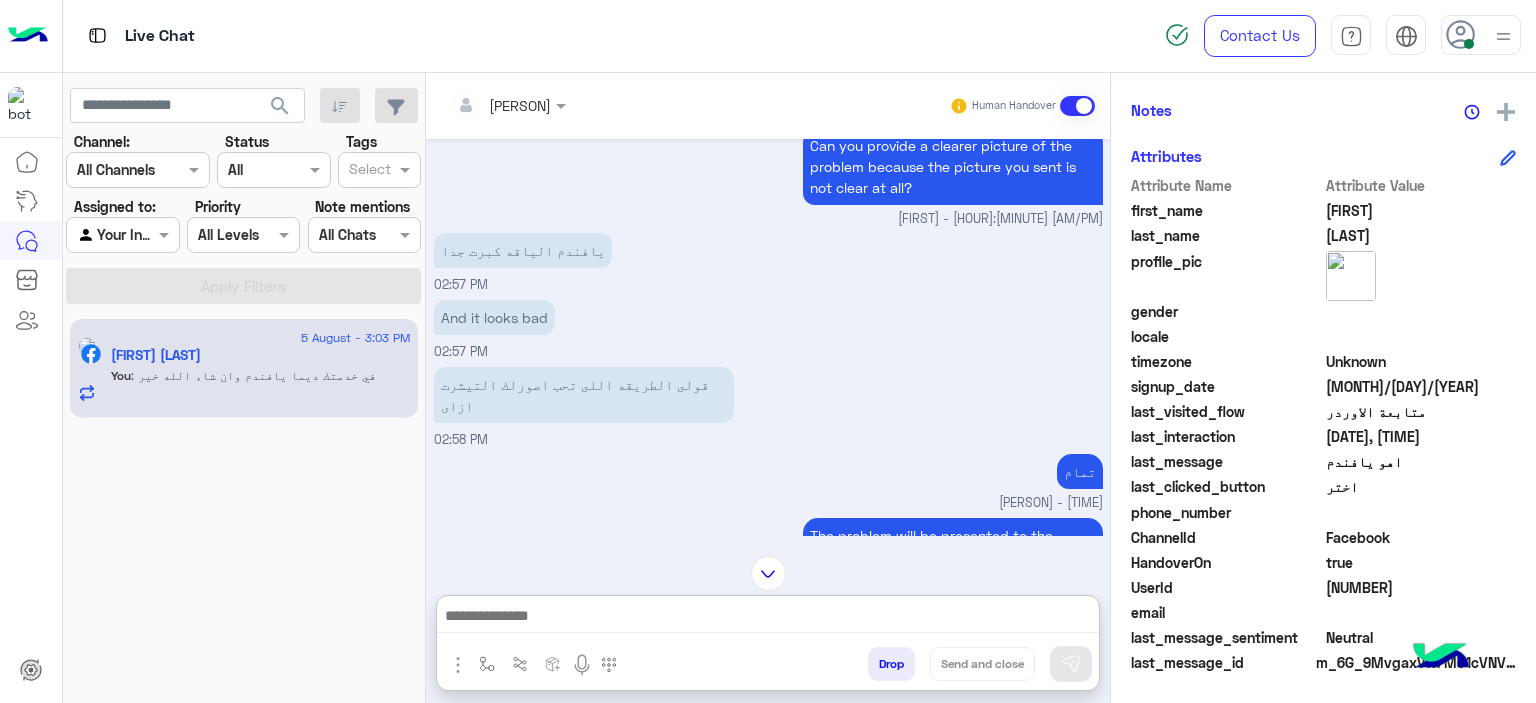 click on "يافندم الياقه كبرت جدا" at bounding box center [523, 250] 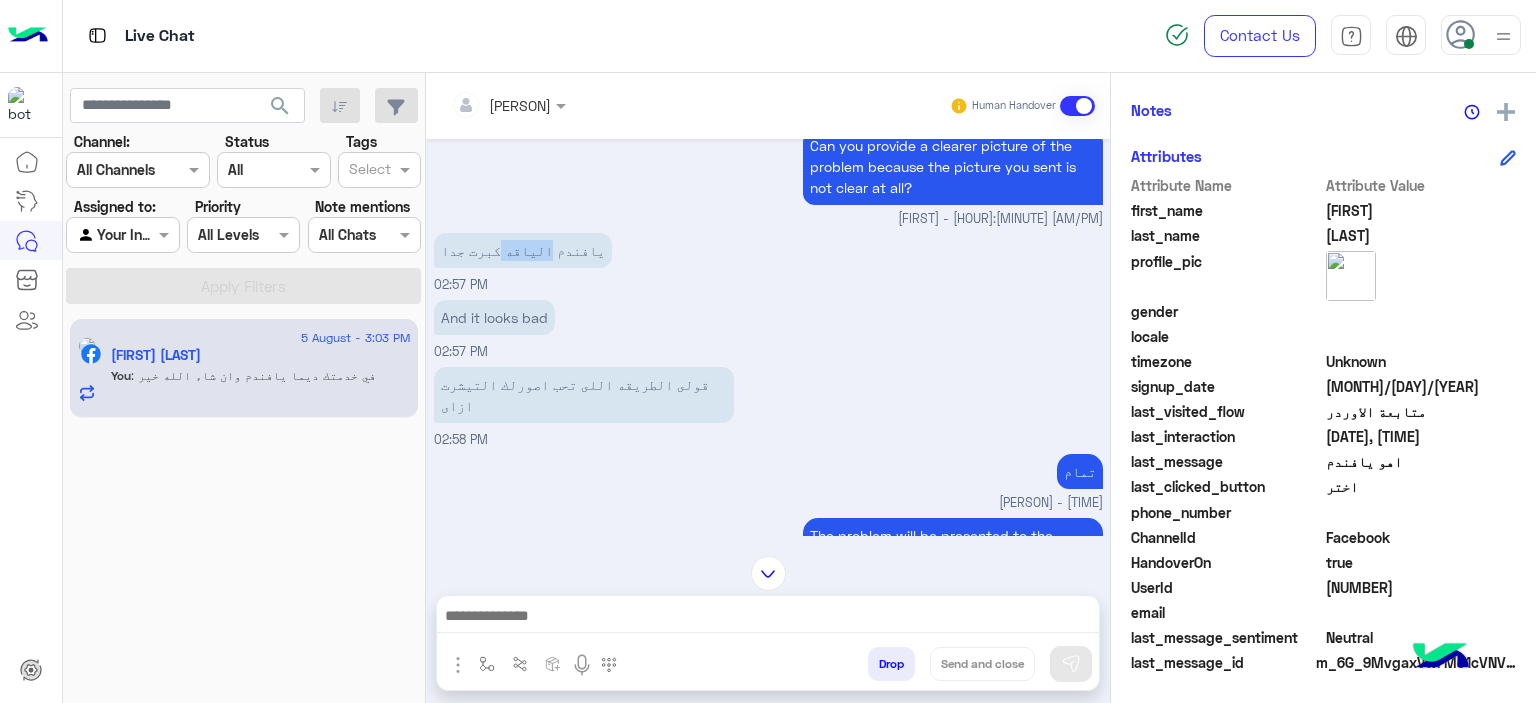 click on "يافندم الياقه كبرت جدا" at bounding box center (523, 250) 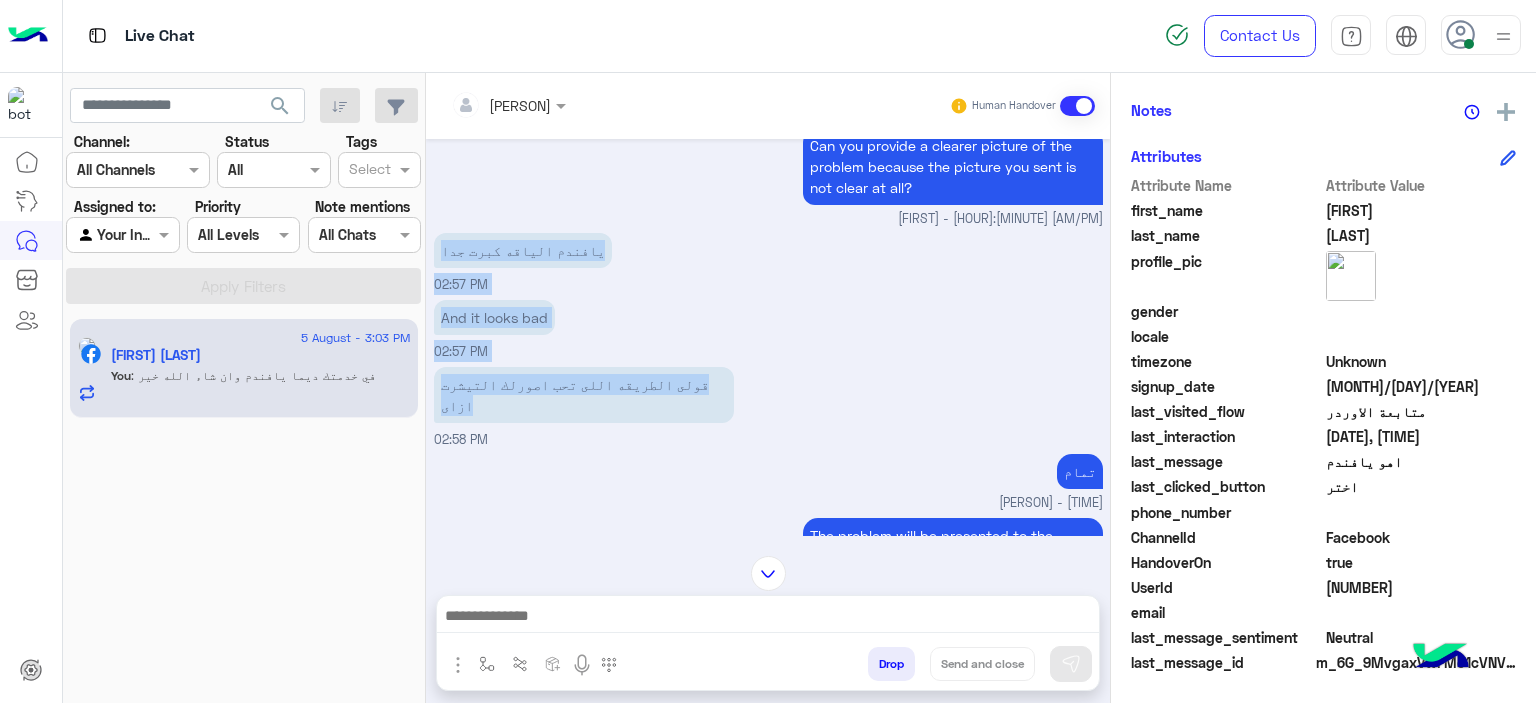drag, startPoint x: 502, startPoint y: 225, endPoint x: 530, endPoint y: 346, distance: 124.197426 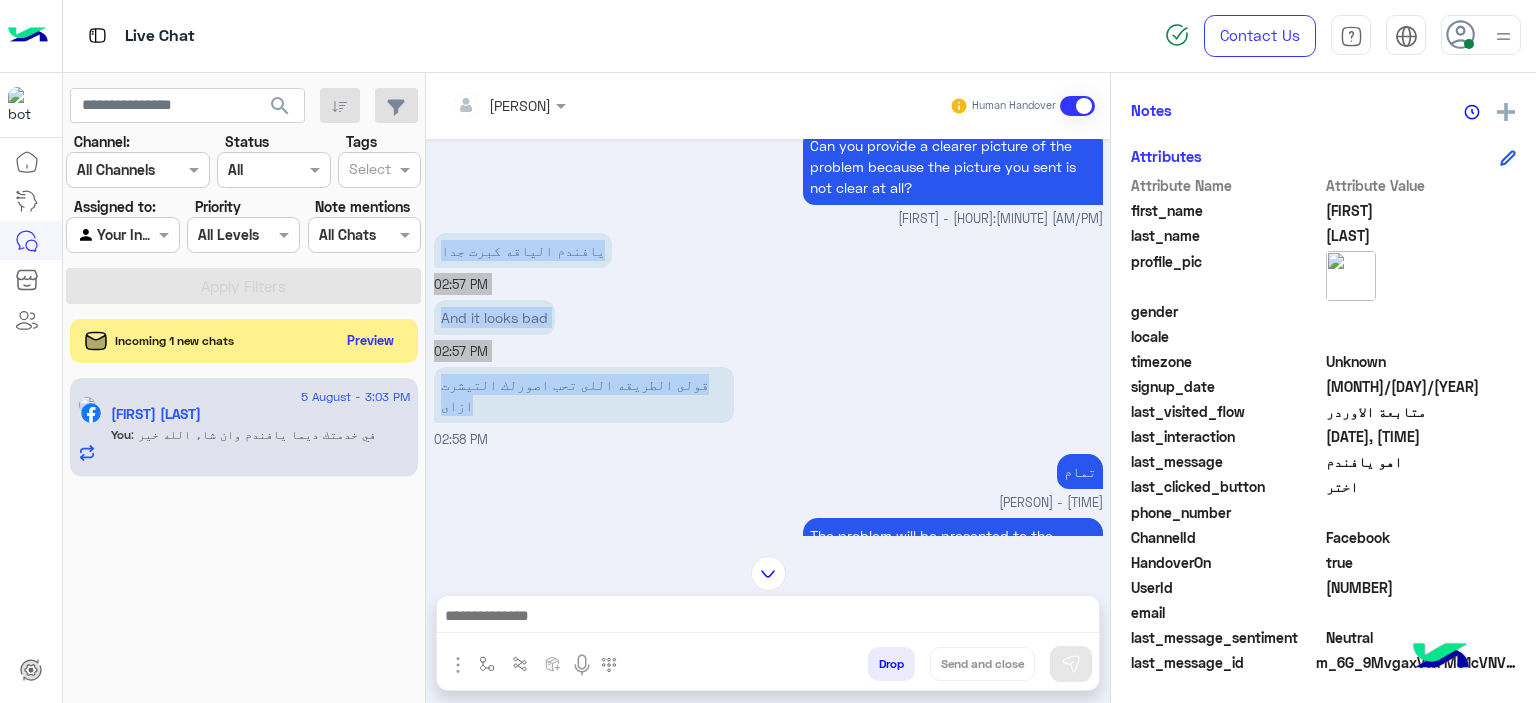 scroll, scrollTop: 2317, scrollLeft: 0, axis: vertical 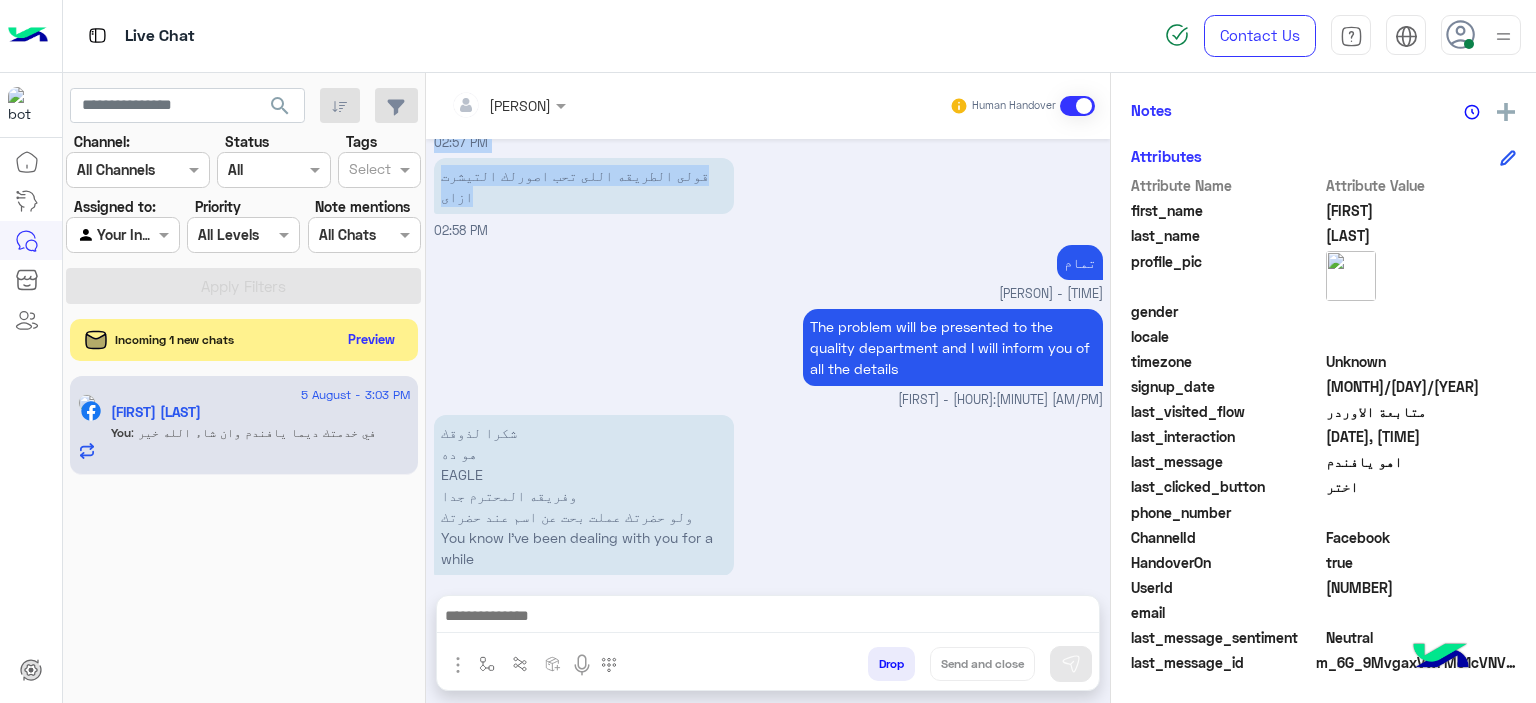 click on "Preview" 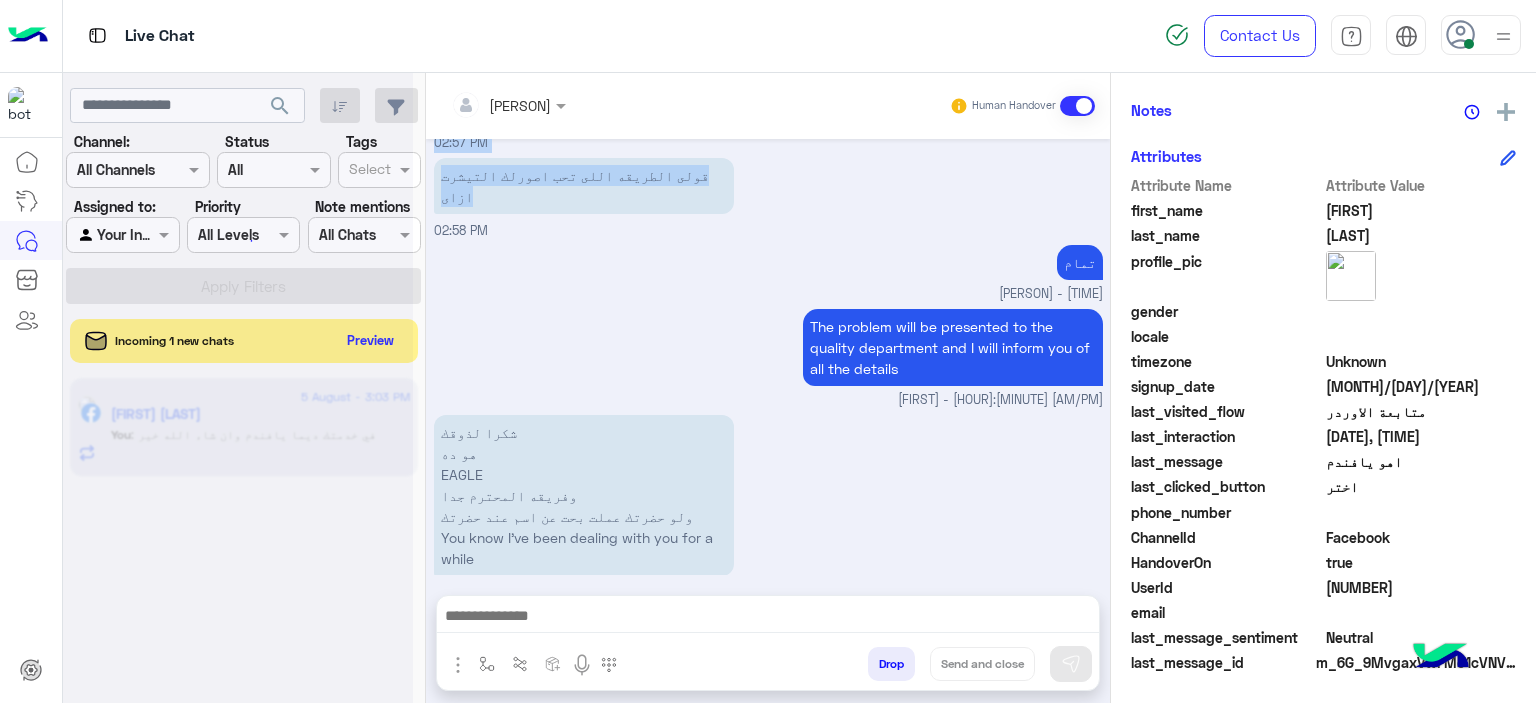 scroll, scrollTop: 514, scrollLeft: 0, axis: vertical 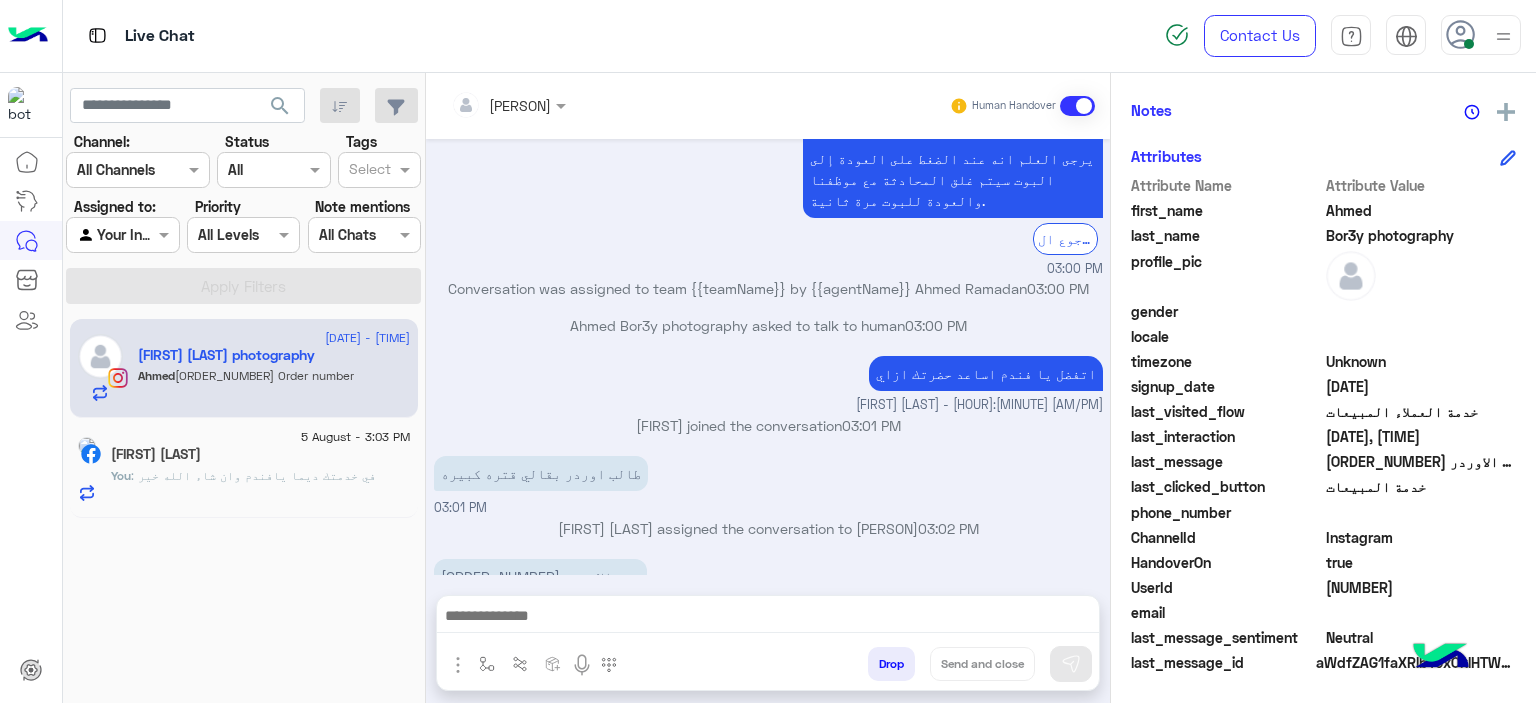 click on "51270808665 رقم الاوردر" at bounding box center [540, 576] 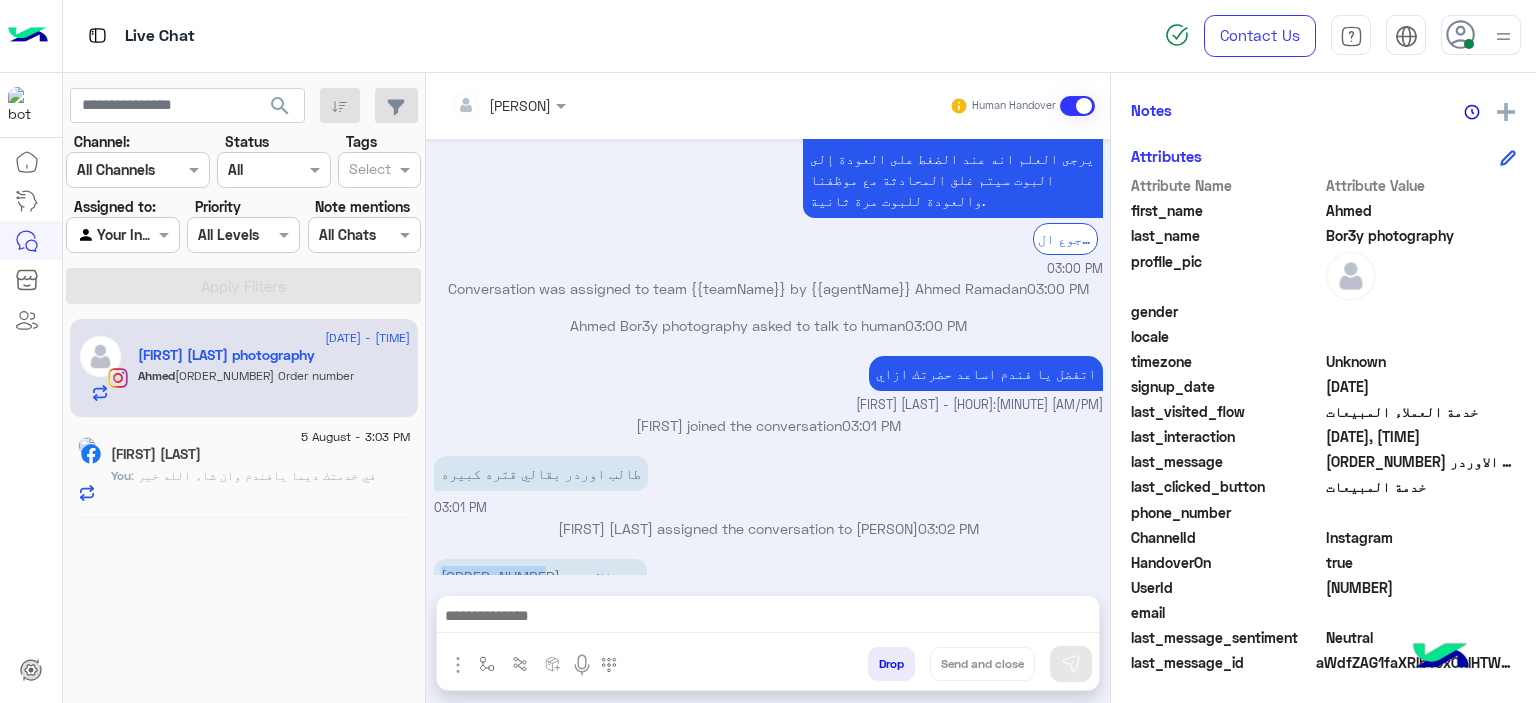 click on "51270808665 رقم الاوردر" at bounding box center (540, 576) 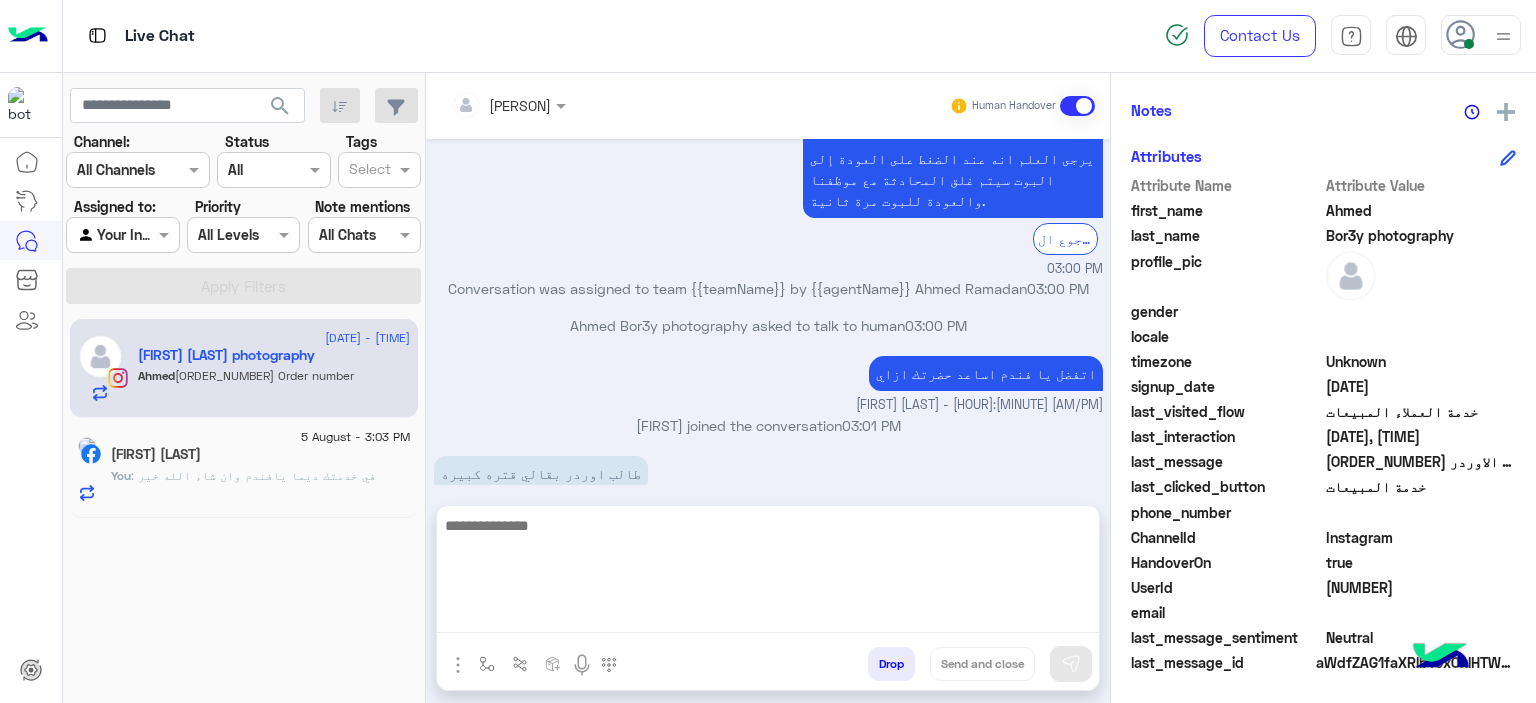 click at bounding box center [768, 573] 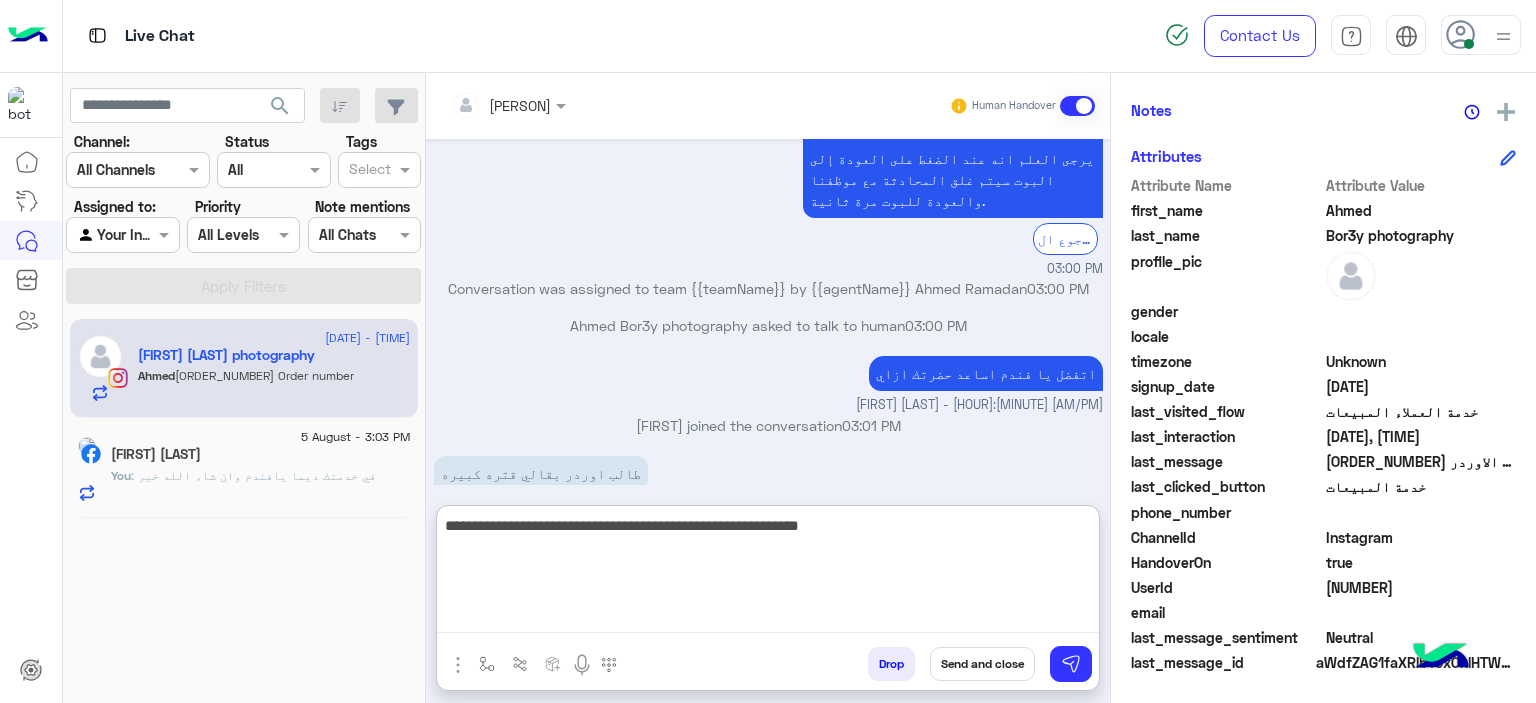type on "**********" 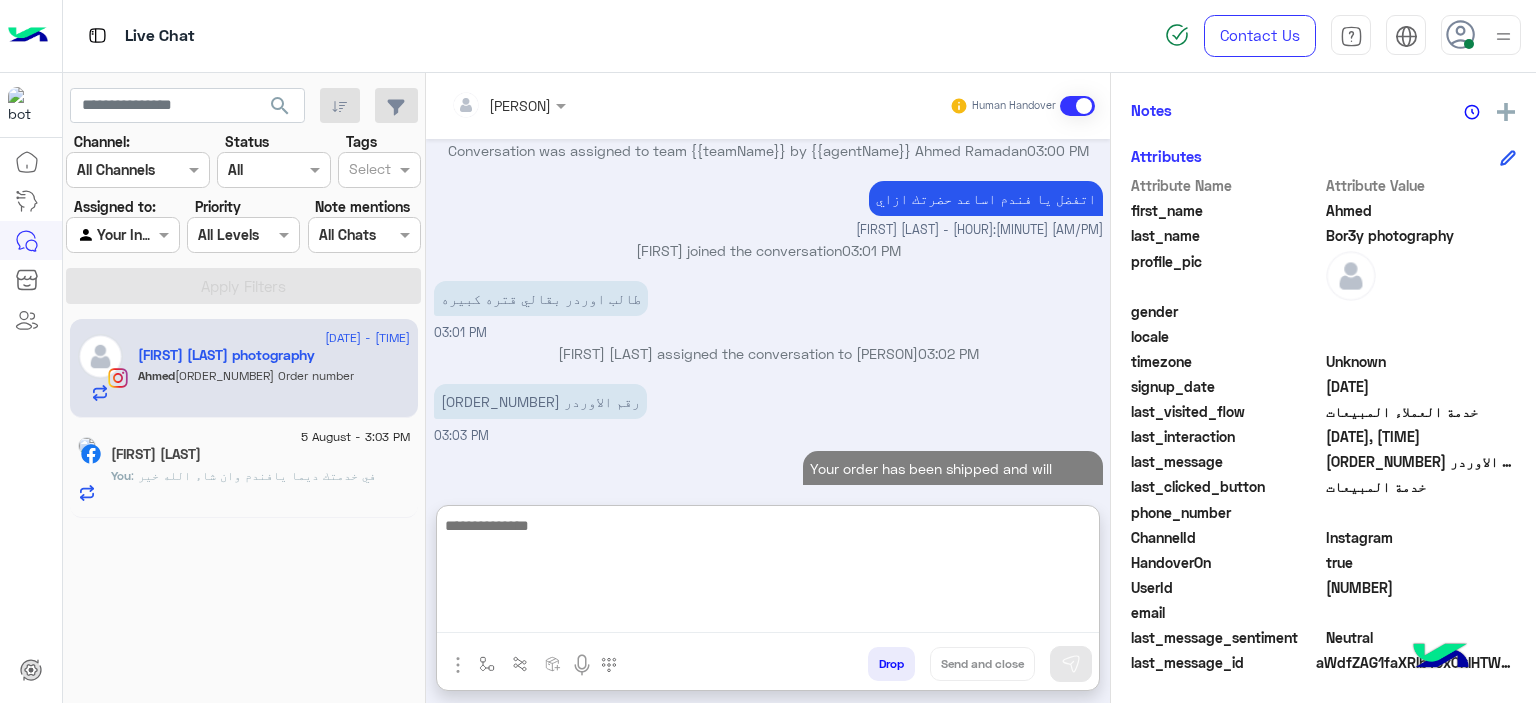 scroll, scrollTop: 1444, scrollLeft: 0, axis: vertical 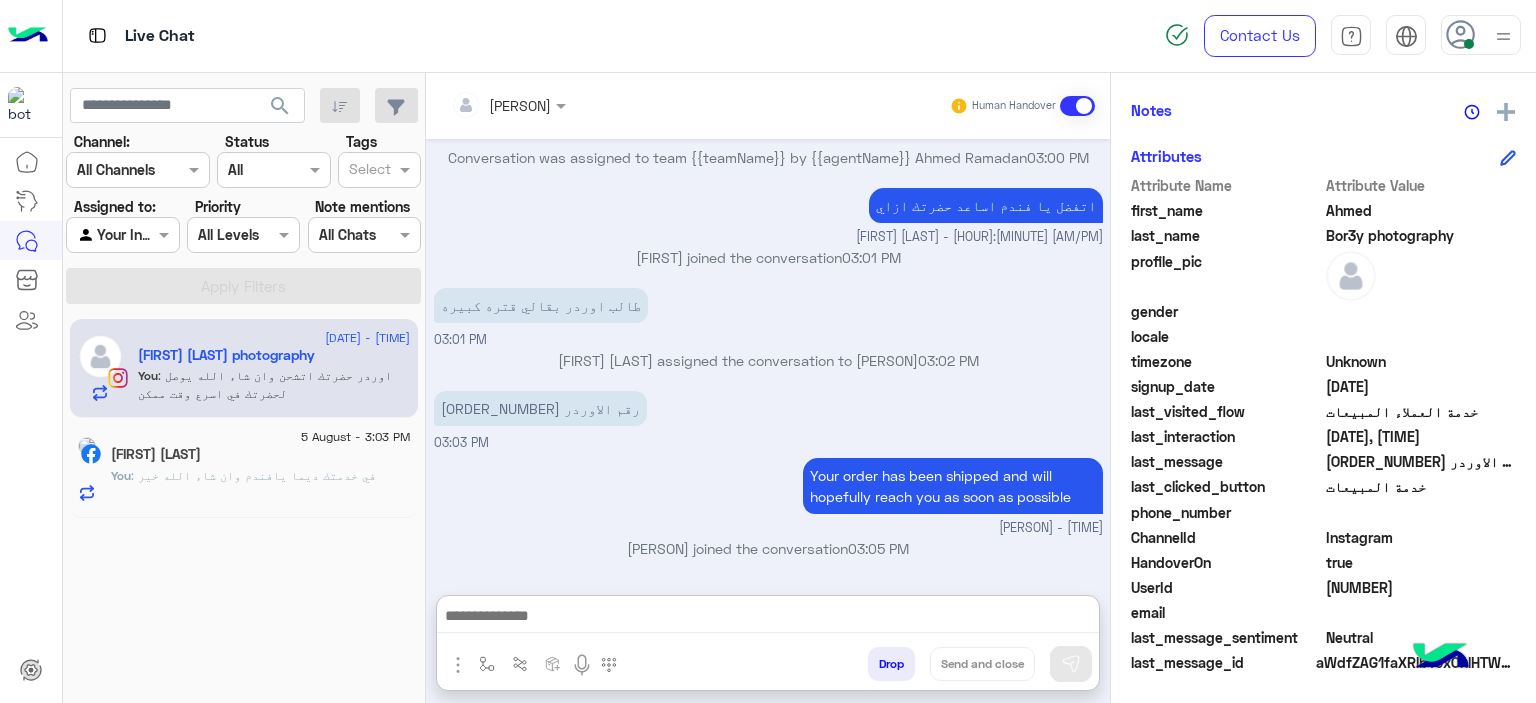 click on "51270808665 رقم الاوردر" at bounding box center (457, -1138) 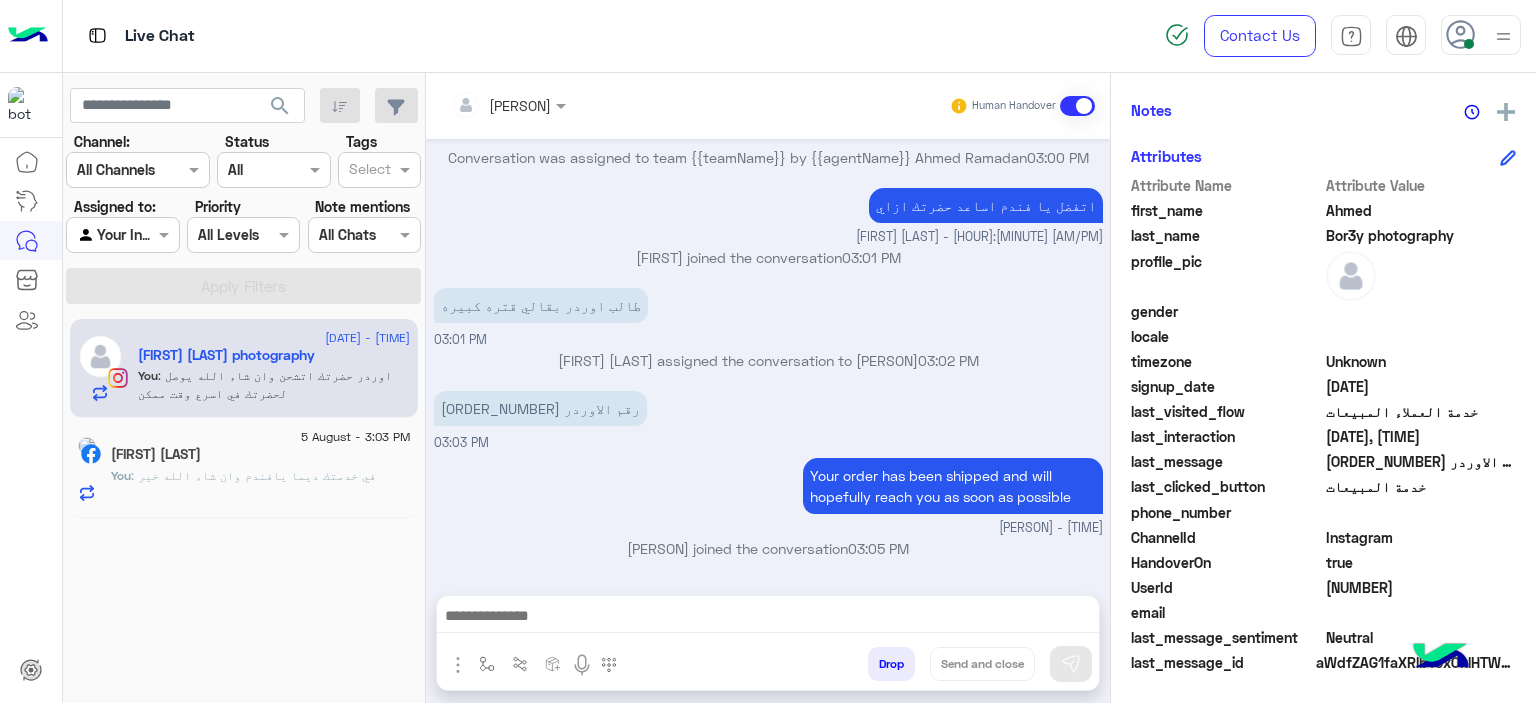 scroll, scrollTop: 1354, scrollLeft: 0, axis: vertical 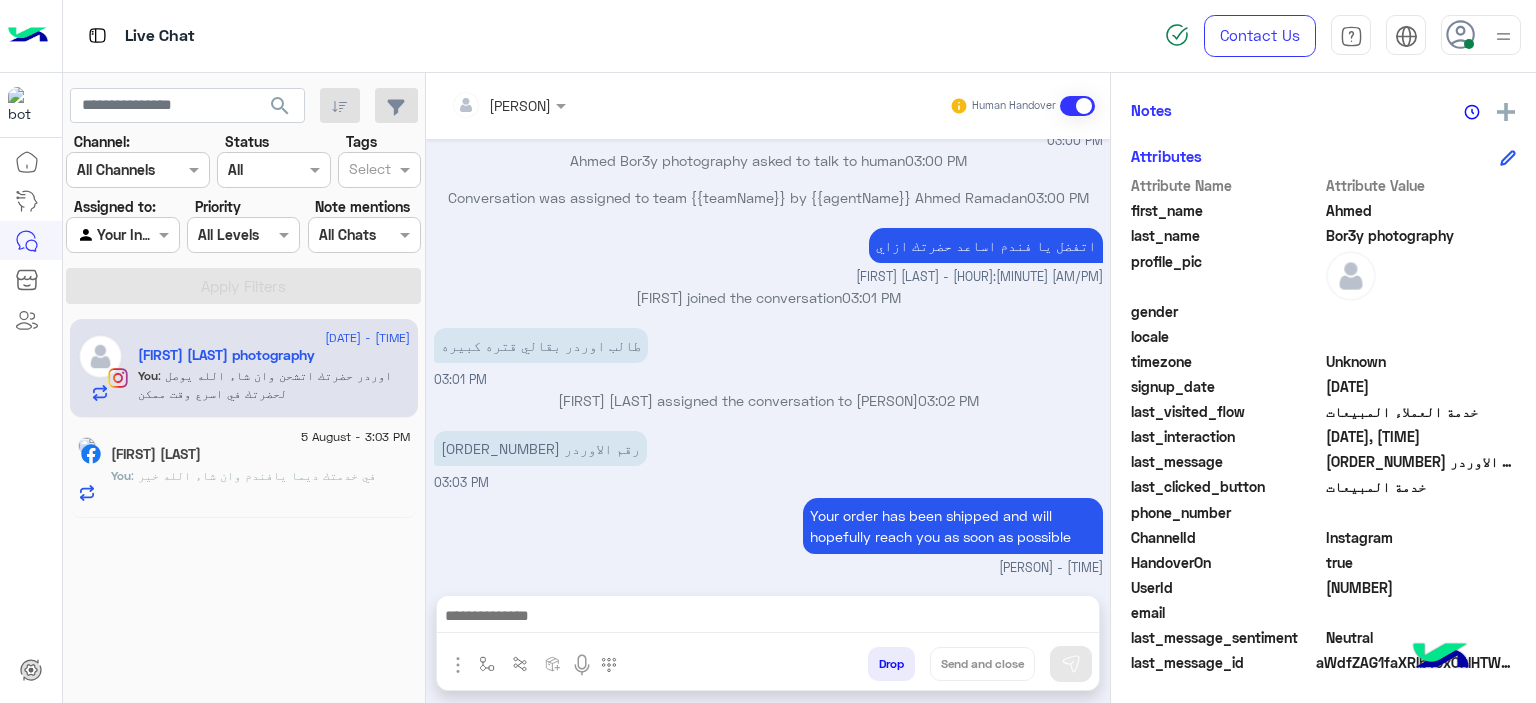 click on "طالب اوردر بقالي قتره كبيره" at bounding box center (541, 345) 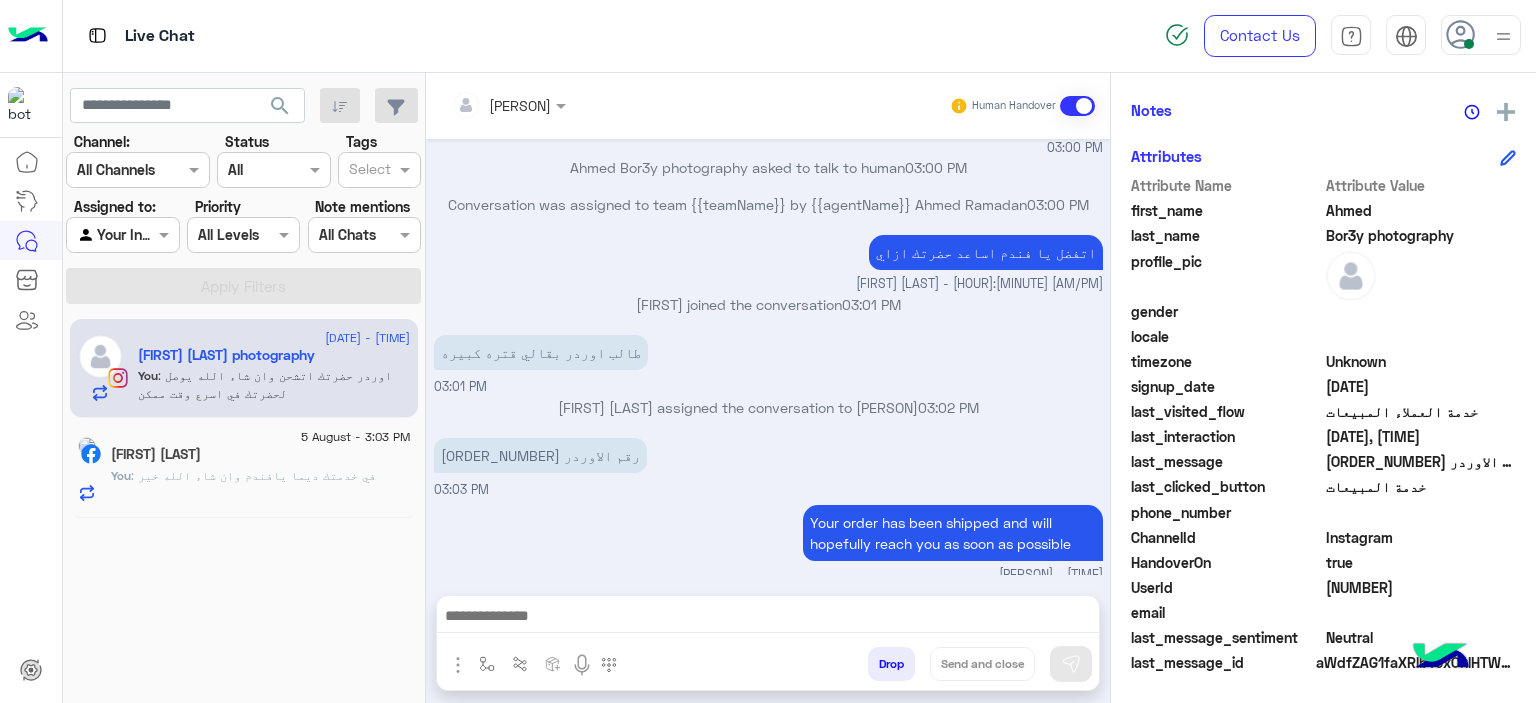 click on "51270808665 رقم الاوردر" at bounding box center (540, 455) 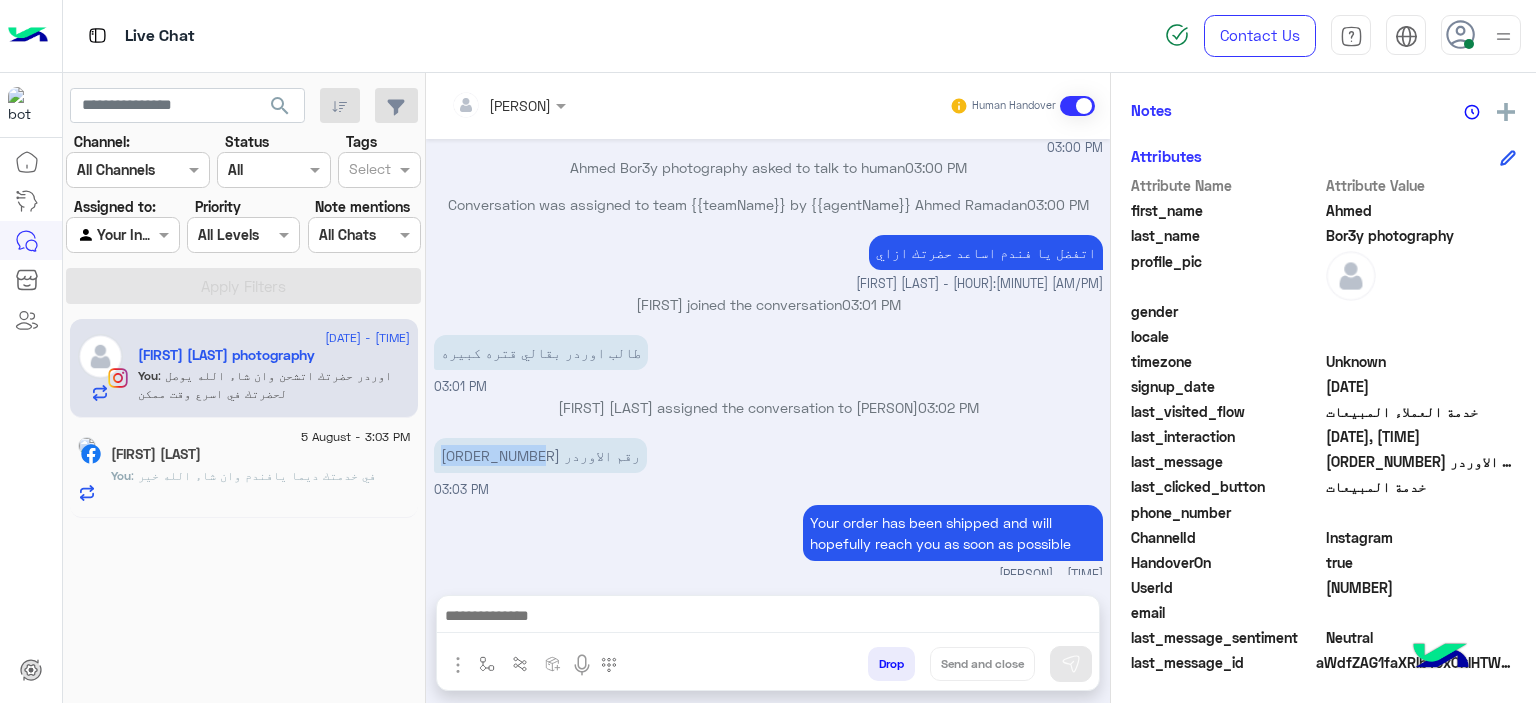 click on "51270808665 رقم الاوردر" at bounding box center [540, 455] 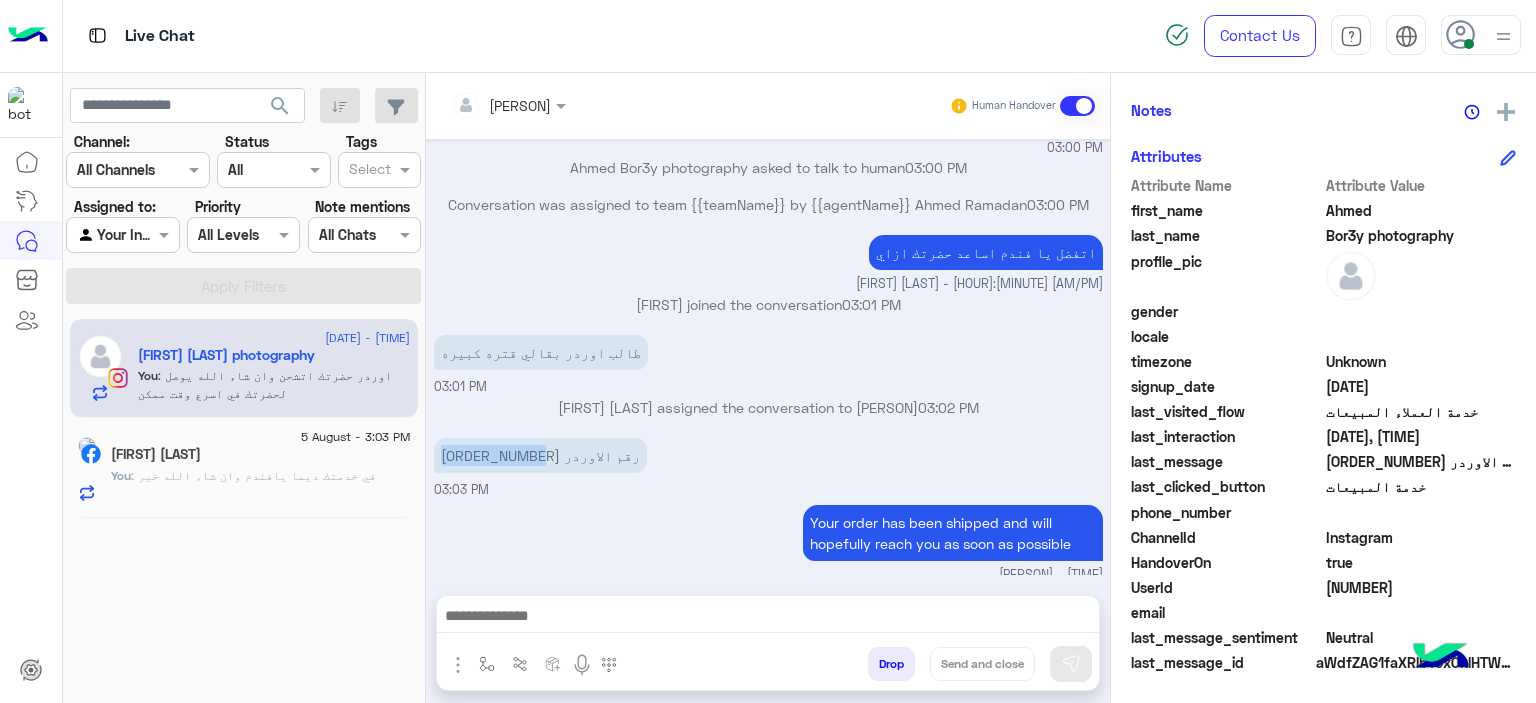 copy on "[PHONE]" 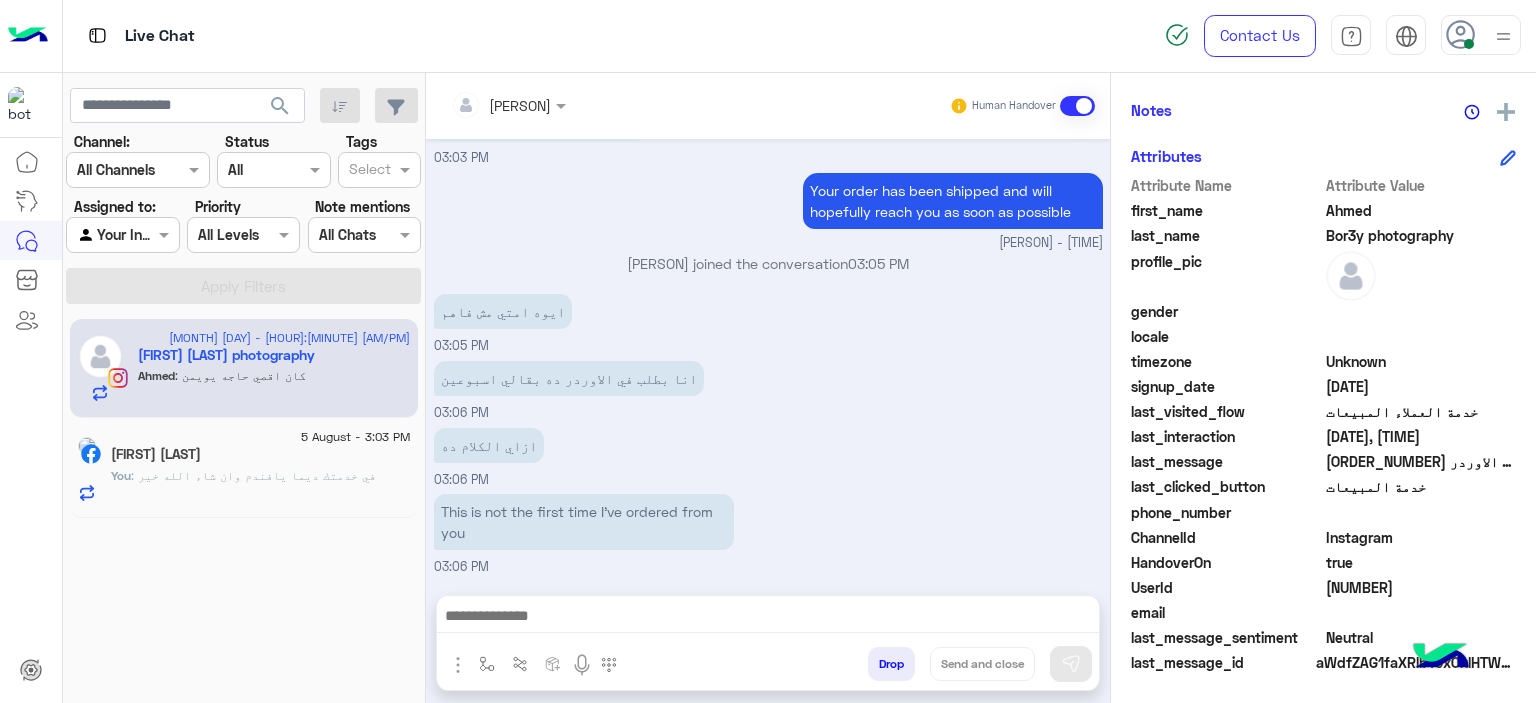scroll, scrollTop: 1752, scrollLeft: 0, axis: vertical 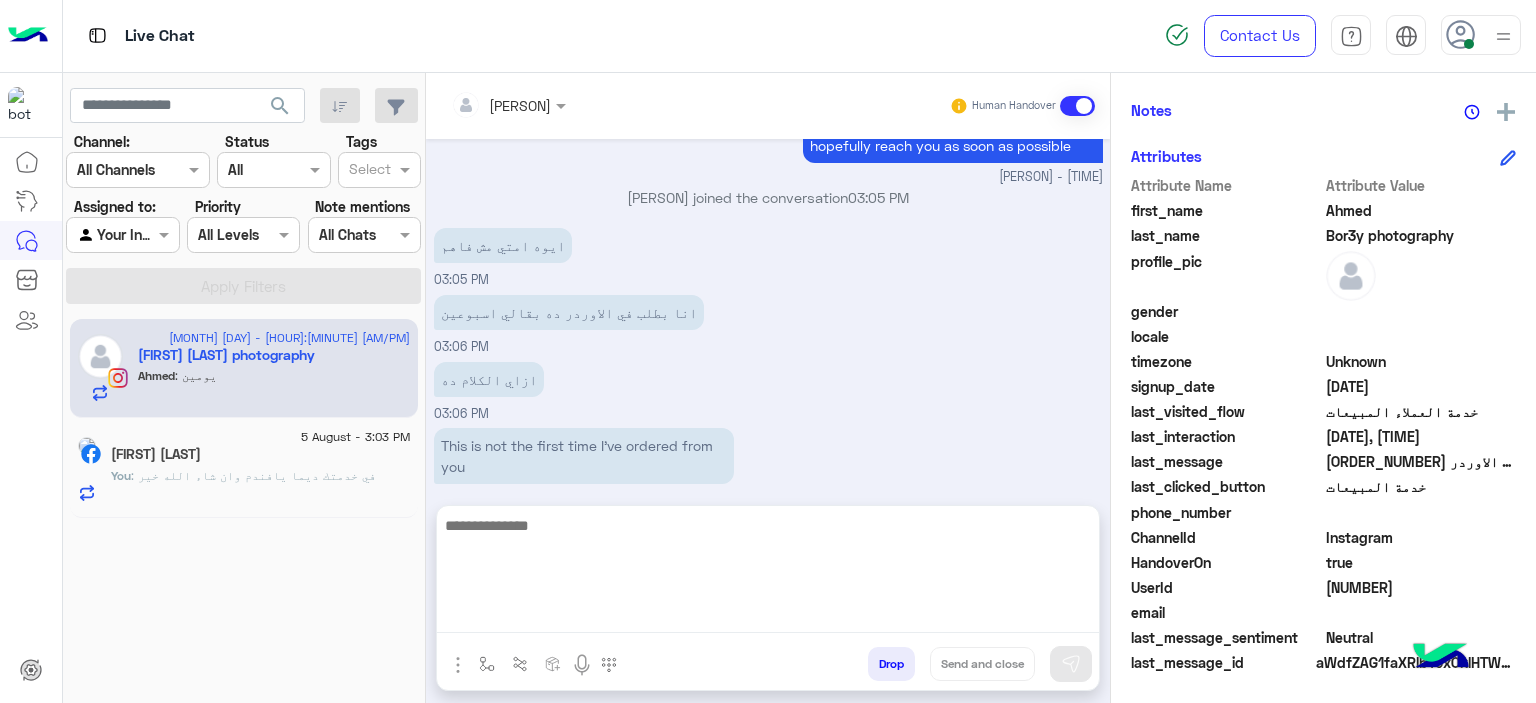click at bounding box center (768, 573) 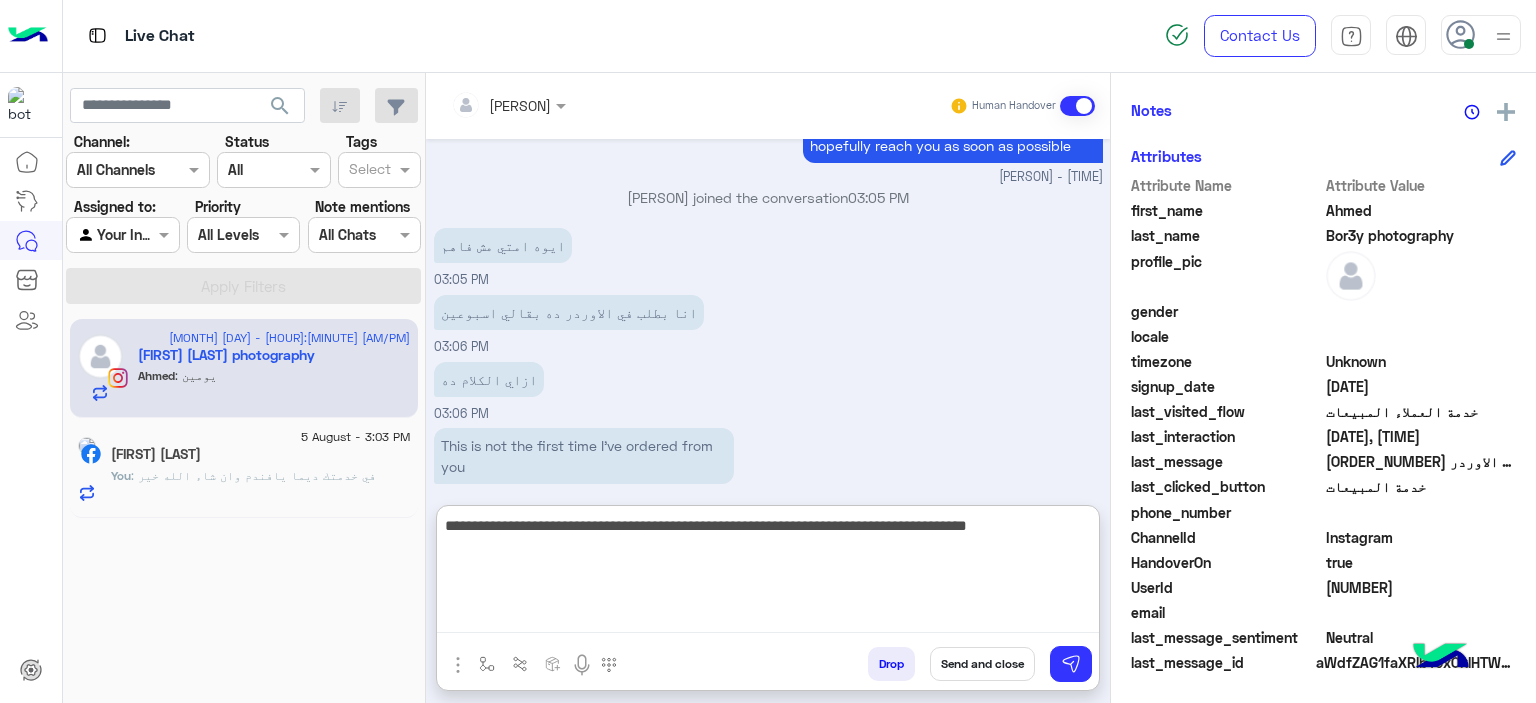 type on "**********" 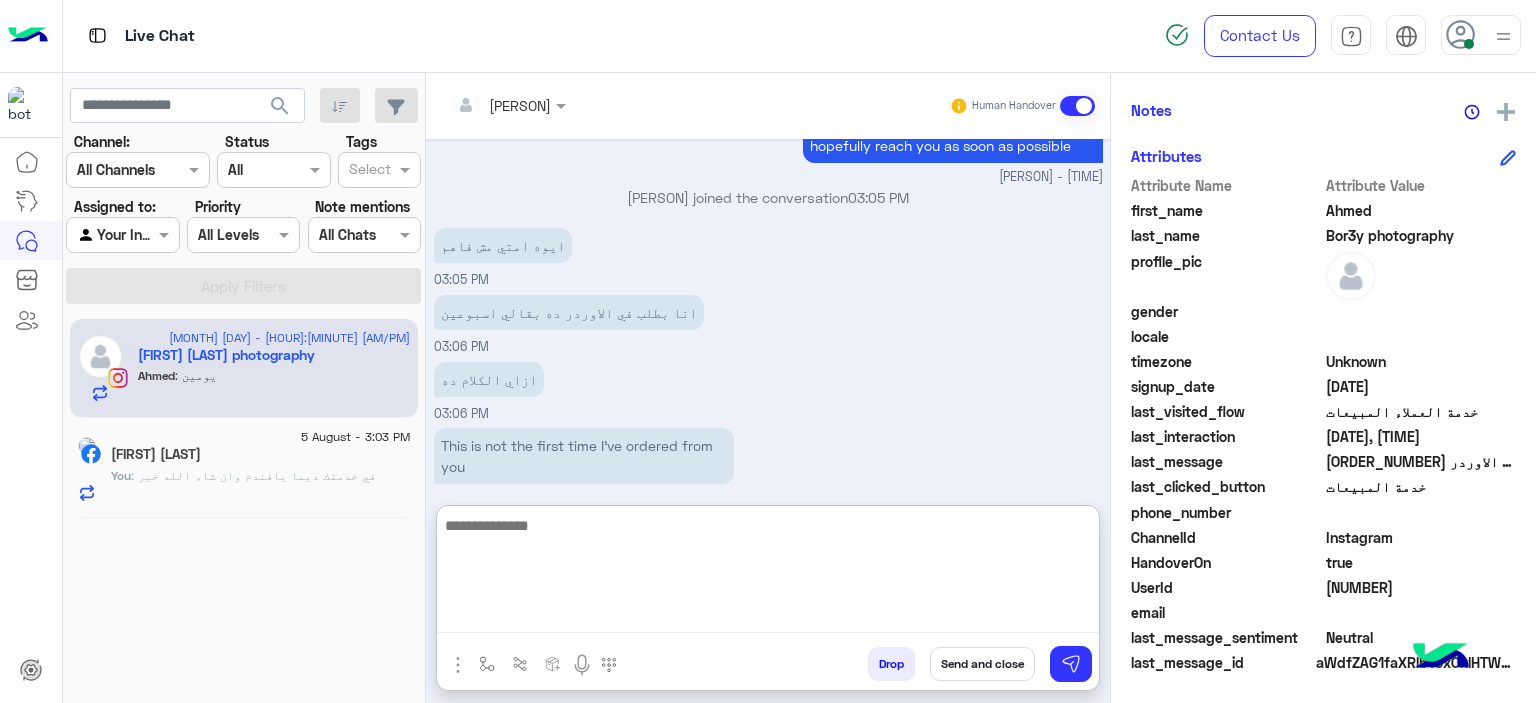 scroll, scrollTop: 1928, scrollLeft: 0, axis: vertical 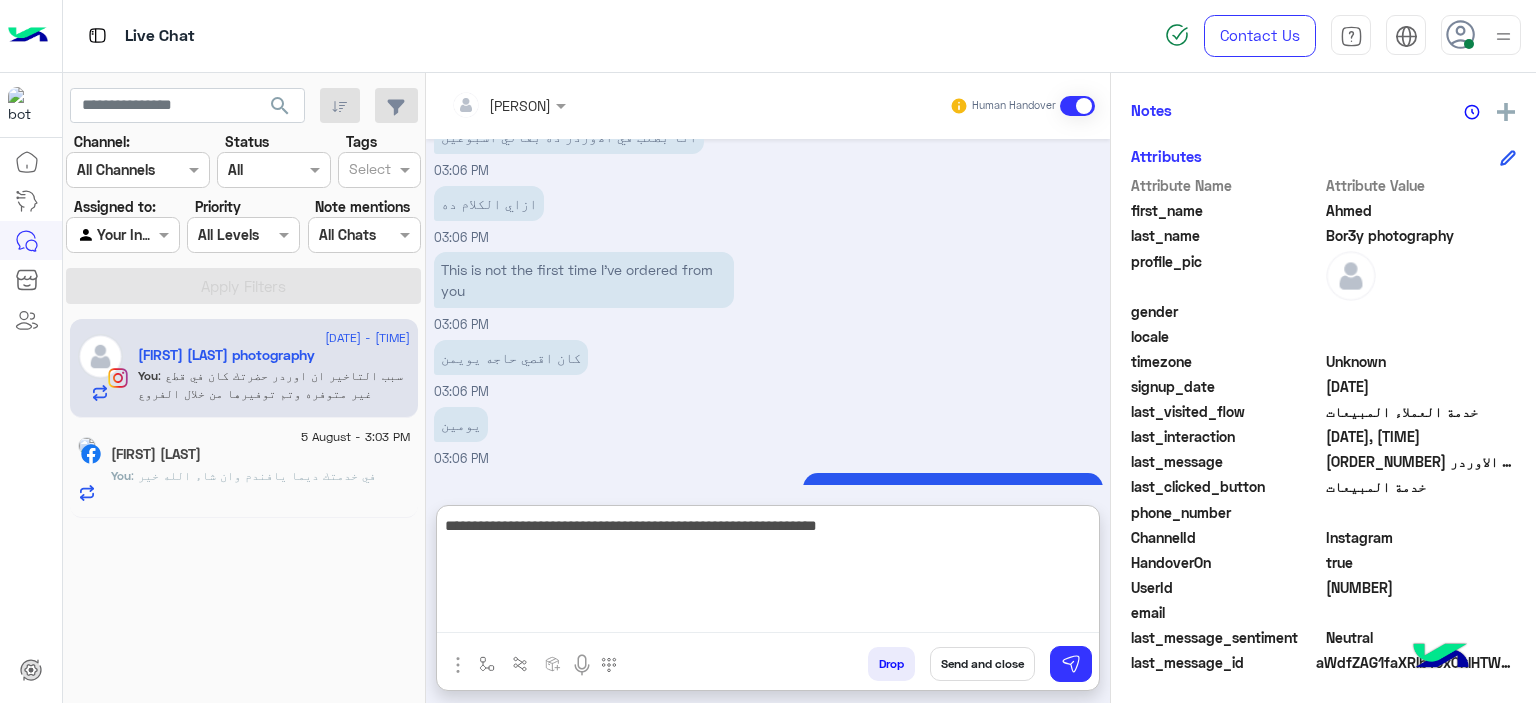 type on "**********" 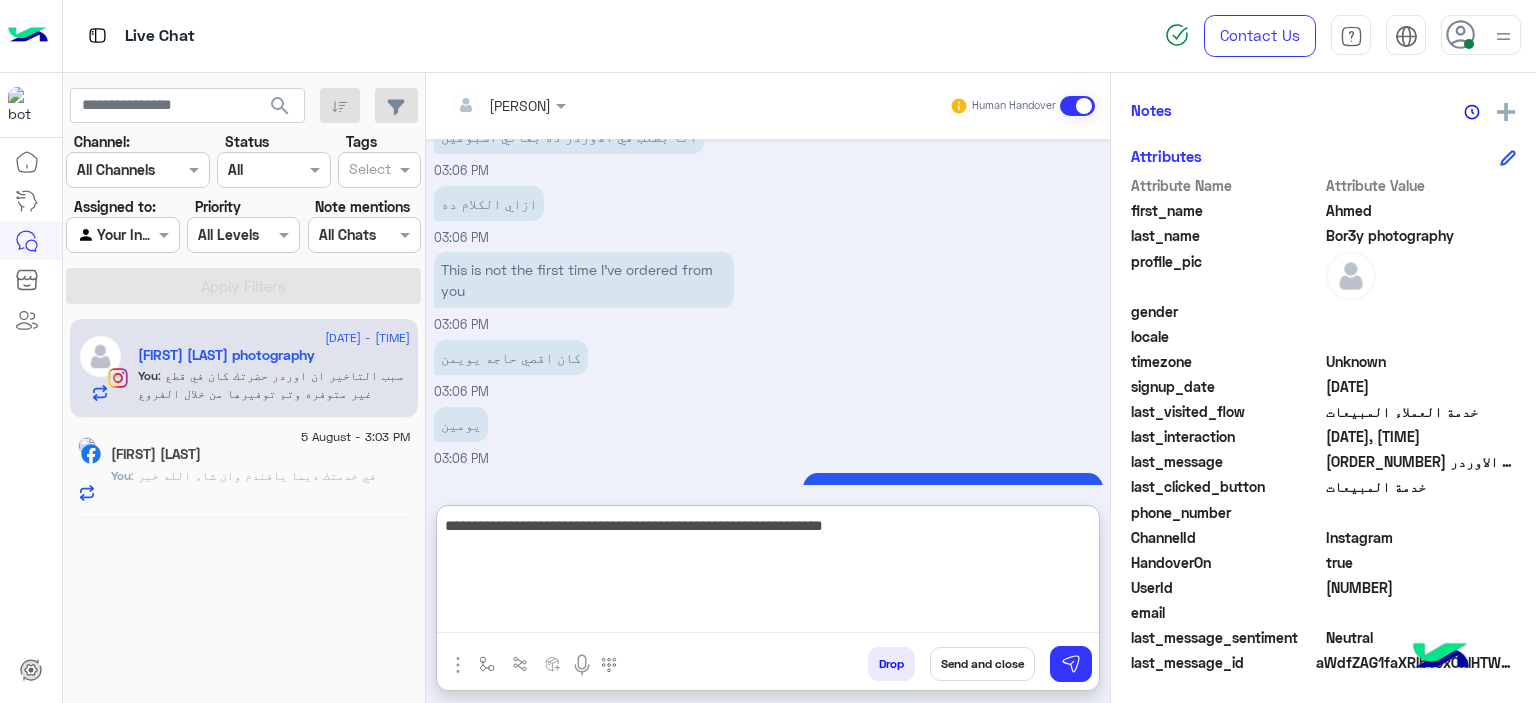 type 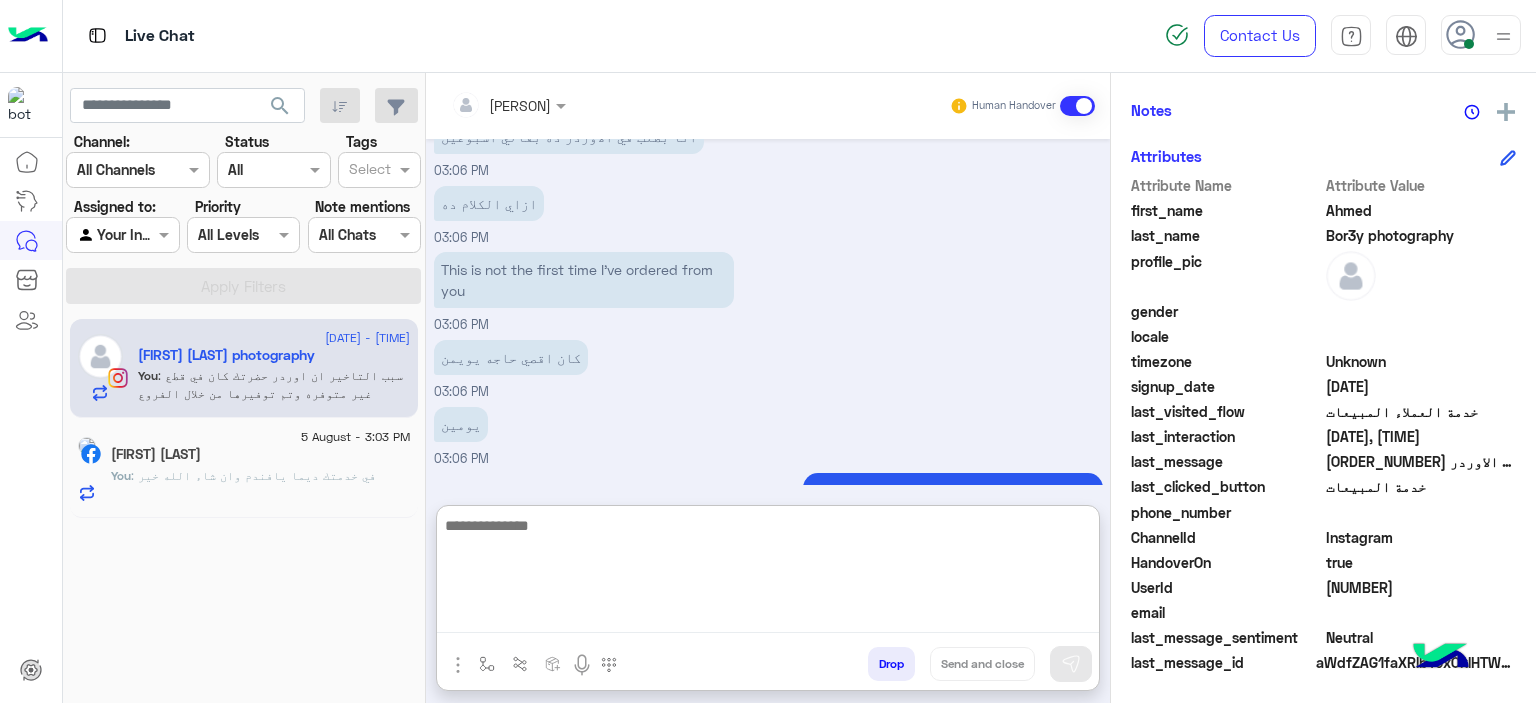 scroll, scrollTop: 2012, scrollLeft: 0, axis: vertical 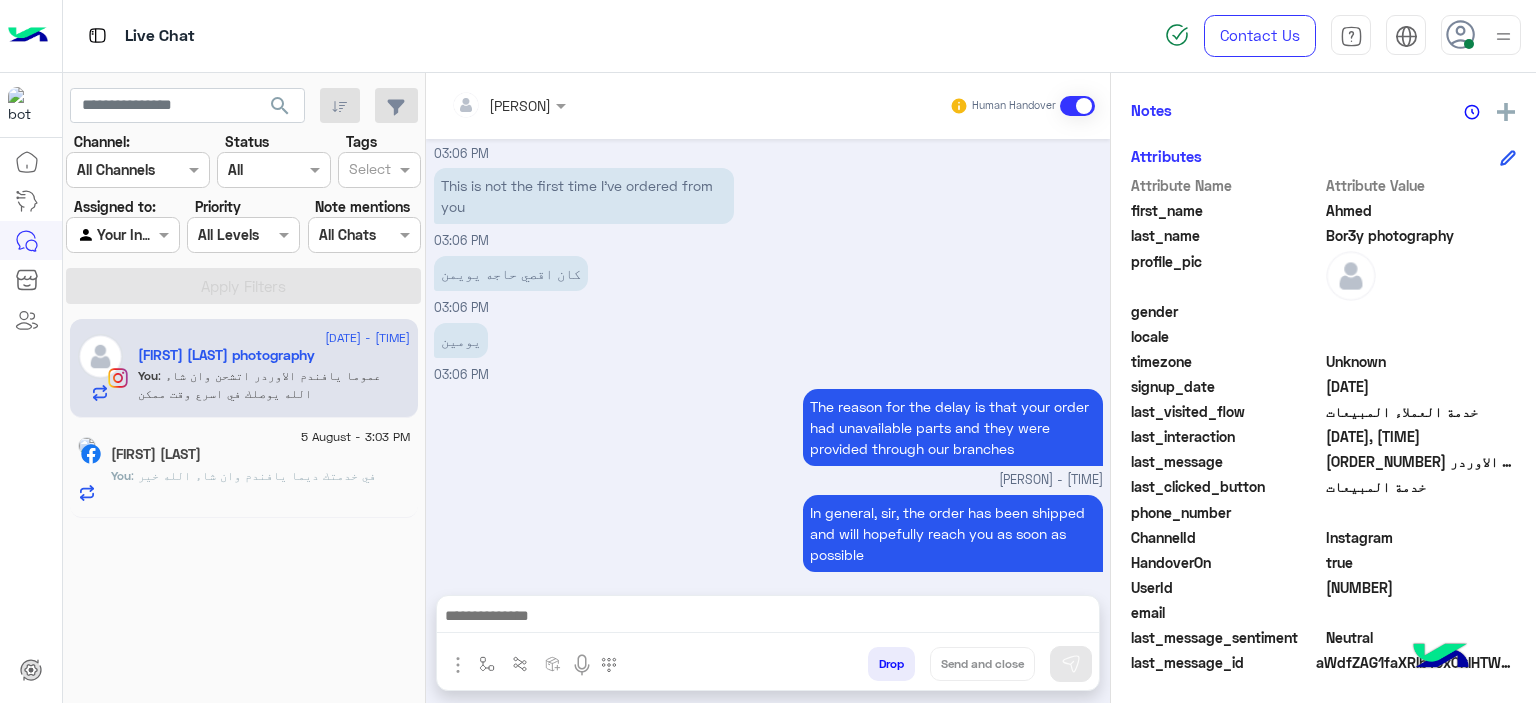 click on ": في خدمتك ديما يافندم وان شاء الله خير" 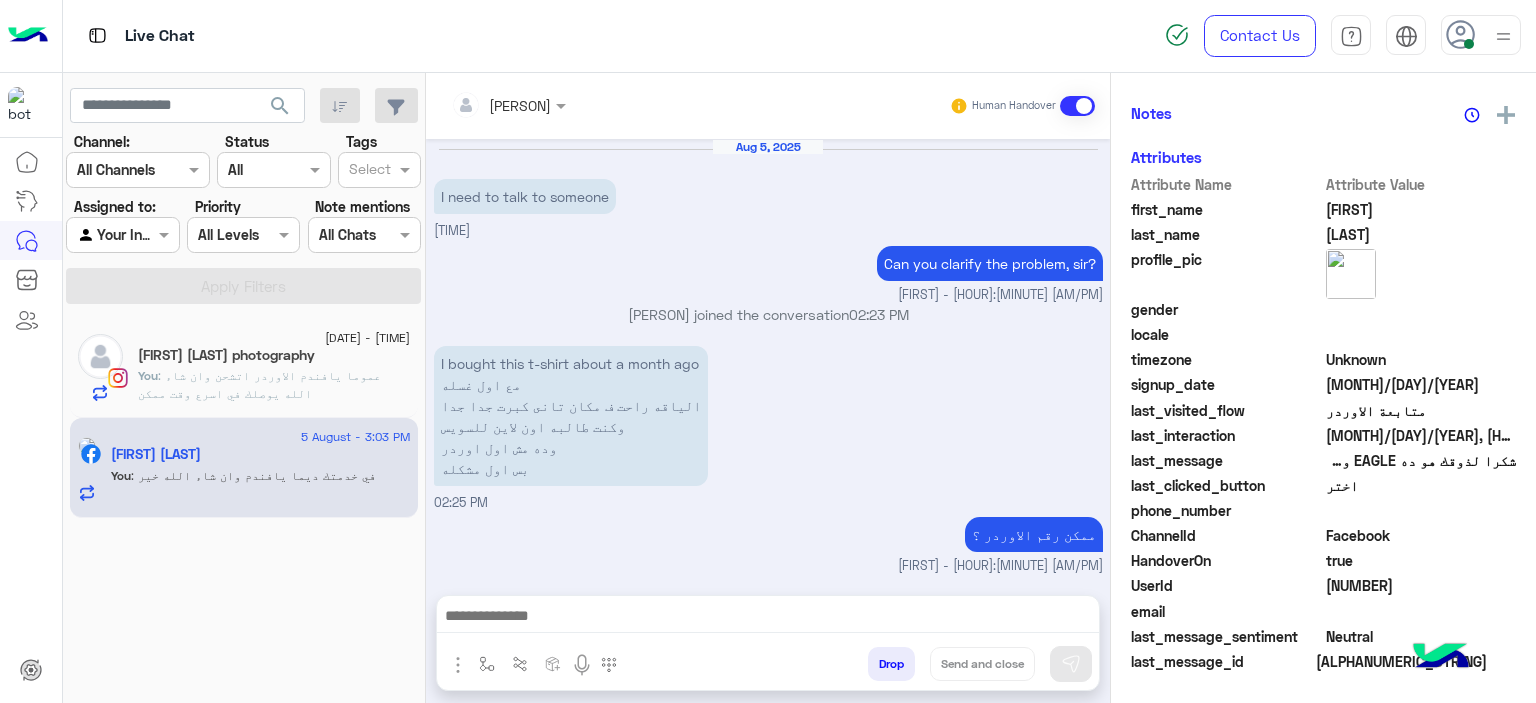 scroll, scrollTop: 452, scrollLeft: 0, axis: vertical 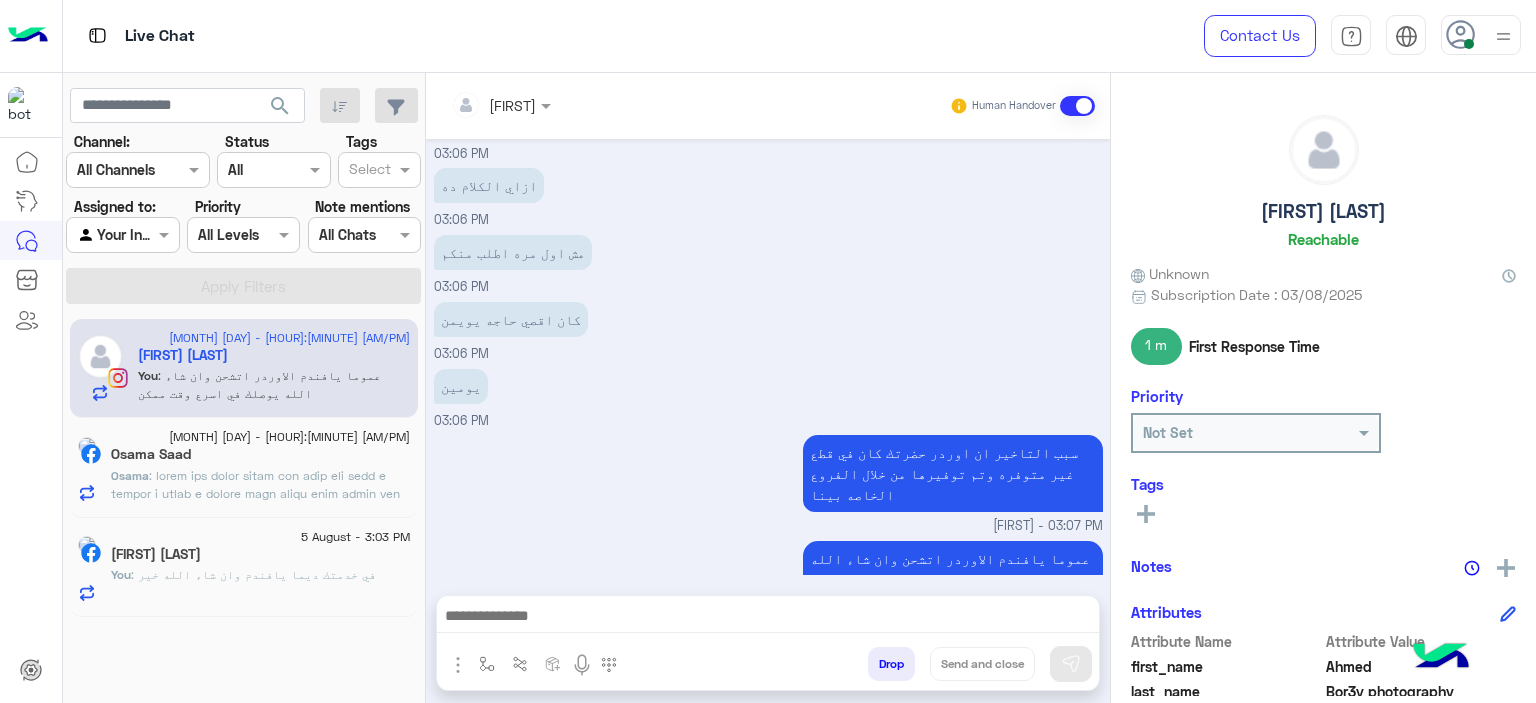 click 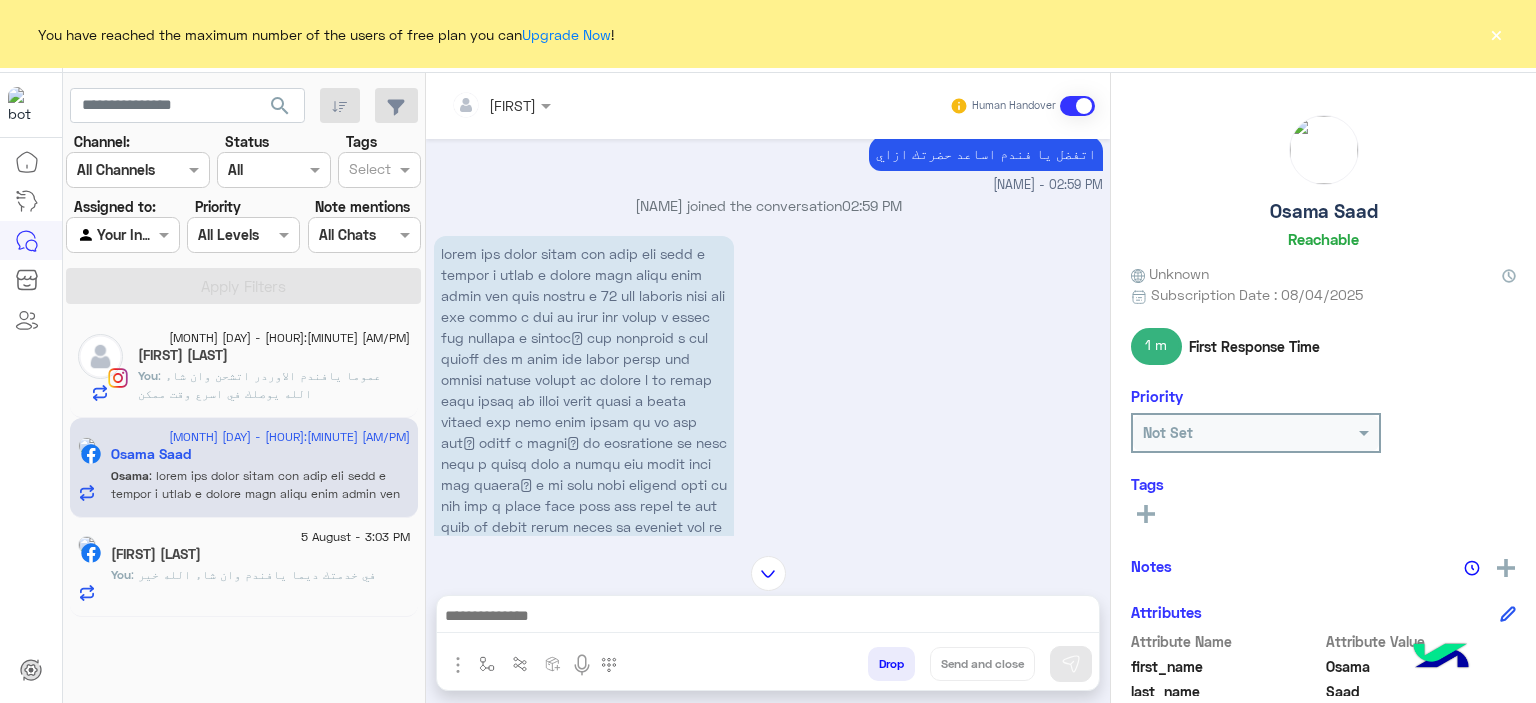 scroll, scrollTop: 2159, scrollLeft: 0, axis: vertical 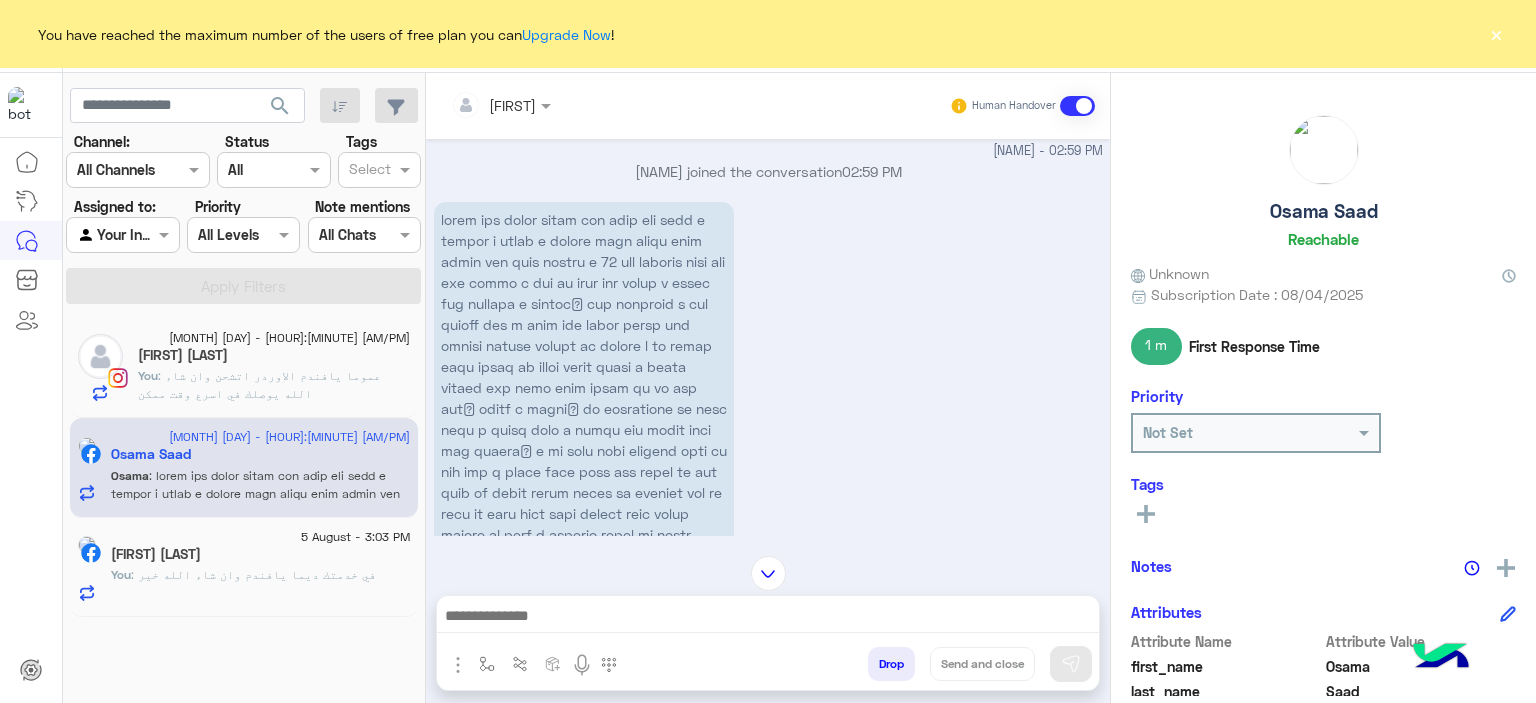 click at bounding box center (584, 429) 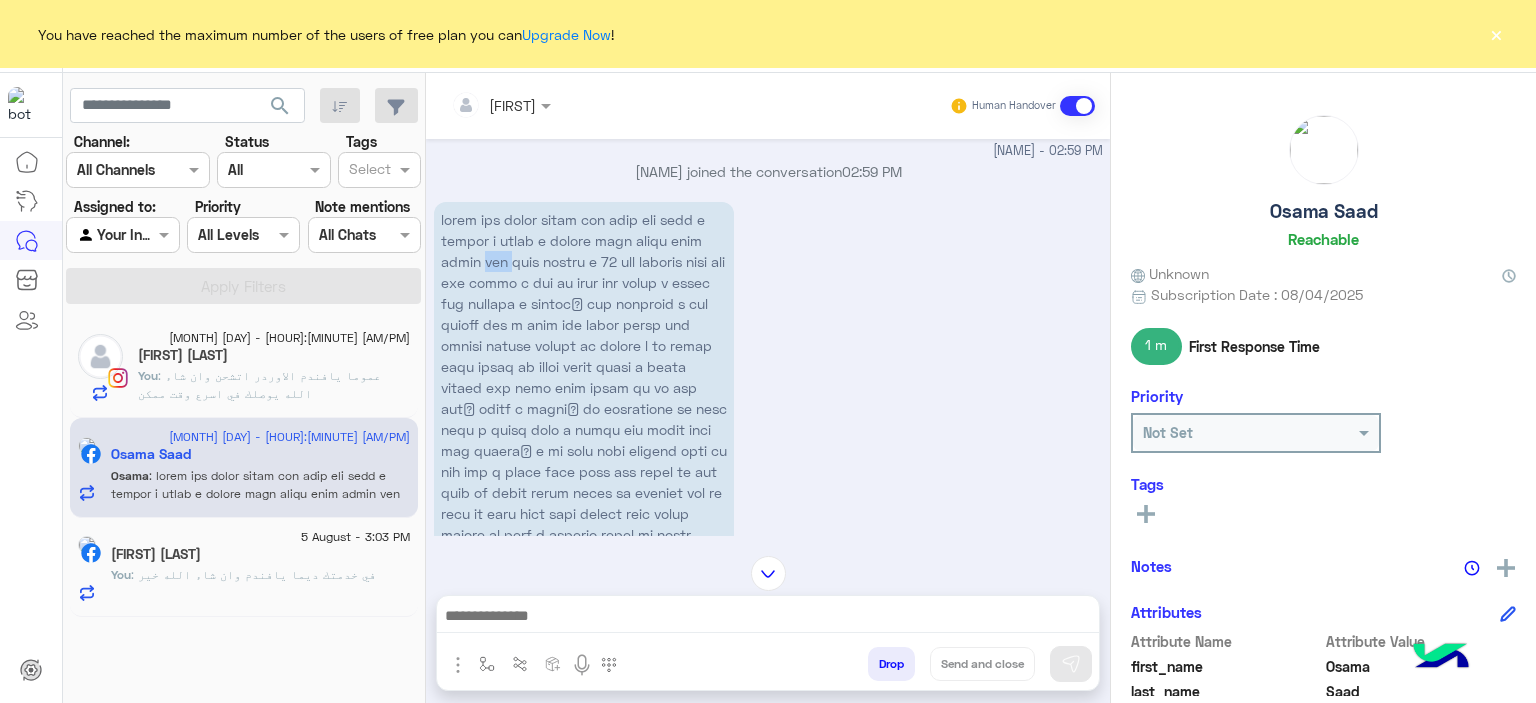 click at bounding box center [584, 429] 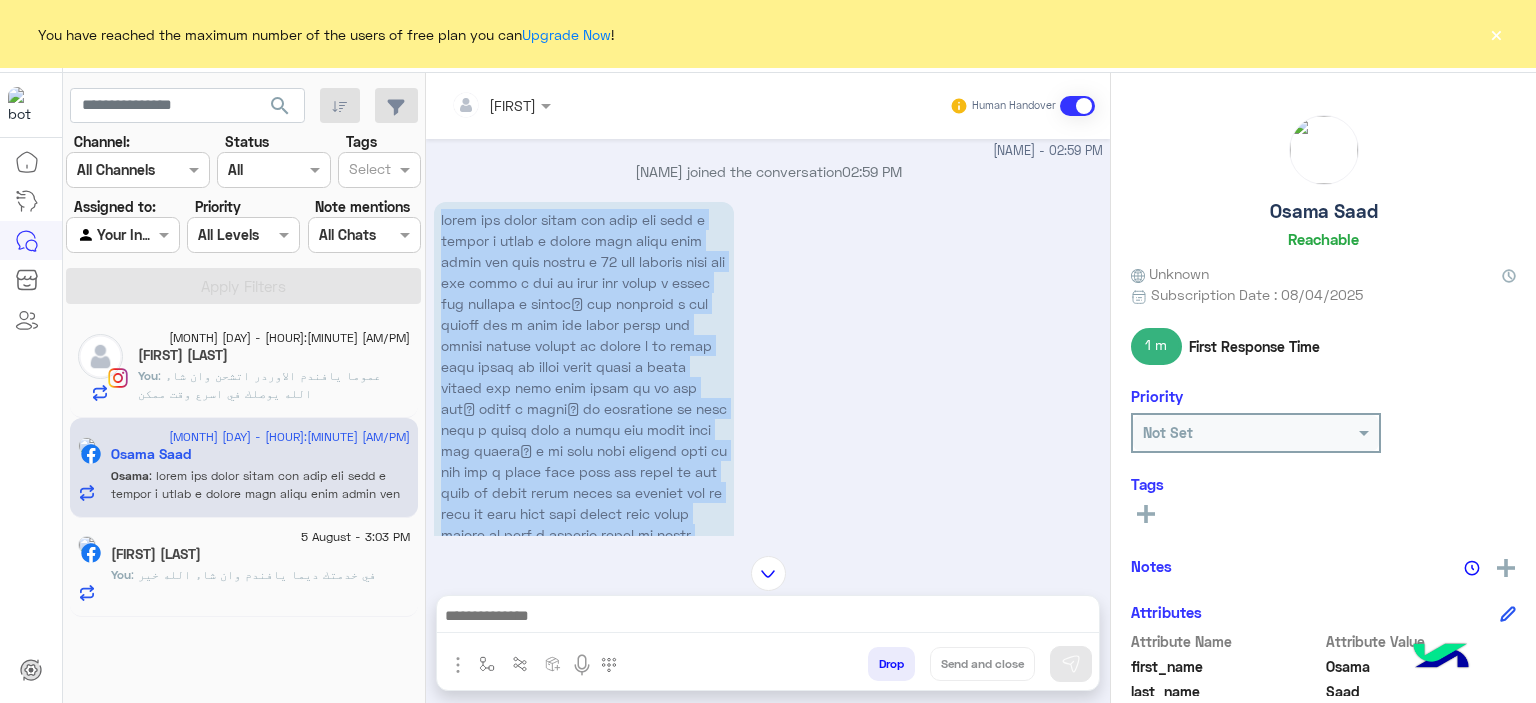 click at bounding box center [584, 429] 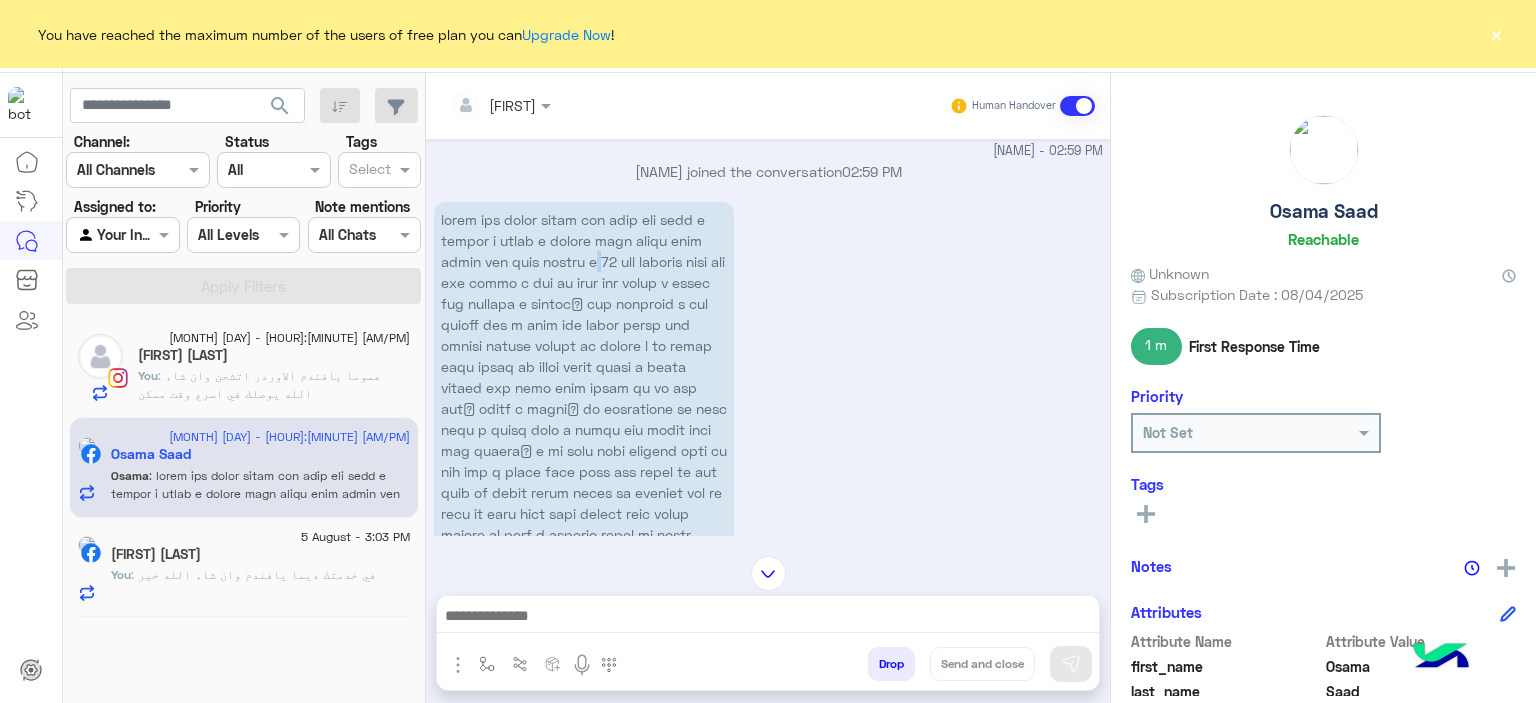 click at bounding box center (584, 429) 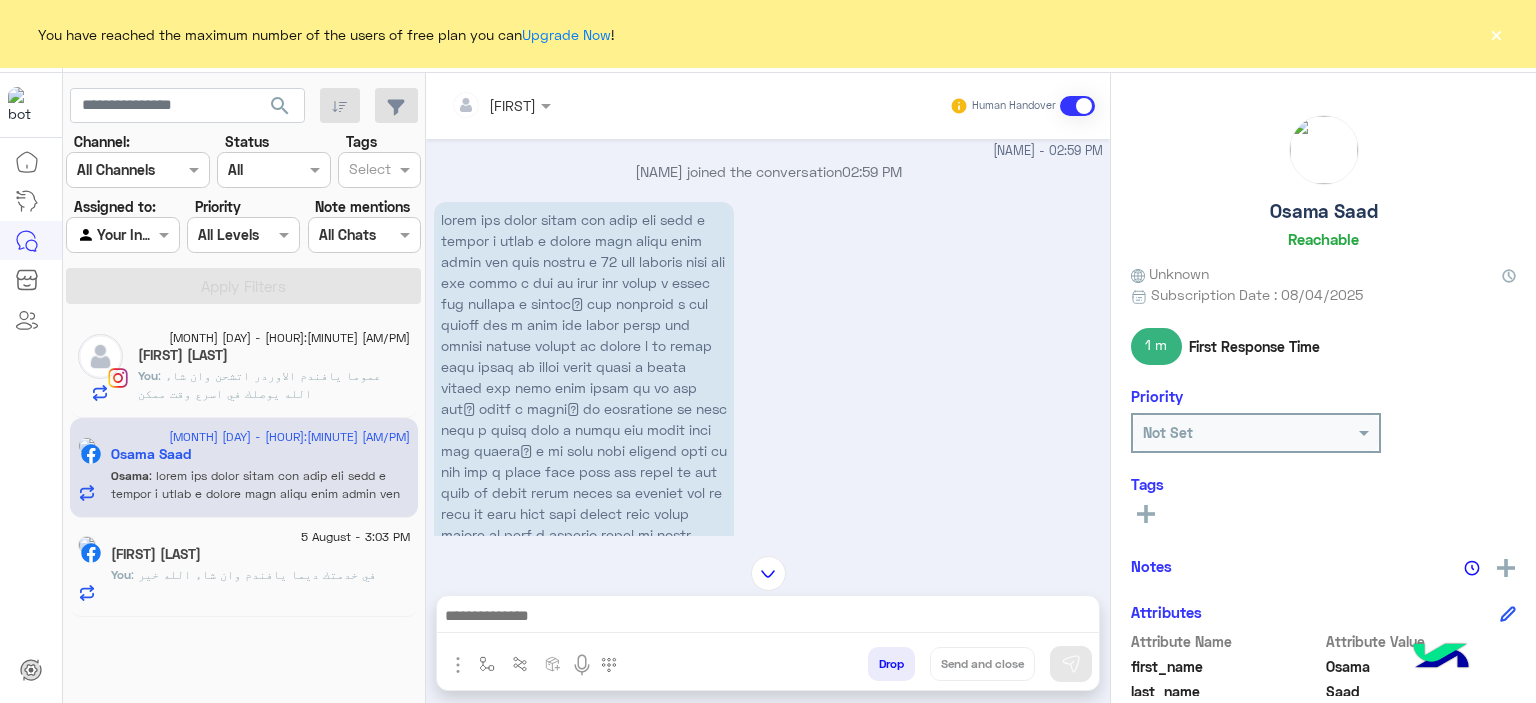 click at bounding box center [584, 429] 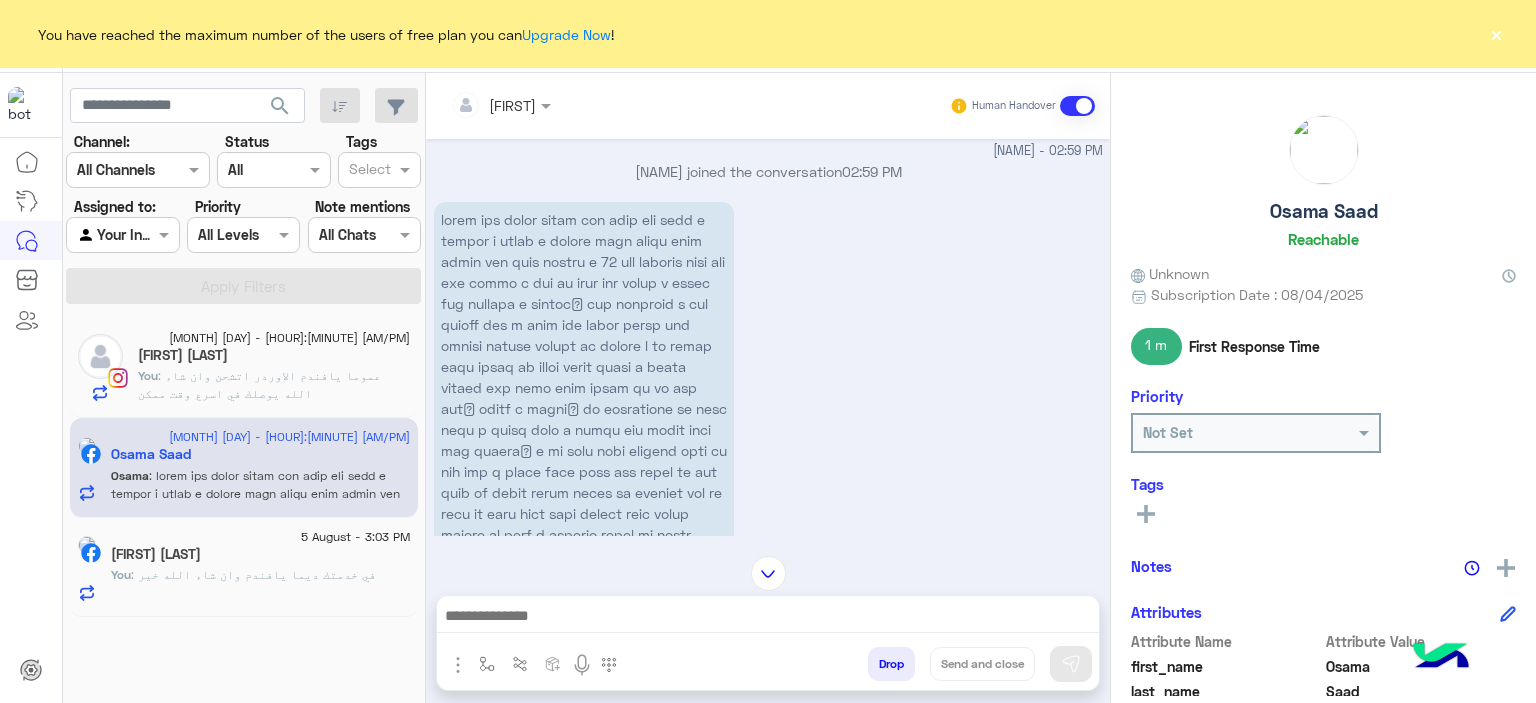 click at bounding box center [584, 429] 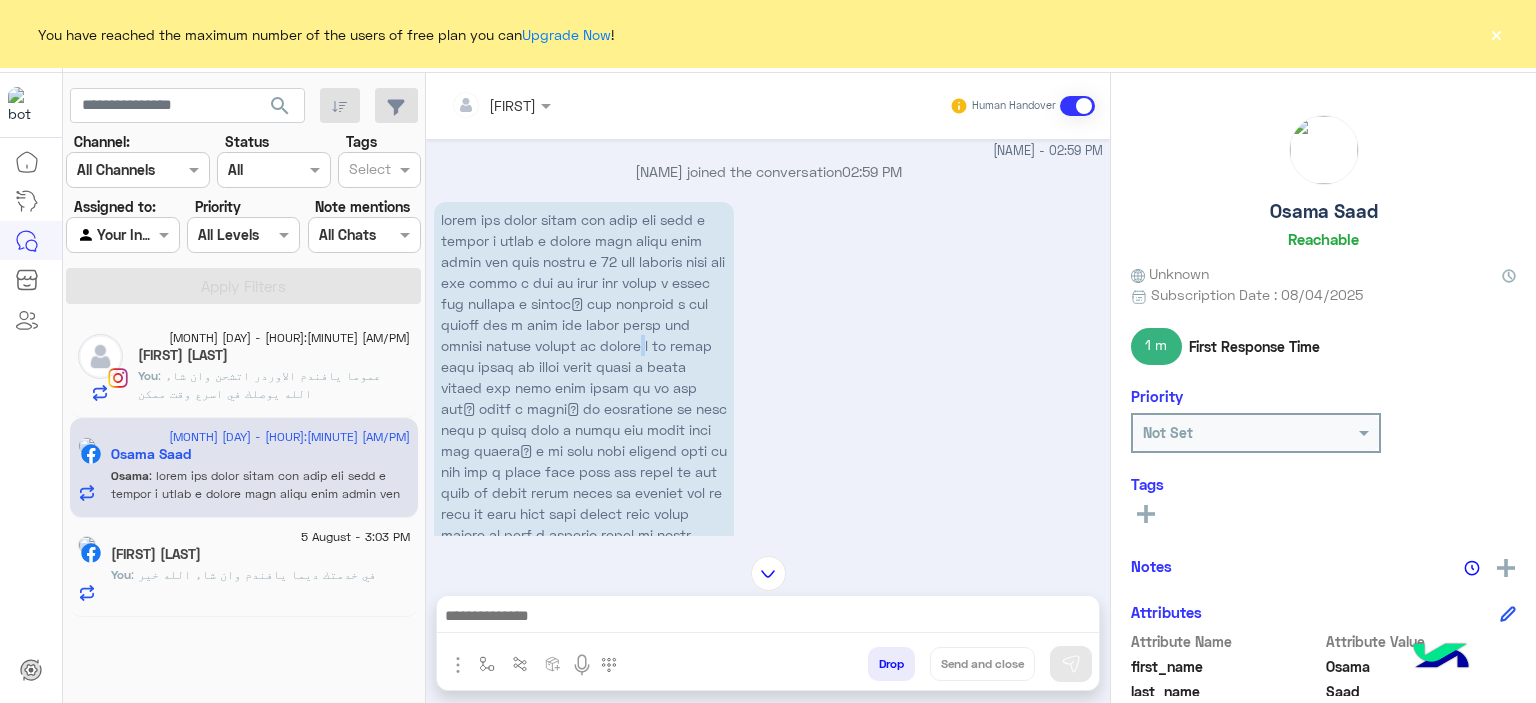 click at bounding box center [584, 429] 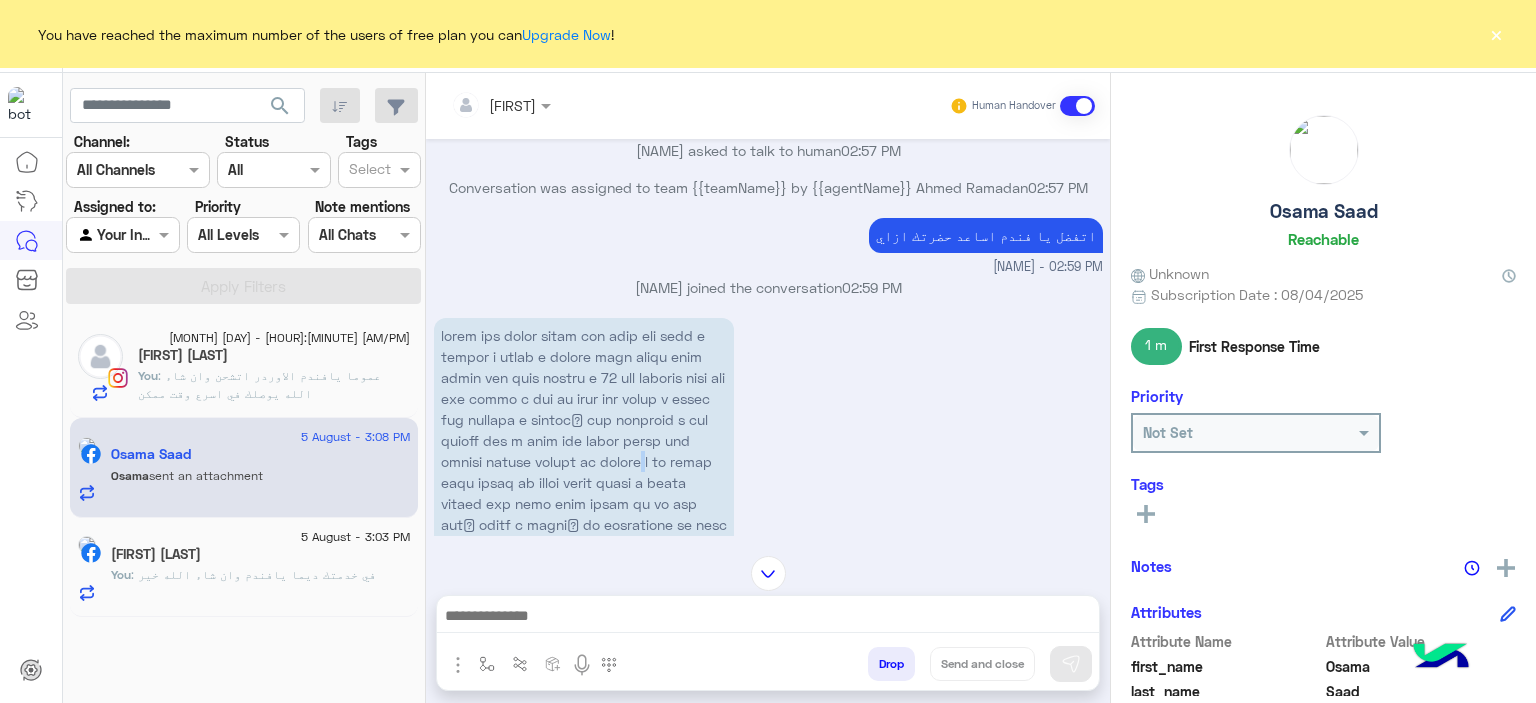 scroll, scrollTop: 2543, scrollLeft: 0, axis: vertical 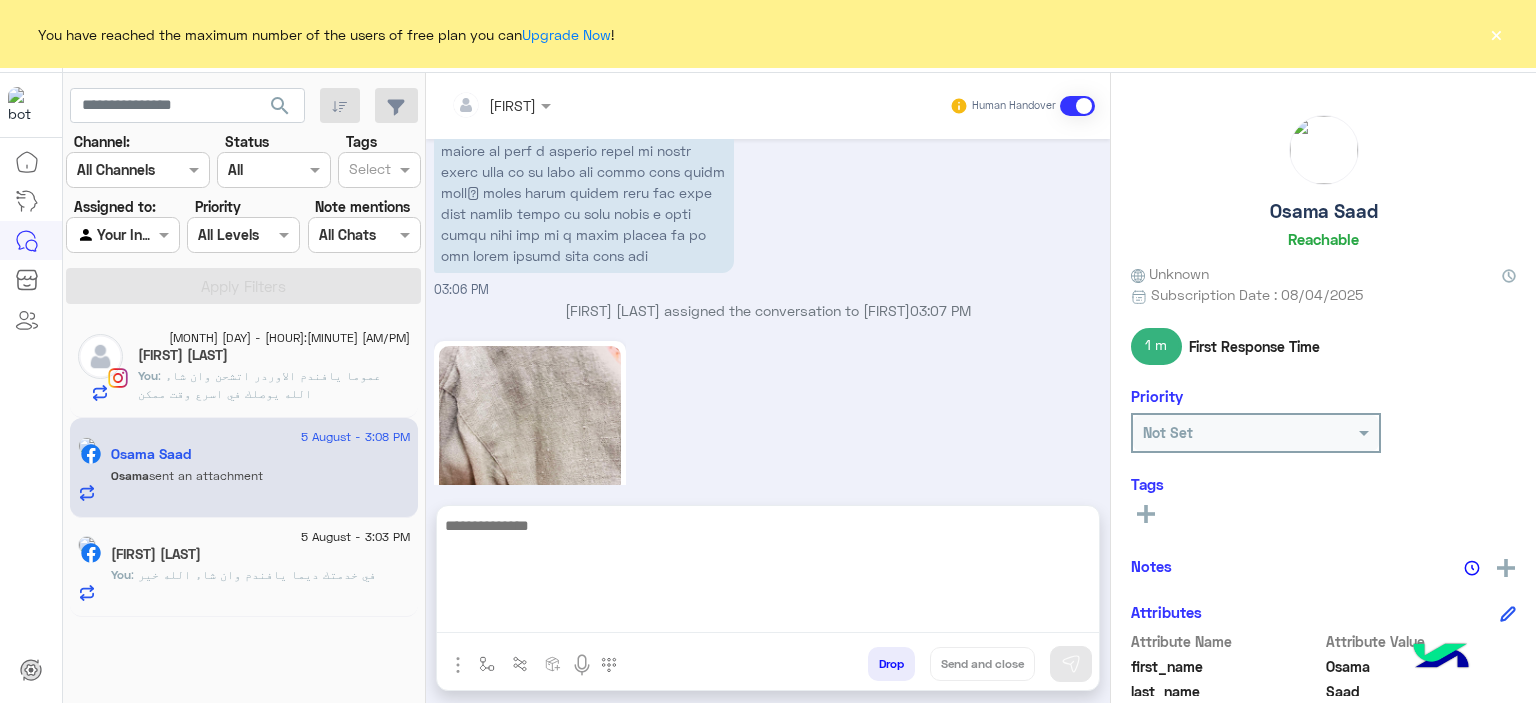 click at bounding box center [768, 573] 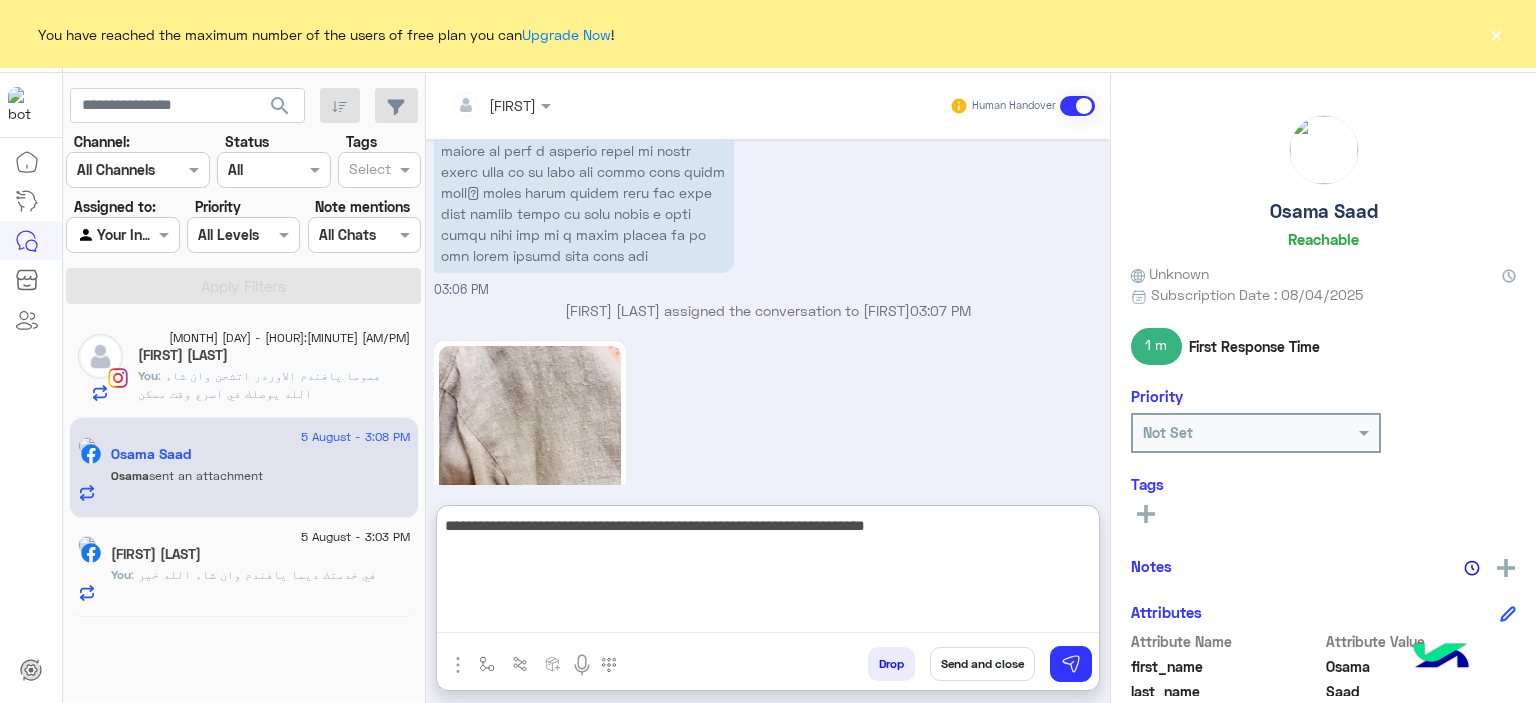 type on "**********" 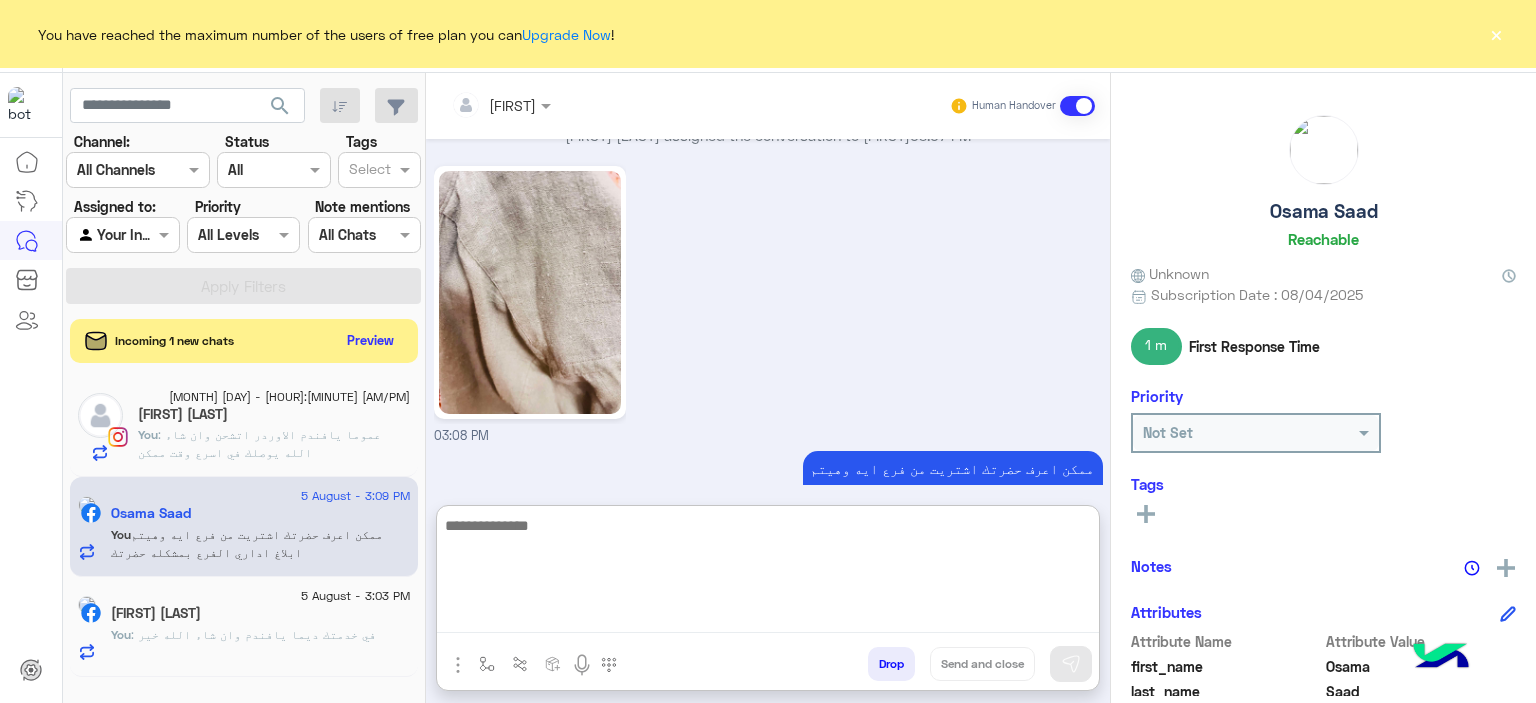 scroll, scrollTop: 2755, scrollLeft: 0, axis: vertical 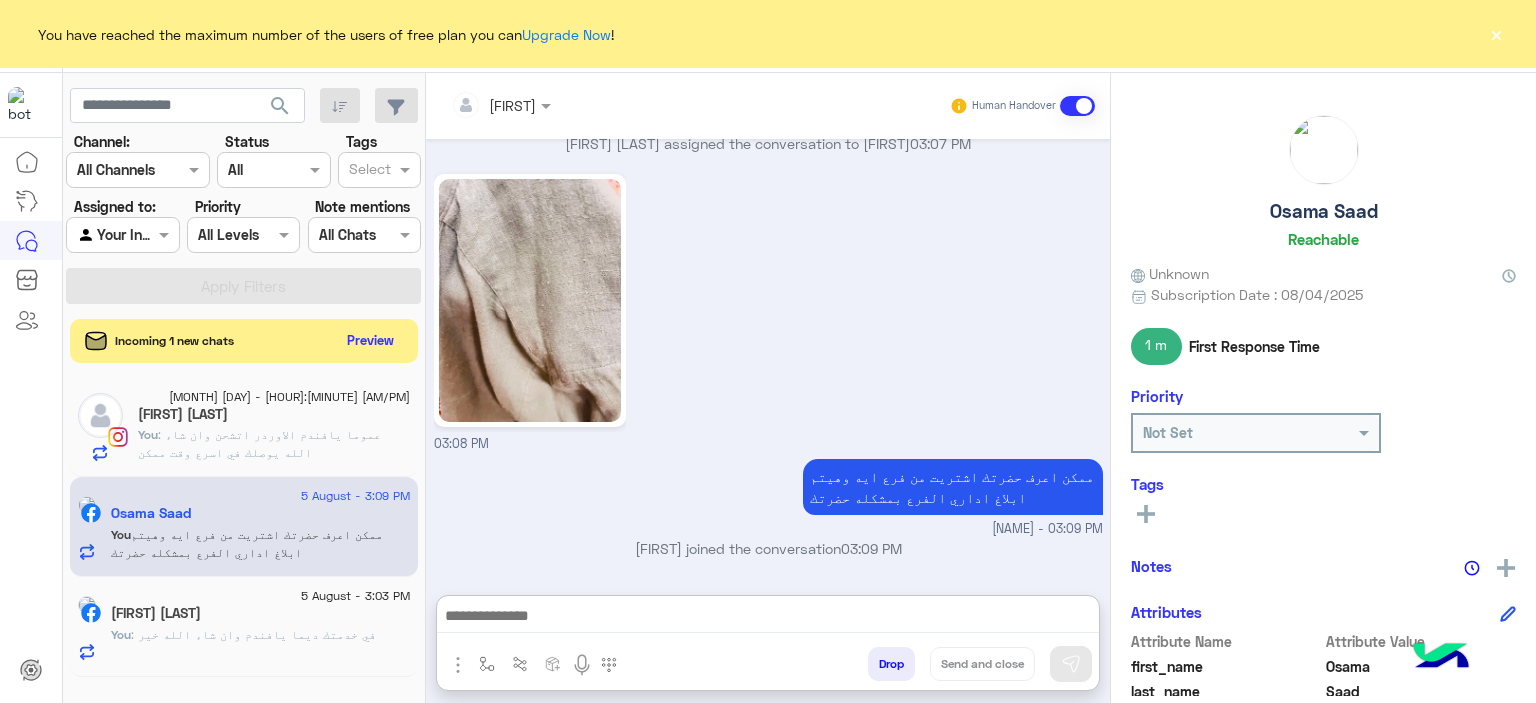 click on ": عموما يافندم الاوردر اتشحن وان شاء الله يوصلك في اسرع وقت ممكن" 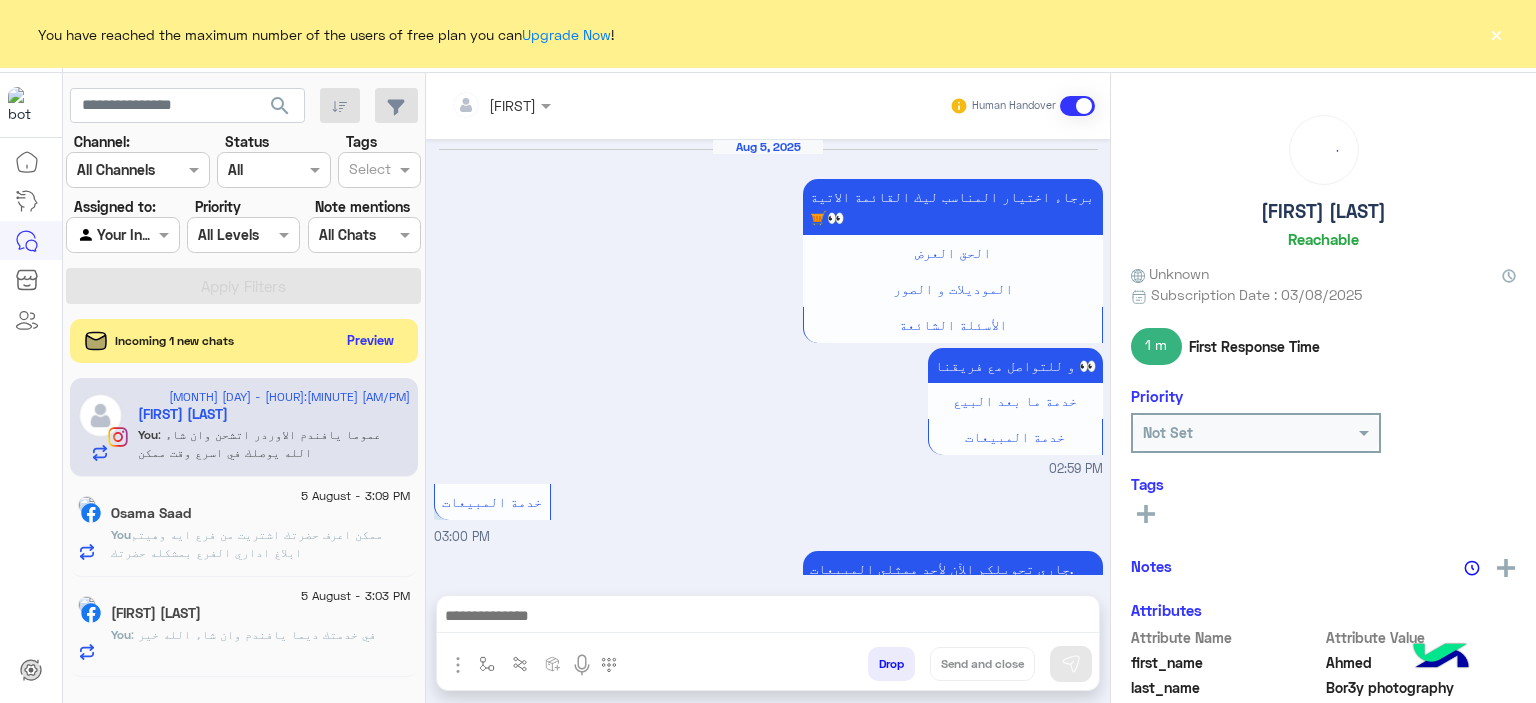 scroll, scrollTop: 1164, scrollLeft: 0, axis: vertical 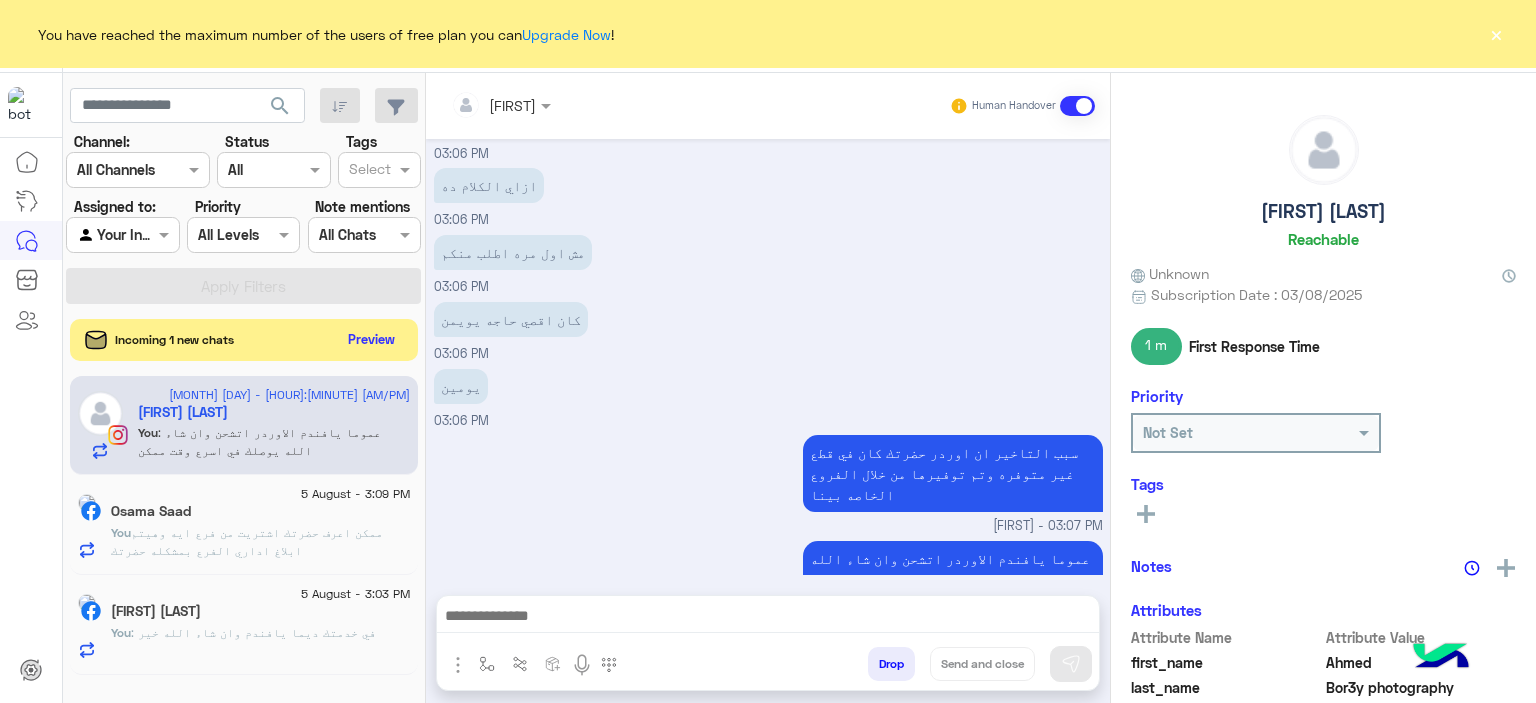 click on "Preview" 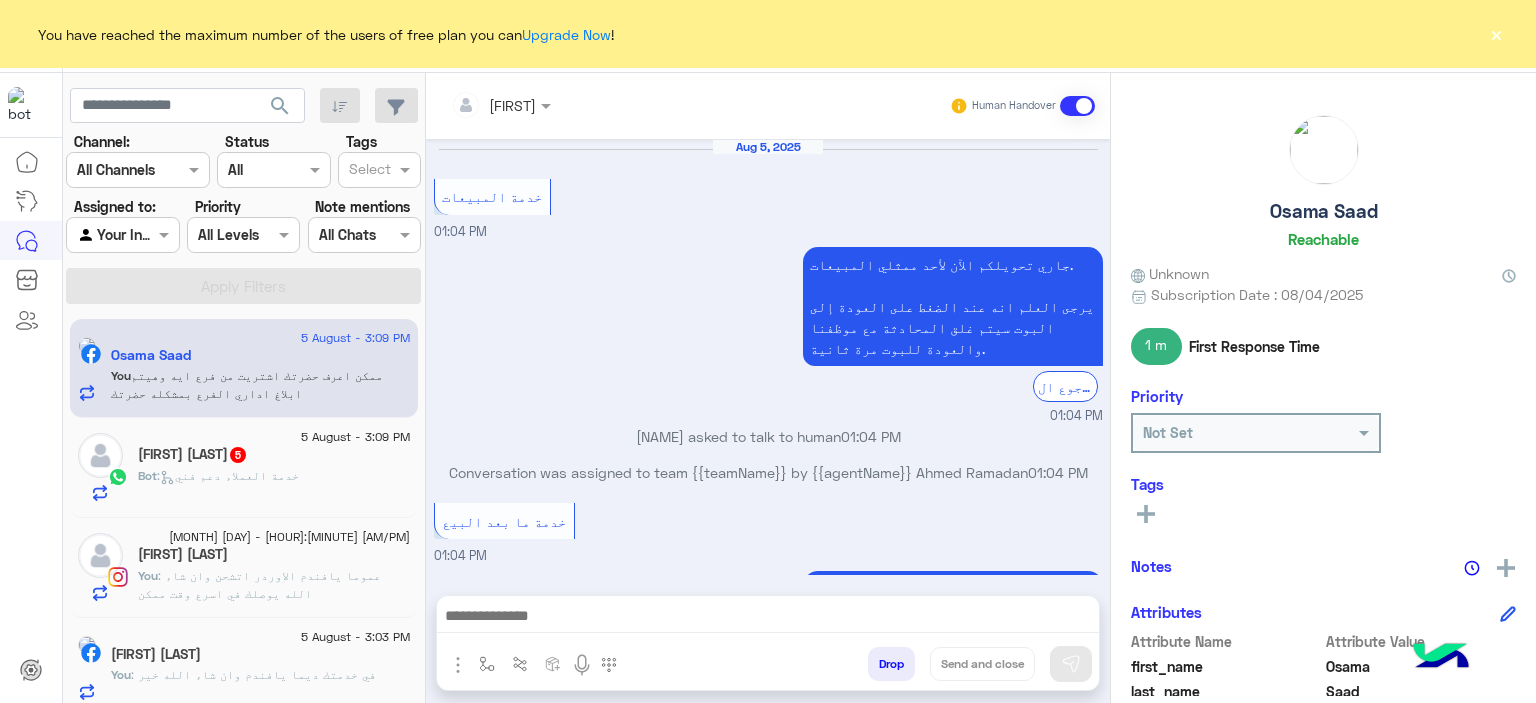 scroll, scrollTop: 2192, scrollLeft: 0, axis: vertical 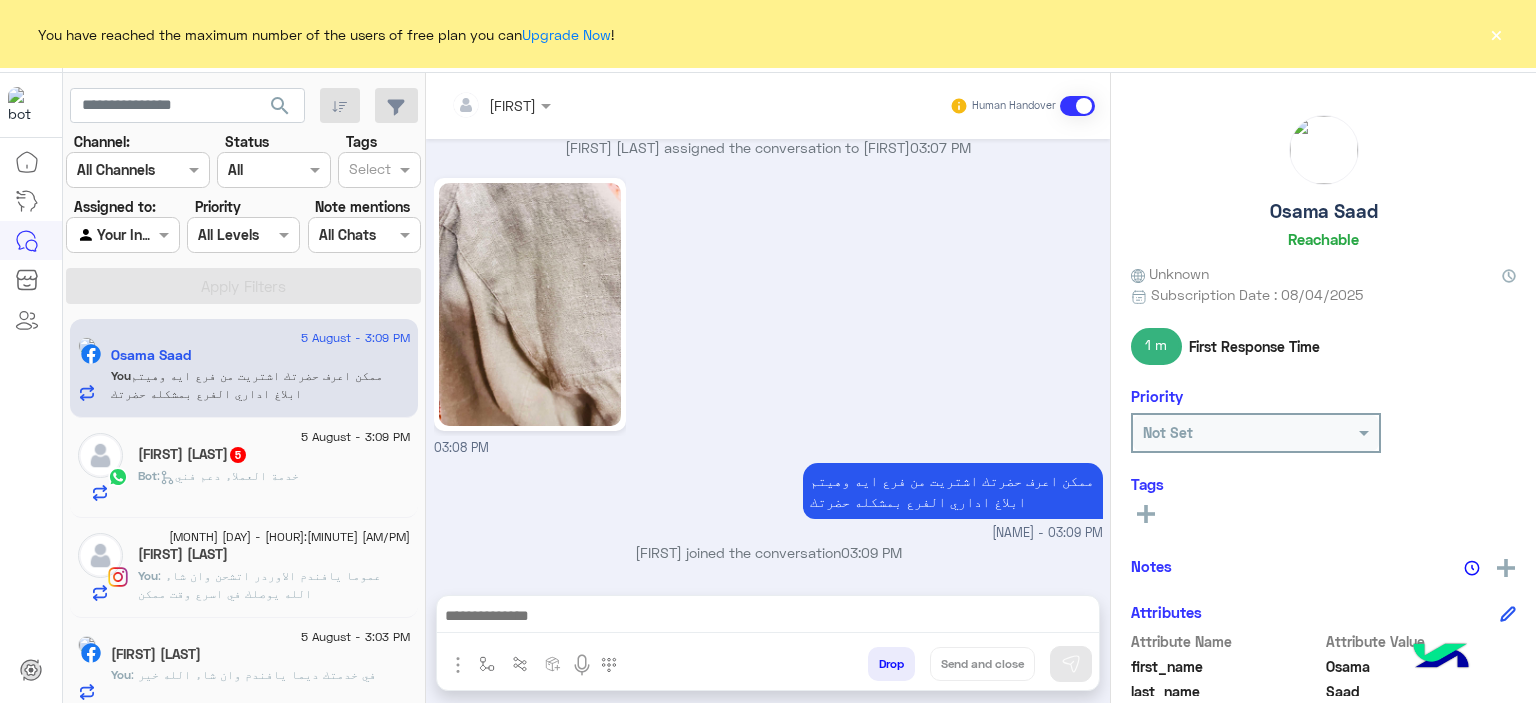 click 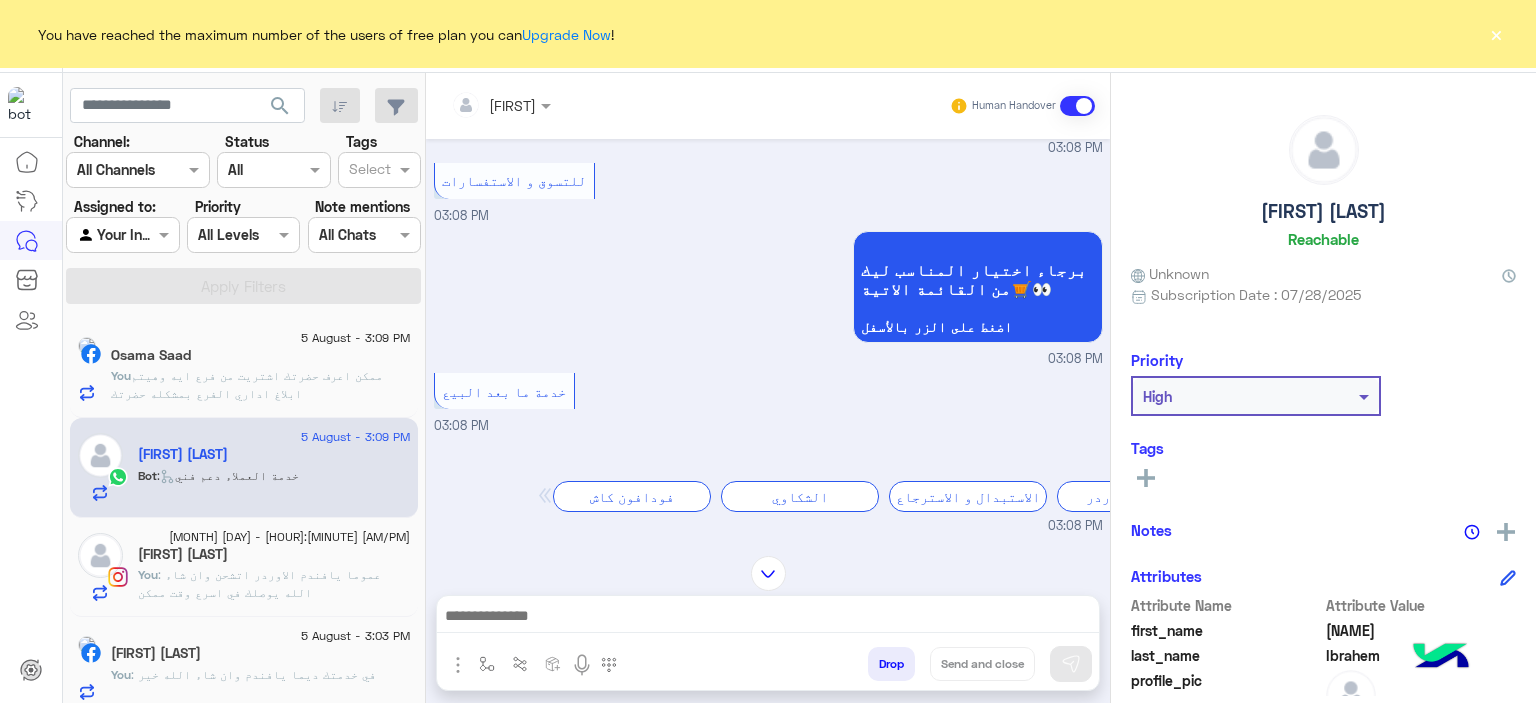 scroll, scrollTop: 1164, scrollLeft: 0, axis: vertical 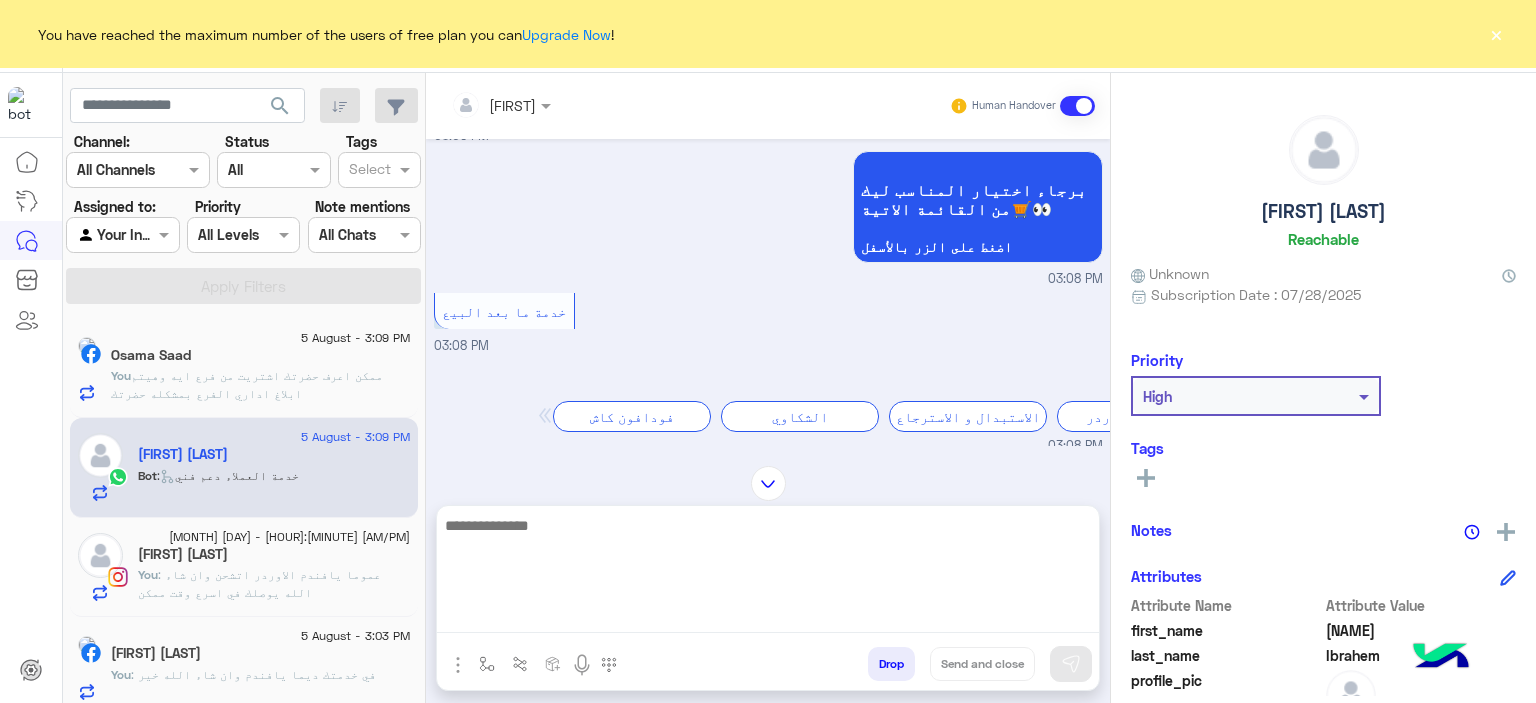 click at bounding box center [768, 573] 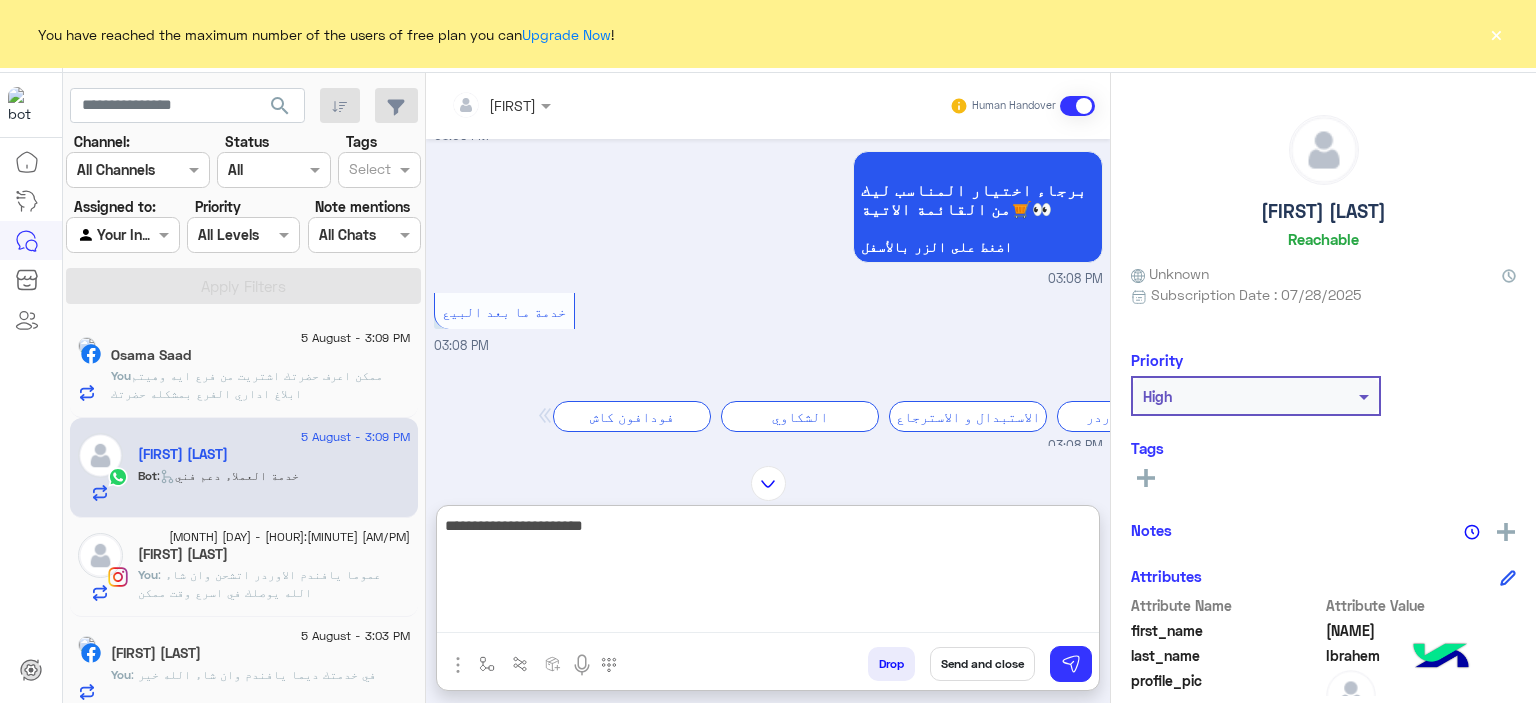 type on "**********" 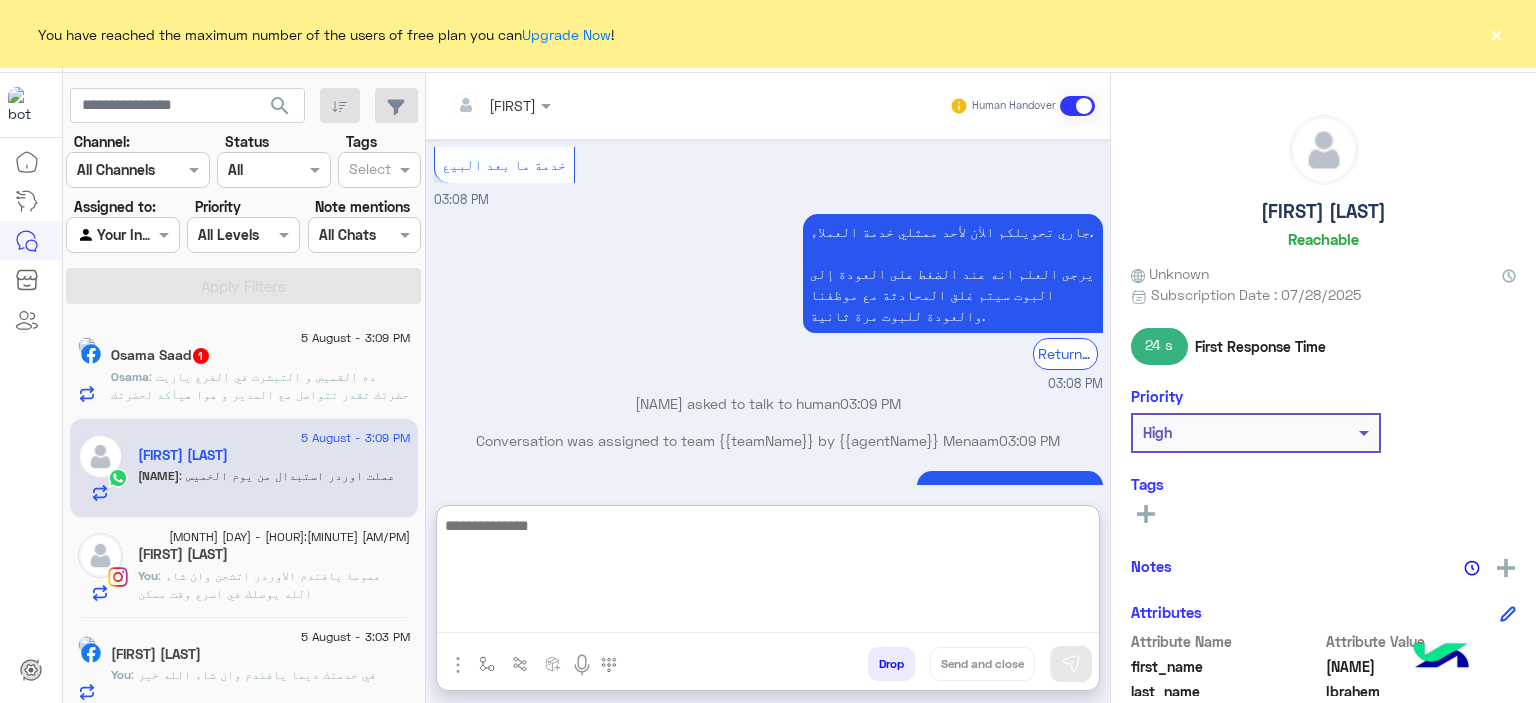 scroll, scrollTop: 2021, scrollLeft: 0, axis: vertical 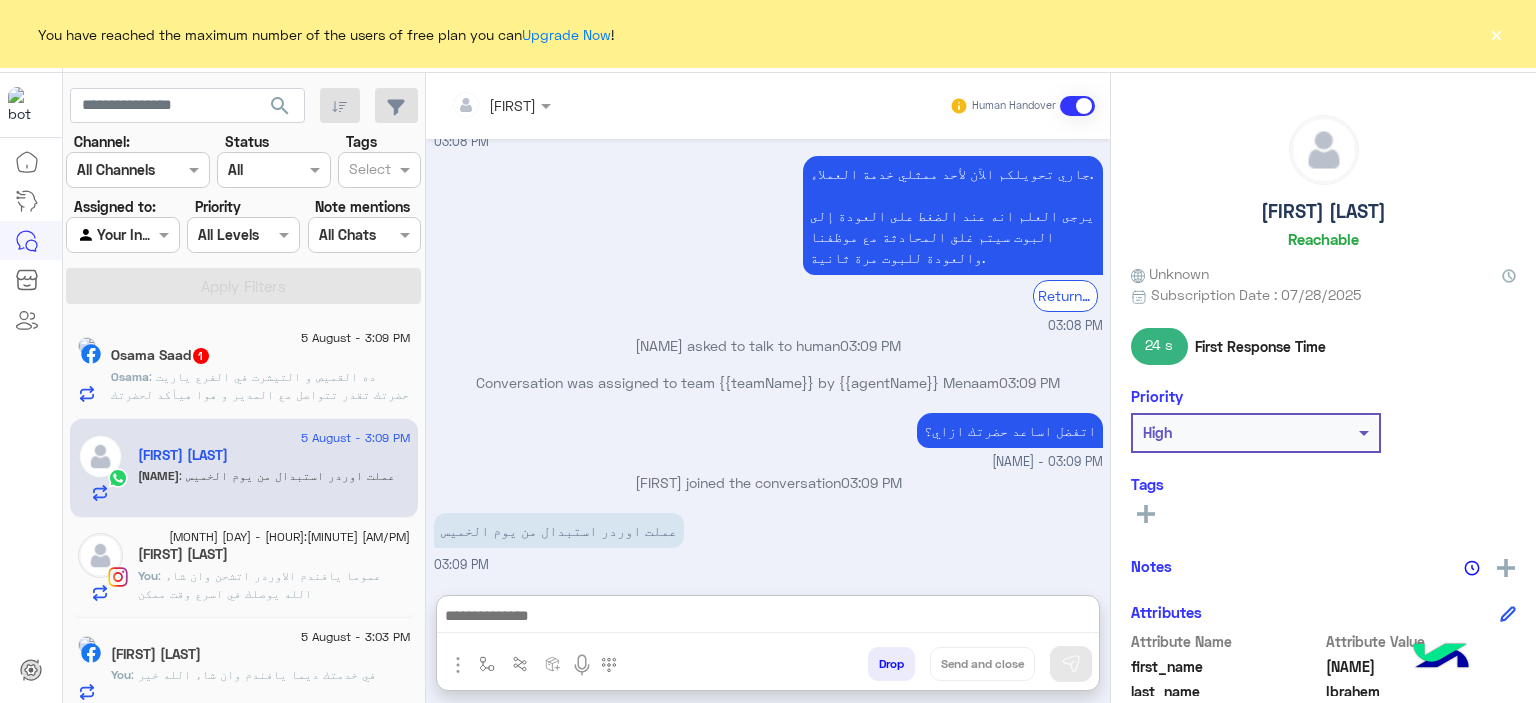 click on ": ده القميص و التيشرت في الفرع ياريت حضرتك تقدر تتواصل مع المدير و هوا هيأكد لحضرتك ان التيشرت في مشكله فعلاً او لاء او يبعته لحضرتك يتعرض ع الجوده تاني و شكراً" 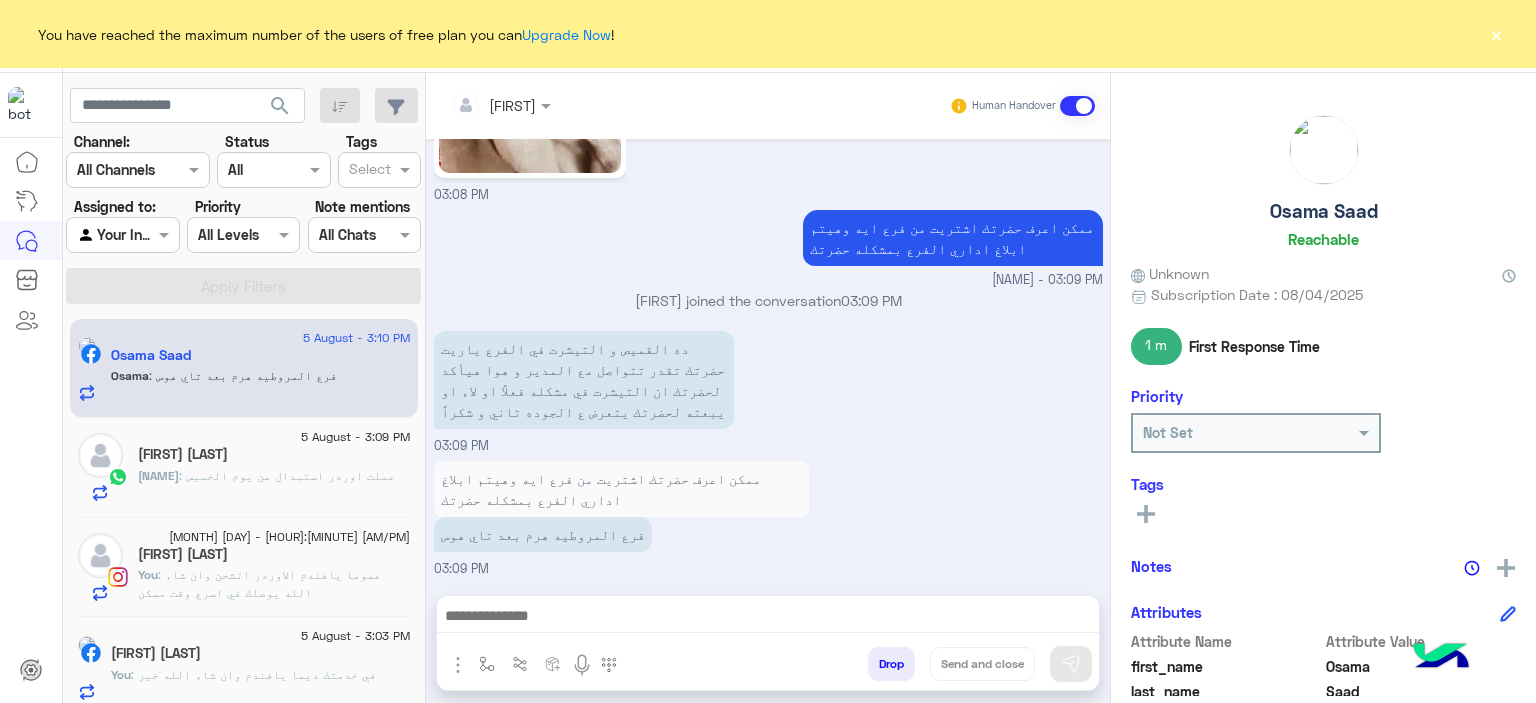 scroll, scrollTop: 2444, scrollLeft: 0, axis: vertical 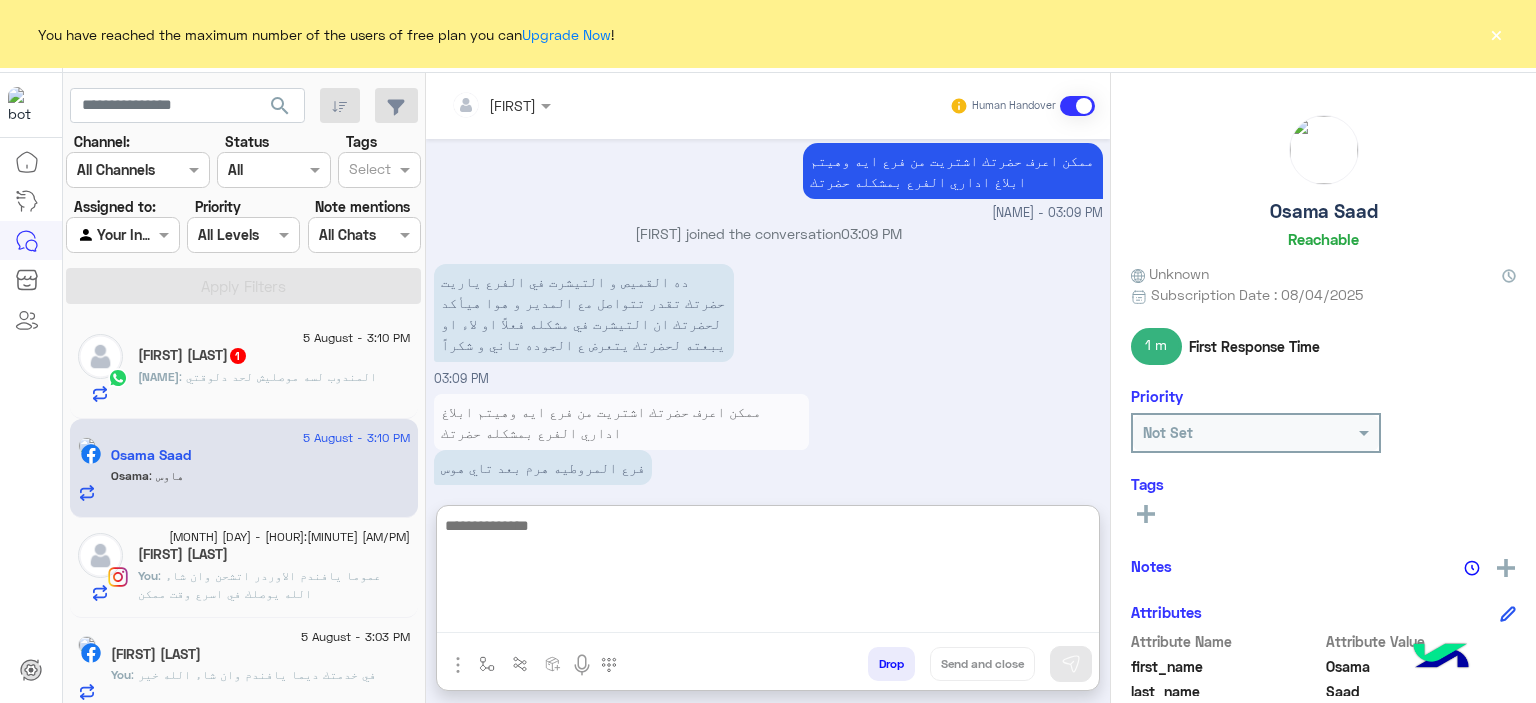 click at bounding box center [768, 573] 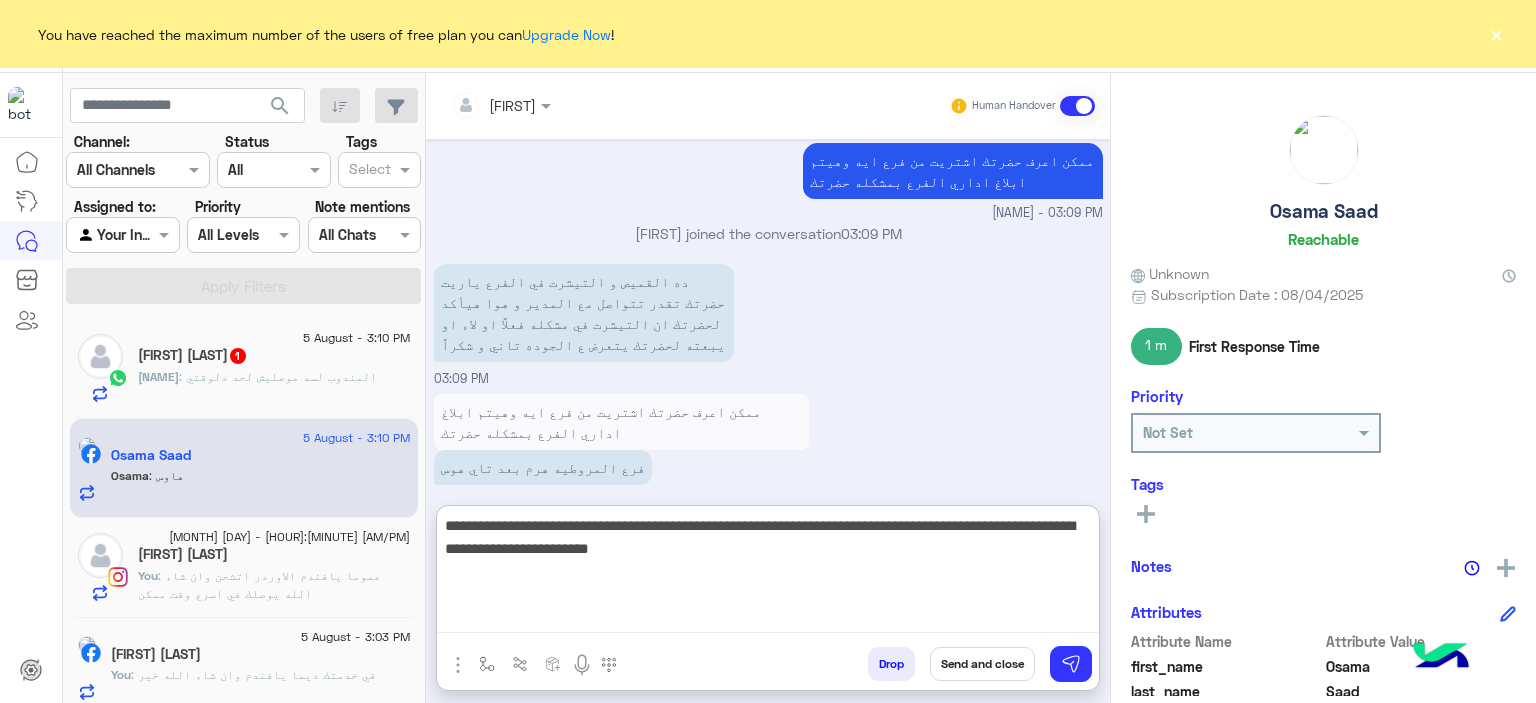 type on "**********" 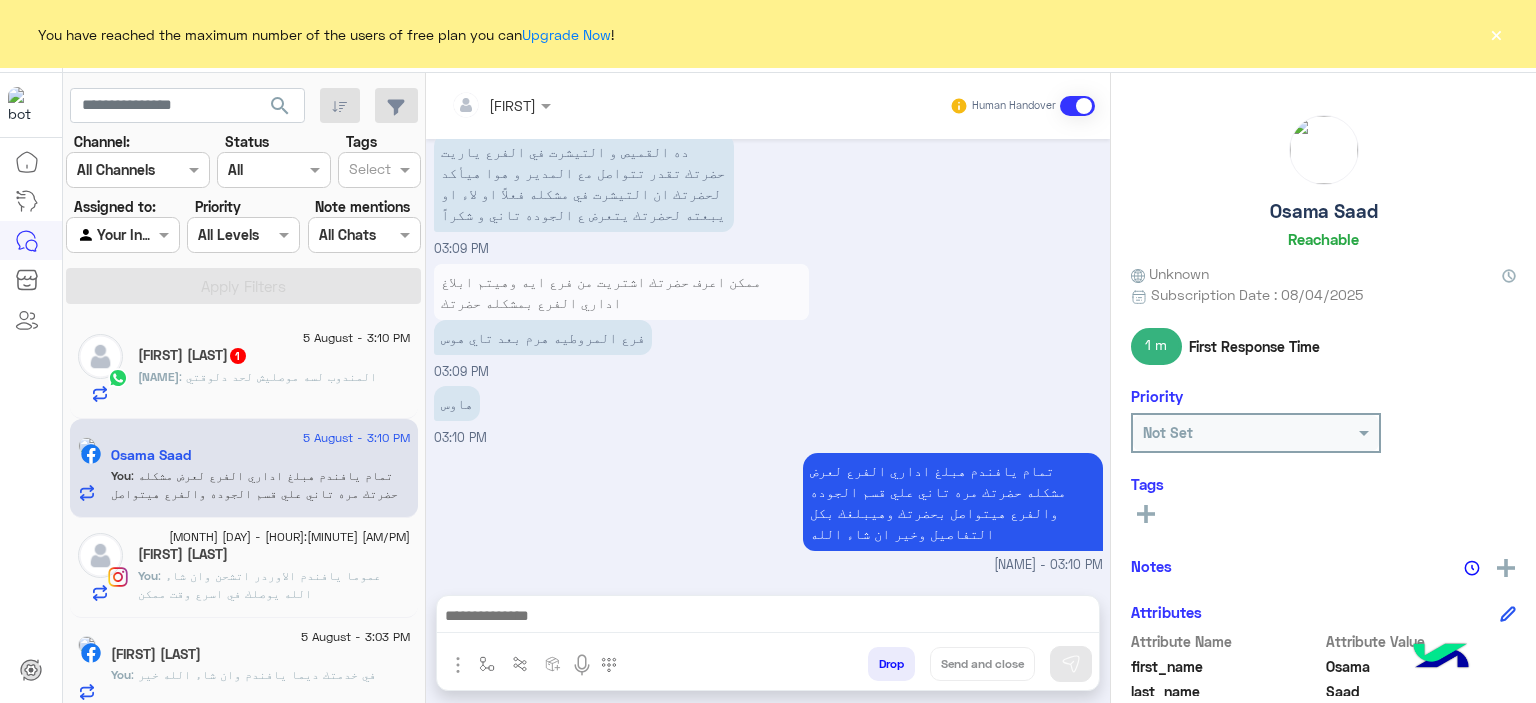 scroll, scrollTop: 2570, scrollLeft: 0, axis: vertical 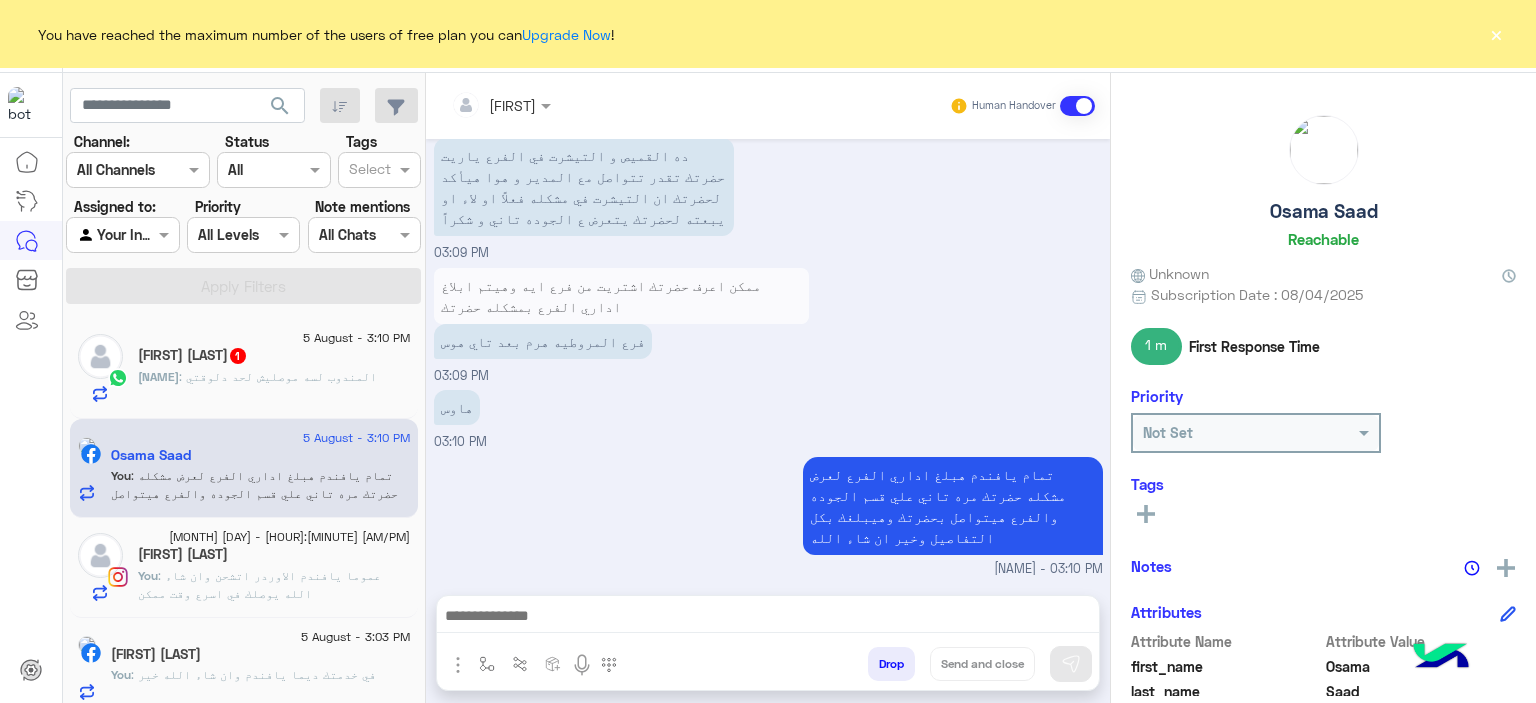 click on "تمام يافندم هبلغ اداري الفرع لعرض مشكله حضرتك مره تاني علي قسم الجوده والفرع هيتواصل بحضرتك وهيبلغك بكل التفاصيل وخير ان شاء الله" at bounding box center [953, 506] 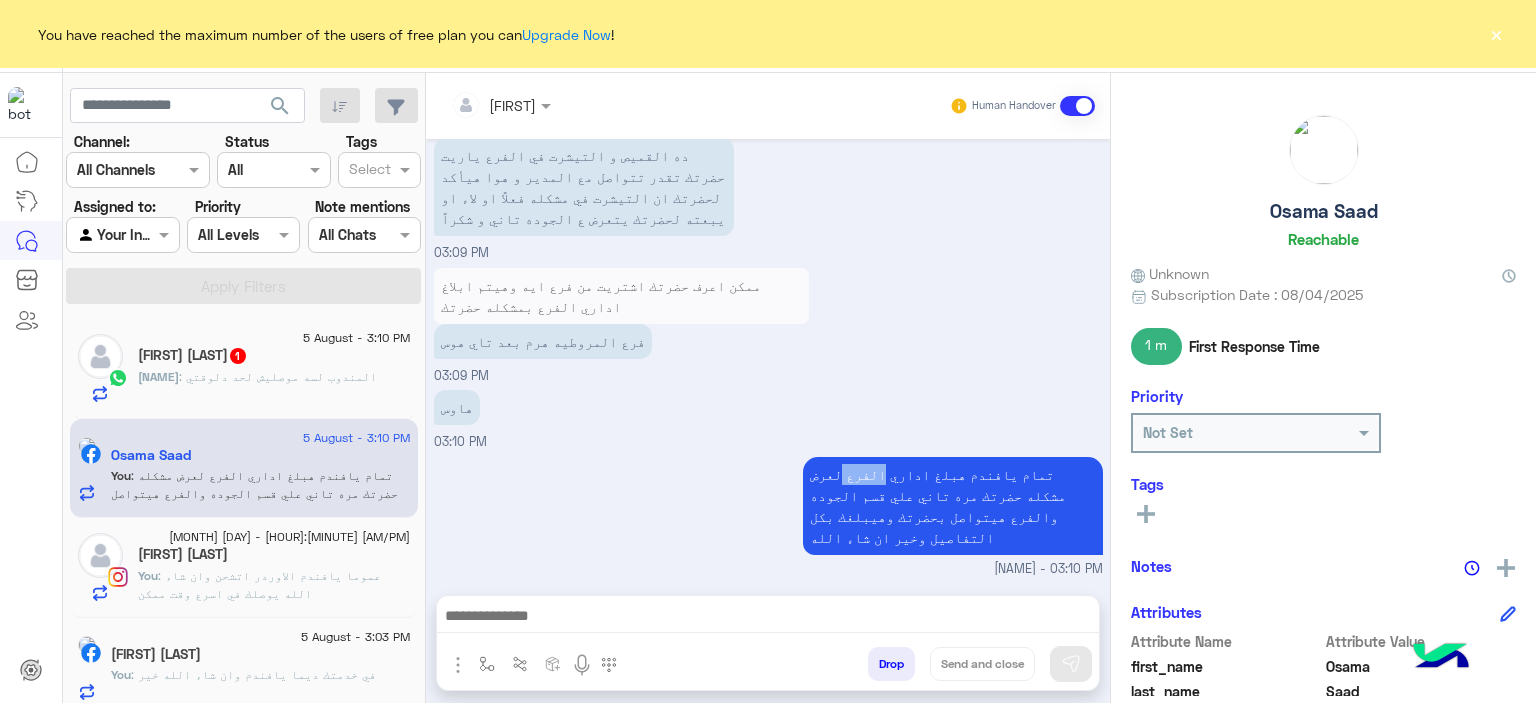 click on "تمام يافندم هبلغ اداري الفرع لعرض مشكله حضرتك مره تاني علي قسم الجوده والفرع هيتواصل بحضرتك وهيبلغك بكل التفاصيل وخير ان شاء الله" at bounding box center [953, 506] 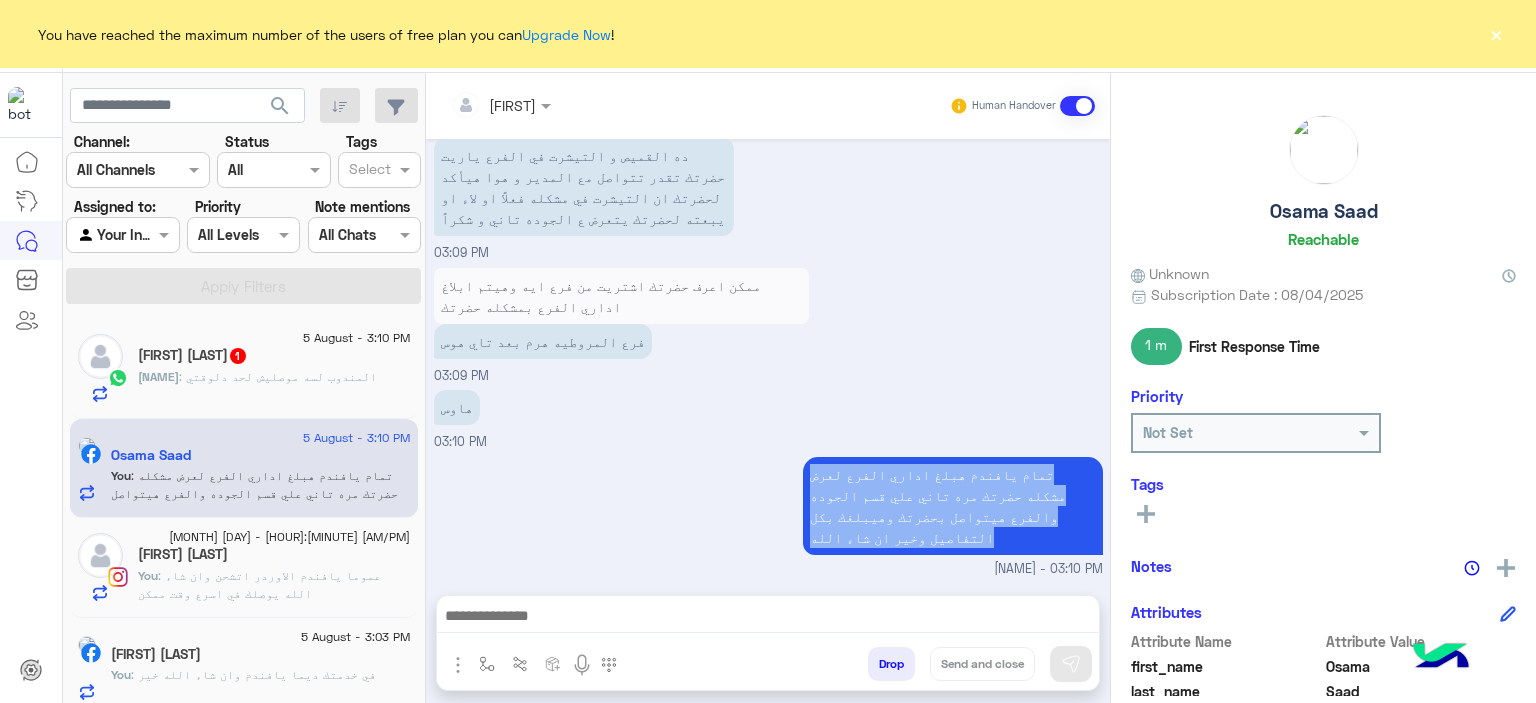 drag, startPoint x: 892, startPoint y: 469, endPoint x: 860, endPoint y: 533, distance: 71.55418 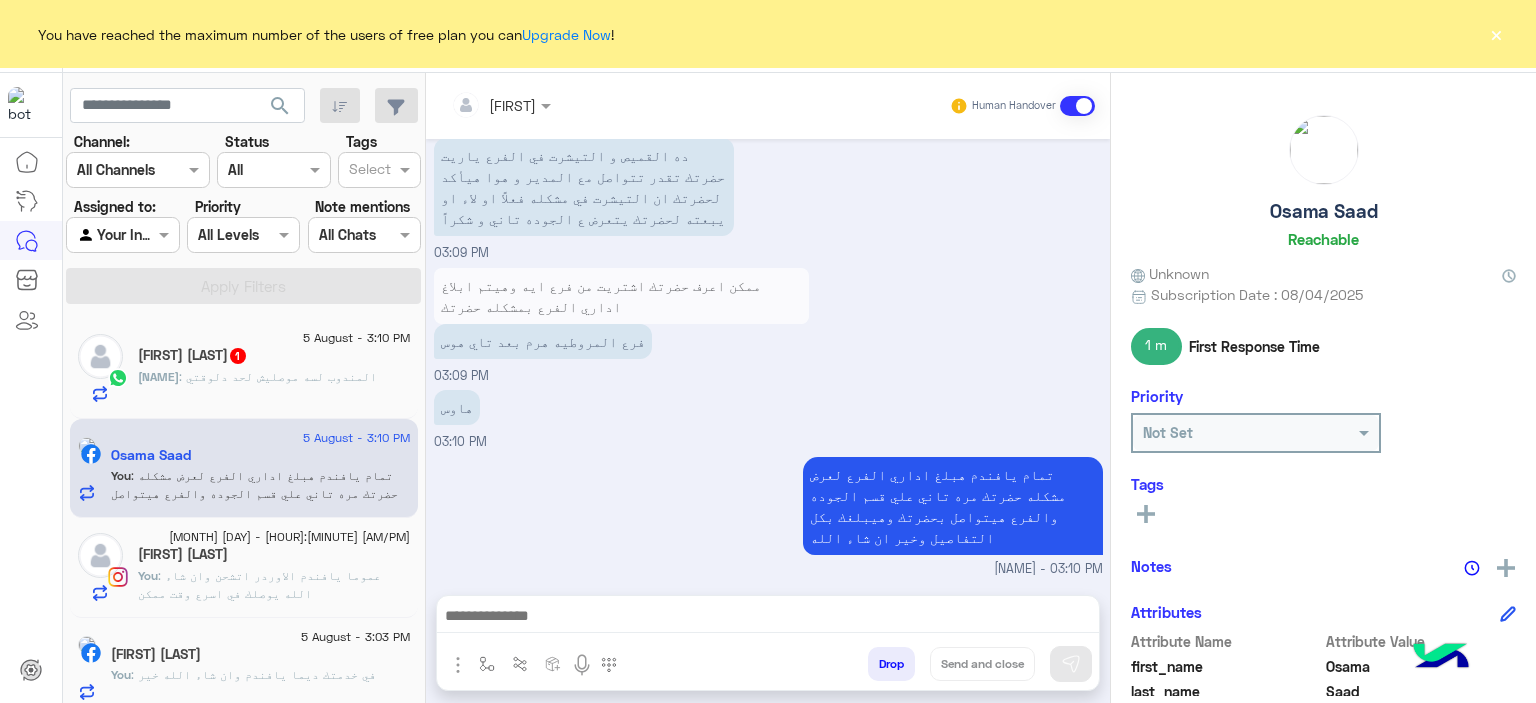 click on "تمام يافندم هبلغ اداري الفرع لعرض مشكله حضرتك مره تاني علي قسم الجوده والفرع هيتواصل بحضرتك وهيبلغك بكل التفاصيل وخير ان شاء الله" at bounding box center [953, 506] 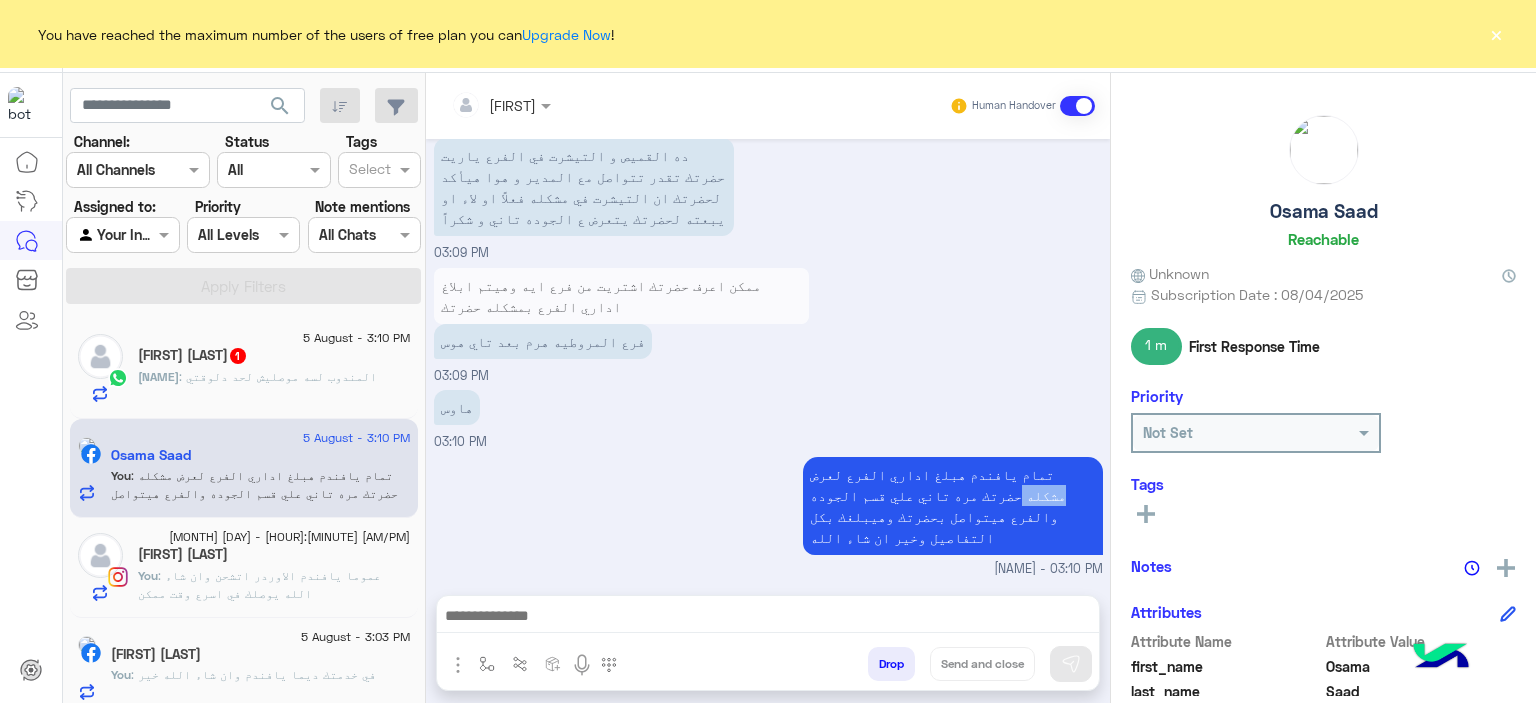 click on "تمام يافندم هبلغ اداري الفرع لعرض مشكله حضرتك مره تاني علي قسم الجوده والفرع هيتواصل بحضرتك وهيبلغك بكل التفاصيل وخير ان شاء الله" at bounding box center (953, 506) 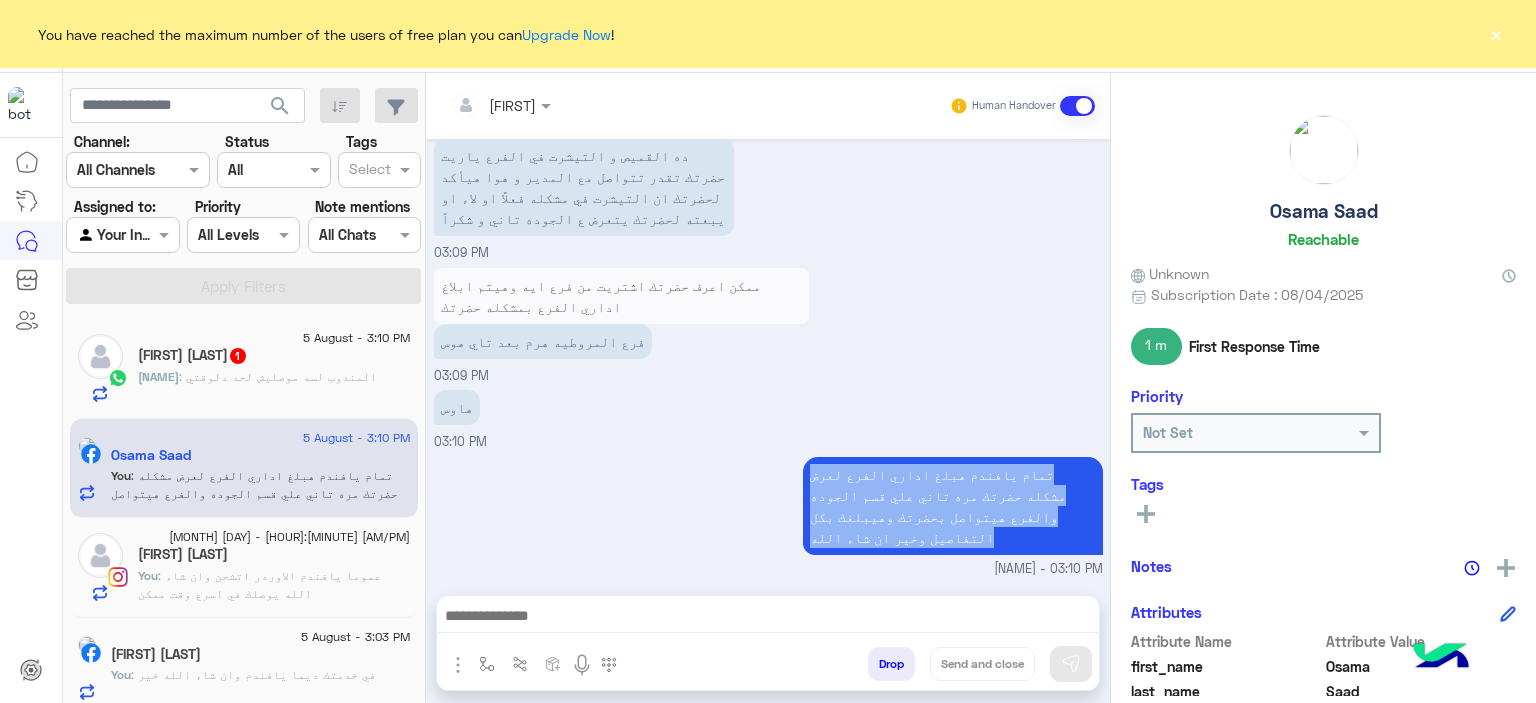 drag, startPoint x: 840, startPoint y: 469, endPoint x: 834, endPoint y: 525, distance: 56.32051 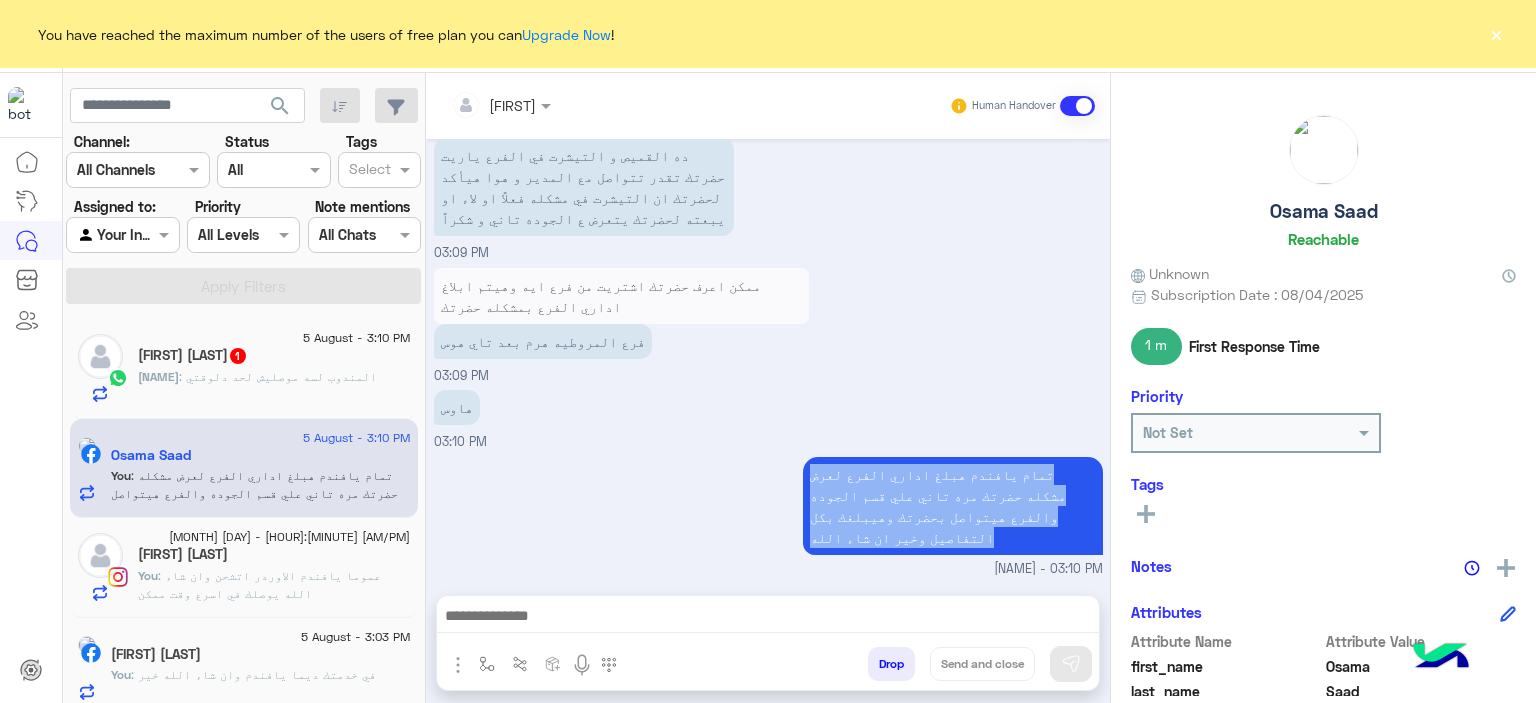 click on "تمام يافندم هبلغ اداري الفرع لعرض مشكله حضرتك مره تاني علي قسم الجوده والفرع هيتواصل بحضرتك وهيبلغك بكل التفاصيل وخير ان شاء الله  [NAME]  -  03:10 PM" at bounding box center (768, 515) 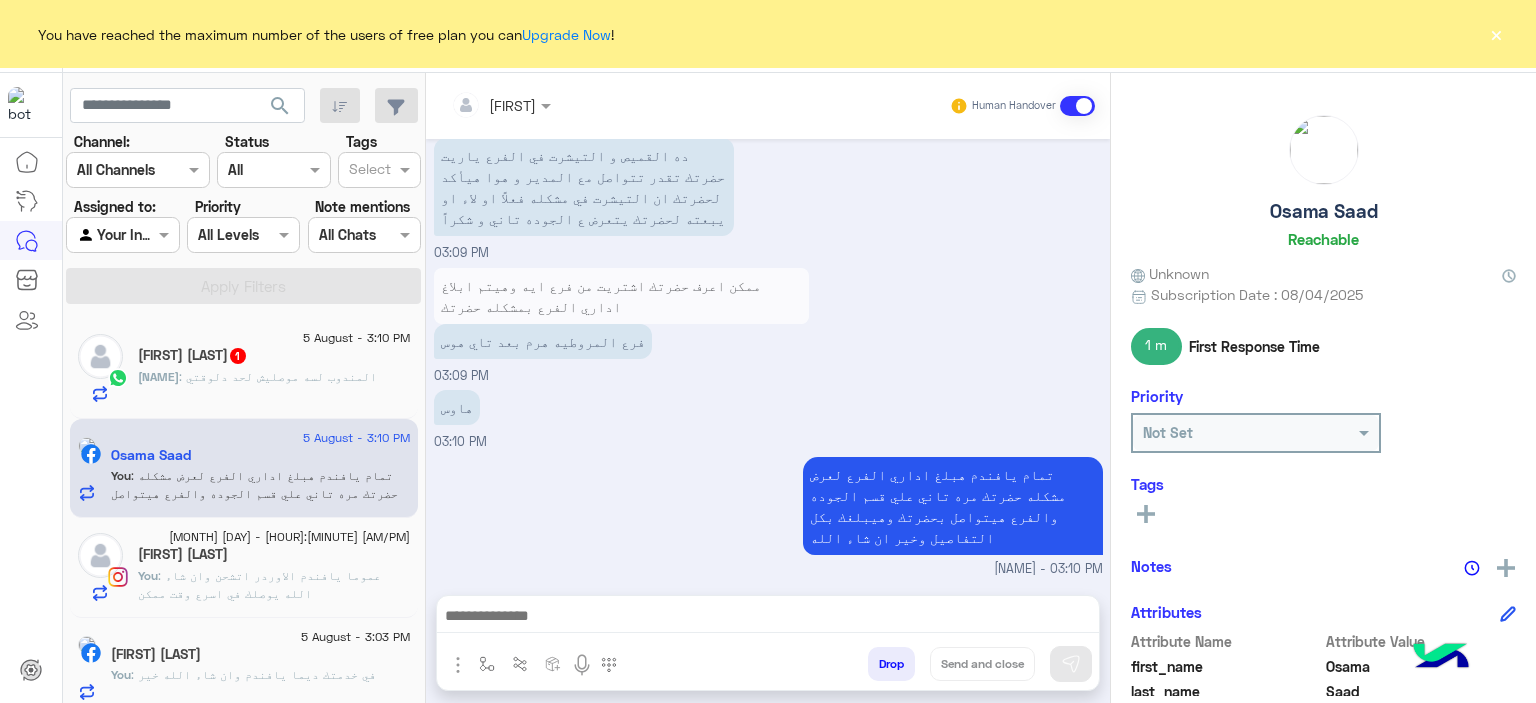 click on "تمام يافندم هبلغ اداري الفرع لعرض مشكله حضرتك مره تاني علي قسم الجوده والفرع هيتواصل بحضرتك وهيبلغك بكل التفاصيل وخير ان شاء الله" at bounding box center (953, 506) 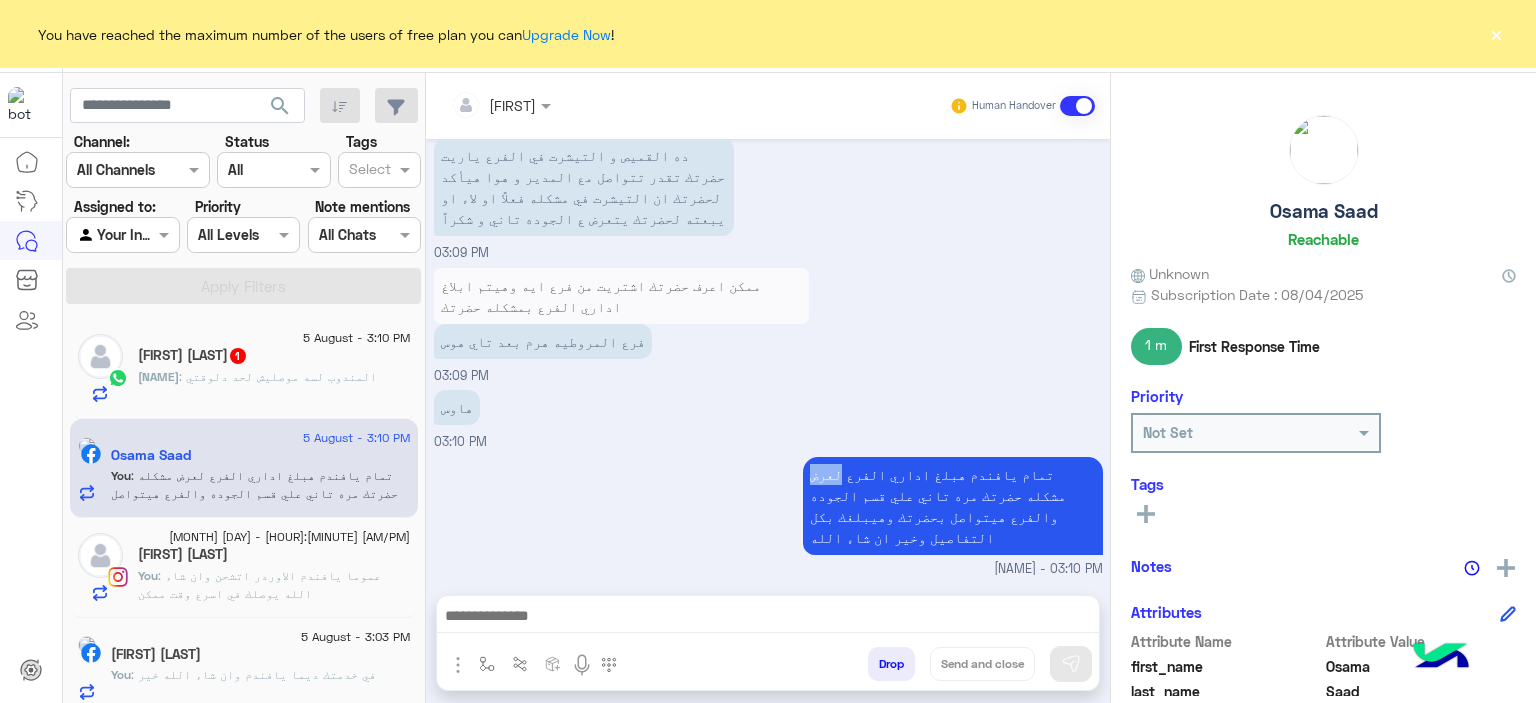 click on "تمام يافندم هبلغ اداري الفرع لعرض مشكله حضرتك مره تاني علي قسم الجوده والفرع هيتواصل بحضرتك وهيبلغك بكل التفاصيل وخير ان شاء الله" at bounding box center [953, 506] 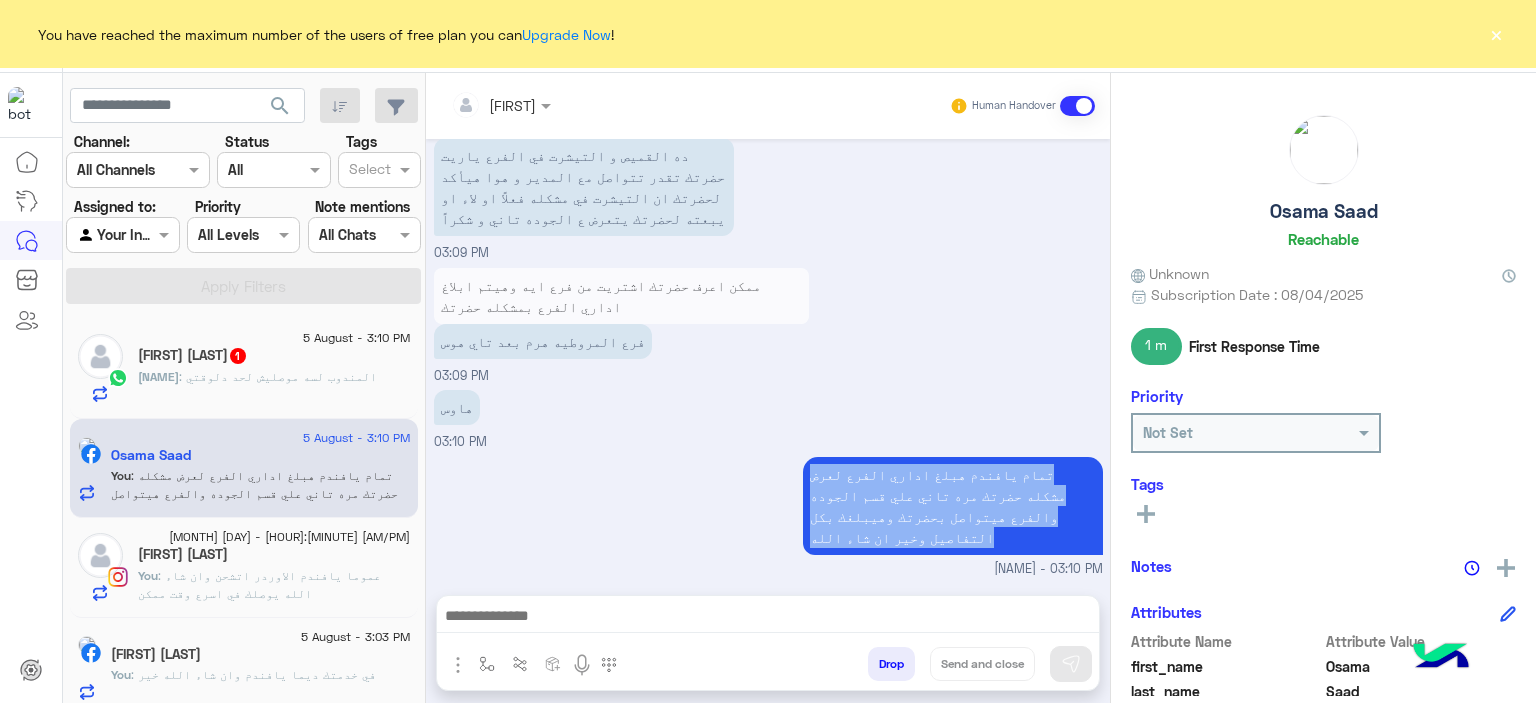 drag, startPoint x: 870, startPoint y: 471, endPoint x: 852, endPoint y: 543, distance: 74.215904 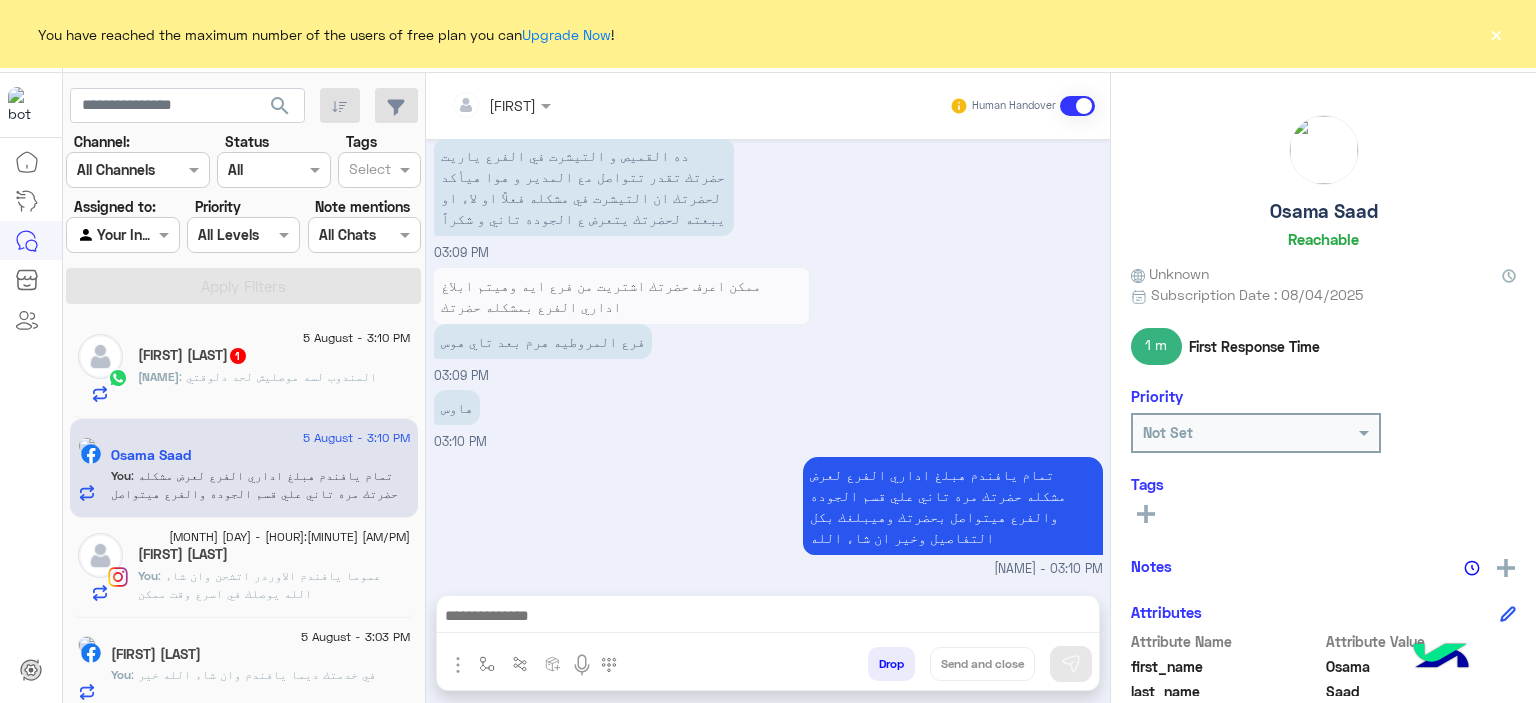 click on "تمام يافندم هبلغ اداري الفرع لعرض مشكله حضرتك مره تاني علي قسم الجوده والفرع هيتواصل بحضرتك وهيبلغك بكل التفاصيل وخير ان شاء الله" at bounding box center [953, 506] 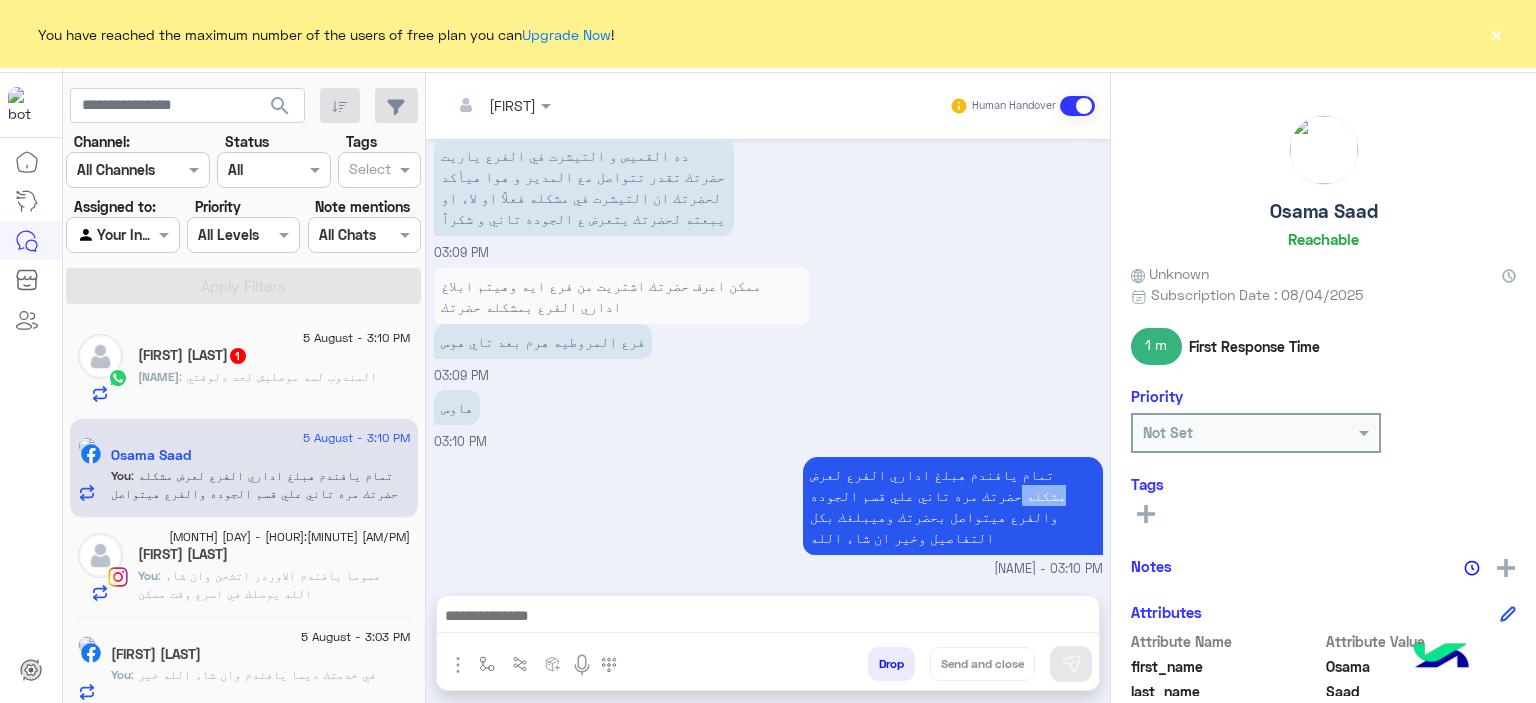 click on "تمام يافندم هبلغ اداري الفرع لعرض مشكله حضرتك مره تاني علي قسم الجوده والفرع هيتواصل بحضرتك وهيبلغك بكل التفاصيل وخير ان شاء الله" at bounding box center (953, 506) 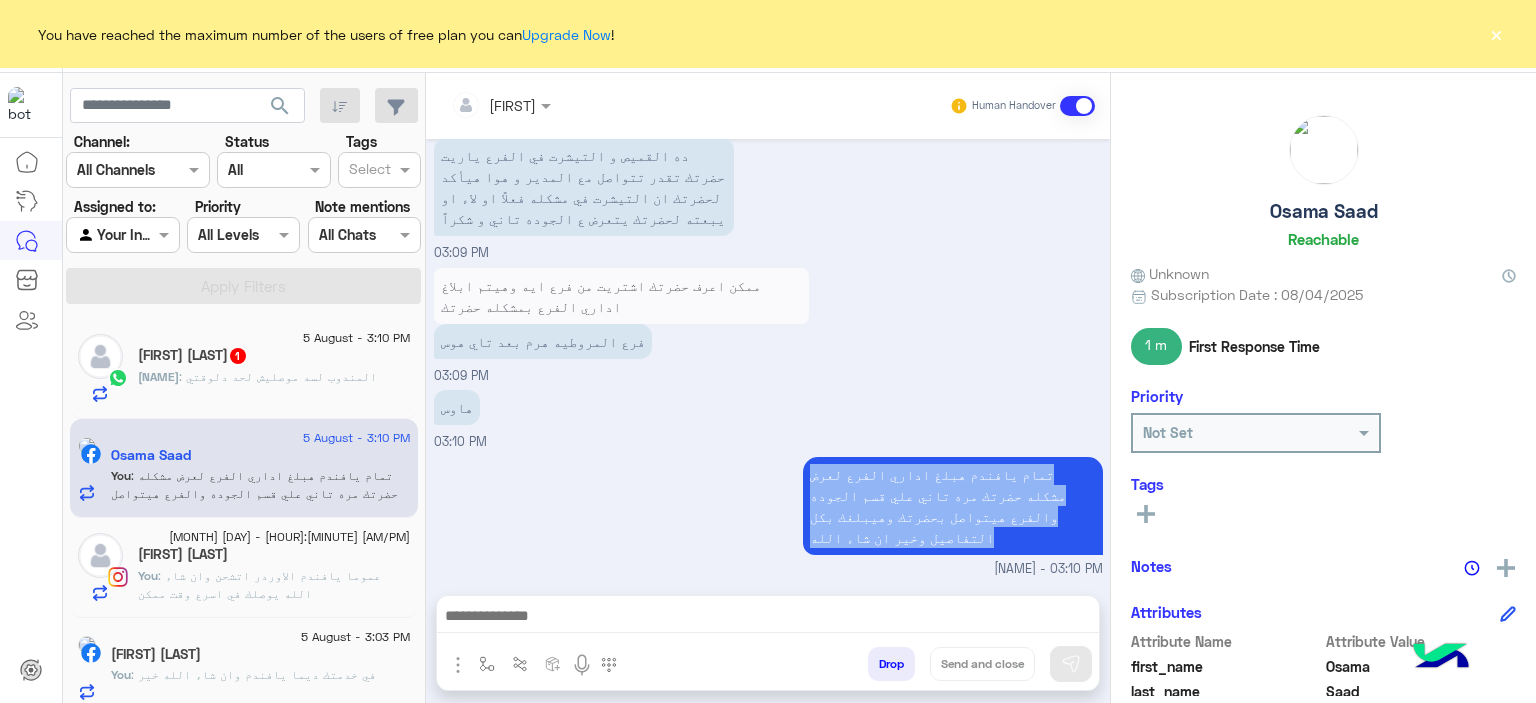 drag, startPoint x: 824, startPoint y: 468, endPoint x: 853, endPoint y: 541, distance: 78.54935 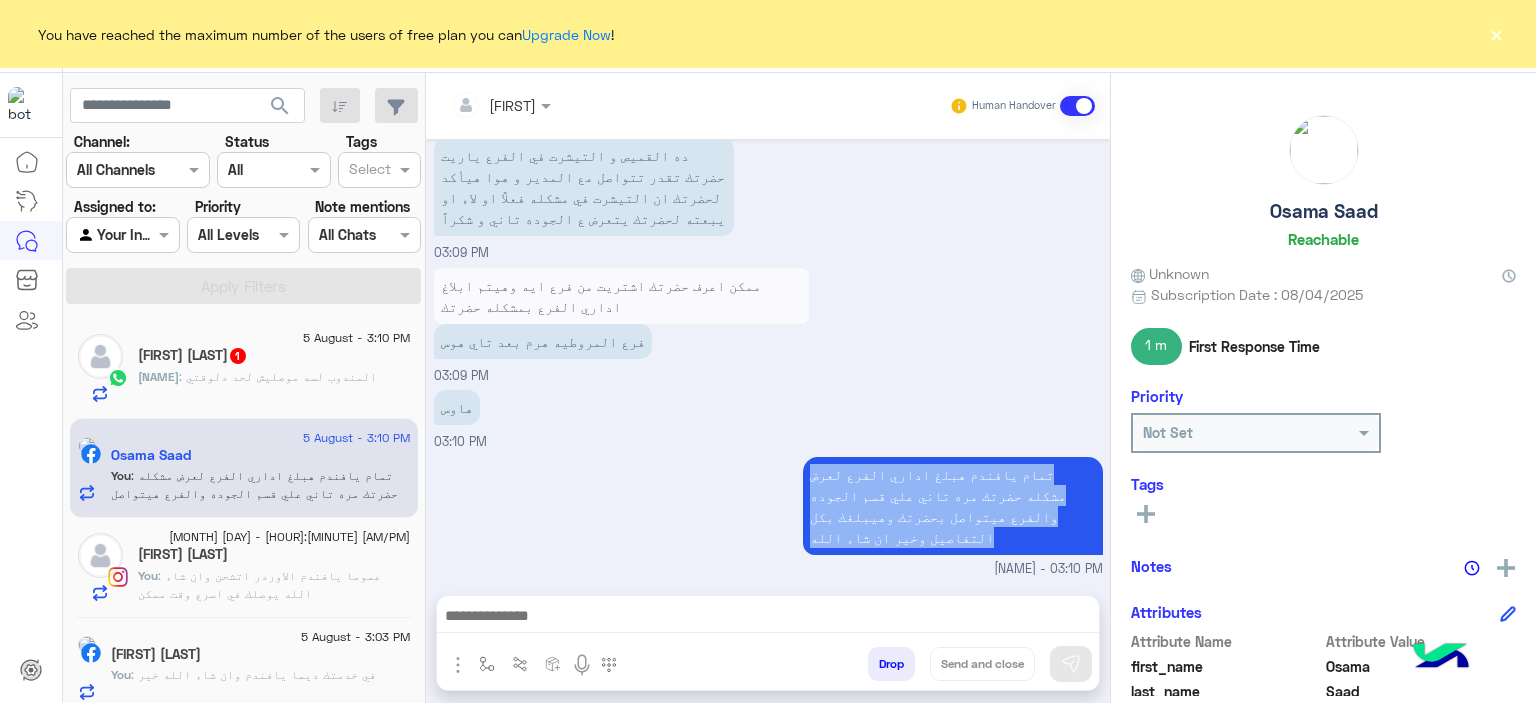 click on "تمام يافندم هبلغ اداري الفرع لعرض مشكله حضرتك مره تاني علي قسم الجوده والفرع هيتواصل بحضرتك وهيبلغك بكل التفاصيل وخير ان شاء الله  [NAME]  -  03:10 PM" at bounding box center (768, 515) 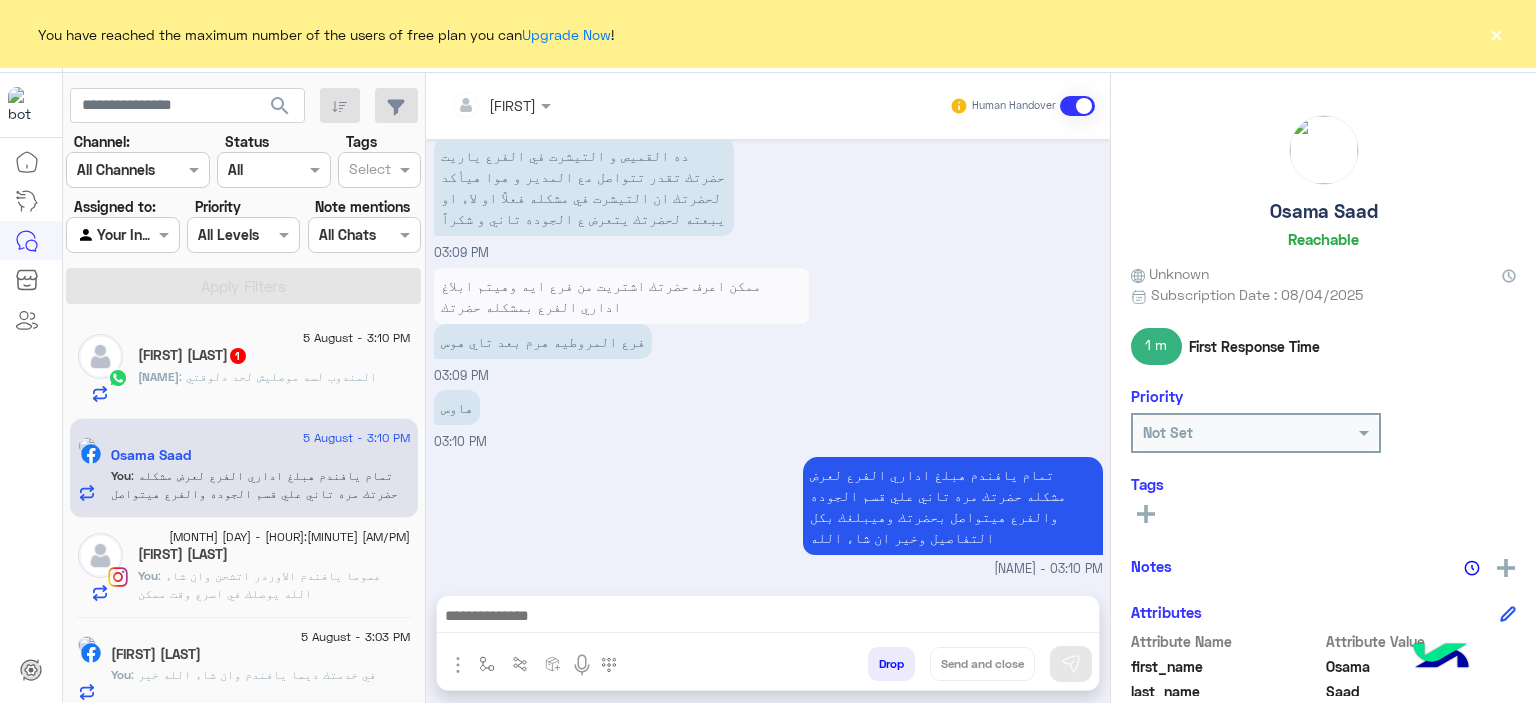 click on "تمام يافندم هبلغ اداري الفرع لعرض مشكله حضرتك مره تاني علي قسم الجوده والفرع هيتواصل بحضرتك وهيبلغك بكل التفاصيل وخير ان شاء الله" at bounding box center (953, 506) 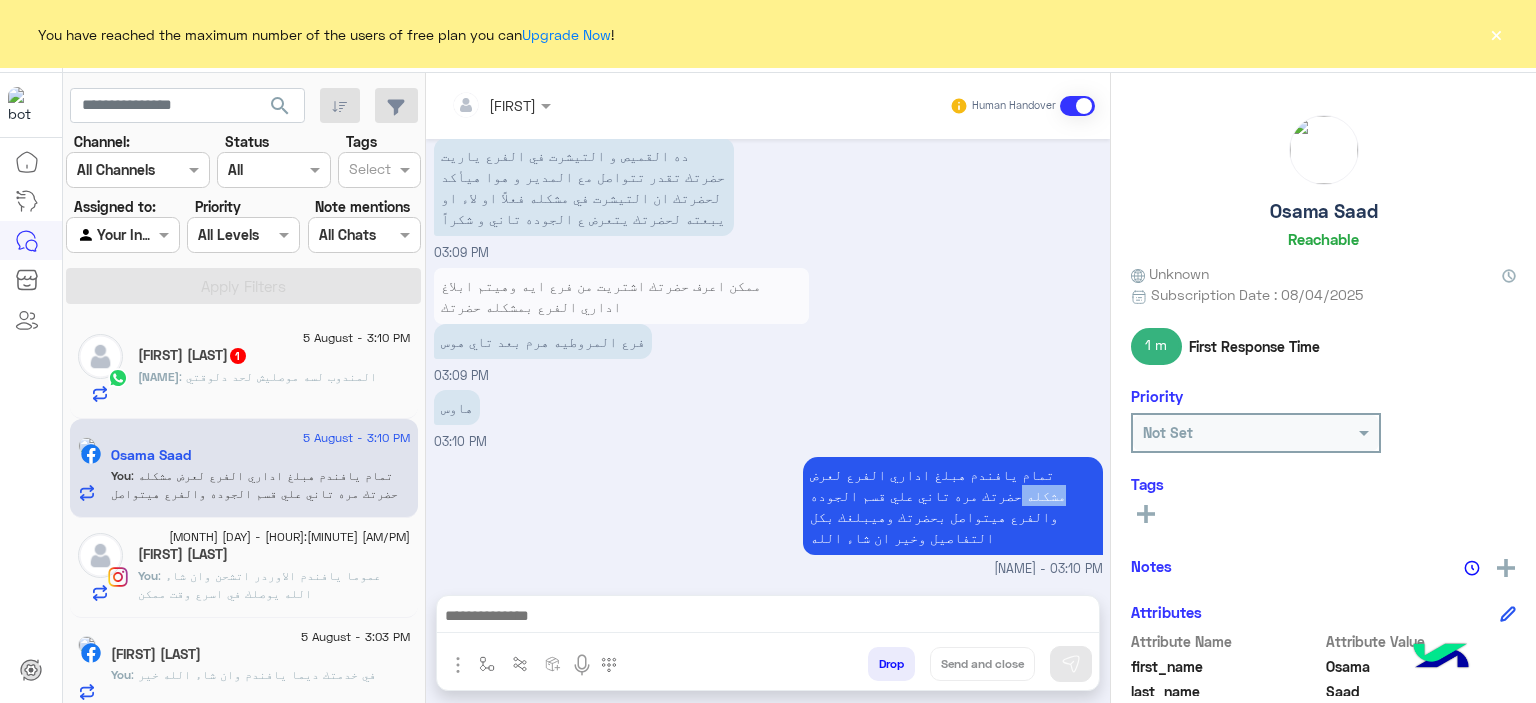 click on "تمام يافندم هبلغ اداري الفرع لعرض مشكله حضرتك مره تاني علي قسم الجوده والفرع هيتواصل بحضرتك وهيبلغك بكل التفاصيل وخير ان شاء الله" at bounding box center (953, 506) 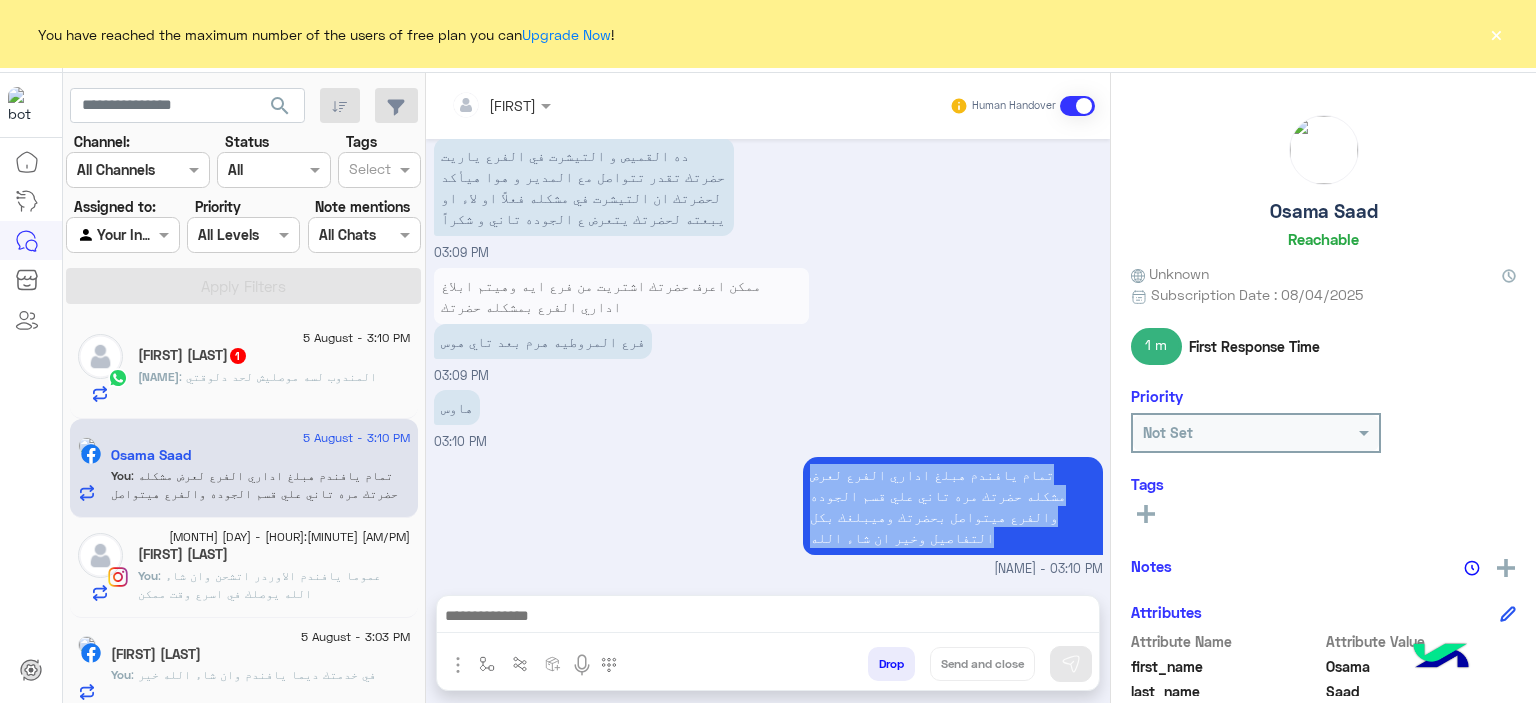 drag, startPoint x: 817, startPoint y: 471, endPoint x: 839, endPoint y: 528, distance: 61.09828 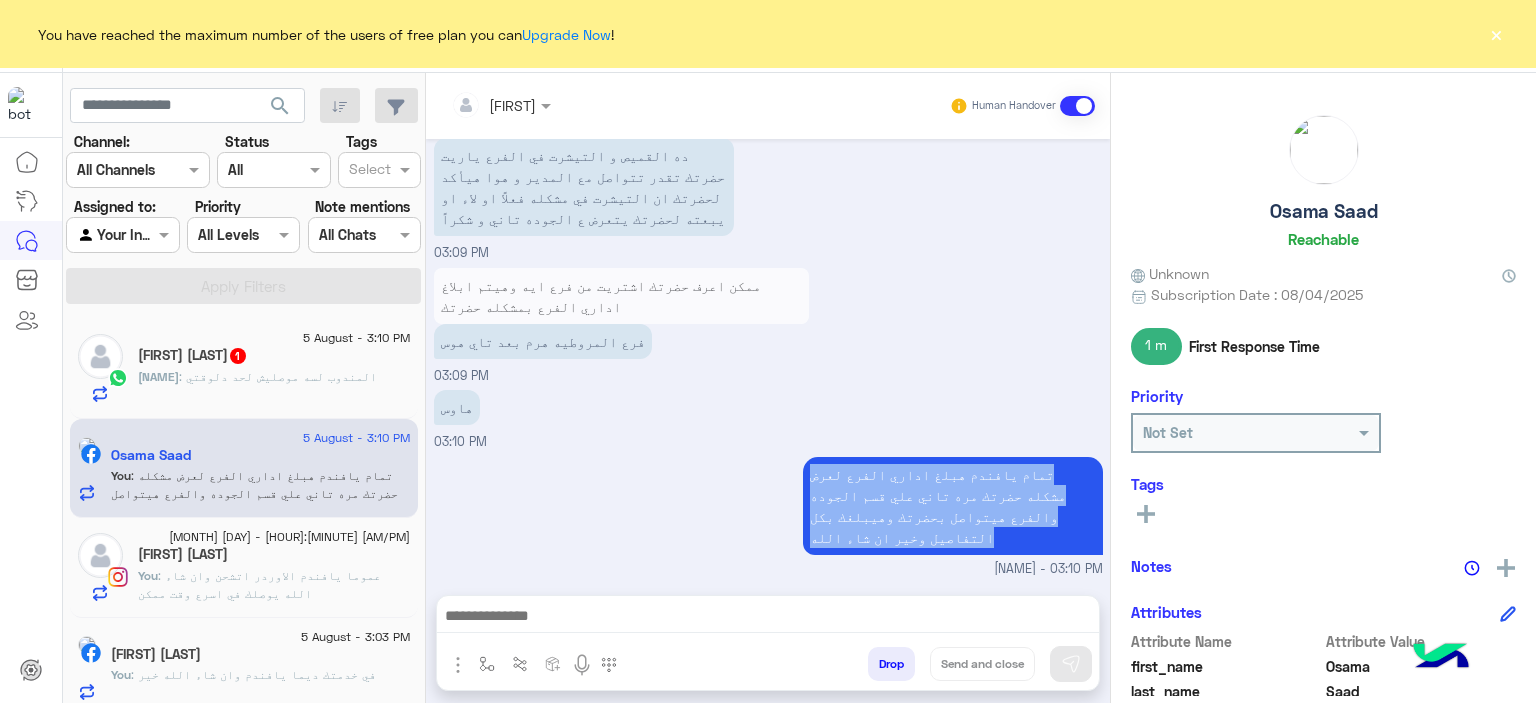 click on "تمام يافندم هبلغ اداري الفرع لعرض مشكله حضرتك مره تاني علي قسم الجوده والفرع هيتواصل بحضرتك وهيبلغك بكل التفاصيل وخير ان شاء الله  [NAME]  -  03:10 PM" at bounding box center (768, 515) 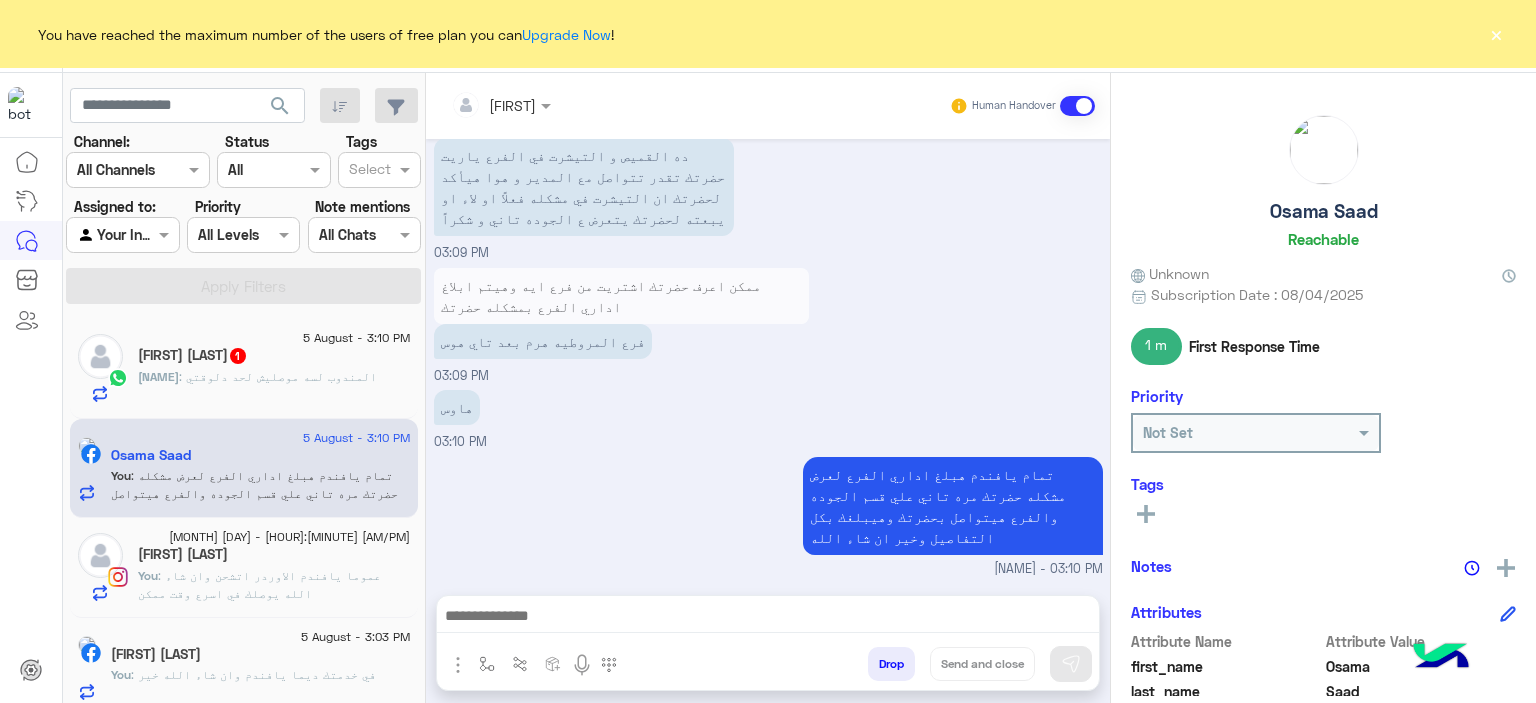 click on "تمام يافندم هبلغ اداري الفرع لعرض مشكله حضرتك مره تاني علي قسم الجوده والفرع هيتواصل بحضرتك وهيبلغك بكل التفاصيل وخير ان شاء الله" at bounding box center [953, 506] 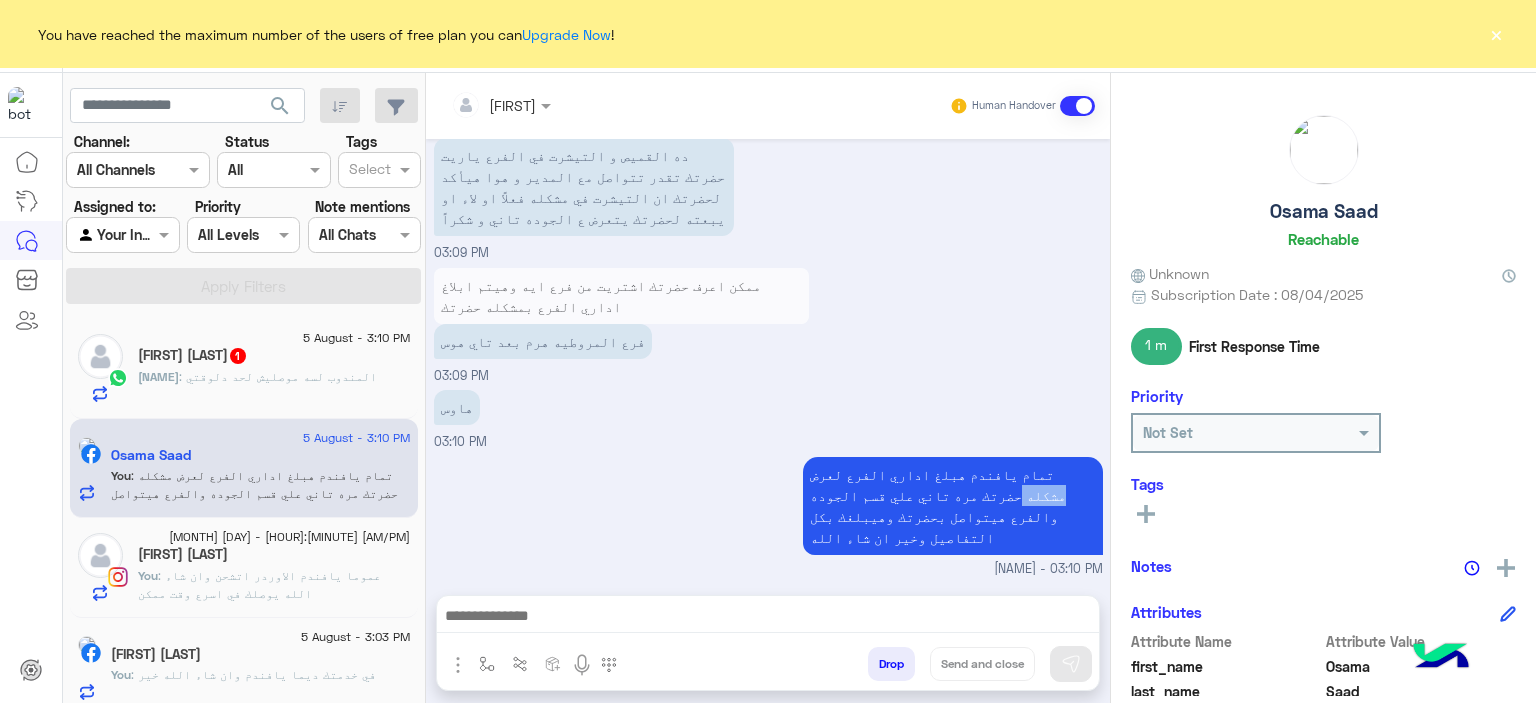 click on "تمام يافندم هبلغ اداري الفرع لعرض مشكله حضرتك مره تاني علي قسم الجوده والفرع هيتواصل بحضرتك وهيبلغك بكل التفاصيل وخير ان شاء الله" at bounding box center (953, 506) 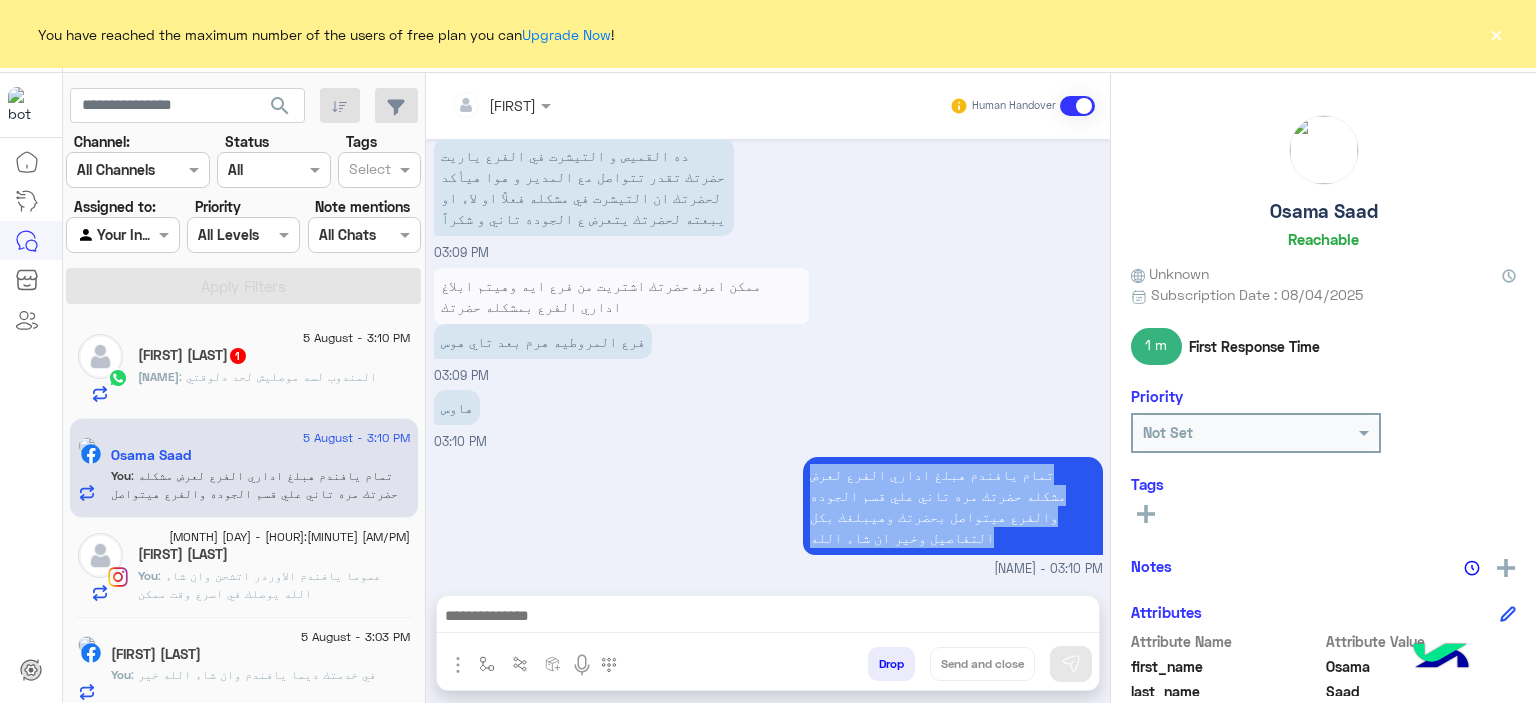 drag, startPoint x: 831, startPoint y: 467, endPoint x: 857, endPoint y: 527, distance: 65.39113 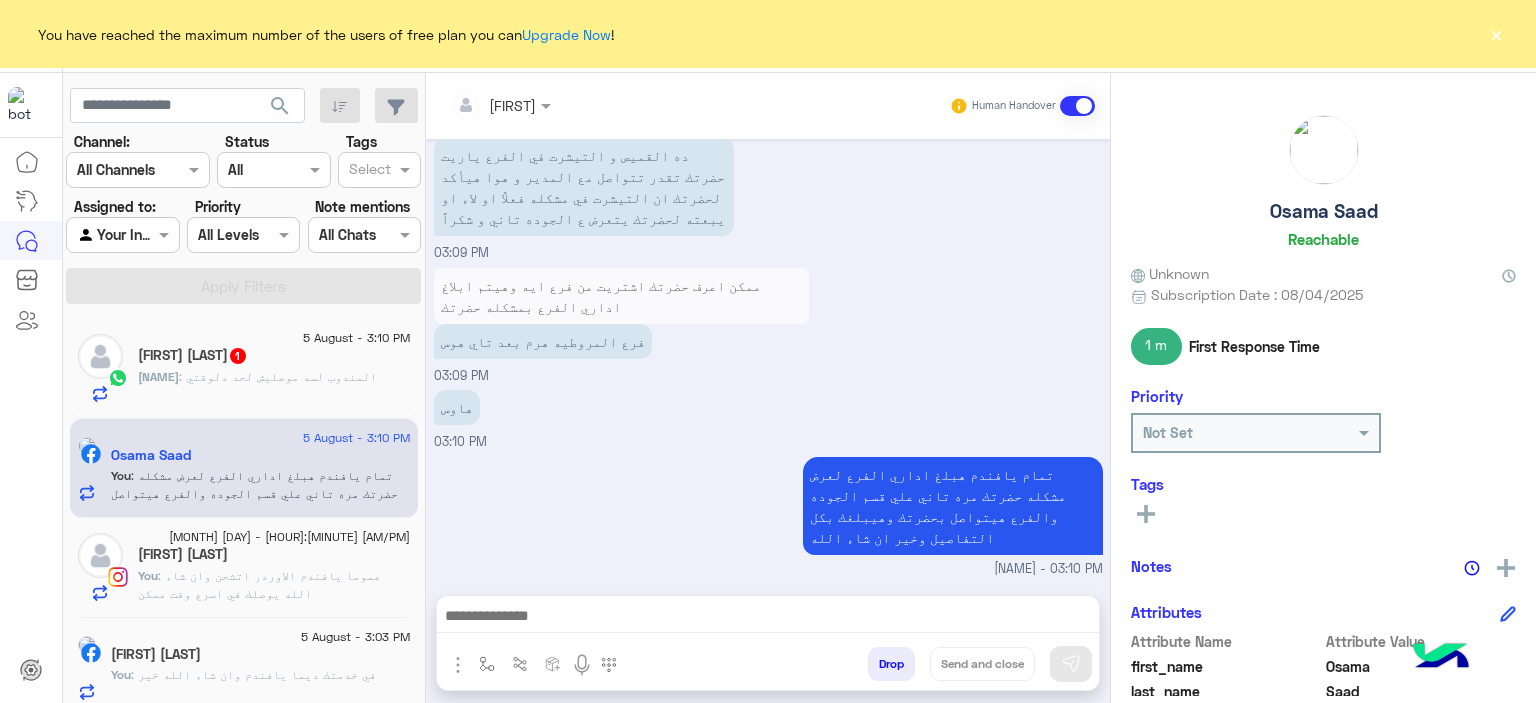 click on "تمام يافندم هبلغ اداري الفرع لعرض مشكله حضرتك مره تاني علي قسم الجوده والفرع هيتواصل بحضرتك وهيبلغك بكل التفاصيل وخير ان شاء الله" at bounding box center [953, 506] 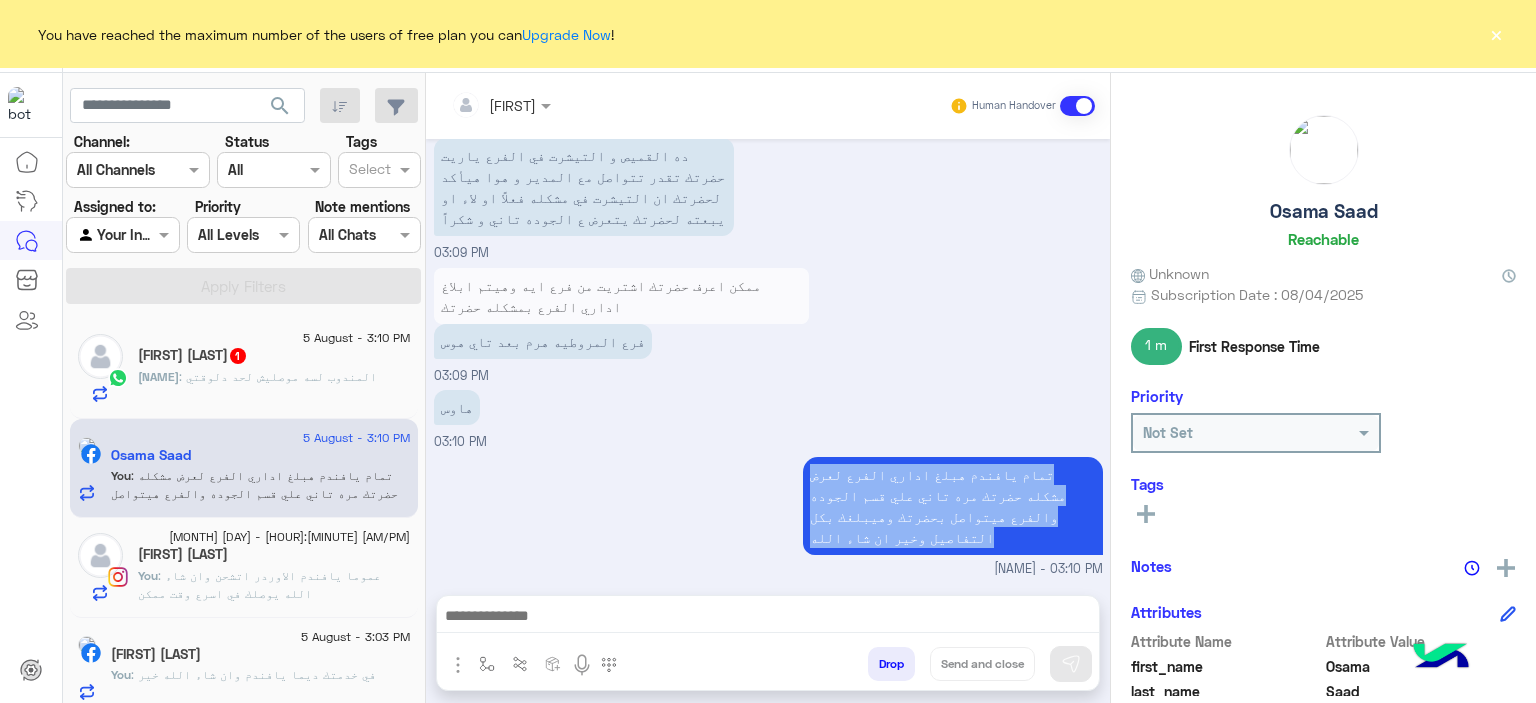 drag, startPoint x: 820, startPoint y: 477, endPoint x: 842, endPoint y: 542, distance: 68.622154 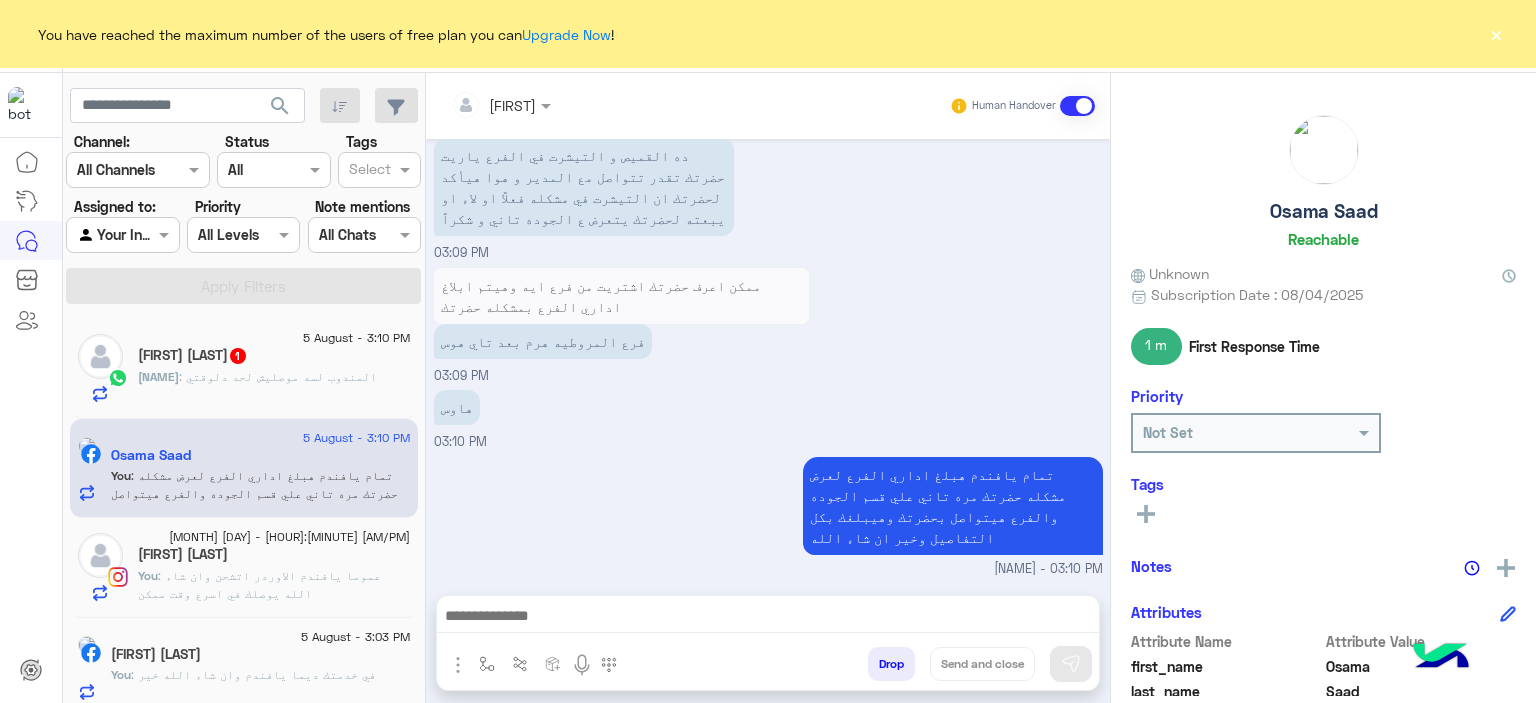 click on "تمام يافندم هبلغ اداري الفرع لعرض مشكله حضرتك مره تاني علي قسم الجوده والفرع هيتواصل بحضرتك وهيبلغك بكل التفاصيل وخير ان شاء الله" at bounding box center [953, 506] 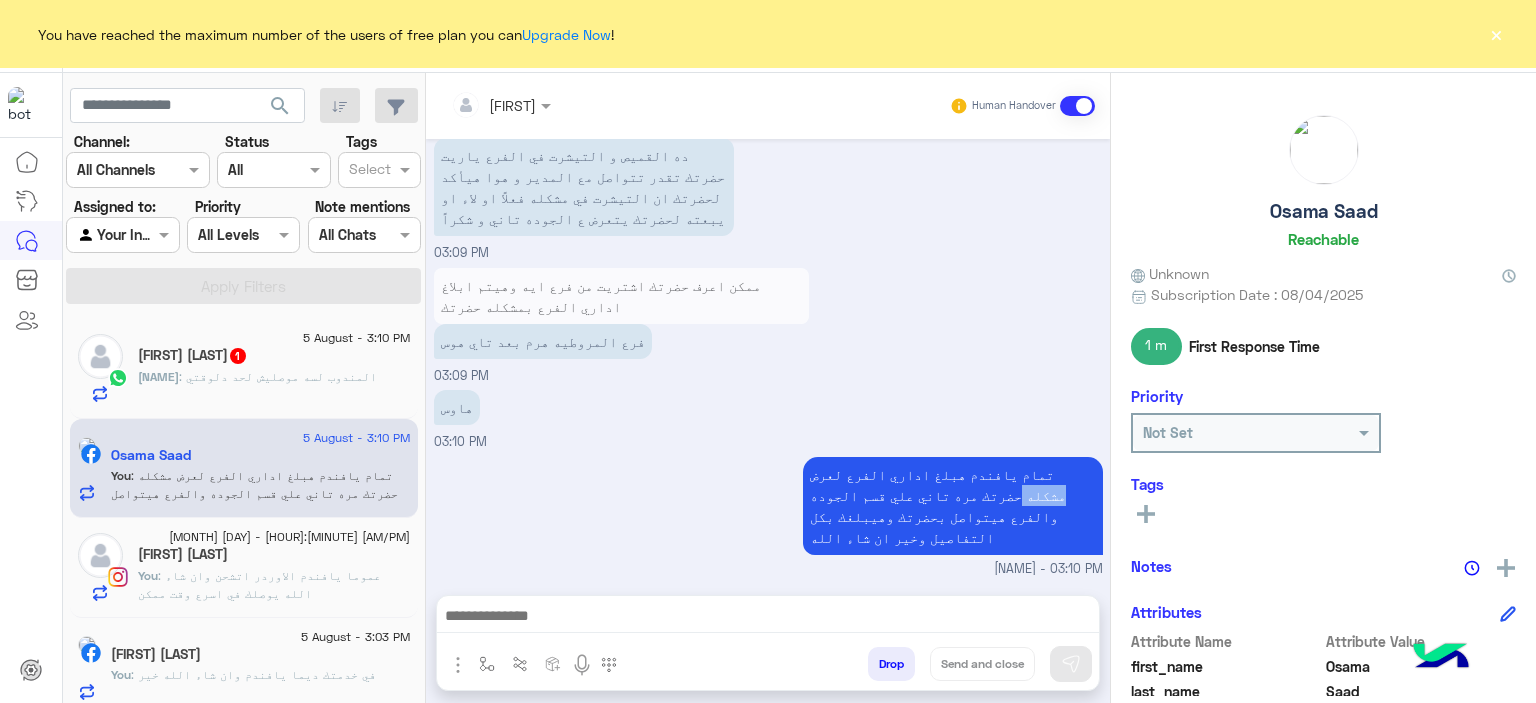 click on "تمام يافندم هبلغ اداري الفرع لعرض مشكله حضرتك مره تاني علي قسم الجوده والفرع هيتواصل بحضرتك وهيبلغك بكل التفاصيل وخير ان شاء الله" at bounding box center (953, 506) 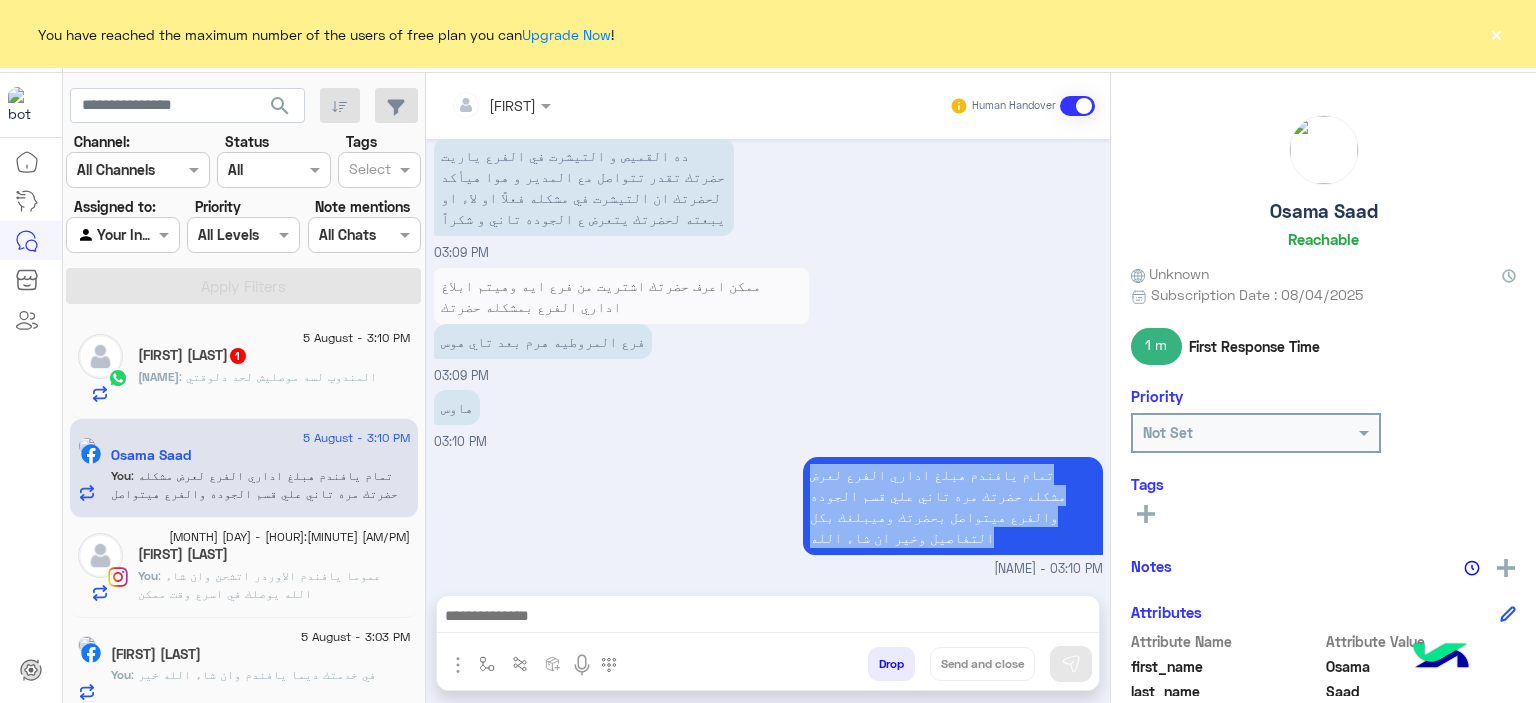 drag, startPoint x: 839, startPoint y: 464, endPoint x: 864, endPoint y: 525, distance: 65.9242 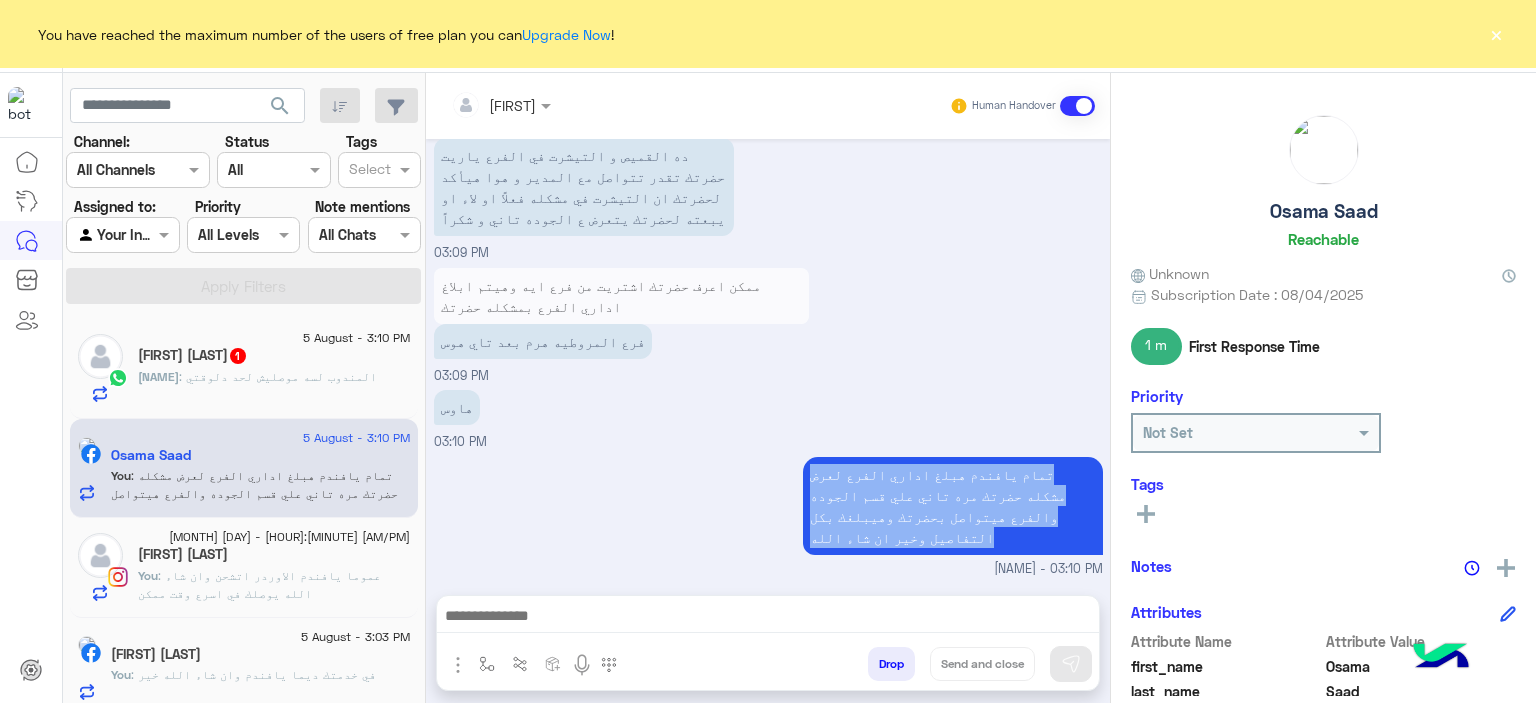 click on "تمام يافندم هبلغ اداري الفرع لعرض مشكله حضرتك مره تاني علي قسم الجوده والفرع هيتواصل بحضرتك وهيبلغك بكل التفاصيل وخير ان شاء الله  [NAME]  -  03:10 PM" at bounding box center [768, 515] 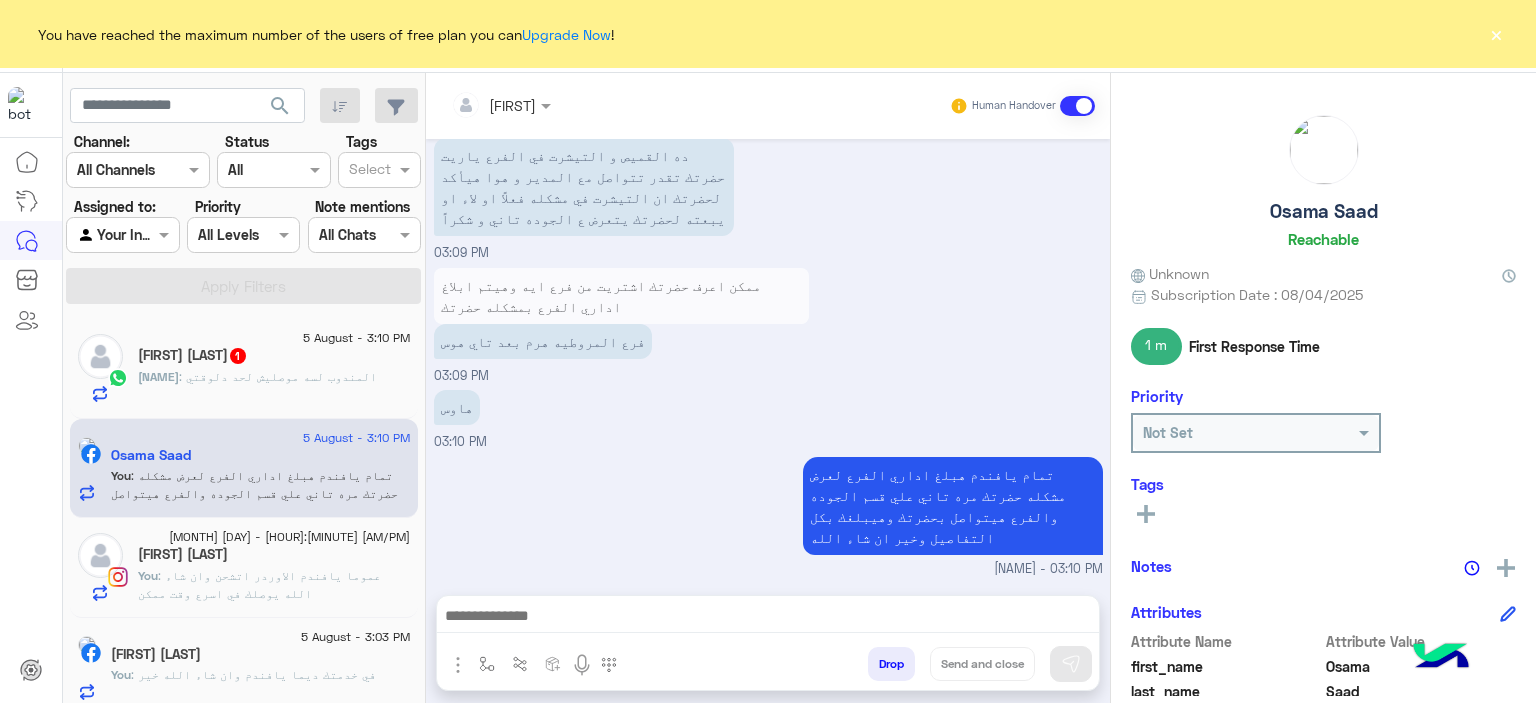click on "هاوس   03:10 PM" at bounding box center [768, 418] 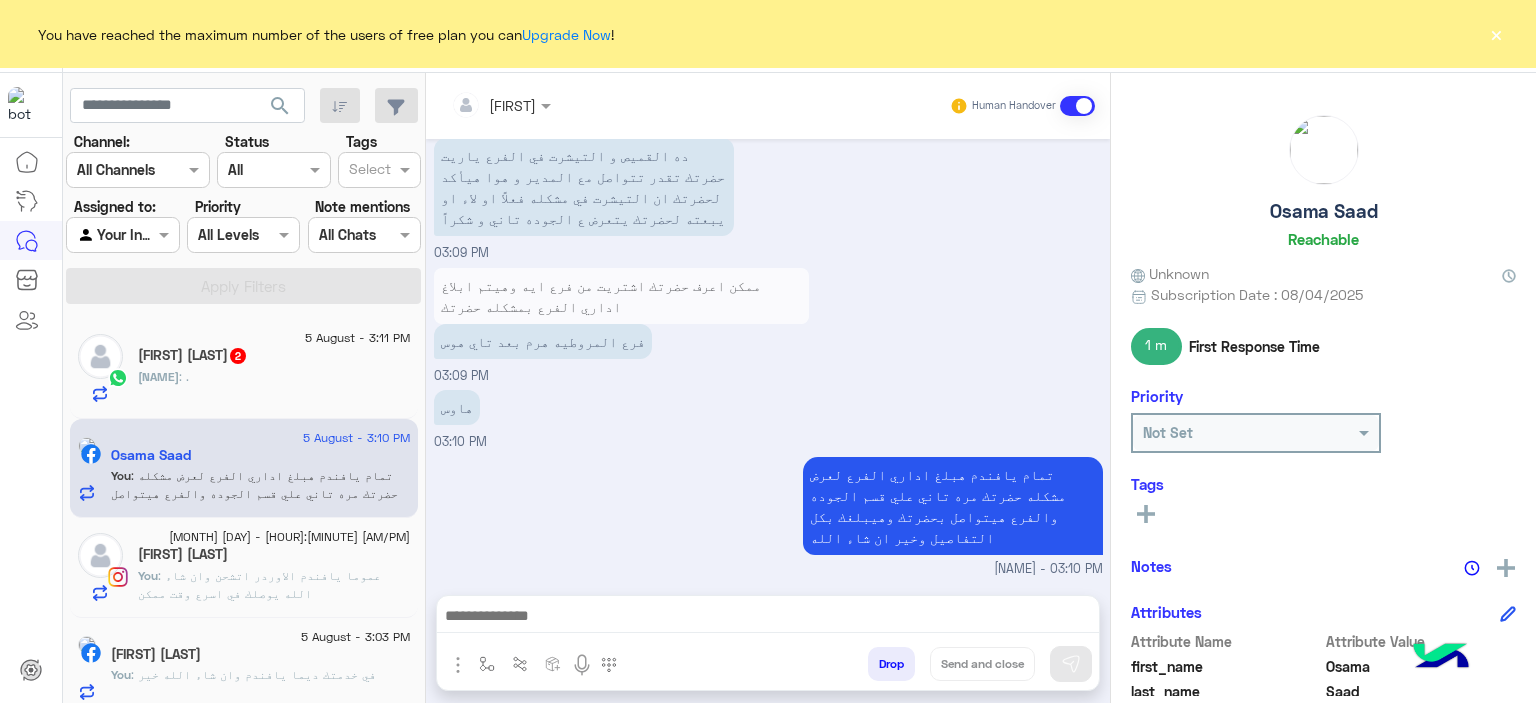 click on "تمام يافندم هبلغ اداري الفرع لعرض مشكله حضرتك مره تاني علي قسم الجوده والفرع هيتواصل بحضرتك وهيبلغك بكل التفاصيل وخير ان شاء الله" at bounding box center [953, 506] 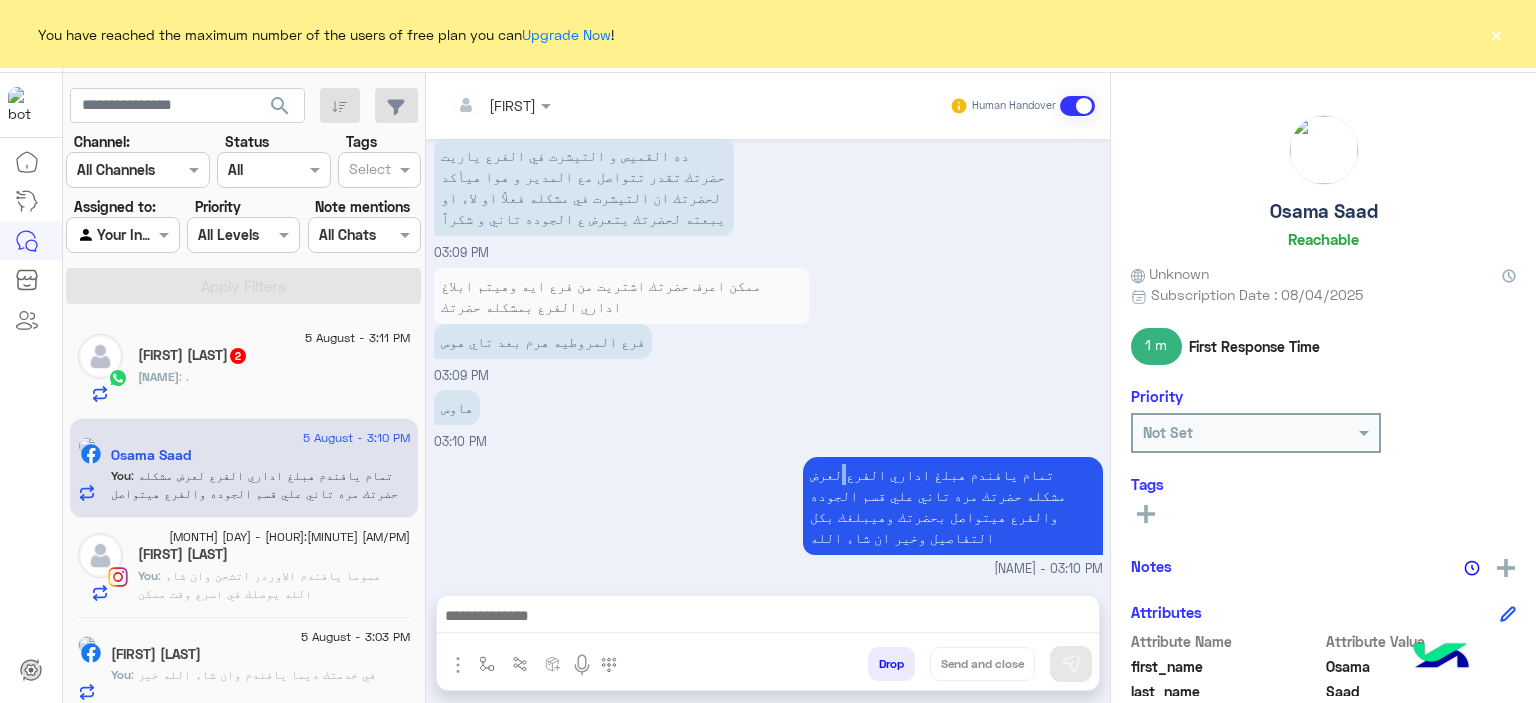 click on "تمام يافندم هبلغ اداري الفرع لعرض مشكله حضرتك مره تاني علي قسم الجوده والفرع هيتواصل بحضرتك وهيبلغك بكل التفاصيل وخير ان شاء الله" at bounding box center (953, 506) 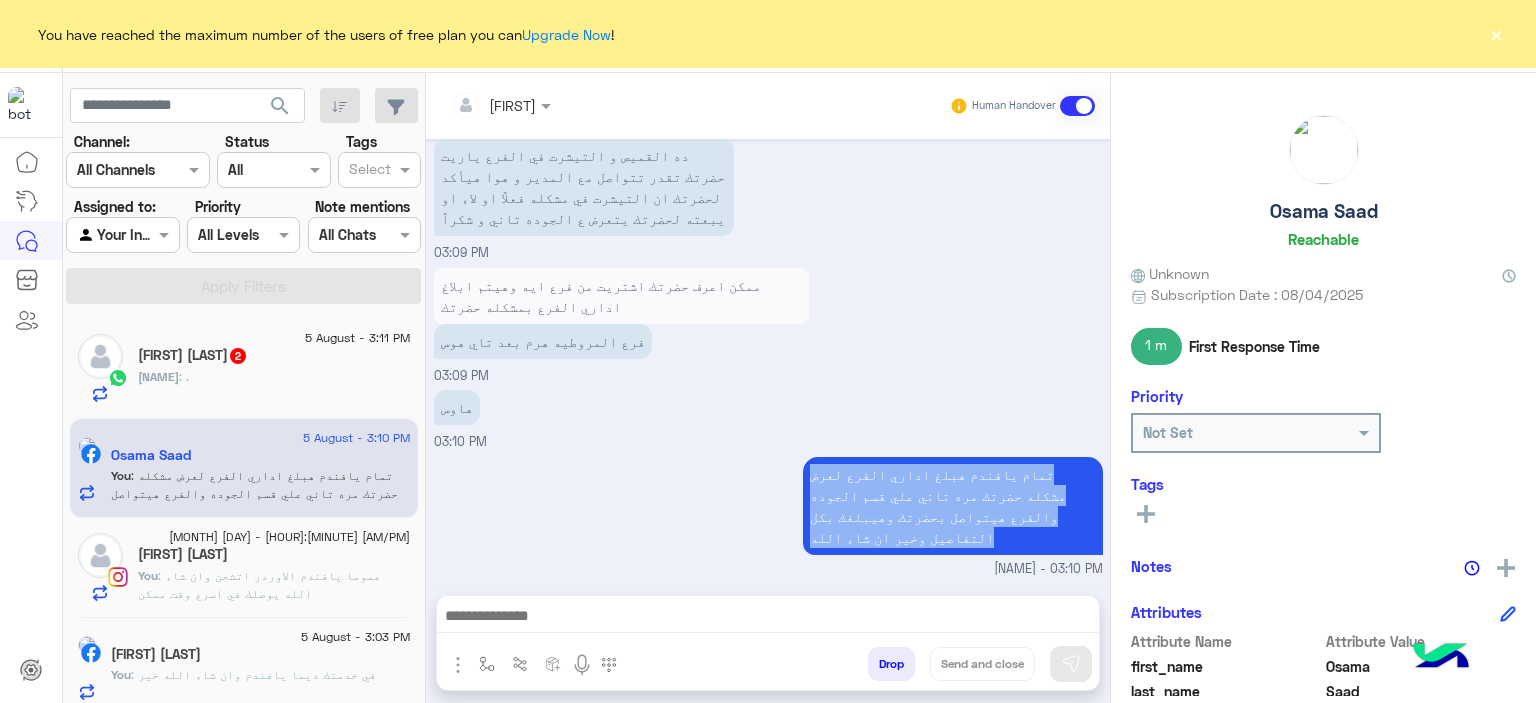 drag, startPoint x: 890, startPoint y: 467, endPoint x: 839, endPoint y: 535, distance: 85 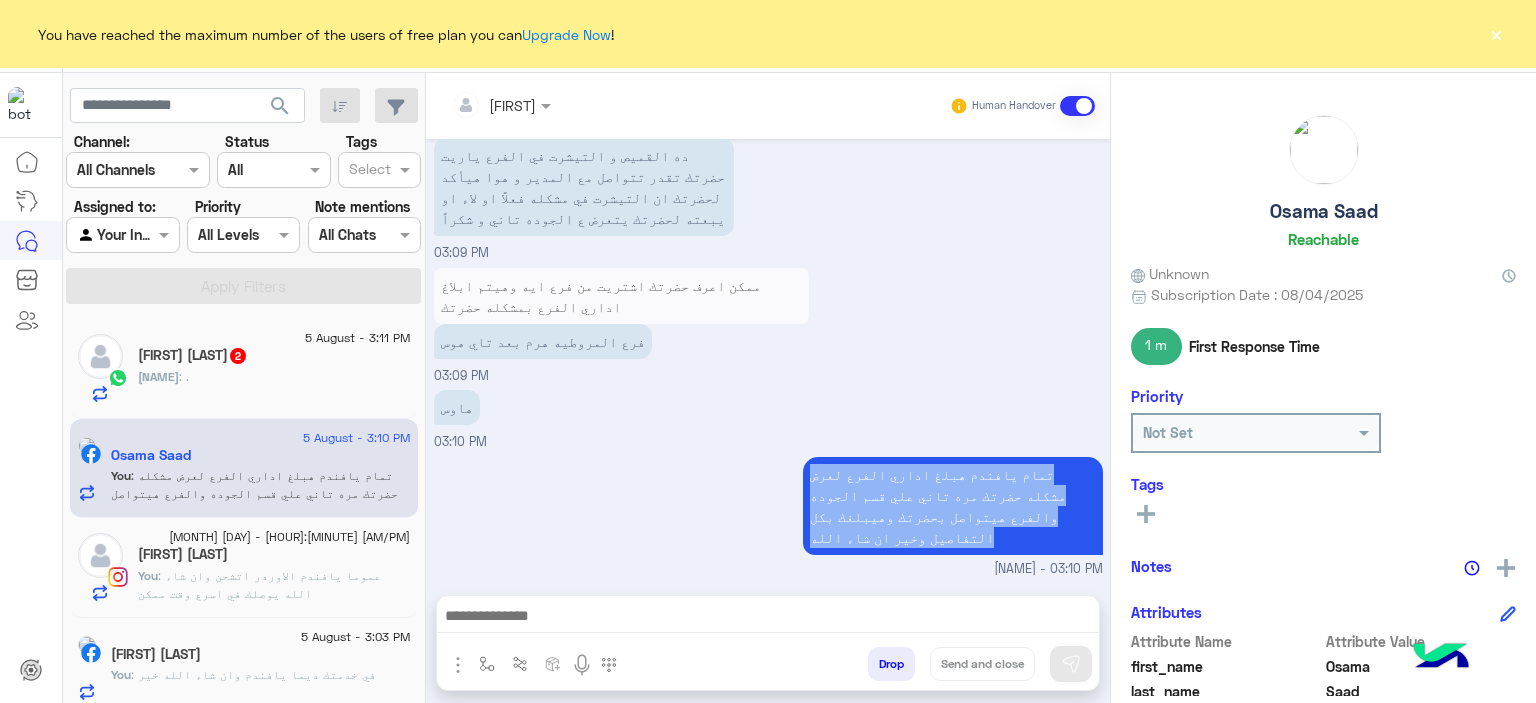 click on "تمام يافندم هبلغ اداري الفرع لعرض مشكله حضرتك مره تاني علي قسم الجوده والفرع هيتواصل بحضرتك وهيبلغك بكل التفاصيل وخير ان شاء الله  [NAME]  -  03:10 PM" at bounding box center (768, 515) 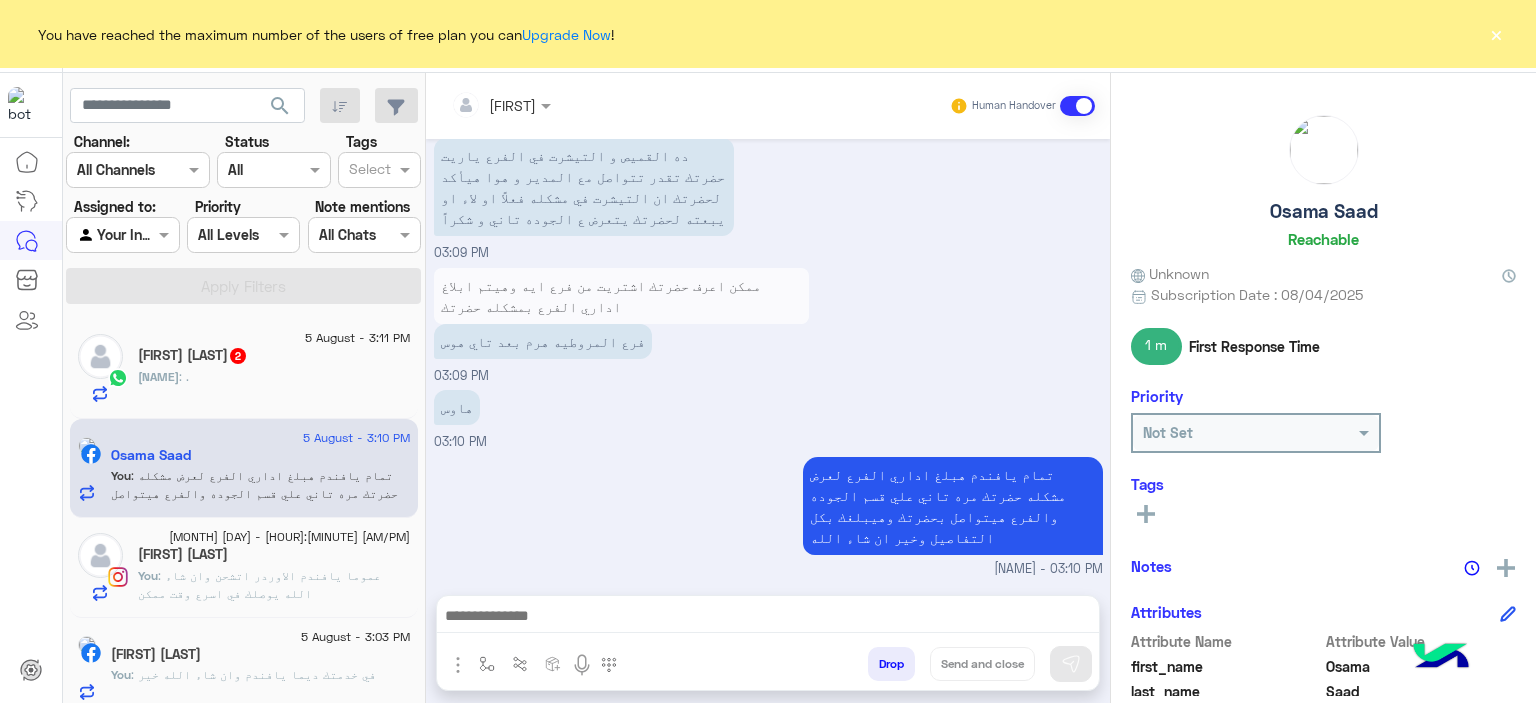click on "تمام يافندم هبلغ اداري الفرع لعرض مشكله حضرتك مره تاني علي قسم الجوده والفرع هيتواصل بحضرتك وهيبلغك بكل التفاصيل وخير ان شاء الله" at bounding box center [953, 506] 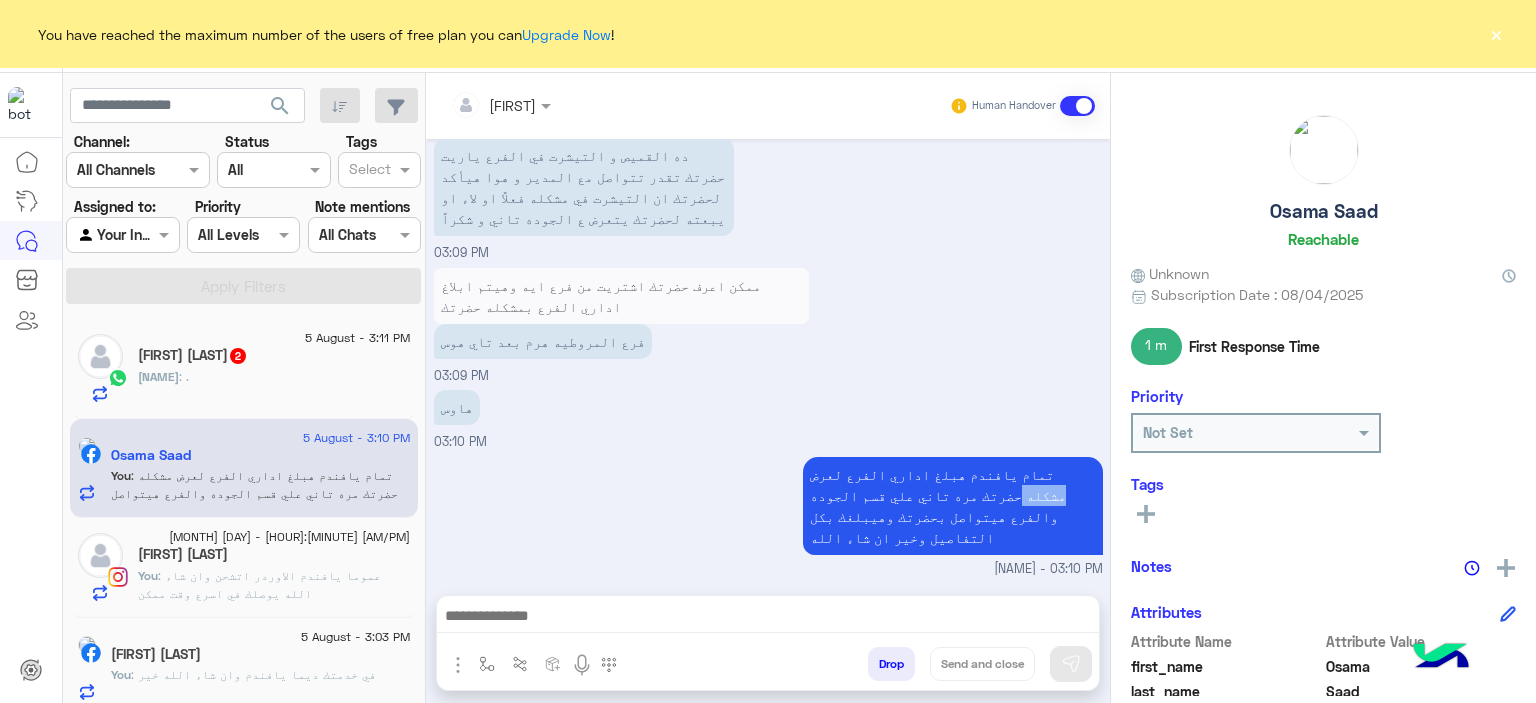 click on "تمام يافندم هبلغ اداري الفرع لعرض مشكله حضرتك مره تاني علي قسم الجوده والفرع هيتواصل بحضرتك وهيبلغك بكل التفاصيل وخير ان شاء الله" at bounding box center (953, 506) 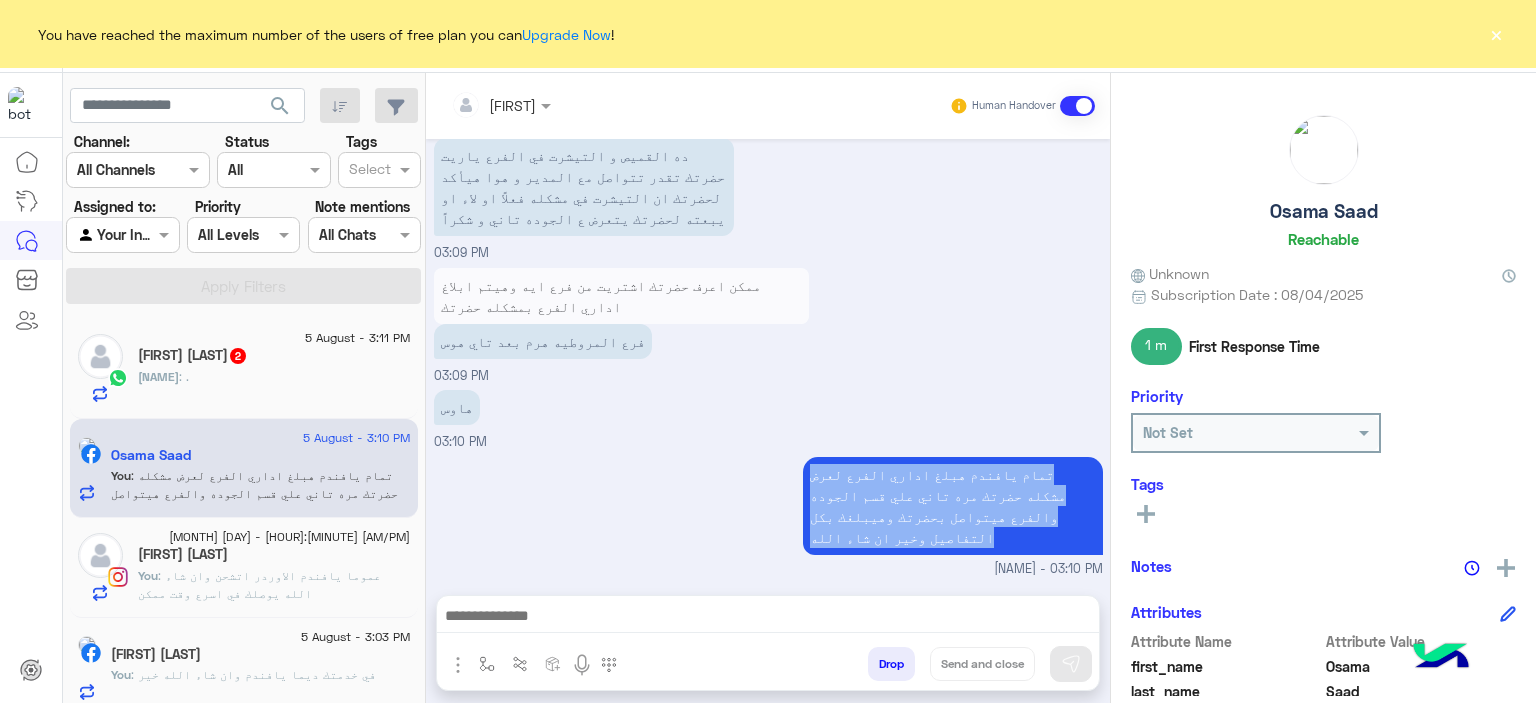 drag, startPoint x: 825, startPoint y: 476, endPoint x: 825, endPoint y: 515, distance: 39 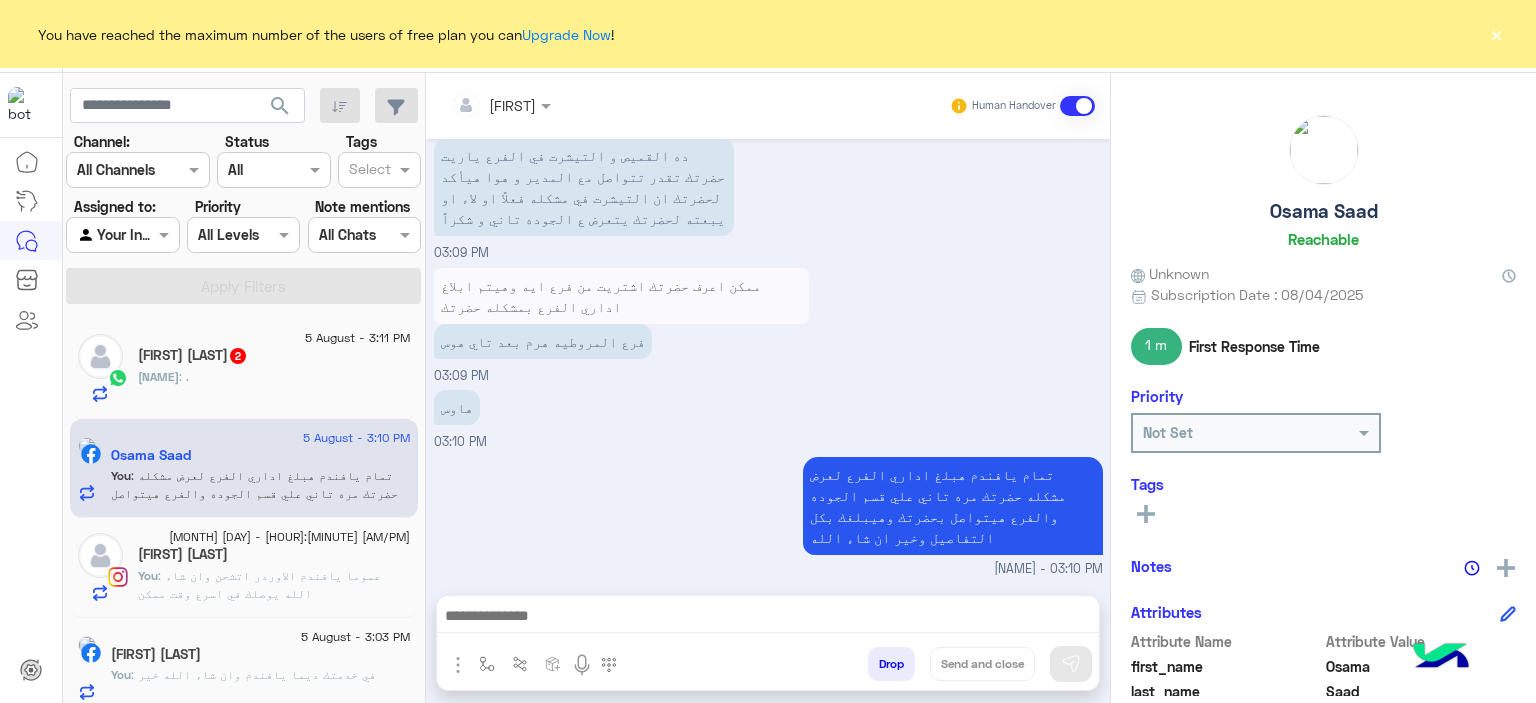 click on "تمام يافندم هبلغ اداري الفرع لعرض مشكله حضرتك مره تاني علي قسم الجوده والفرع هيتواصل بحضرتك وهيبلغك بكل التفاصيل وخير ان شاء الله" at bounding box center [953, 506] 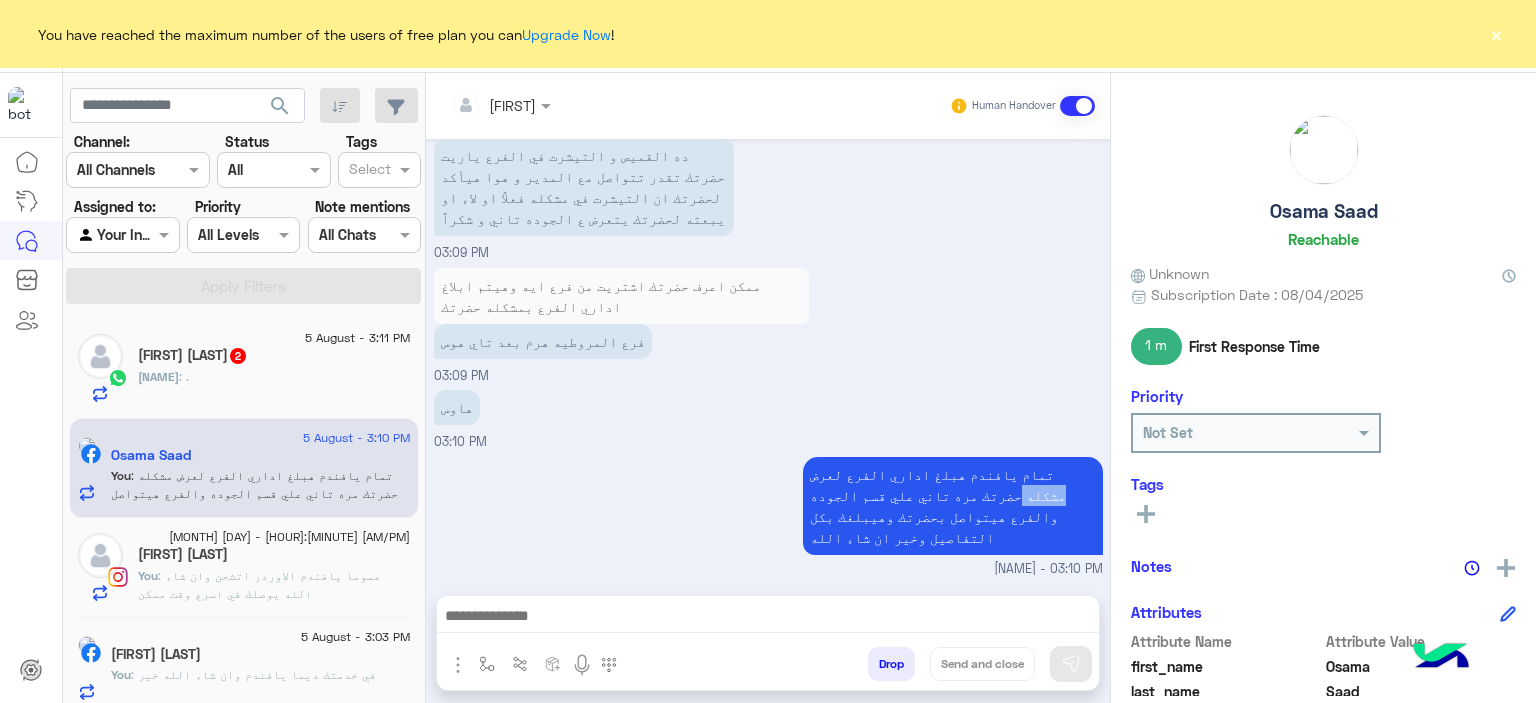 click on "تمام يافندم هبلغ اداري الفرع لعرض مشكله حضرتك مره تاني علي قسم الجوده والفرع هيتواصل بحضرتك وهيبلغك بكل التفاصيل وخير ان شاء الله" at bounding box center (953, 506) 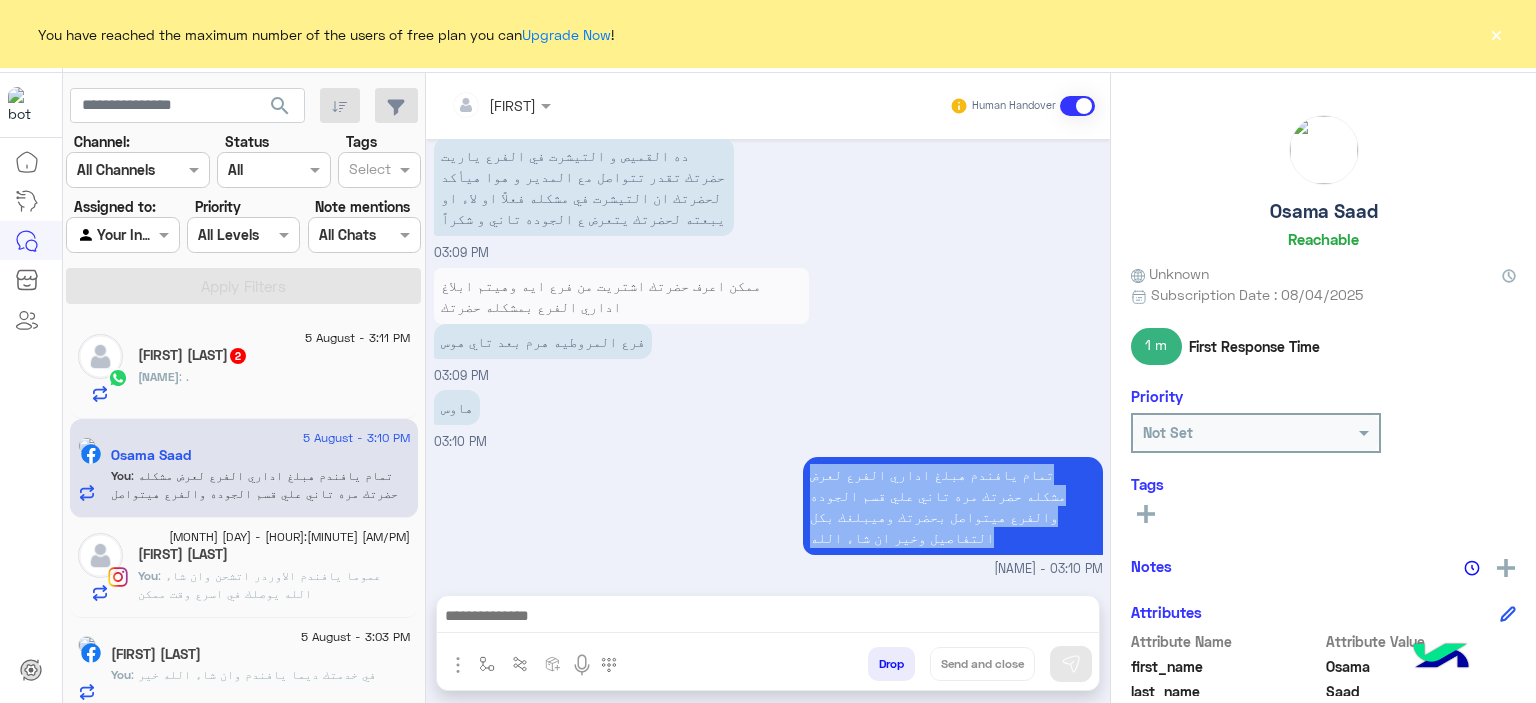 drag, startPoint x: 820, startPoint y: 471, endPoint x: 847, endPoint y: 535, distance: 69.46222 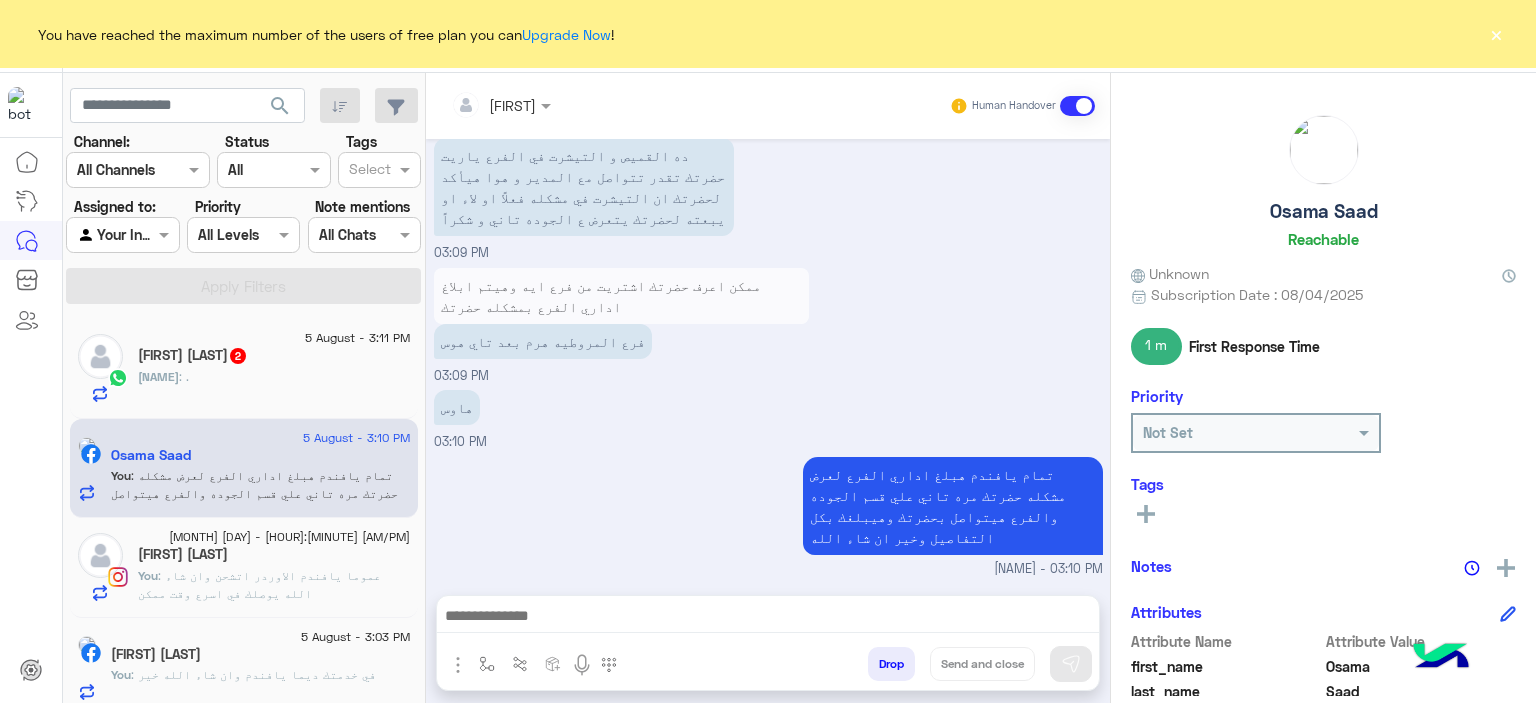 click on "تمام يافندم هبلغ اداري الفرع لعرض مشكله حضرتك مره تاني علي قسم الجوده والفرع هيتواصل بحضرتك وهيبلغك بكل التفاصيل وخير ان شاء الله" at bounding box center (953, 506) 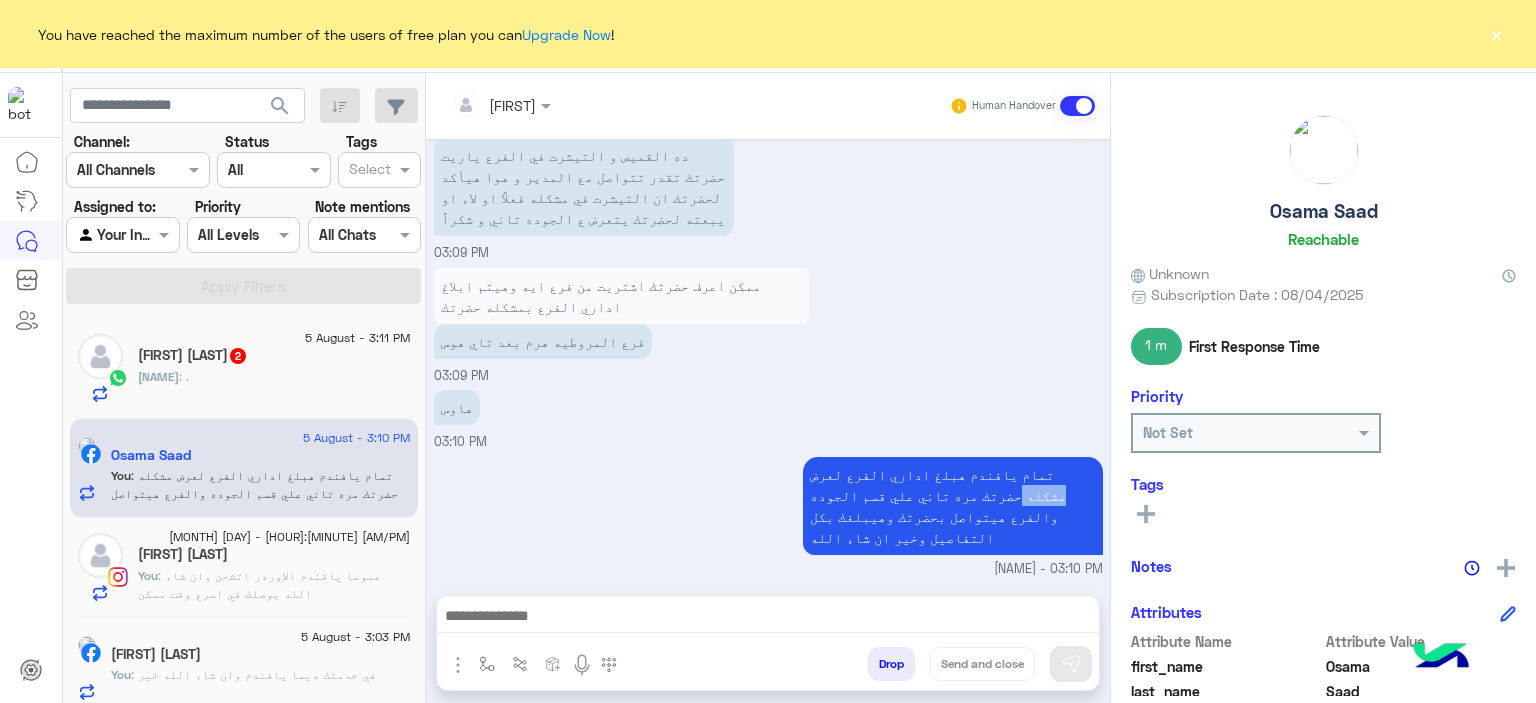click on "تمام يافندم هبلغ اداري الفرع لعرض مشكله حضرتك مره تاني علي قسم الجوده والفرع هيتواصل بحضرتك وهيبلغك بكل التفاصيل وخير ان شاء الله" at bounding box center [953, 506] 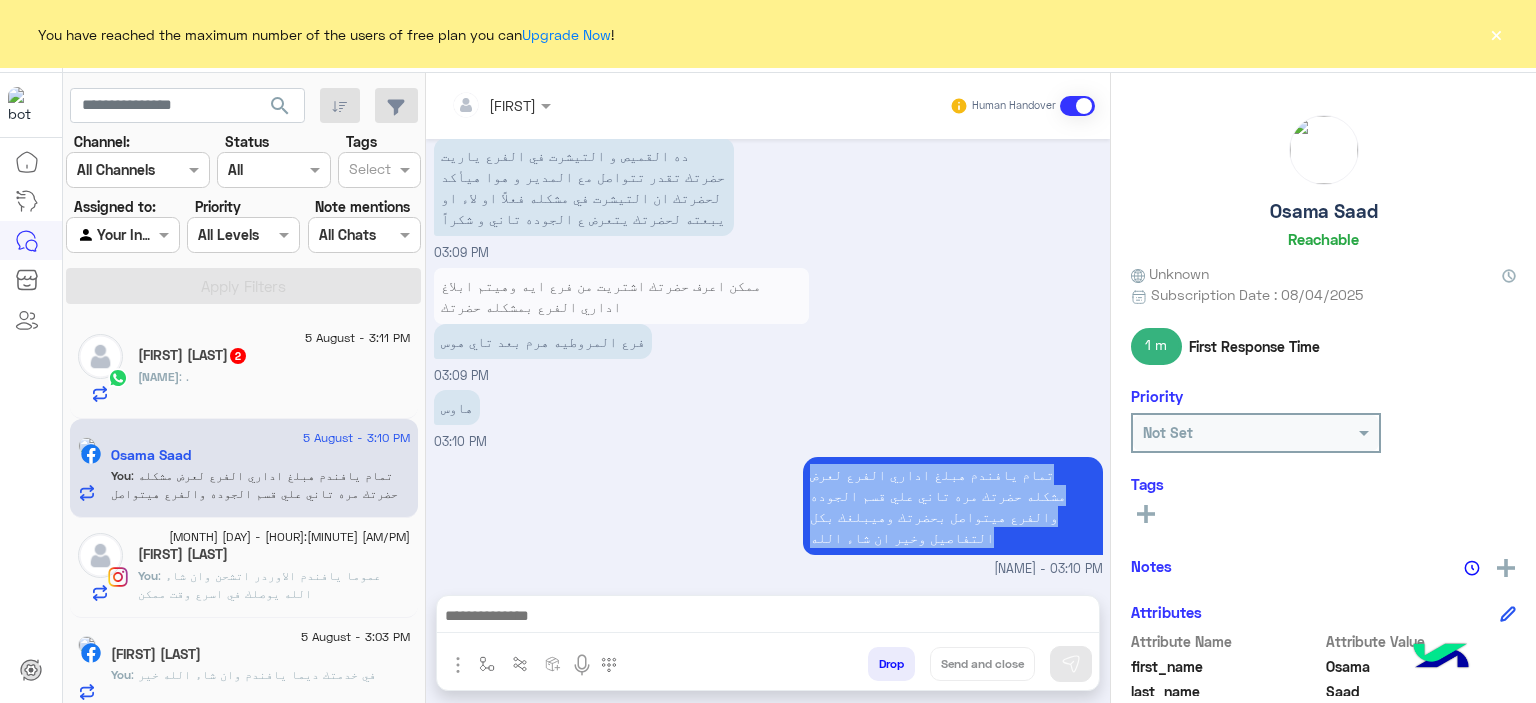 drag, startPoint x: 826, startPoint y: 472, endPoint x: 824, endPoint y: 508, distance: 36.05551 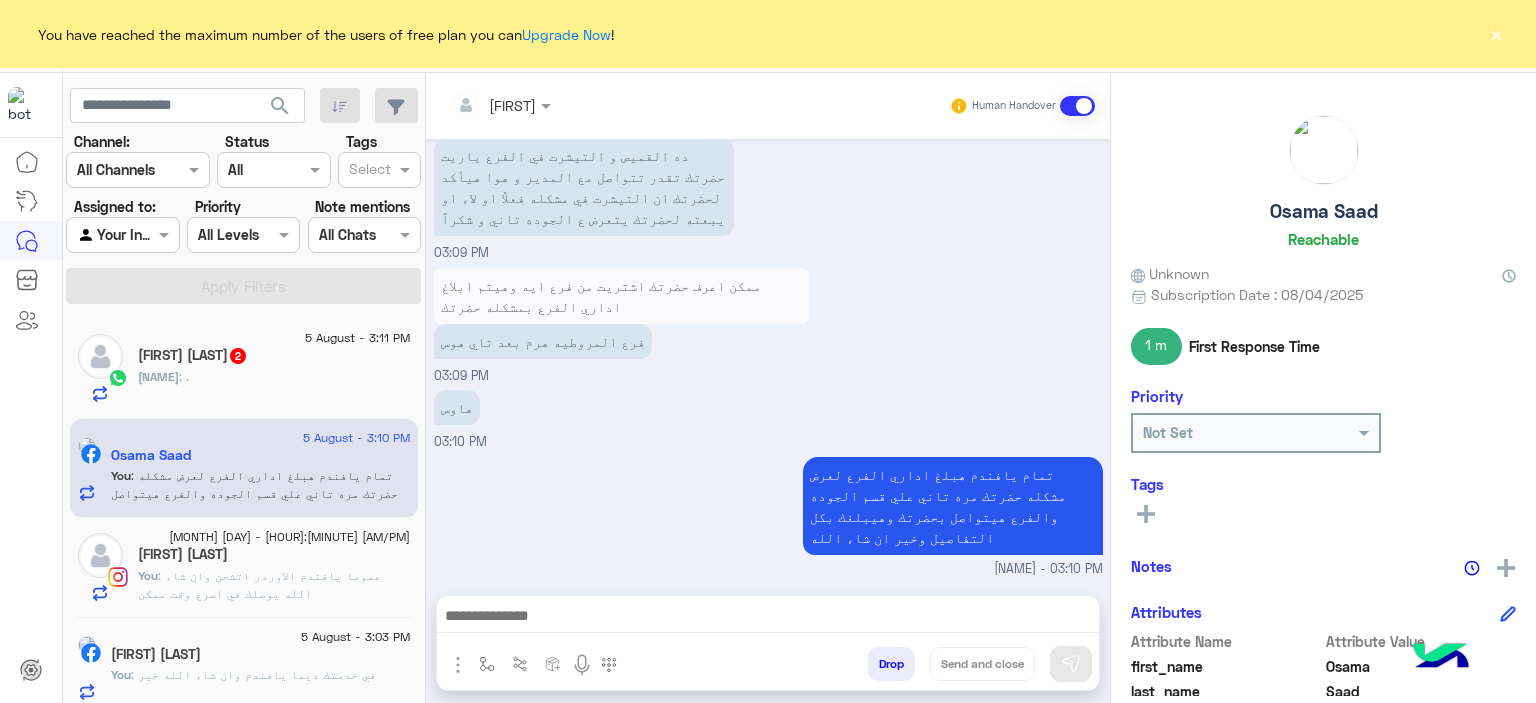 click on "تمام يافندم هبلغ اداري الفرع لعرض مشكله حضرتك مره تاني علي قسم الجوده والفرع هيتواصل بحضرتك وهيبلغك بكل التفاصيل وخير ان شاء الله" at bounding box center [953, 506] 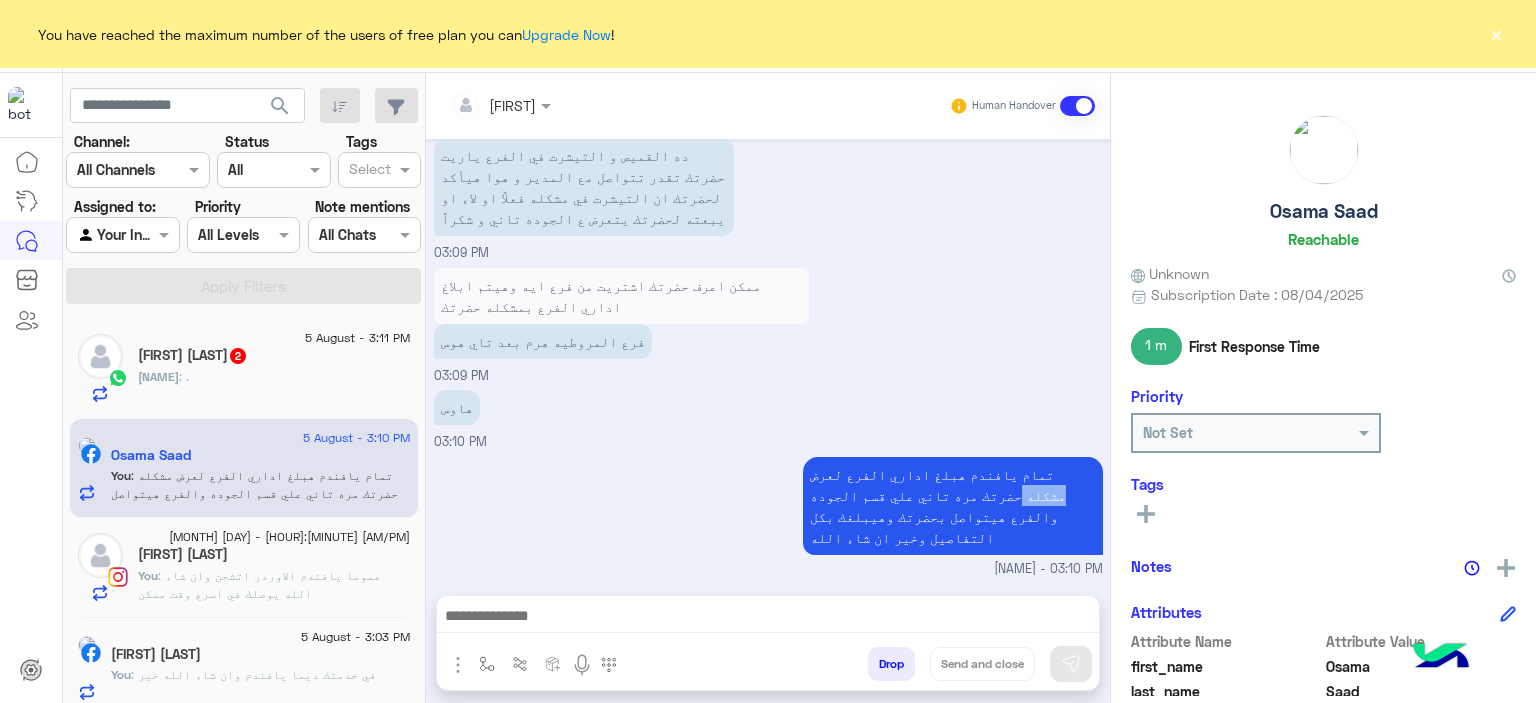 click on "تمام يافندم هبلغ اداري الفرع لعرض مشكله حضرتك مره تاني علي قسم الجوده والفرع هيتواصل بحضرتك وهيبلغك بكل التفاصيل وخير ان شاء الله" at bounding box center (953, 506) 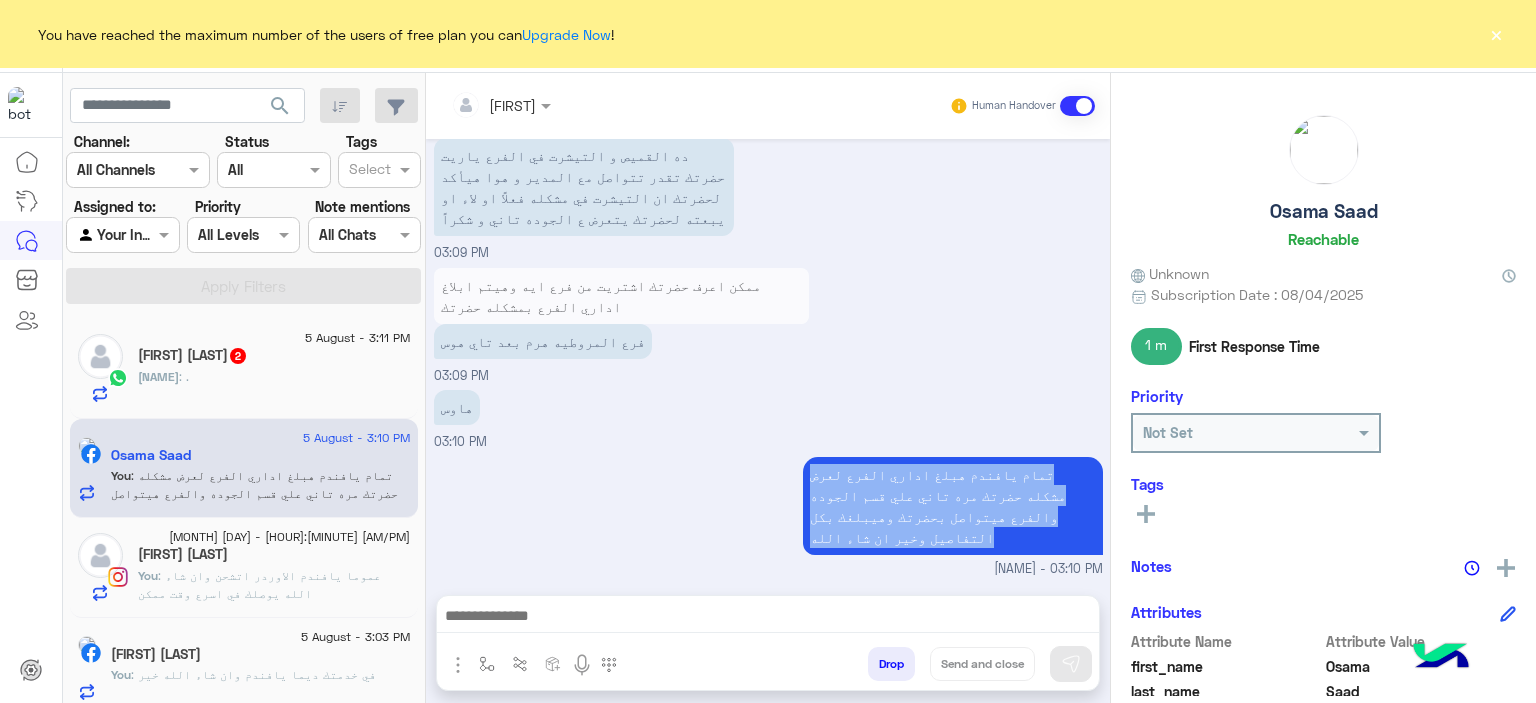 drag, startPoint x: 820, startPoint y: 473, endPoint x: 838, endPoint y: 531, distance: 60.728905 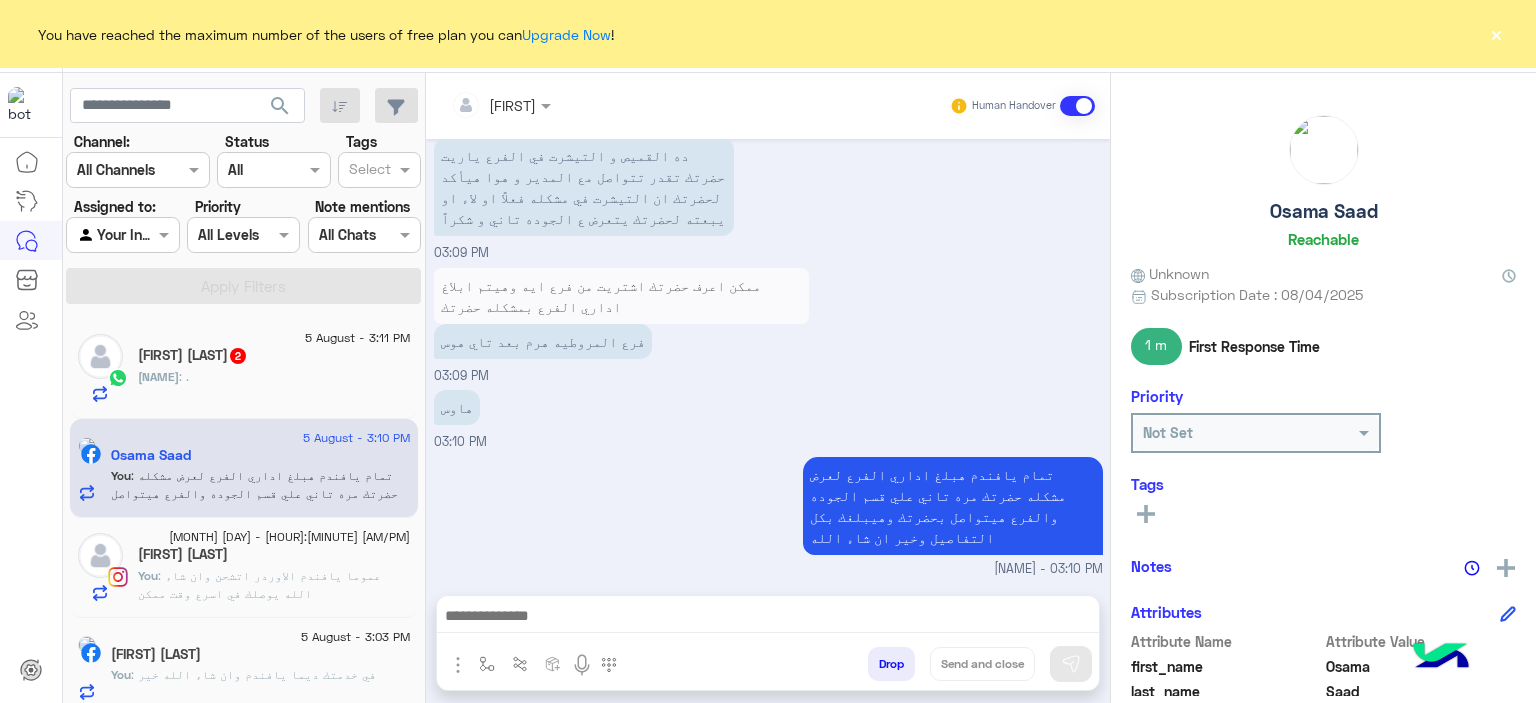 click on "تمام يافندم هبلغ اداري الفرع لعرض مشكله حضرتك مره تاني علي قسم الجوده والفرع هيتواصل بحضرتك وهيبلغك بكل التفاصيل وخير ان شاء الله" at bounding box center [953, 506] 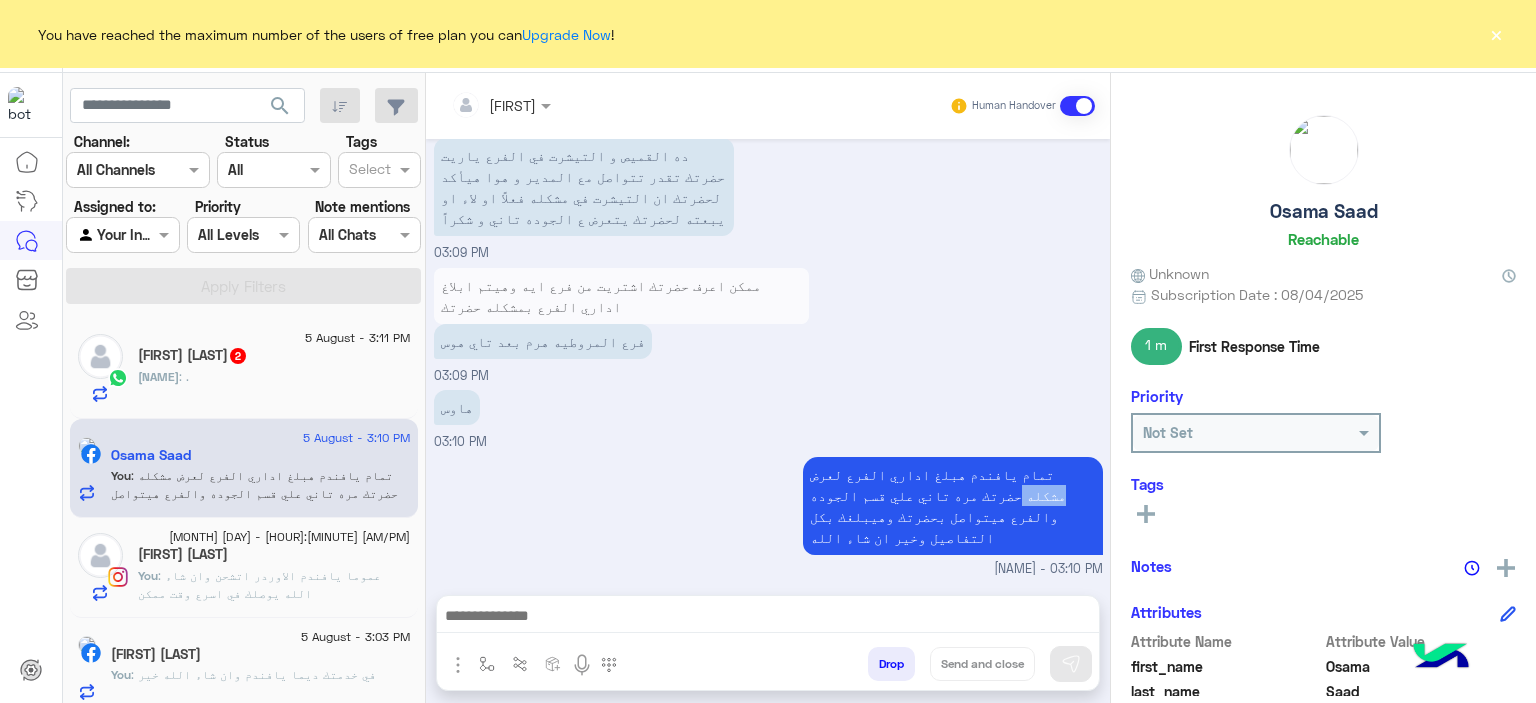 click on "تمام يافندم هبلغ اداري الفرع لعرض مشكله حضرتك مره تاني علي قسم الجوده والفرع هيتواصل بحضرتك وهيبلغك بكل التفاصيل وخير ان شاء الله" at bounding box center [953, 506] 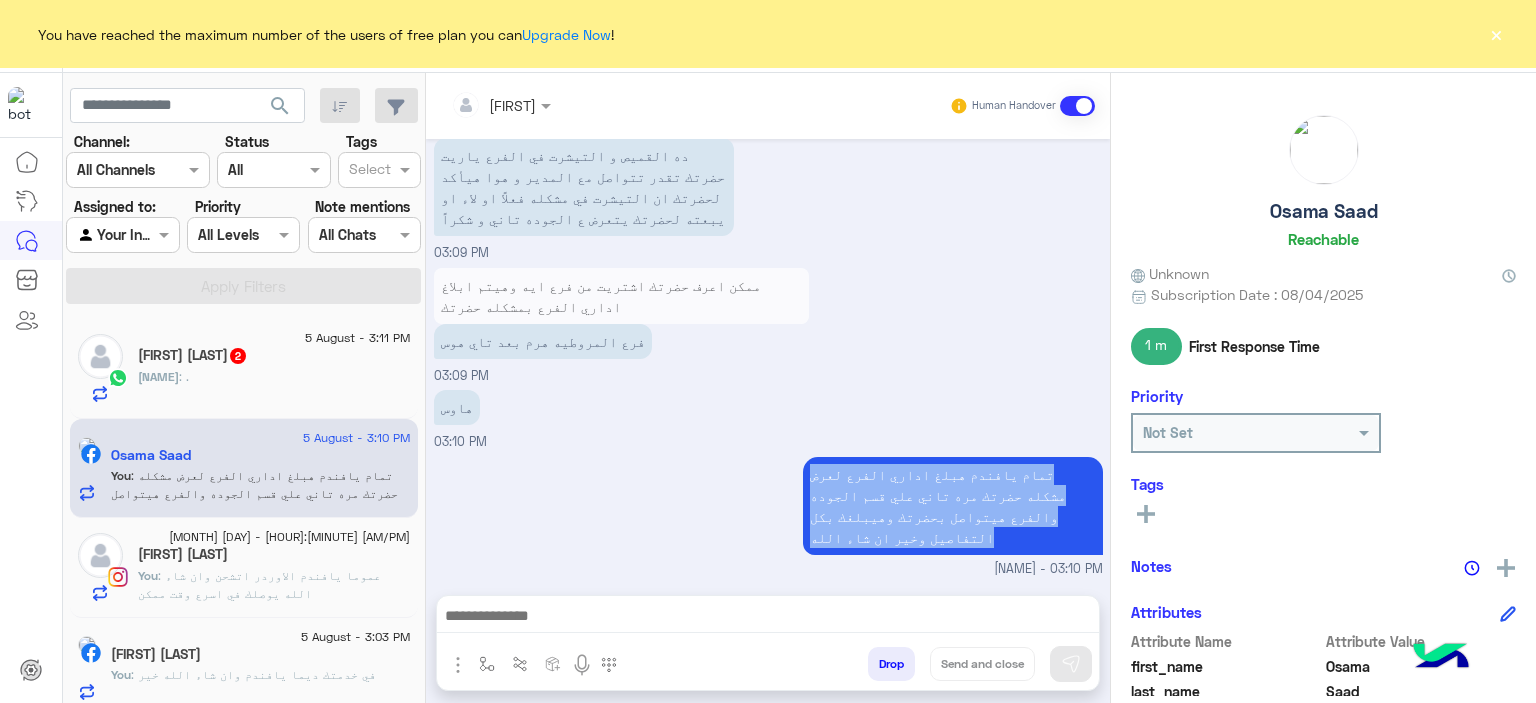drag, startPoint x: 822, startPoint y: 473, endPoint x: 853, endPoint y: 533, distance: 67.53518 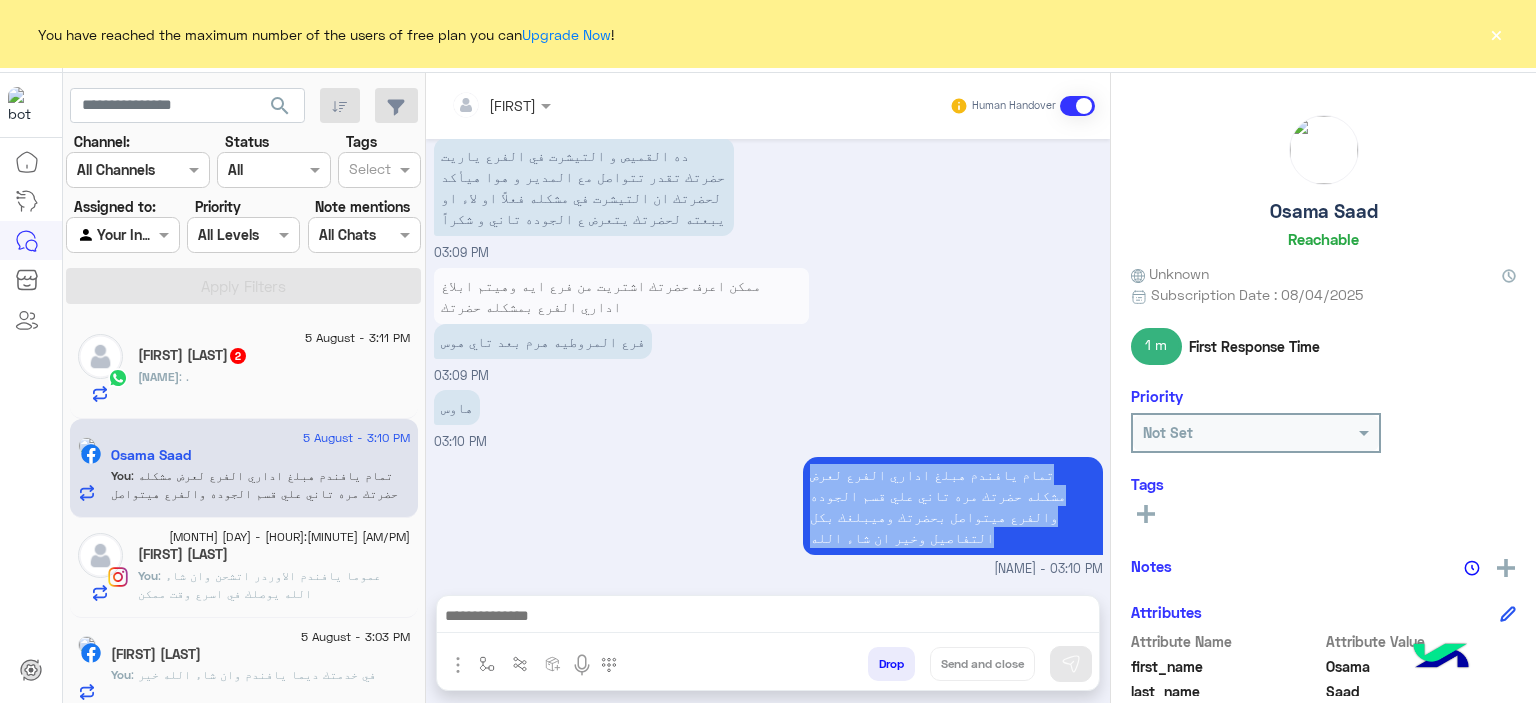 click on "تمام يافندم هبلغ اداري الفرع لعرض مشكله حضرتك مره تاني علي قسم الجوده والفرع هيتواصل بحضرتك وهيبلغك بكل التفاصيل وخير ان شاء الله  [NAME]  -  03:10 PM" at bounding box center [768, 515] 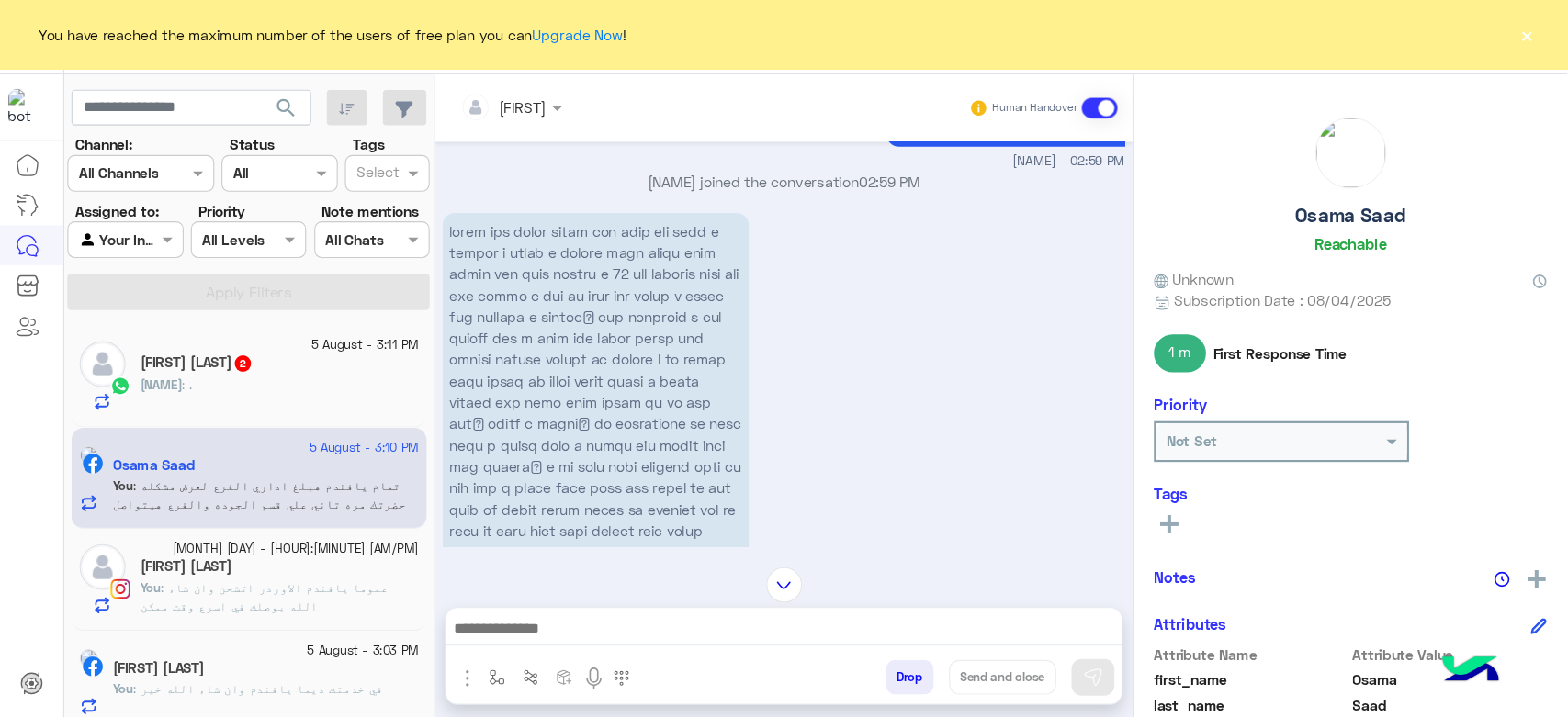 scroll, scrollTop: 1533, scrollLeft: 0, axis: vertical 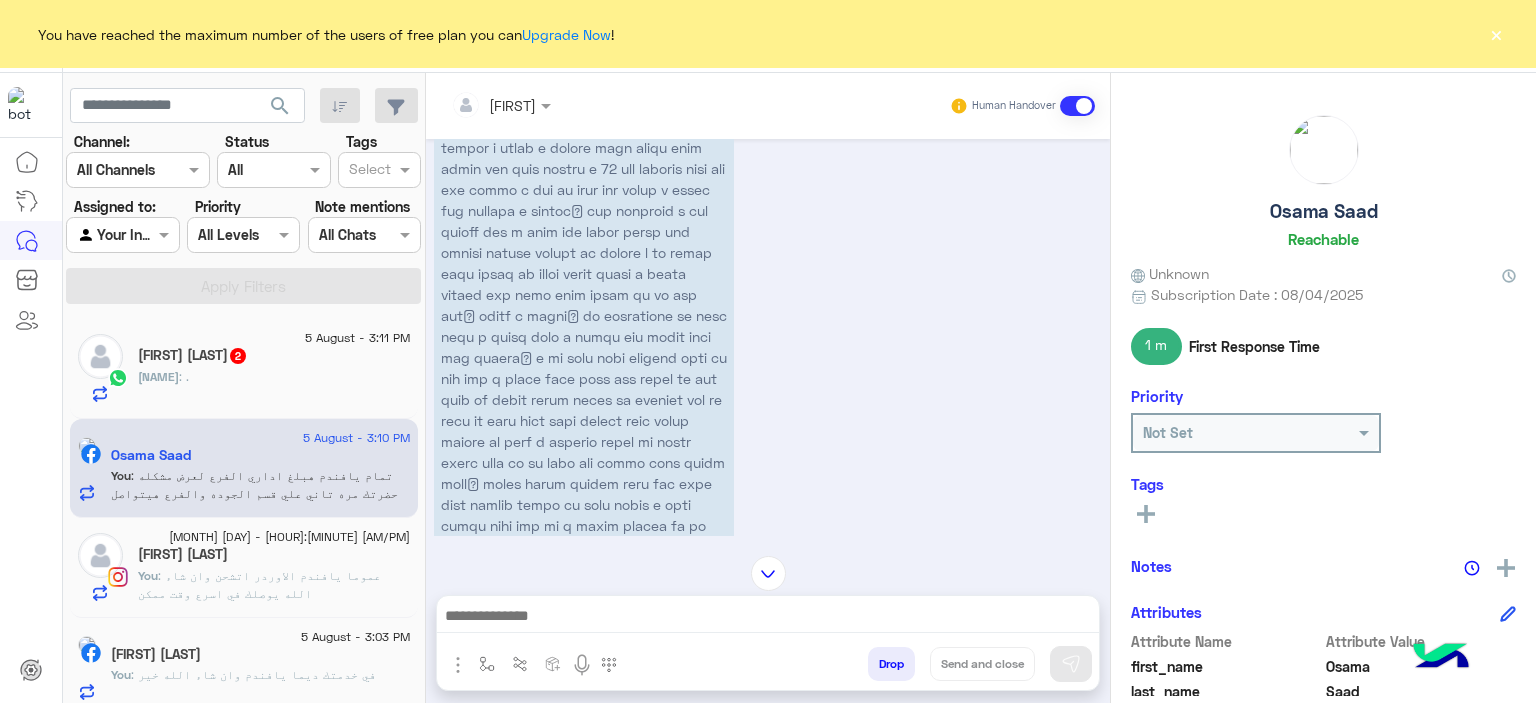 click on "×" 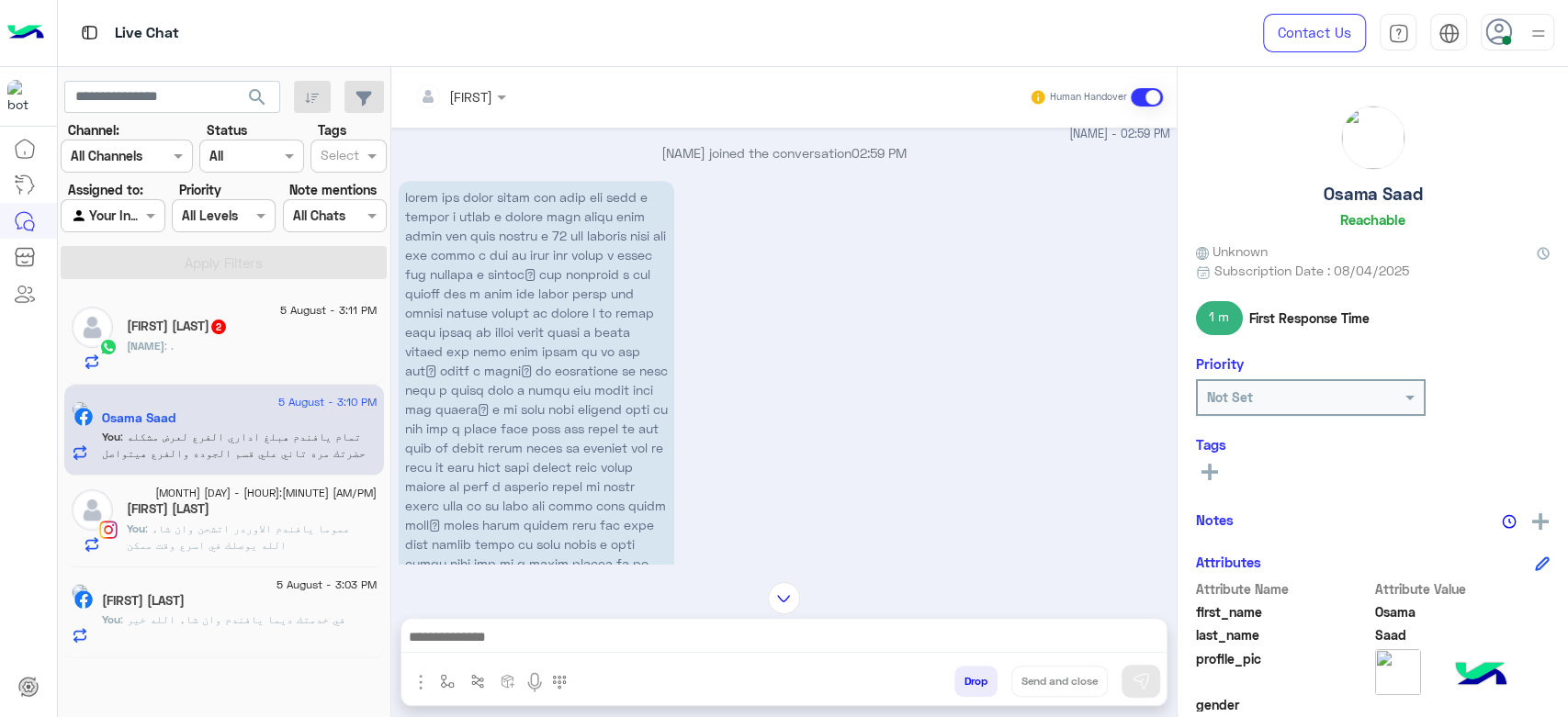 scroll, scrollTop: 1431, scrollLeft: 0, axis: vertical 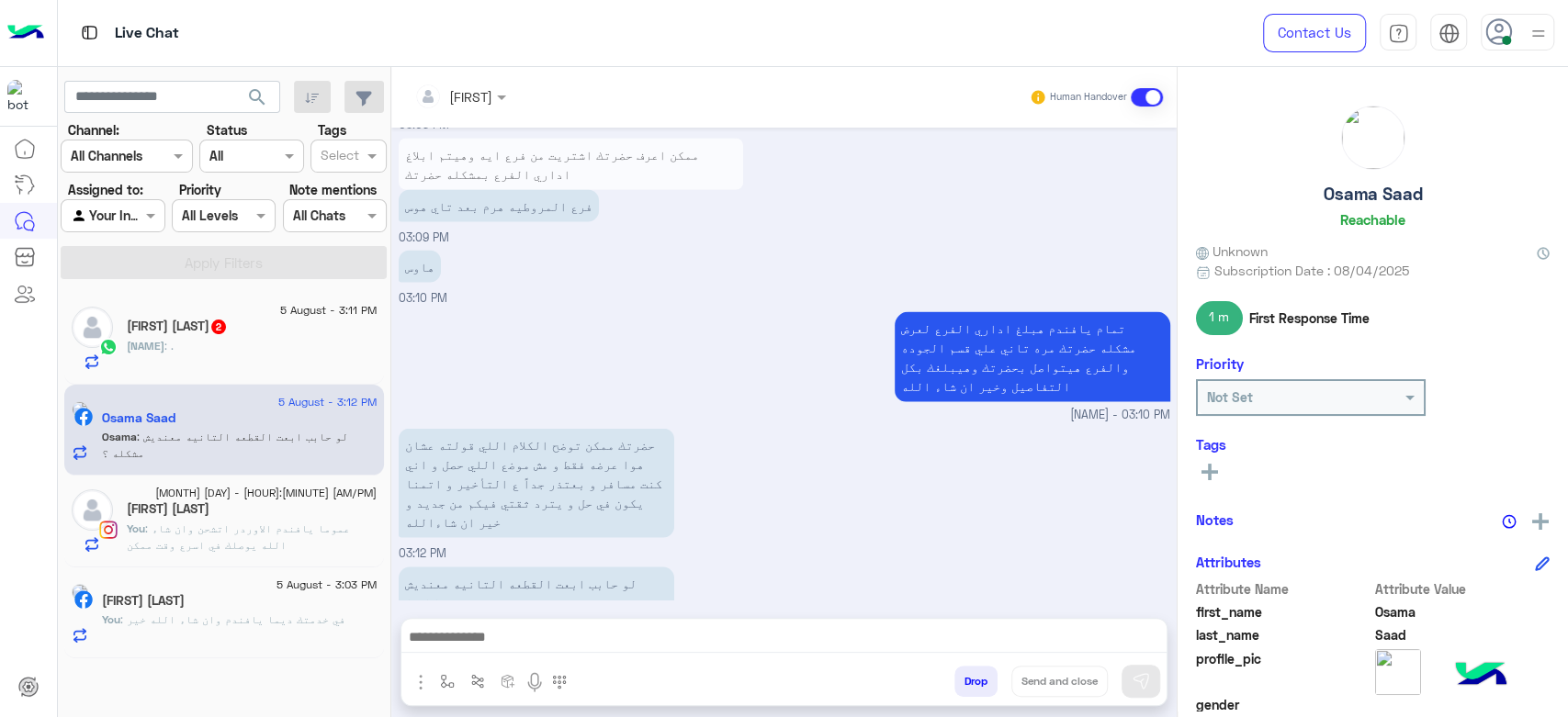 click on "تمام يافندم هبلغ اداري الفرع لعرض مشكله حضرتك مره تاني علي قسم الجوده والفرع هيتواصل بحضرتك وهيبلغك بكل التفاصيل وخير ان شاء الله  [NAME]  -  03:10 PM" at bounding box center (784, 364) 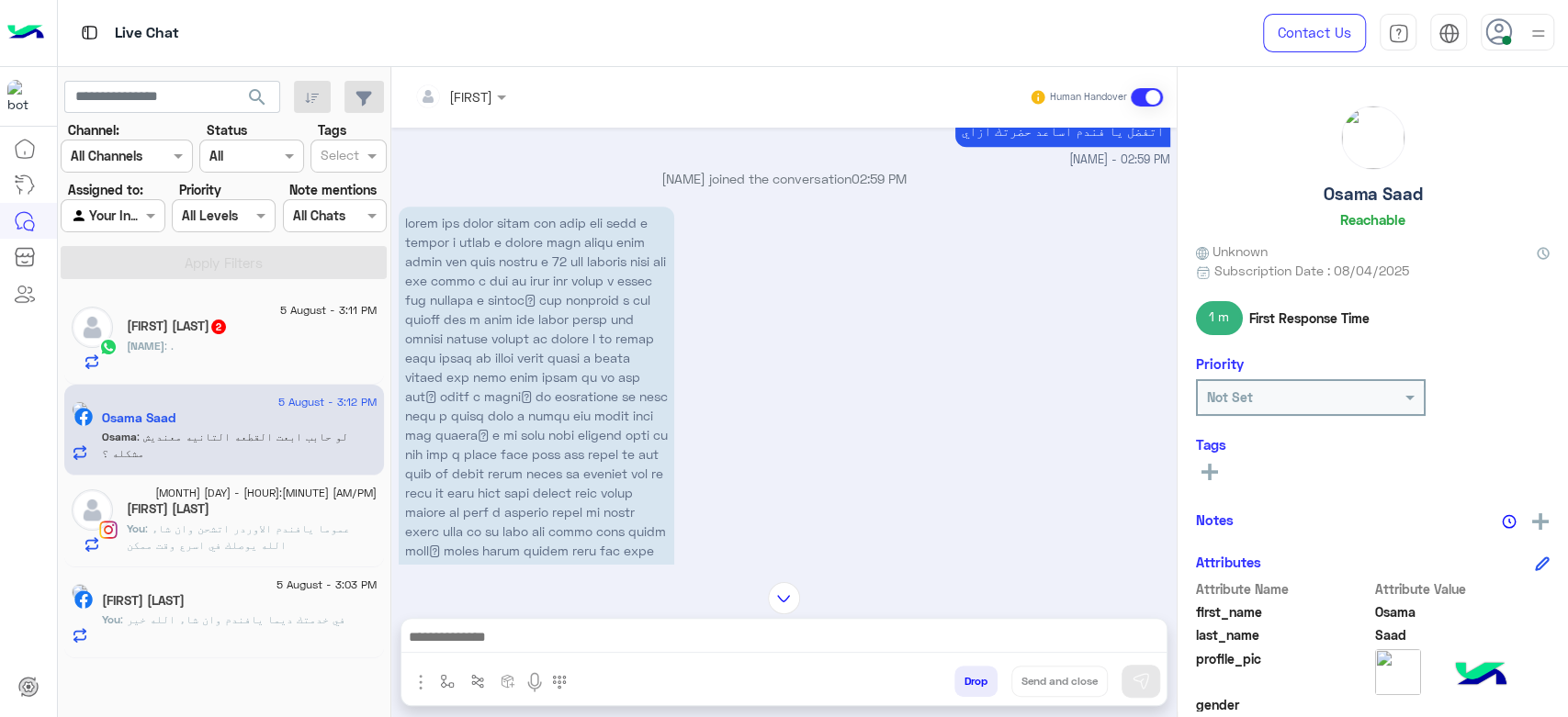 scroll, scrollTop: 1448, scrollLeft: 0, axis: vertical 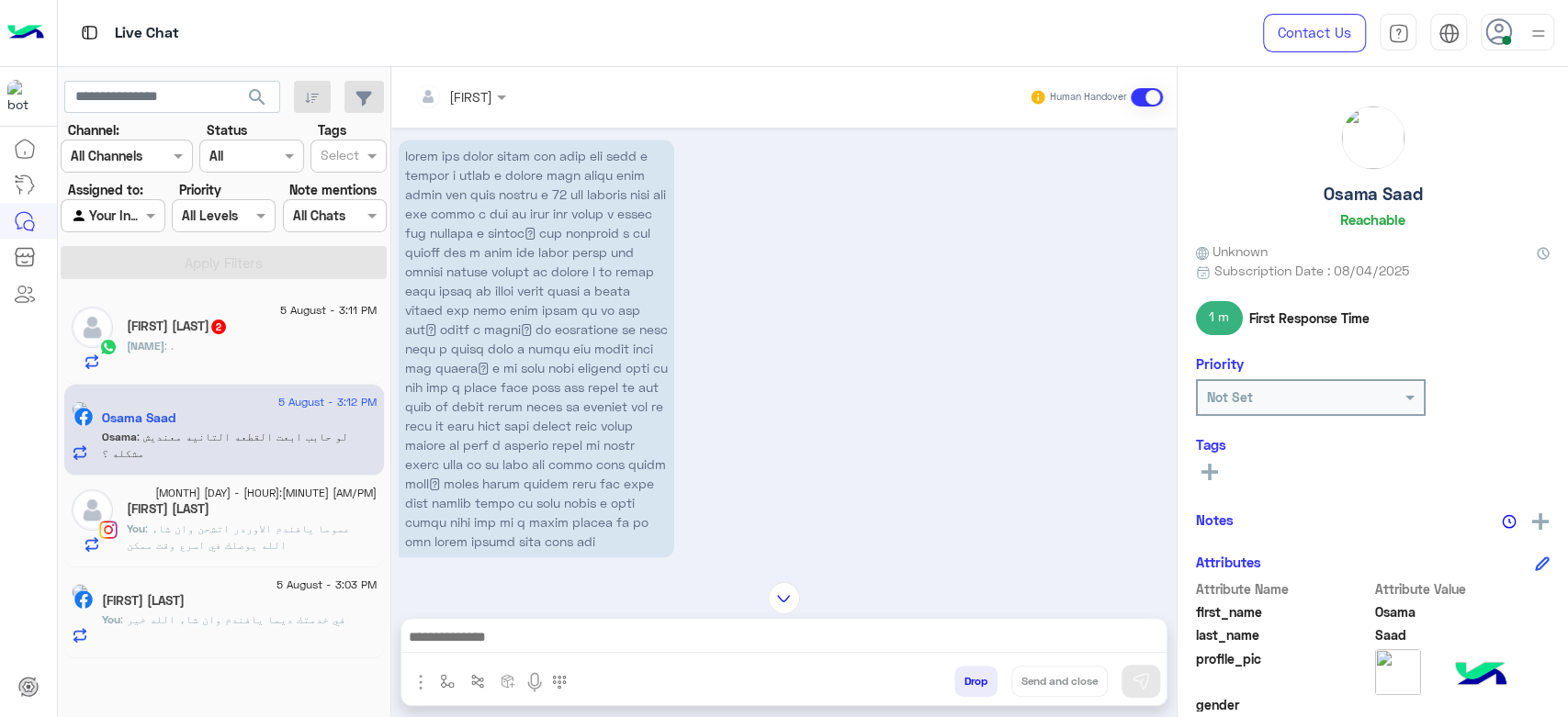 click on "03:06 PM" at bounding box center (784, 358) 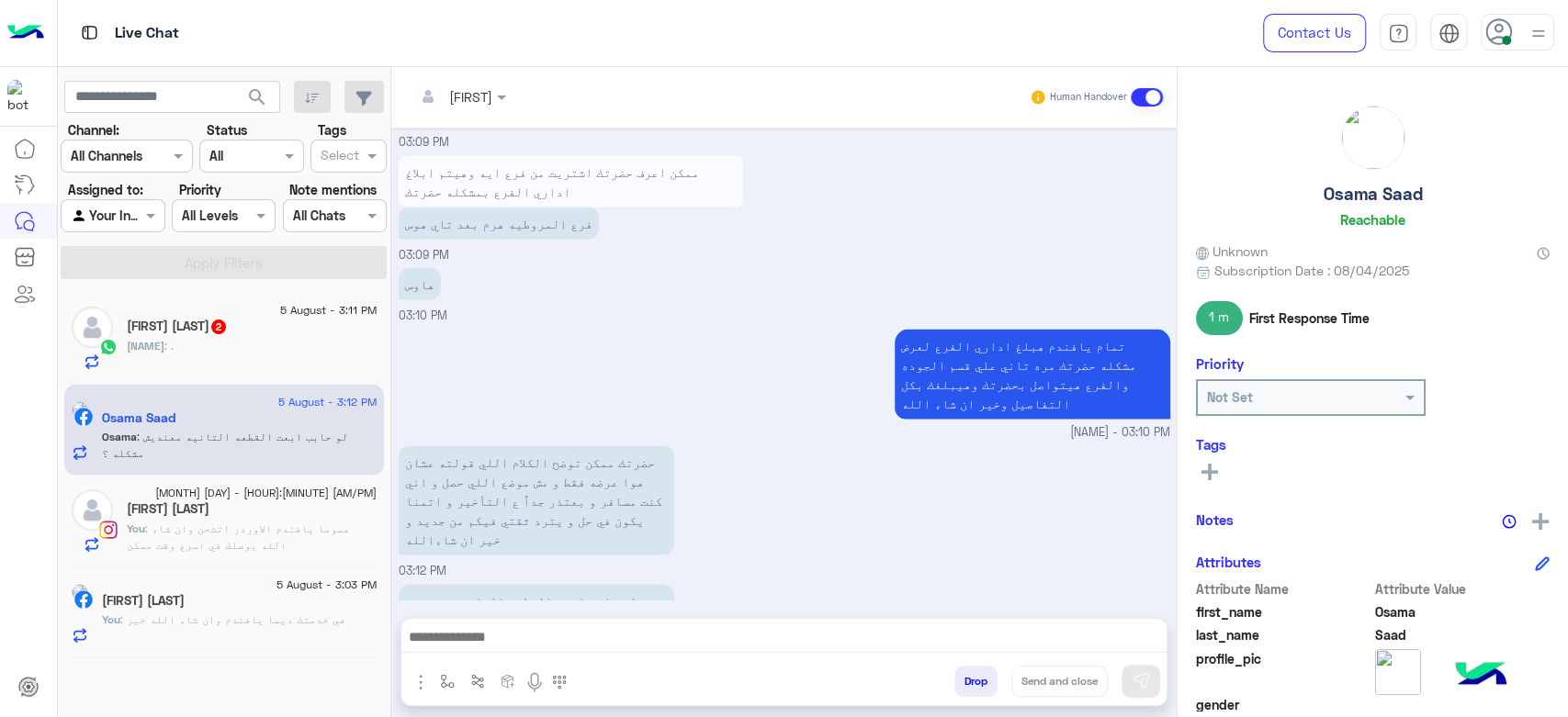 scroll, scrollTop: 2468, scrollLeft: 0, axis: vertical 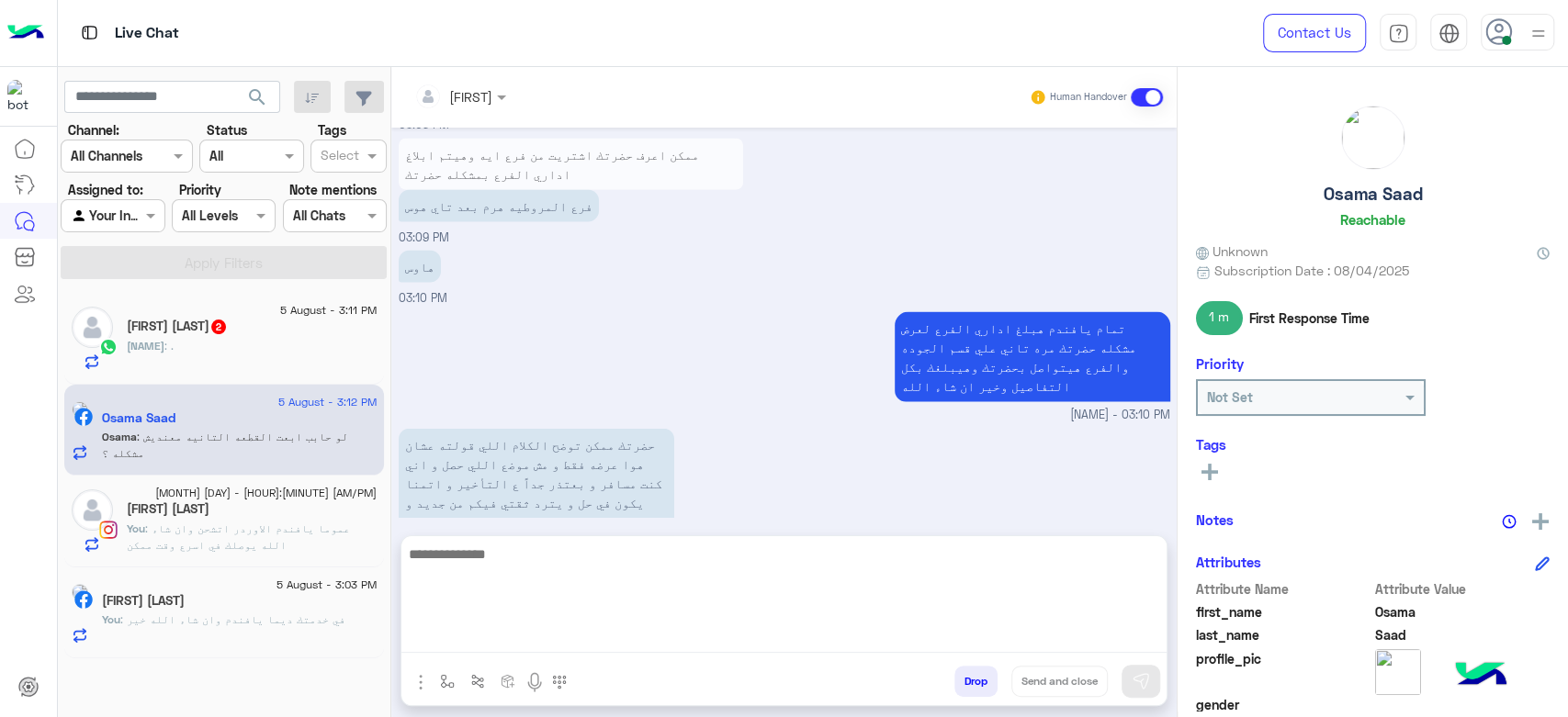 click at bounding box center [784, 598] 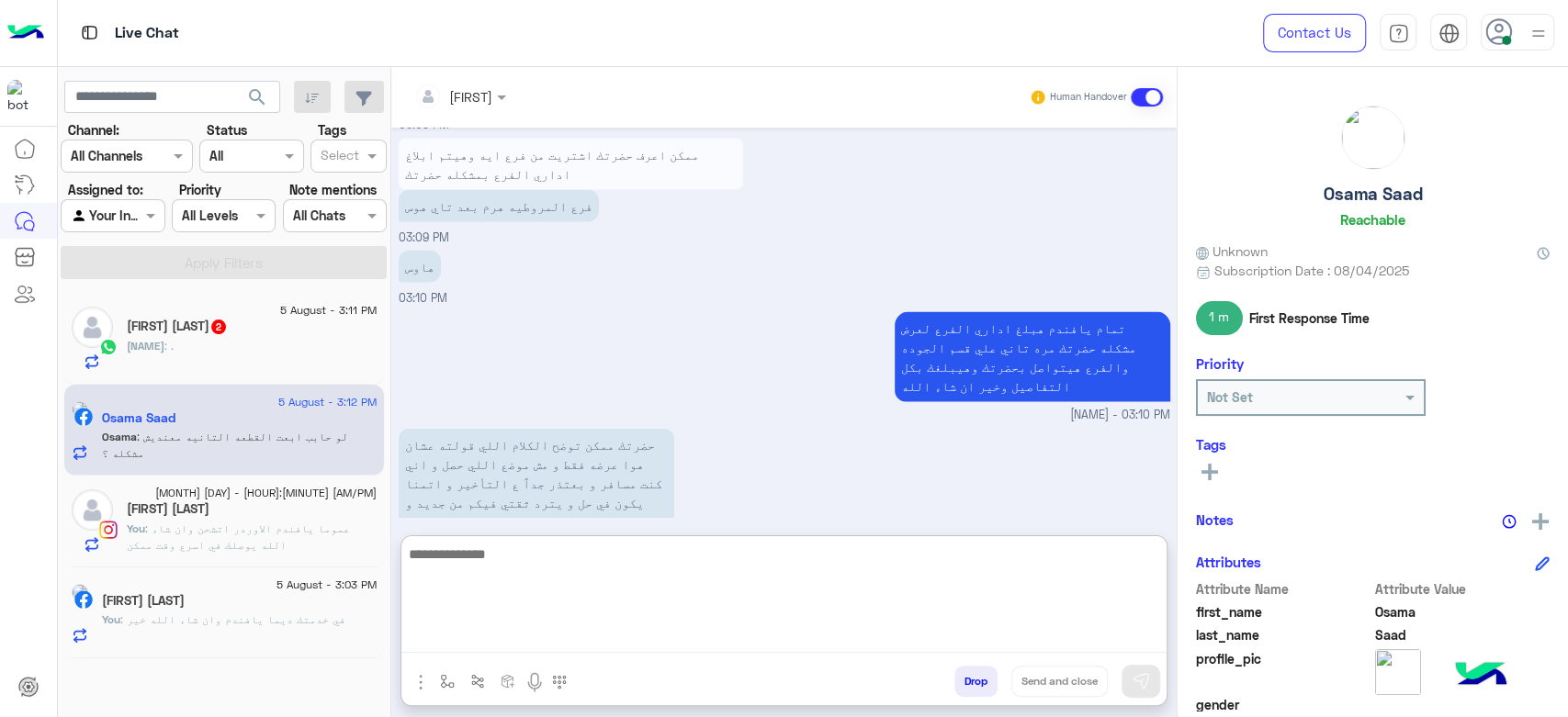 scroll, scrollTop: 2550, scrollLeft: 0, axis: vertical 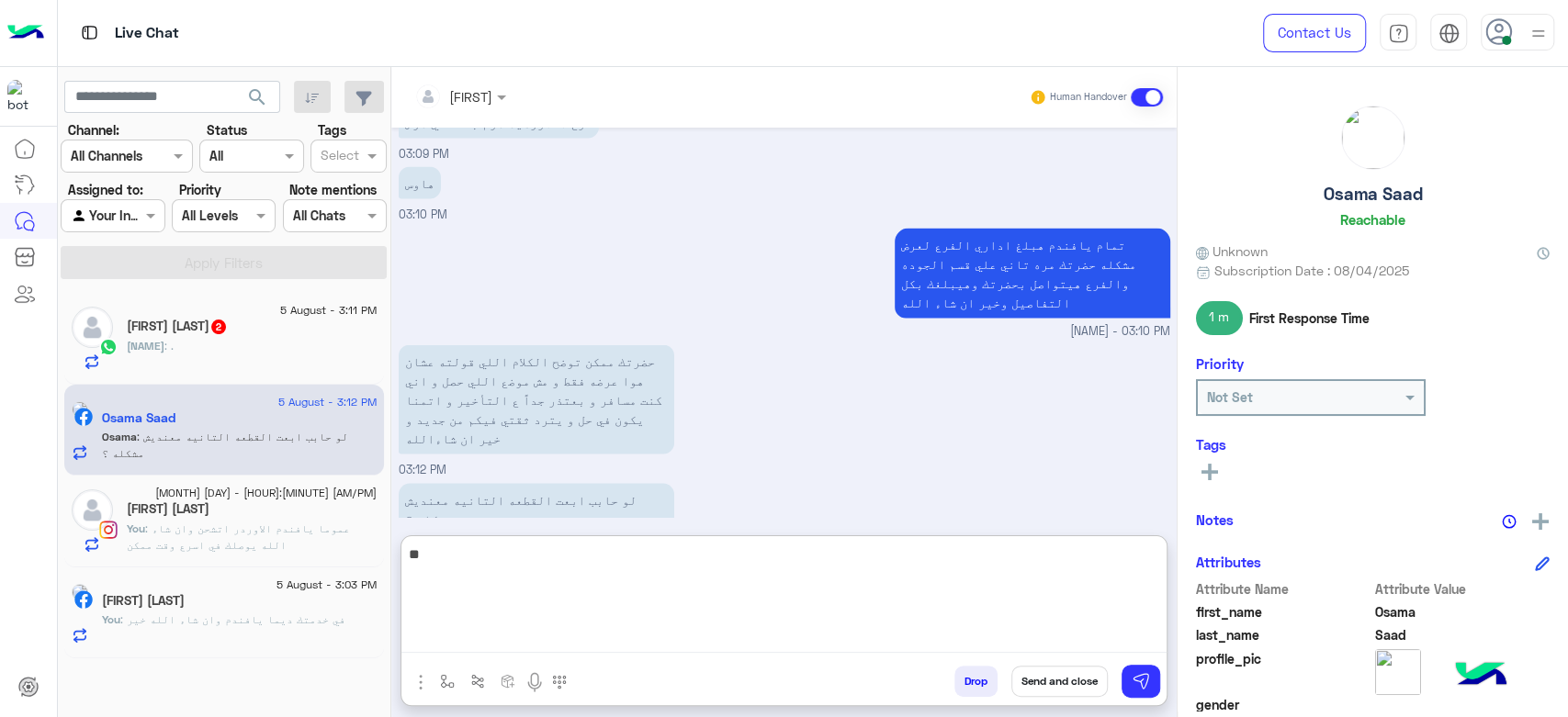 type on "*" 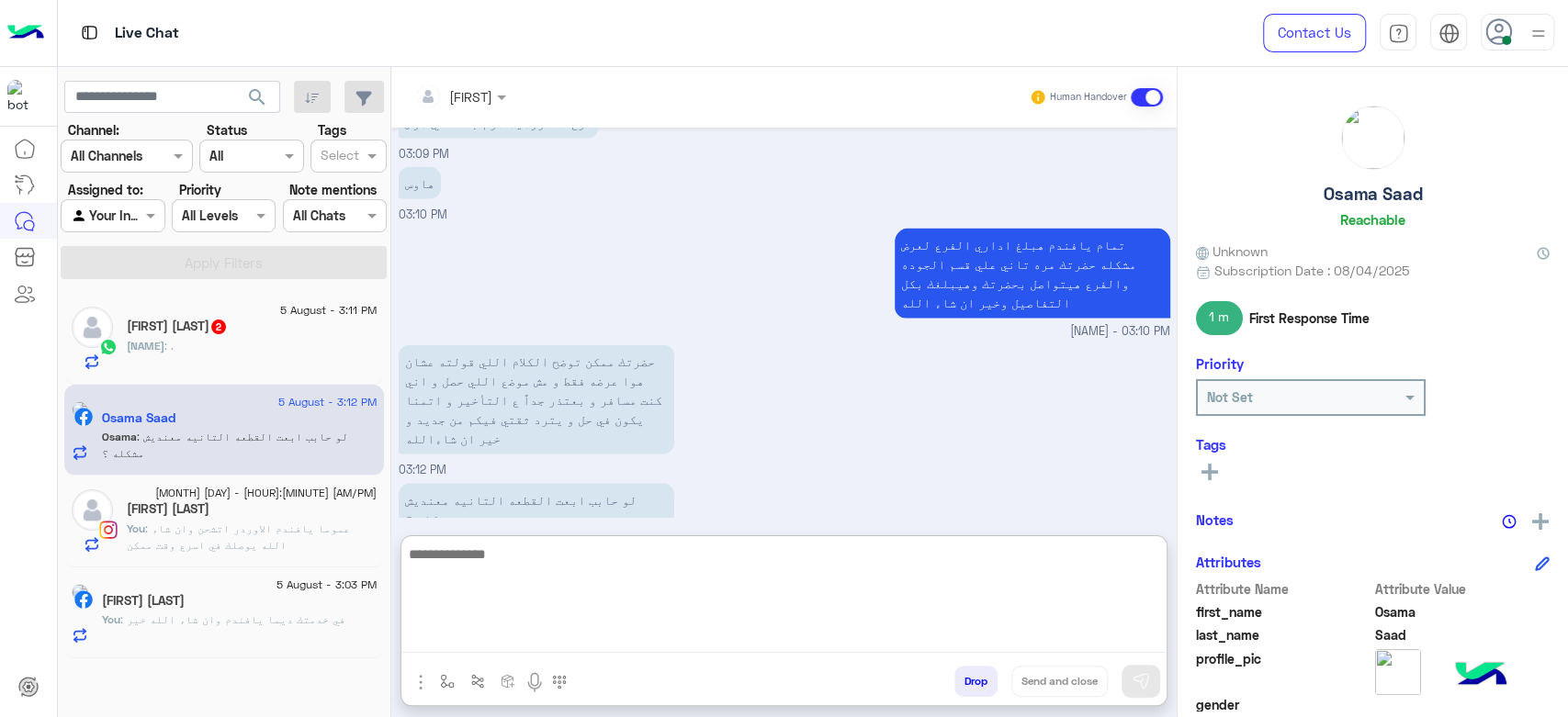 type on "*" 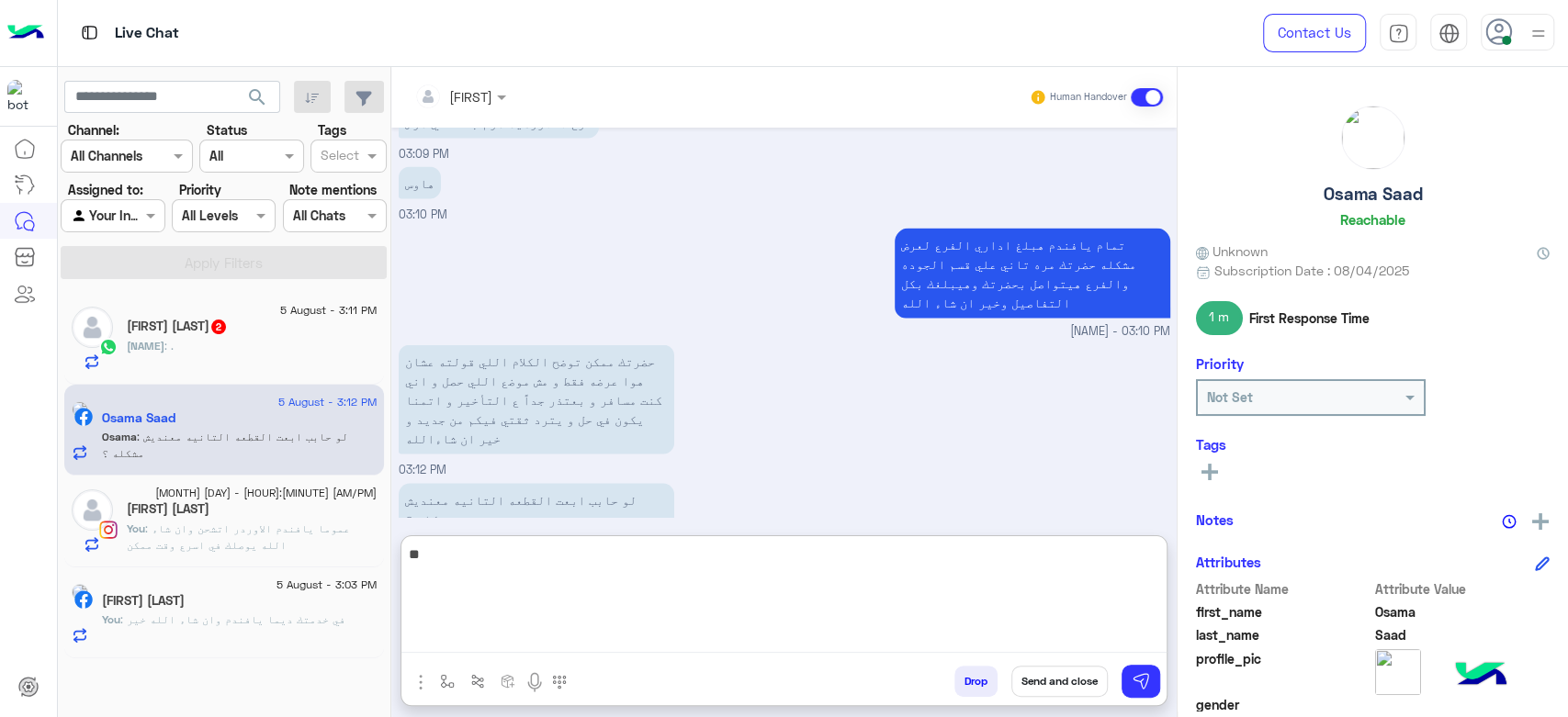 type on "*" 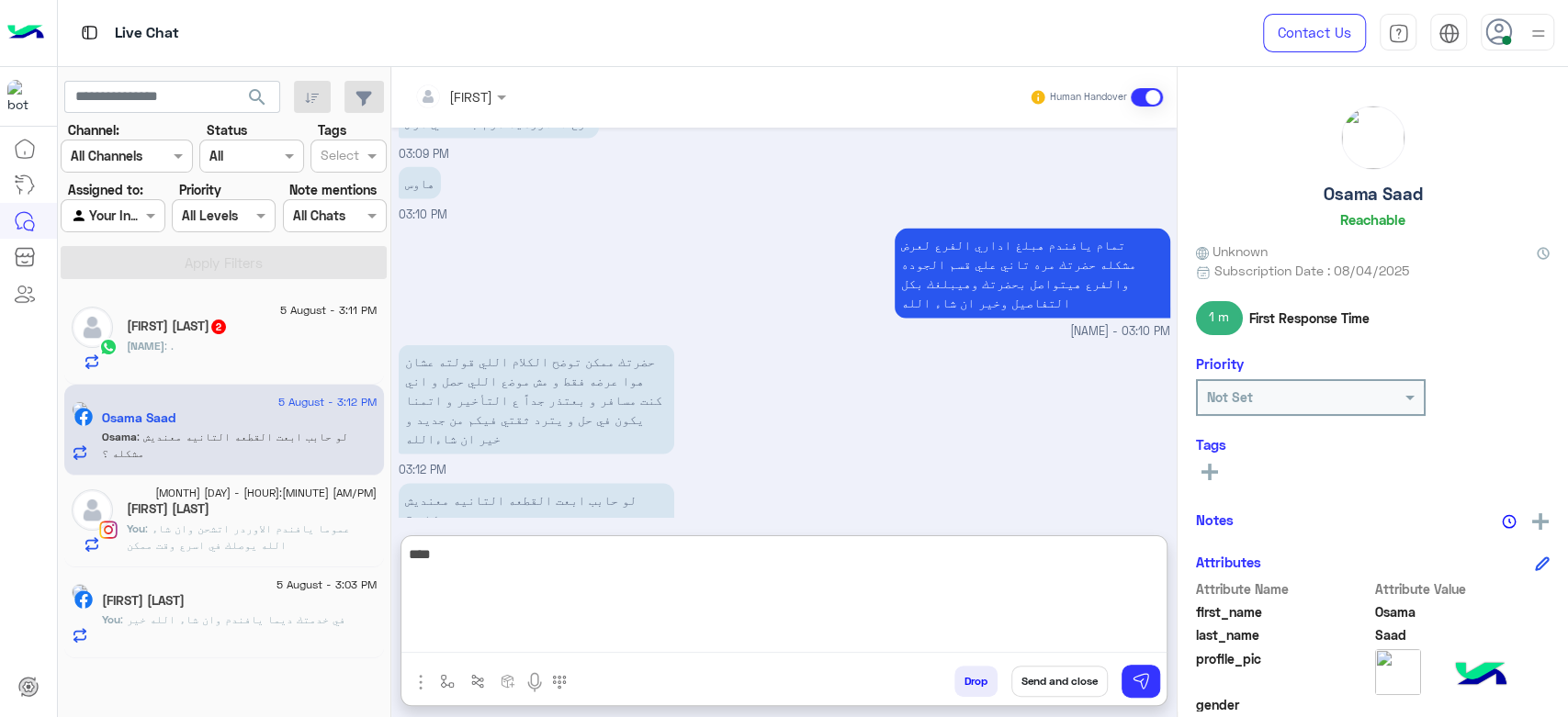 type on "****" 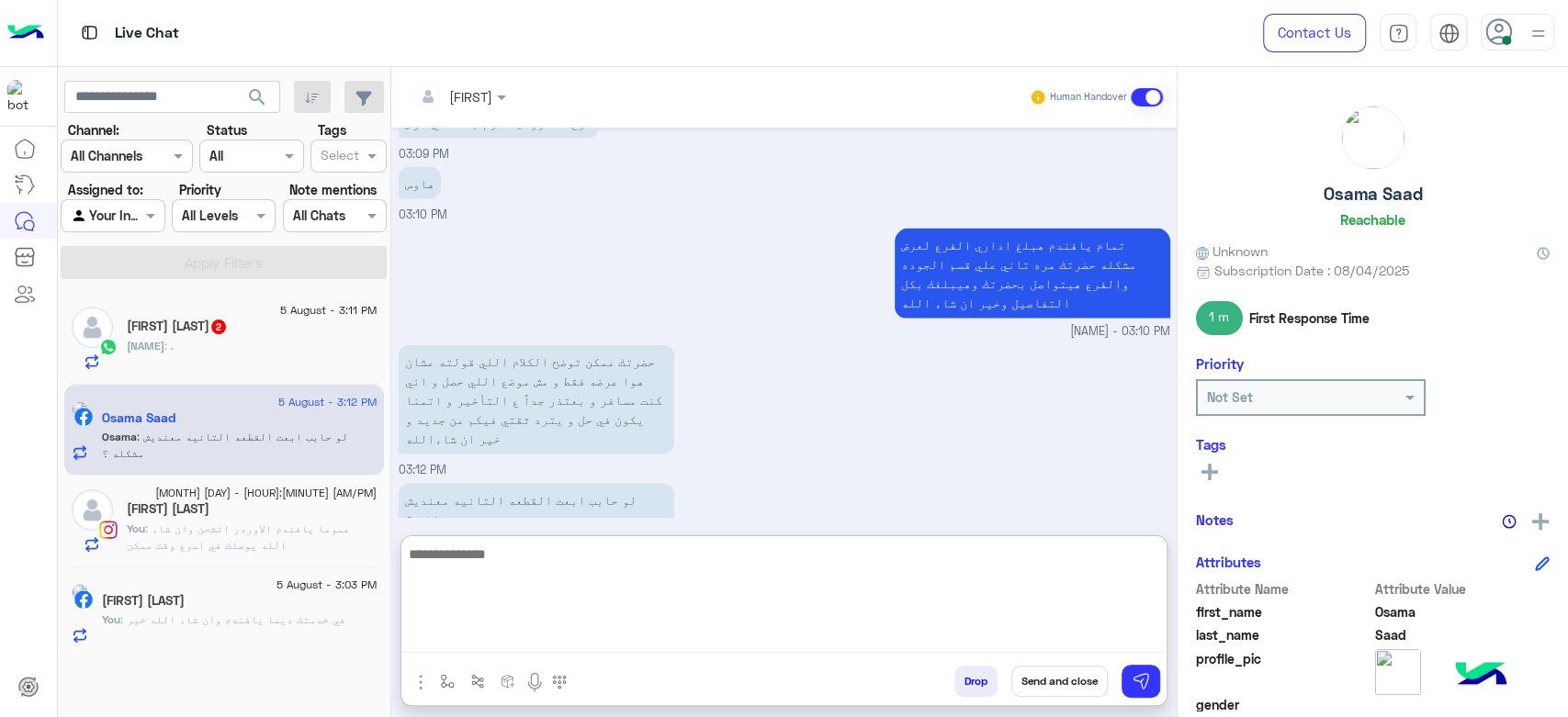 scroll, scrollTop: 2608, scrollLeft: 0, axis: vertical 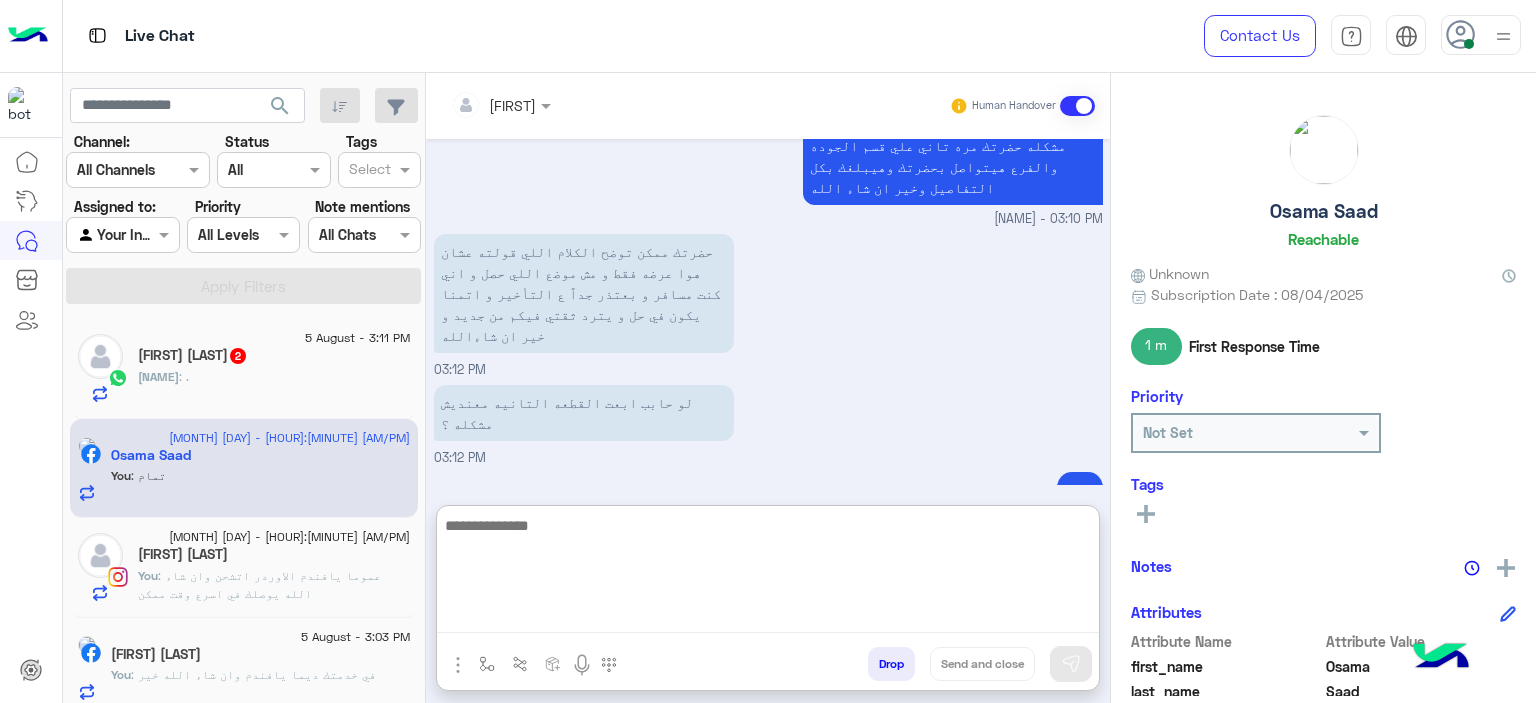 click at bounding box center (768, 573) 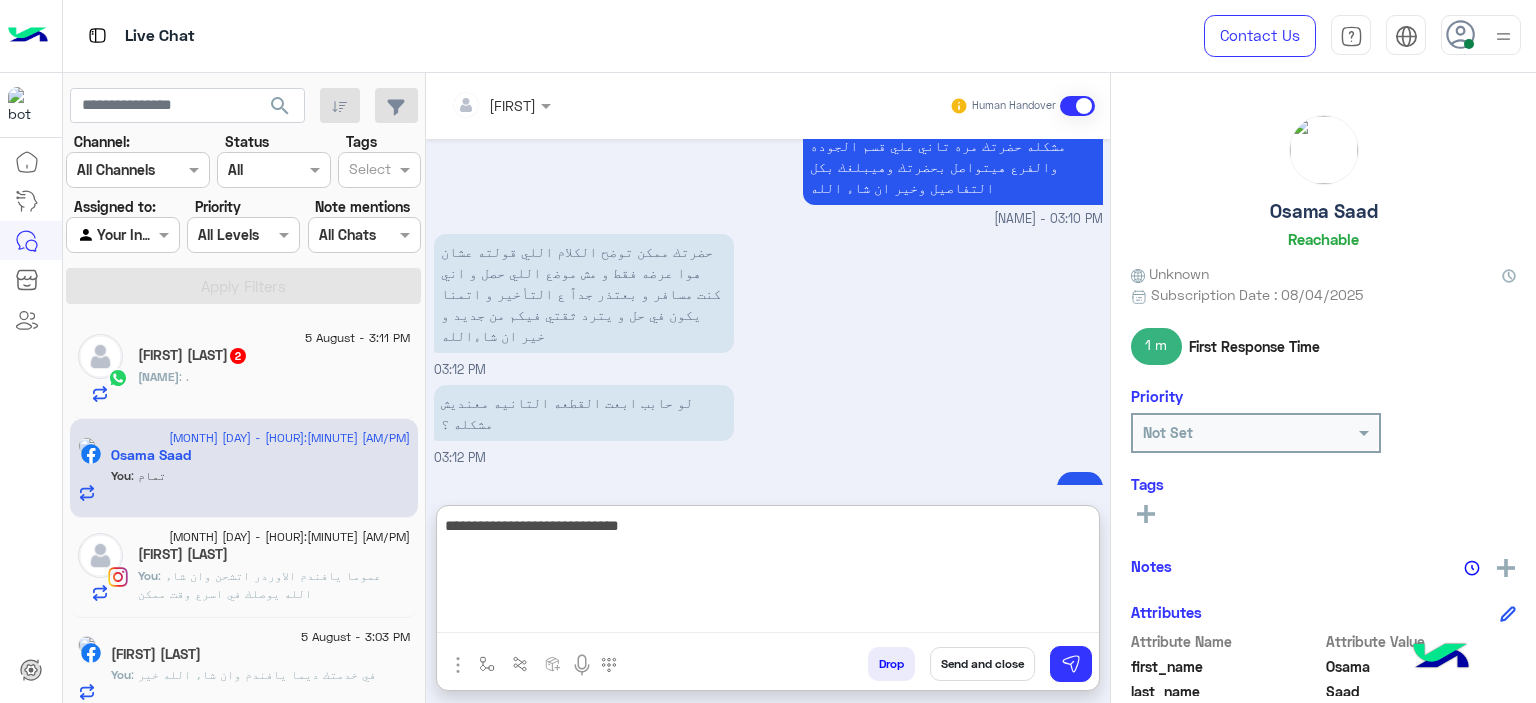 type on "**********" 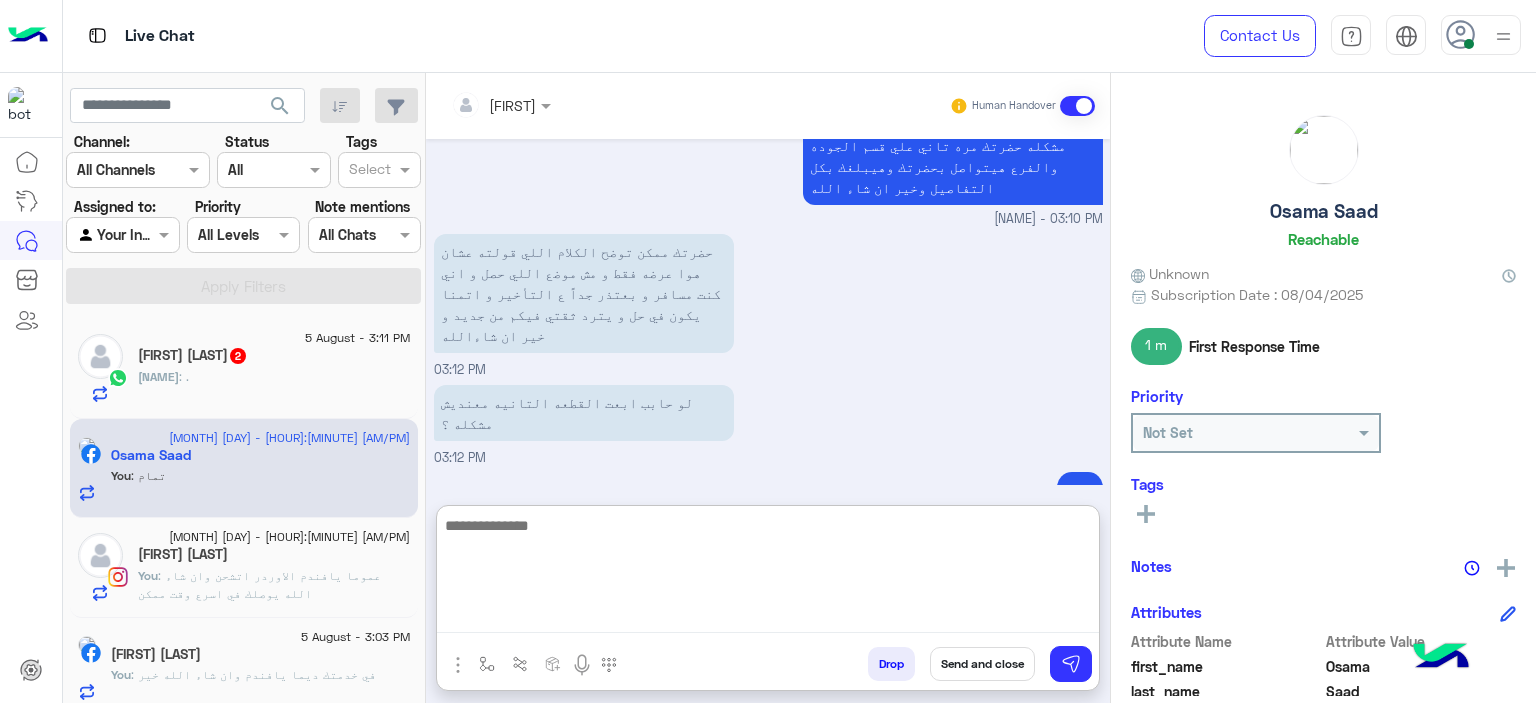 scroll, scrollTop: 2984, scrollLeft: 0, axis: vertical 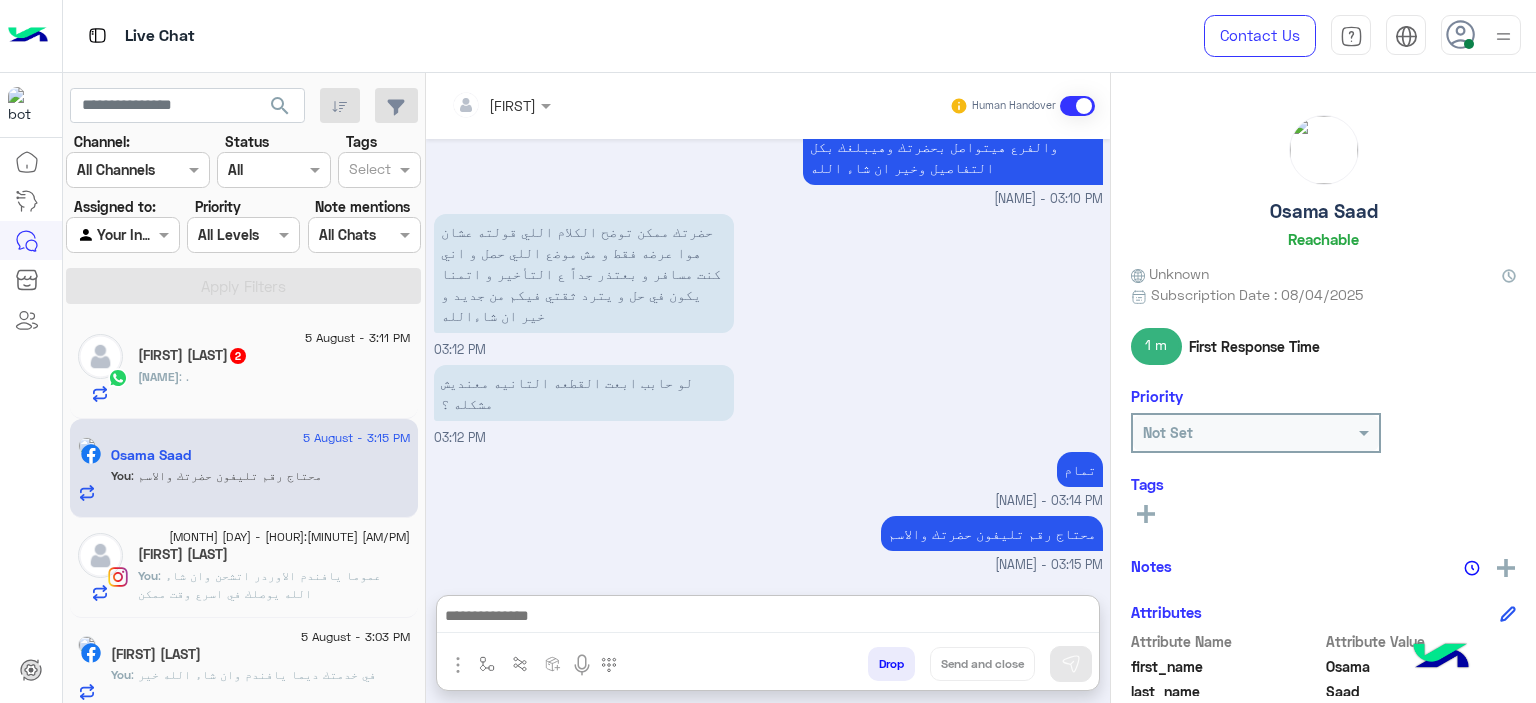 click on "[FIRST] : ." 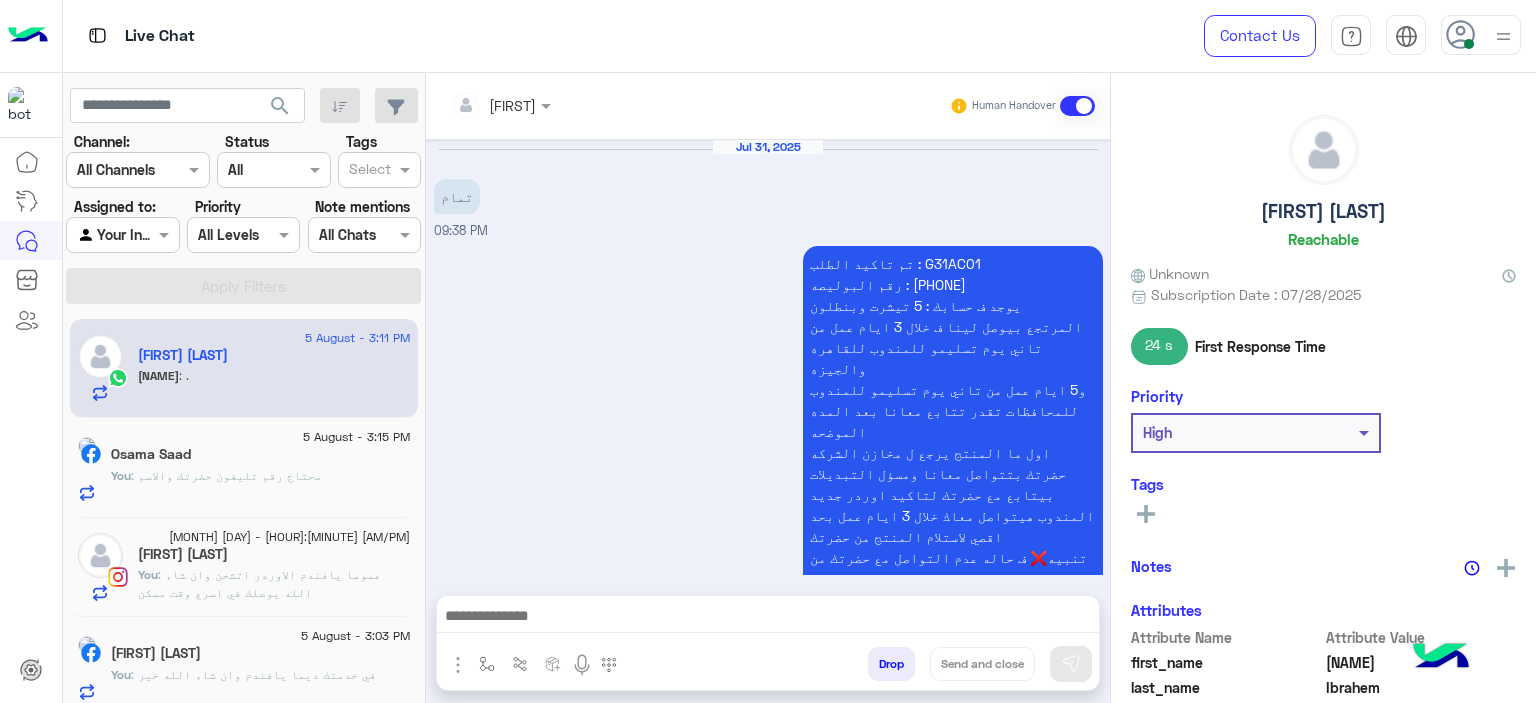 scroll, scrollTop: 1818, scrollLeft: 0, axis: vertical 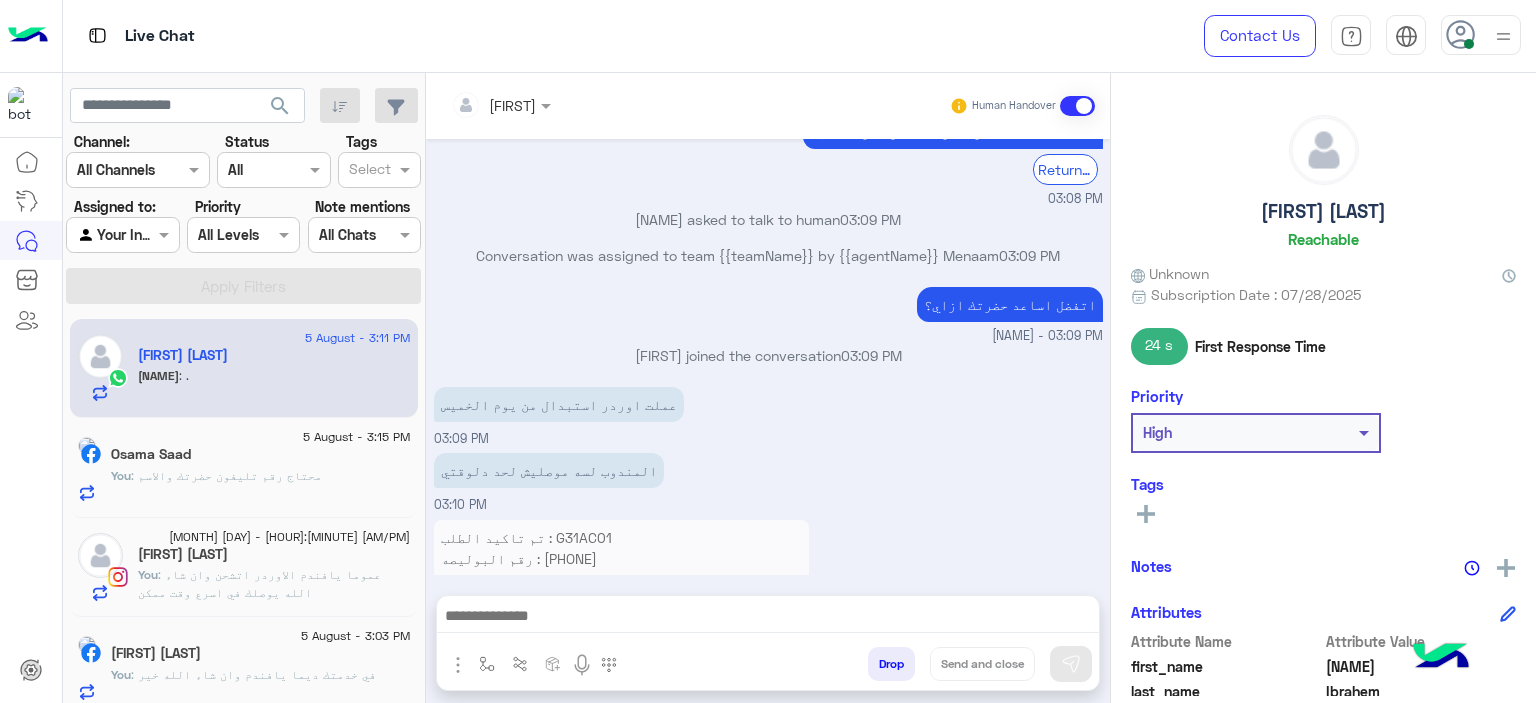 click on "تم تاكيد الطلب :   G31AC01 رقم البوليصه :   51049248913 يوجد ف حسابك :   5 تيشرت وبنطلون  المرتجع بيوصل لينا ف خلال 3 ايام عمل من تاني يوم تسليمو للمندوب للقاهره والجيزه  و5 ايام عمل من تاني يوم تسليمو للمندوب للمحافظات تقدر تتابع معانا بعد المده الموضحه اول ما المنتج يرجع ل مخازن الشركه    حضرتك بتتواصل معانا  ومسؤل التبديلات بيتابع مع حضرتك لتاكيد اوردر جديد  المندوب هيتواصل معاك خلال 3 ايام عمل بحد اقصي لاستلام المنتج من حضرتك  تنبيه❌  ف حاله عدم التواصل مع حضرتك من قبل المندوب ف خلال المده برجاء التواصل معانا مره اخري للتواصل مع شركه الشحن" at bounding box center (621, 684) 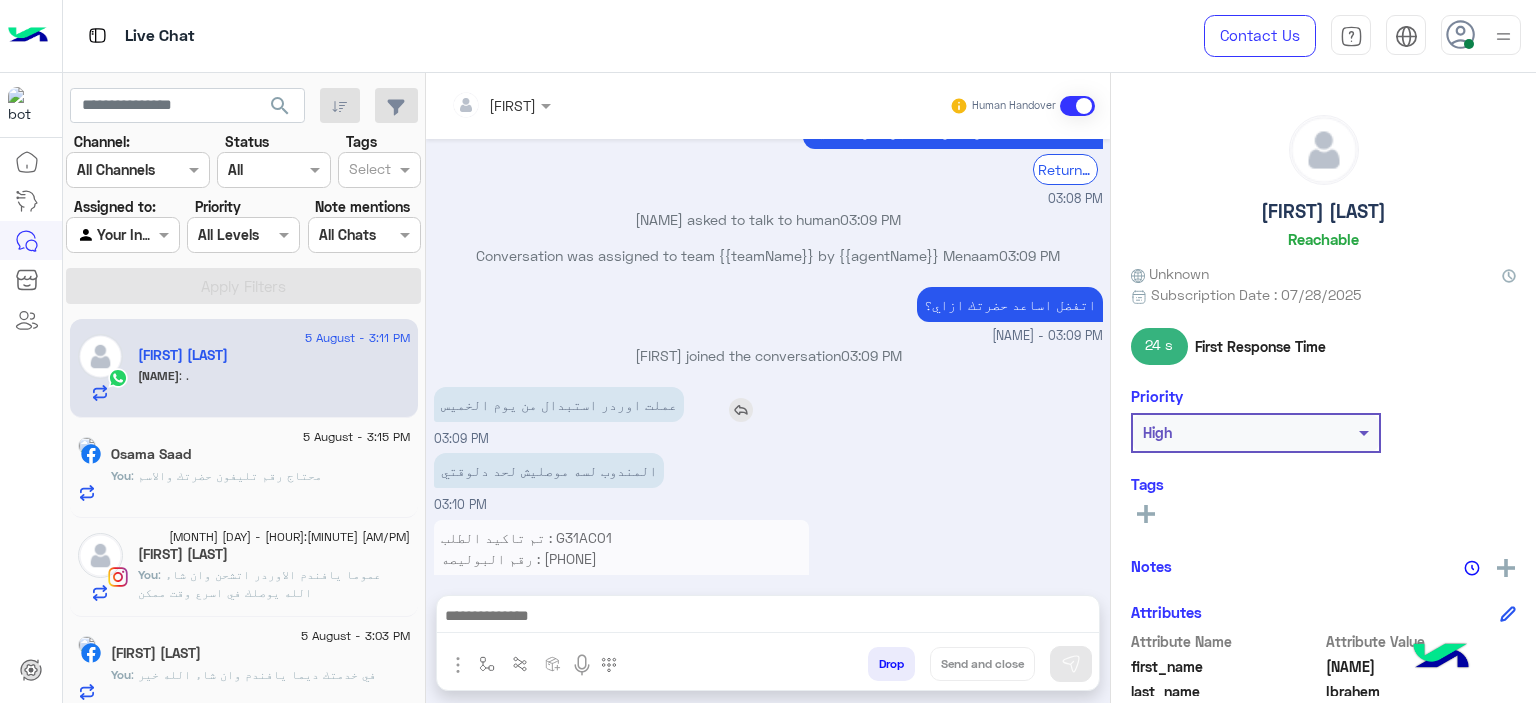 scroll, scrollTop: 1742, scrollLeft: 0, axis: vertical 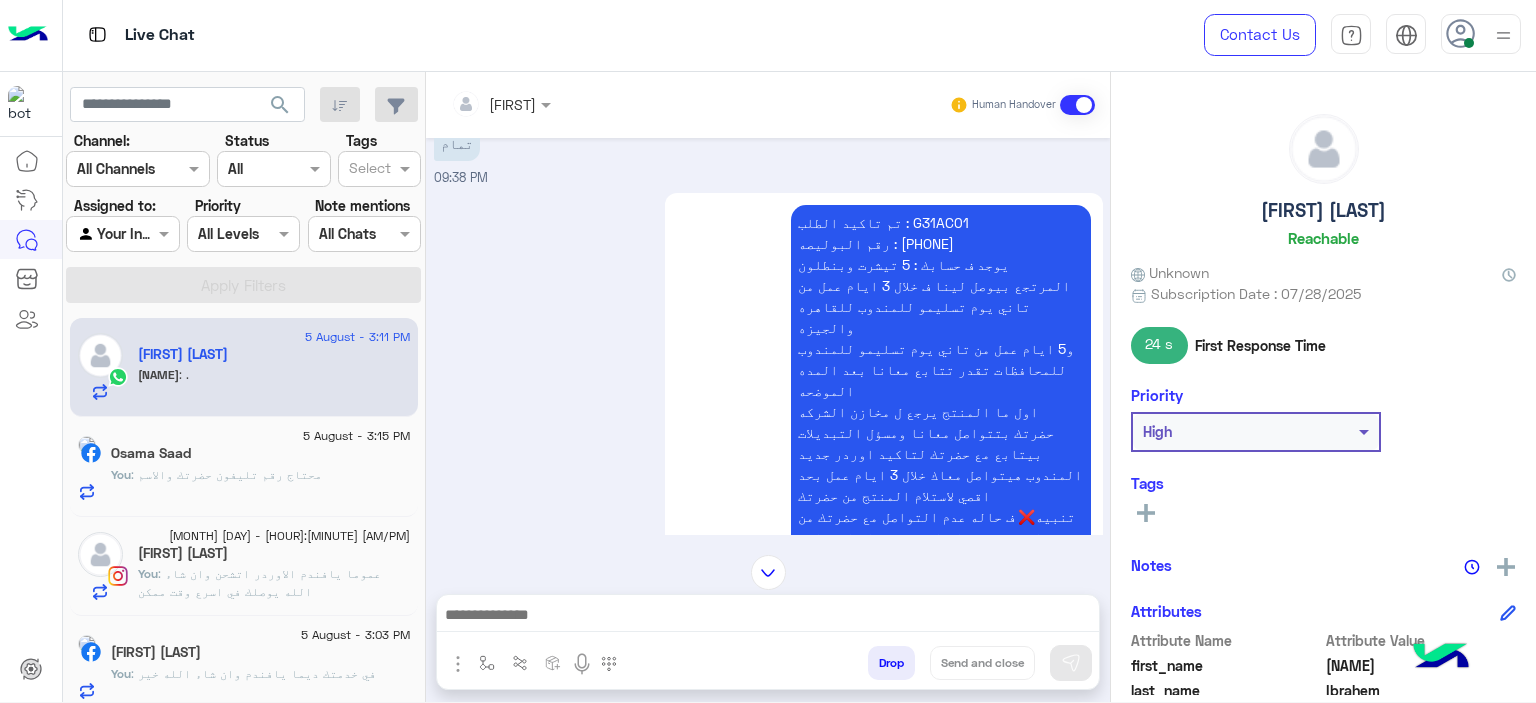 click on "تم تاكيد الطلب :   G31AC01 رقم البوليصه :   51049248913 يوجد ف حسابك :   5 تيشرت وبنطلون  المرتجع بيوصل لينا ف خلال 3 ايام عمل من تاني يوم تسليمو للمندوب للقاهره والجيزه  و5 ايام عمل من تاني يوم تسليمو للمندوب للمحافظات تقدر تتابع معانا بعد المده الموضحه اول ما المنتج يرجع ل مخازن الشركه    حضرتك بتتواصل معانا  ومسؤل التبديلات بيتابع مع حضرتك لتاكيد اوردر جديد  المندوب هيتواصل معاك خلال 3 ايام عمل بحد اقصي لاستلام المنتج من حضرتك  تنبيه❌  ف حاله عدم التواصل مع حضرتك من قبل المندوب ف خلال المده برجاء التواصل معانا مره اخري للتواصل مع شركه الشحن" at bounding box center [941, 390] 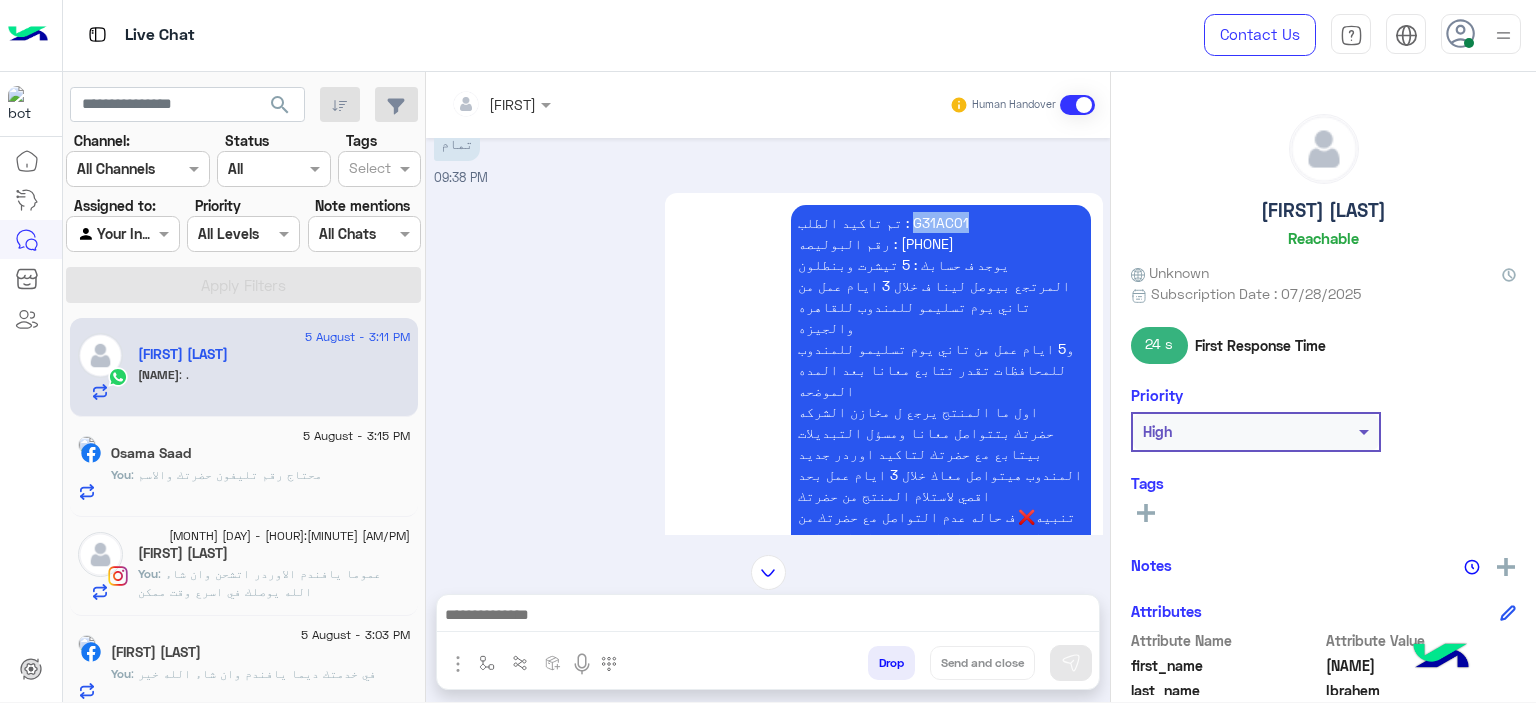 click on "تم تاكيد الطلب :   G31AC01 رقم البوليصه :   51049248913 يوجد ف حسابك :   5 تيشرت وبنطلون  المرتجع بيوصل لينا ف خلال 3 ايام عمل من تاني يوم تسليمو للمندوب للقاهره والجيزه  و5 ايام عمل من تاني يوم تسليمو للمندوب للمحافظات تقدر تتابع معانا بعد المده الموضحه اول ما المنتج يرجع ل مخازن الشركه    حضرتك بتتواصل معانا  ومسؤل التبديلات بيتابع مع حضرتك لتاكيد اوردر جديد  المندوب هيتواصل معاك خلال 3 ايام عمل بحد اقصي لاستلام المنتج من حضرتك  تنبيه❌  ف حاله عدم التواصل مع حضرتك من قبل المندوب ف خلال المده برجاء التواصل معانا مره اخري للتواصل مع شركه الشحن" at bounding box center (941, 390) 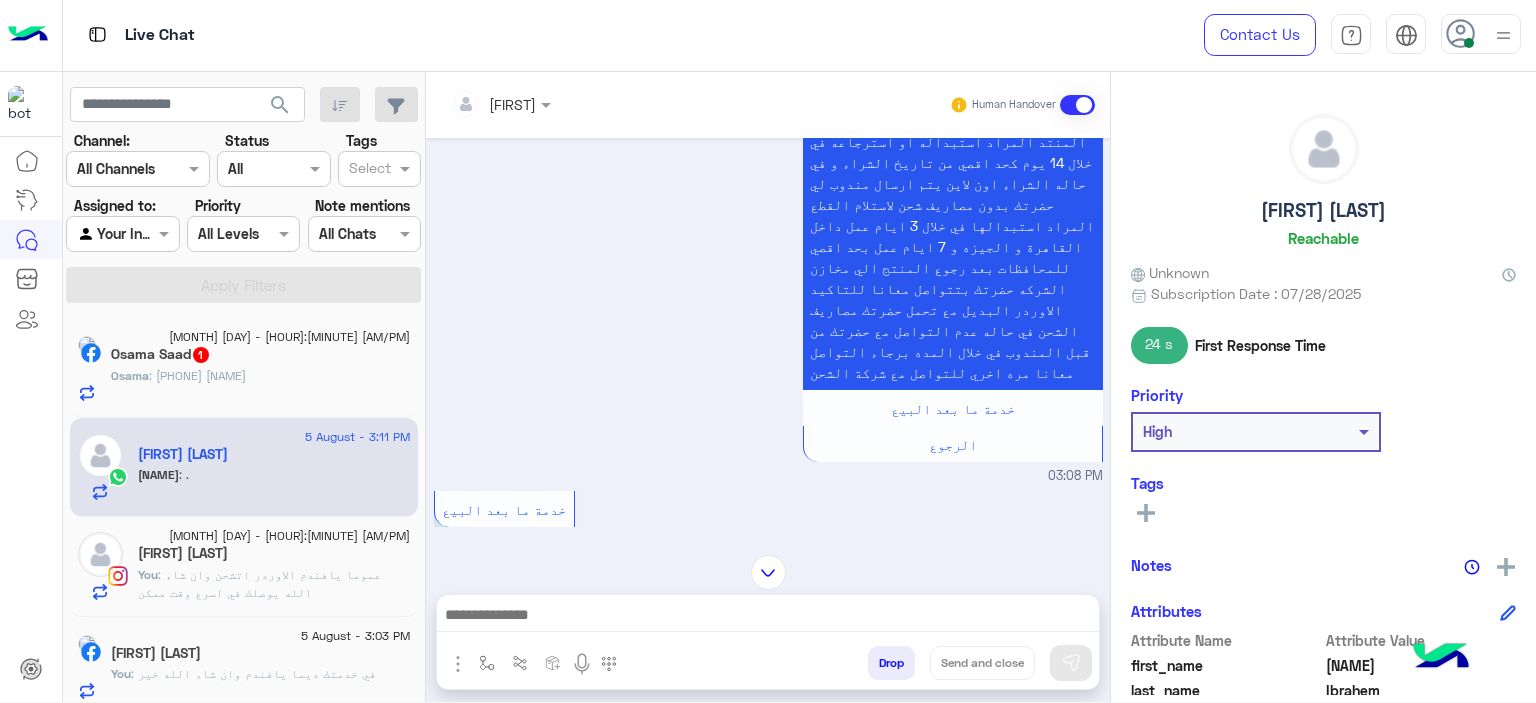 scroll, scrollTop: 1652, scrollLeft: 0, axis: vertical 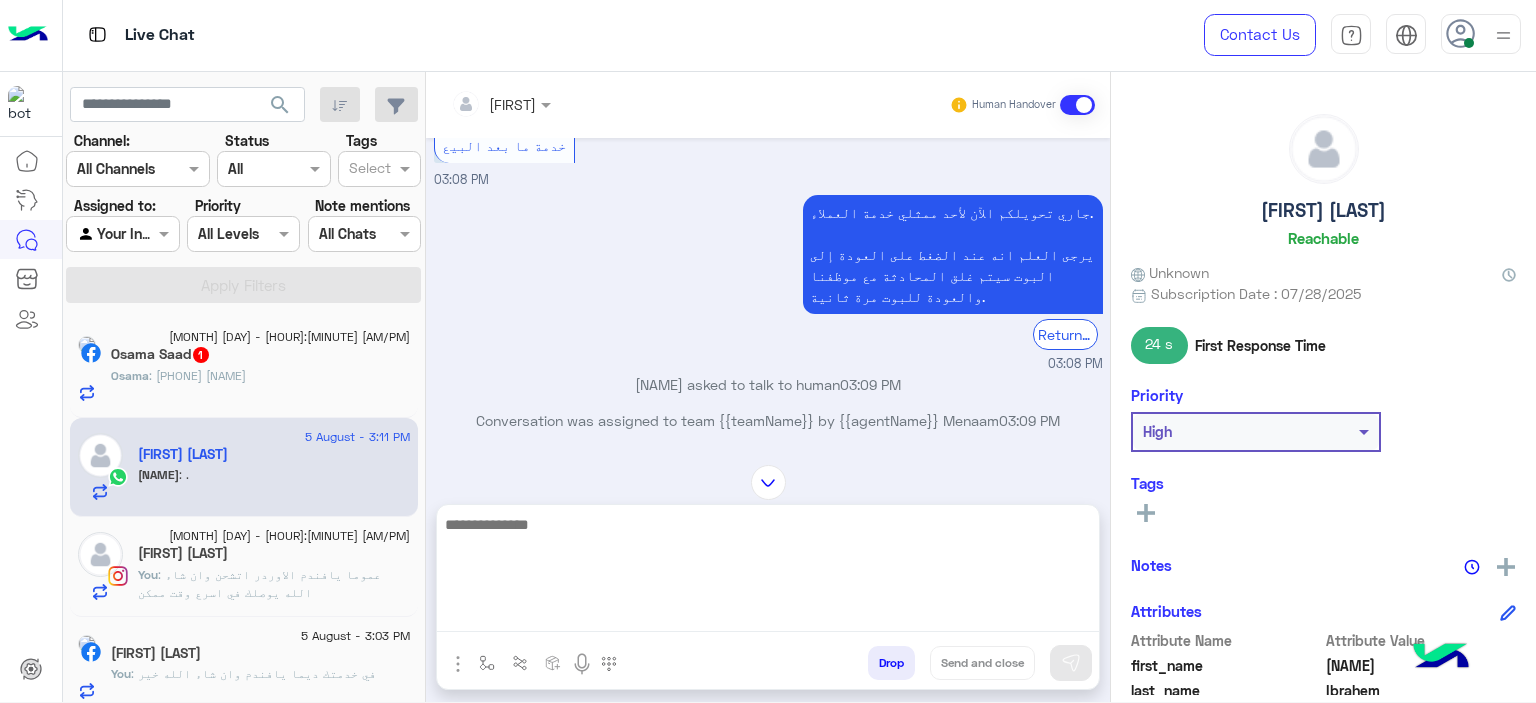 click at bounding box center [768, 572] 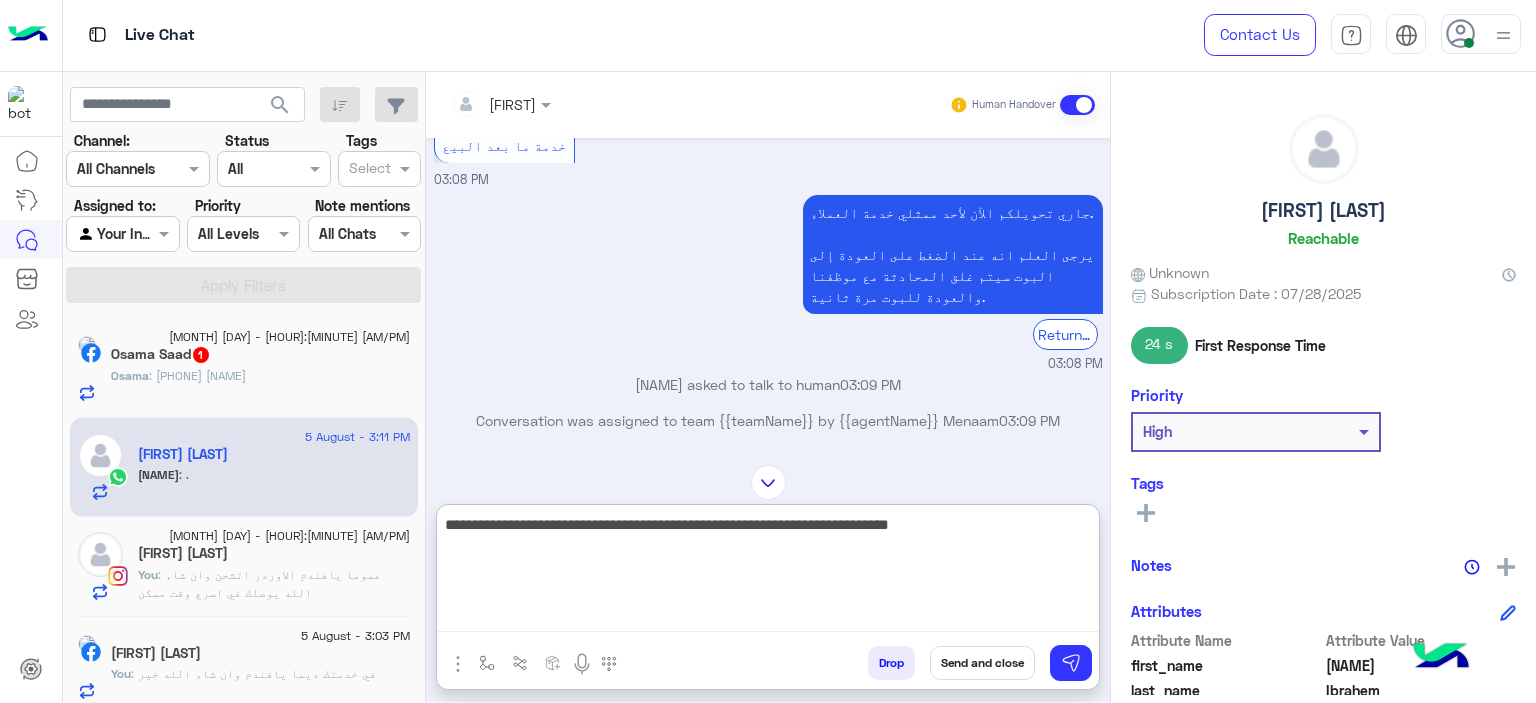 type on "**********" 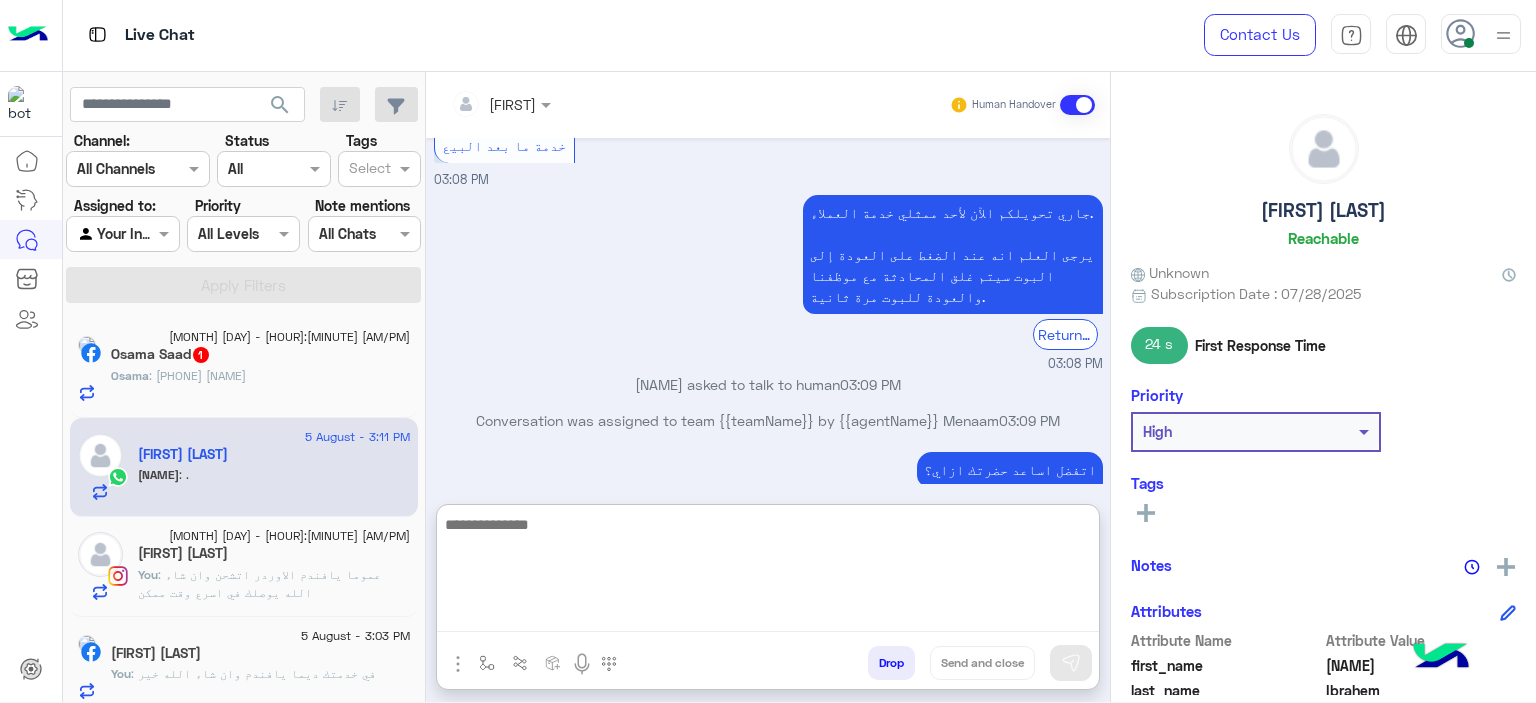 scroll, scrollTop: 1992, scrollLeft: 0, axis: vertical 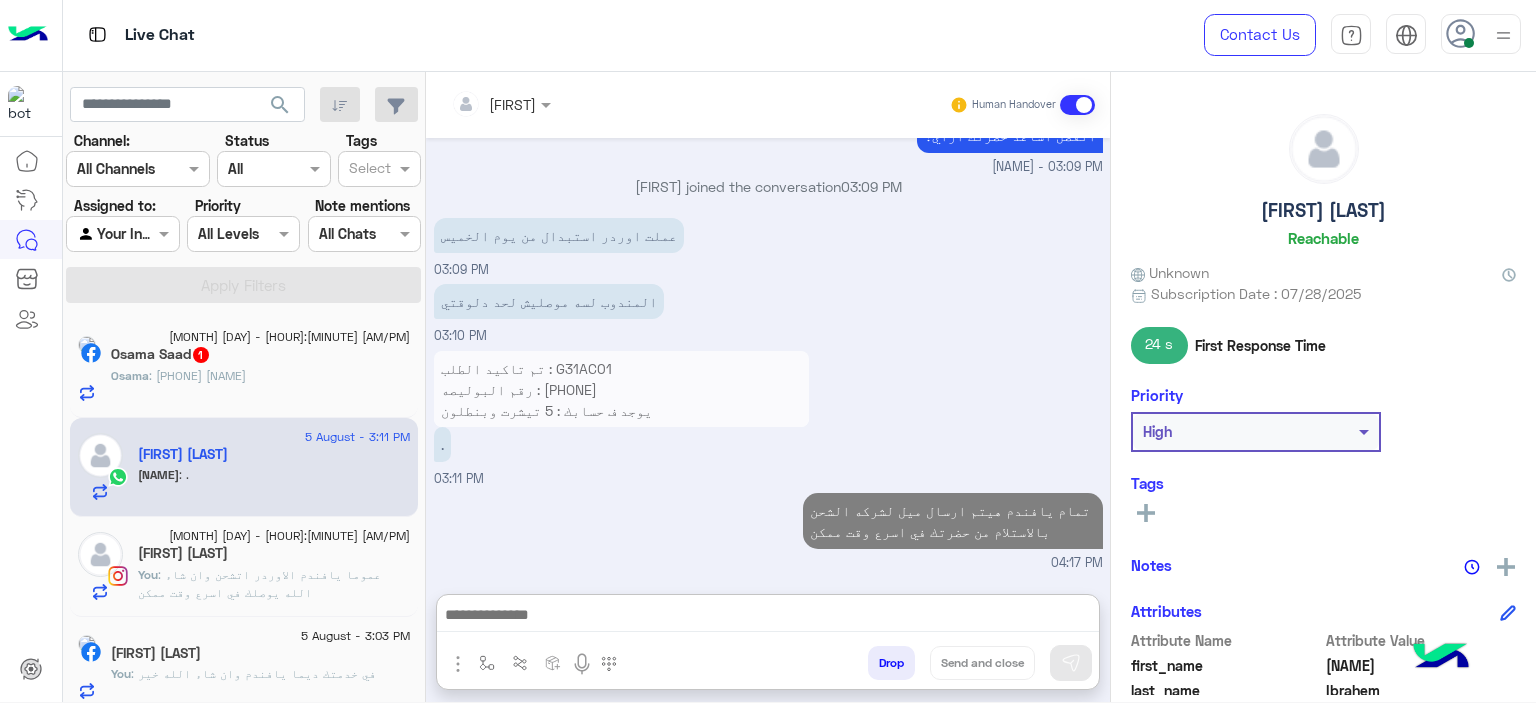 click on "[NAME] : [PHONE]
[NAME]" 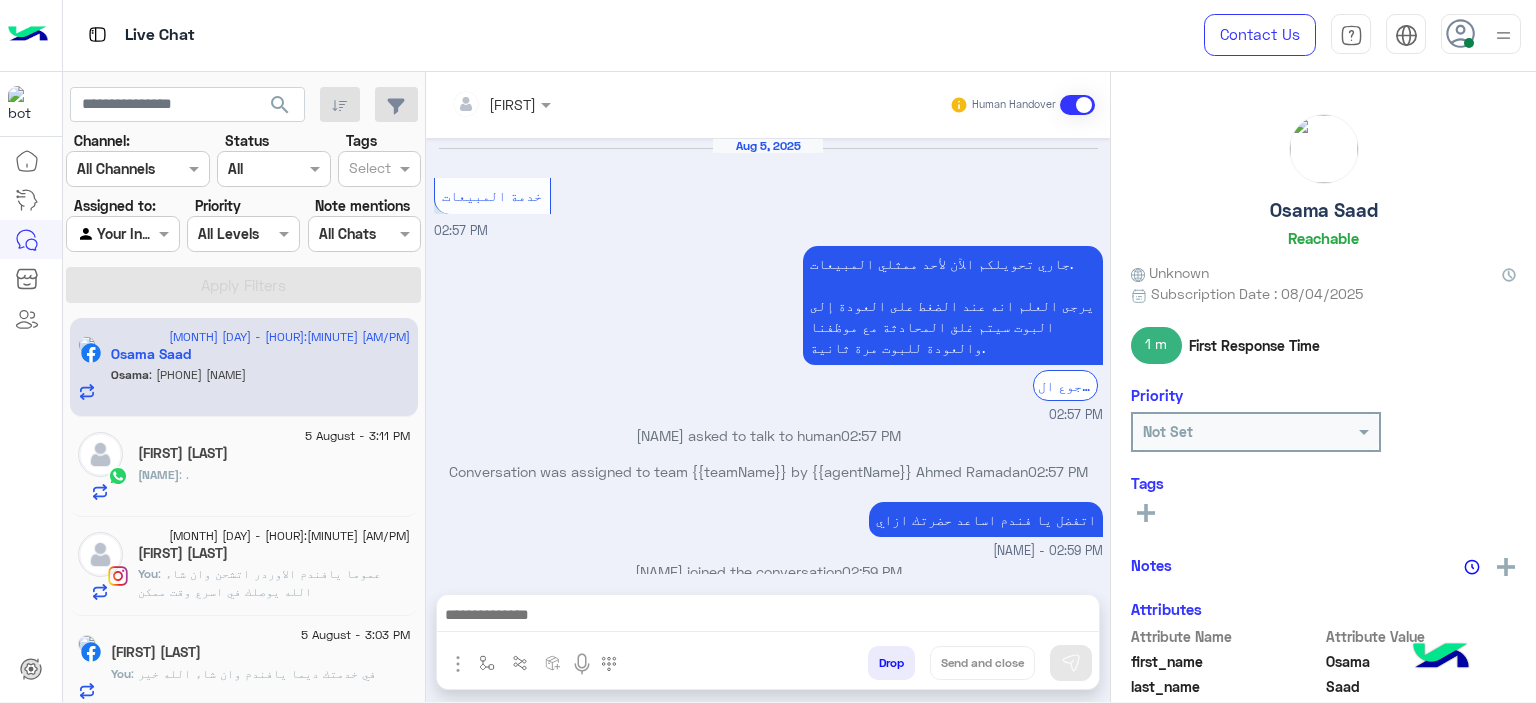 scroll, scrollTop: 1805, scrollLeft: 0, axis: vertical 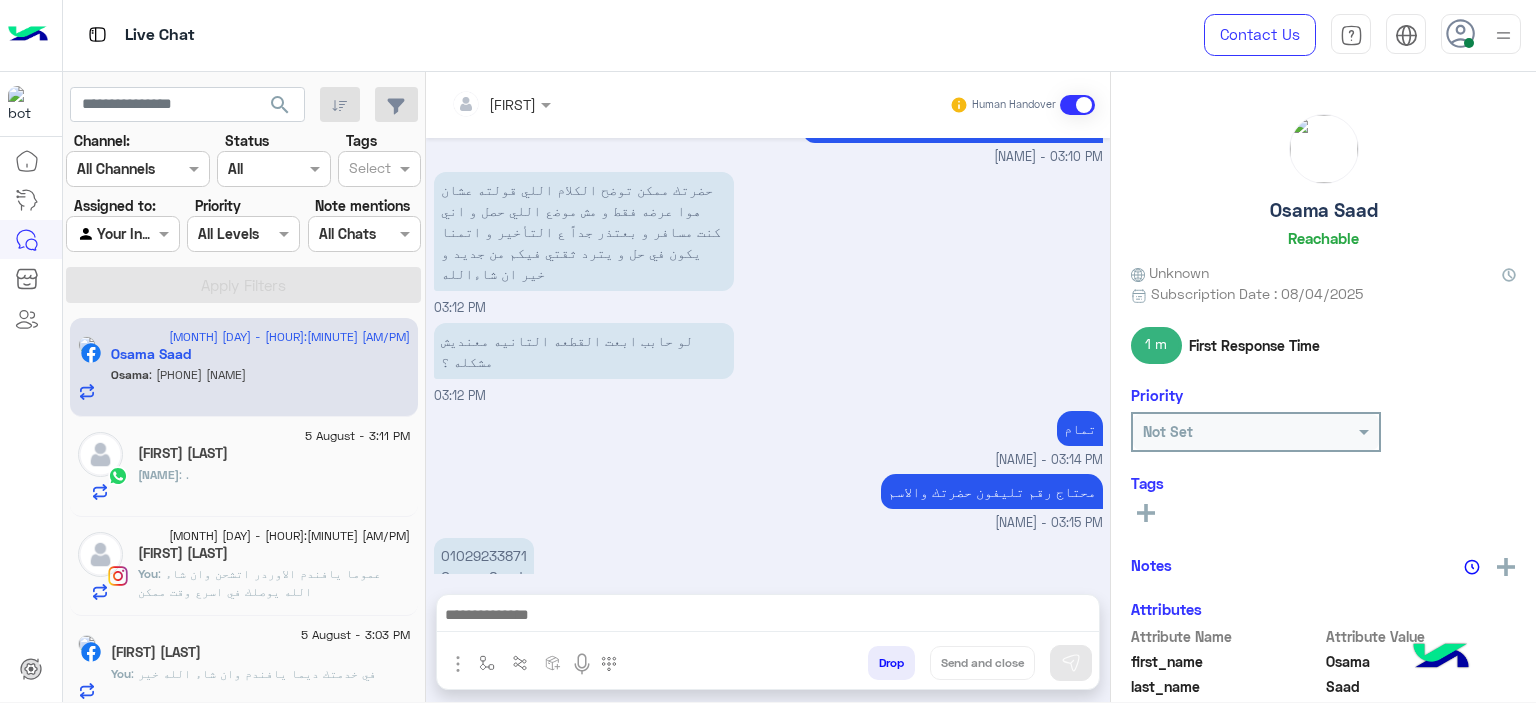 click on "01029233871 [NAME]" at bounding box center (484, 566) 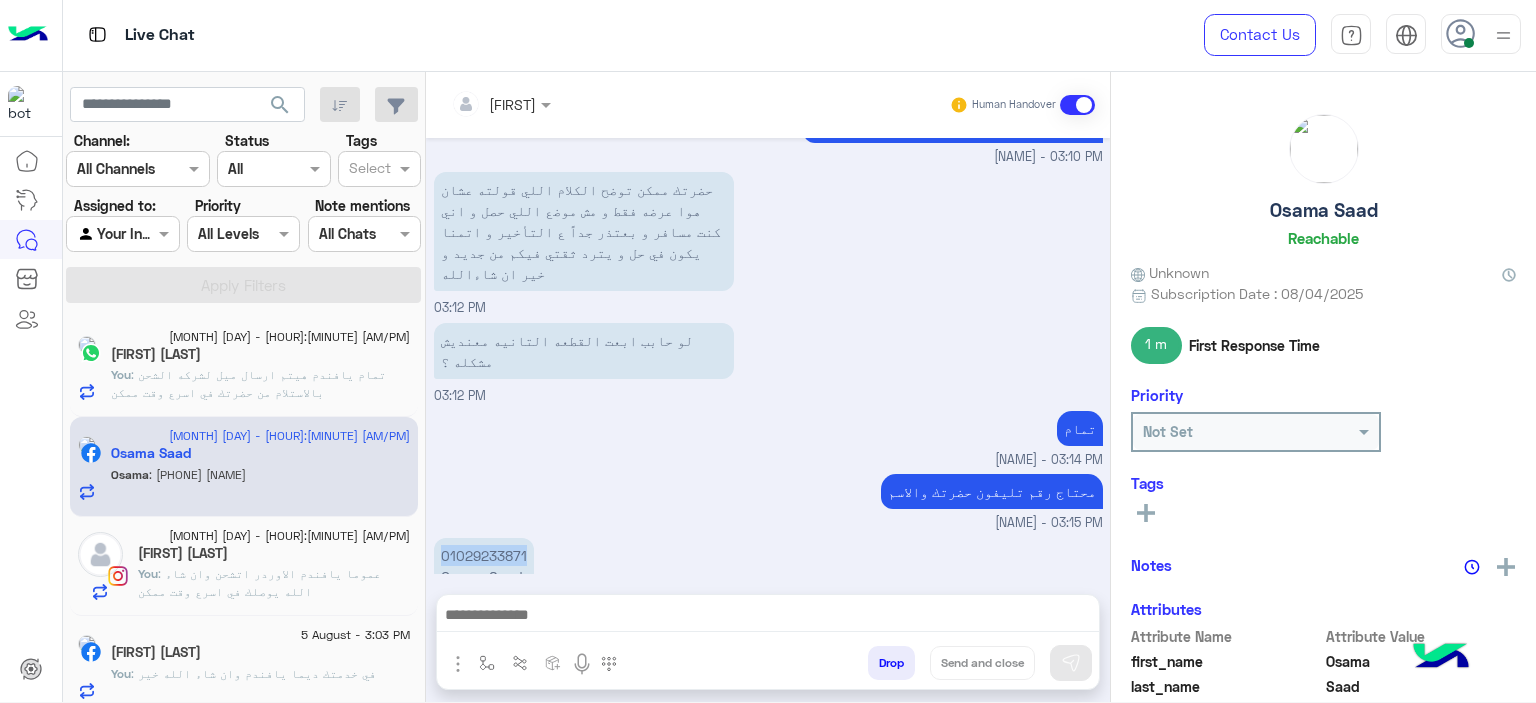 click on "01029233871 [NAME]" at bounding box center (484, 566) 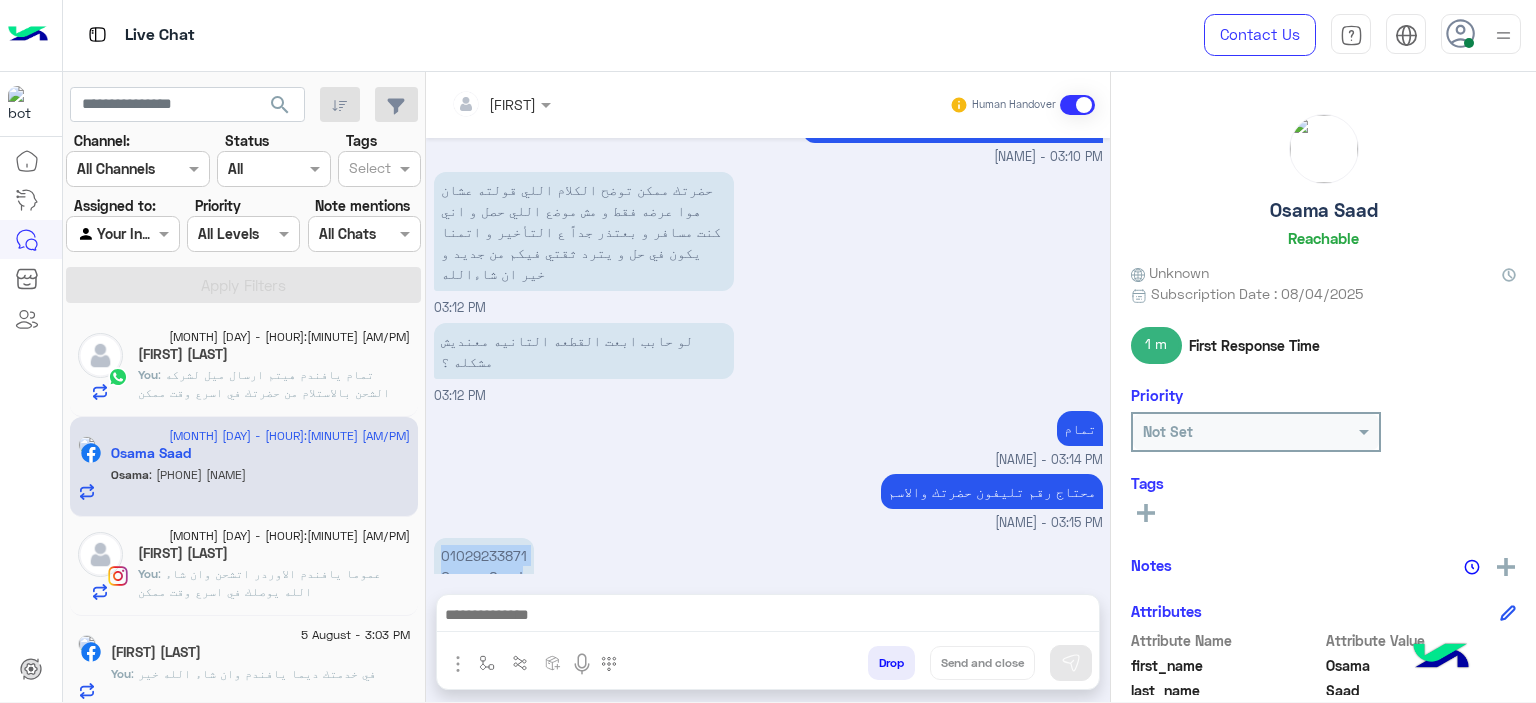 drag, startPoint x: 504, startPoint y: 503, endPoint x: 514, endPoint y: 534, distance: 32.572994 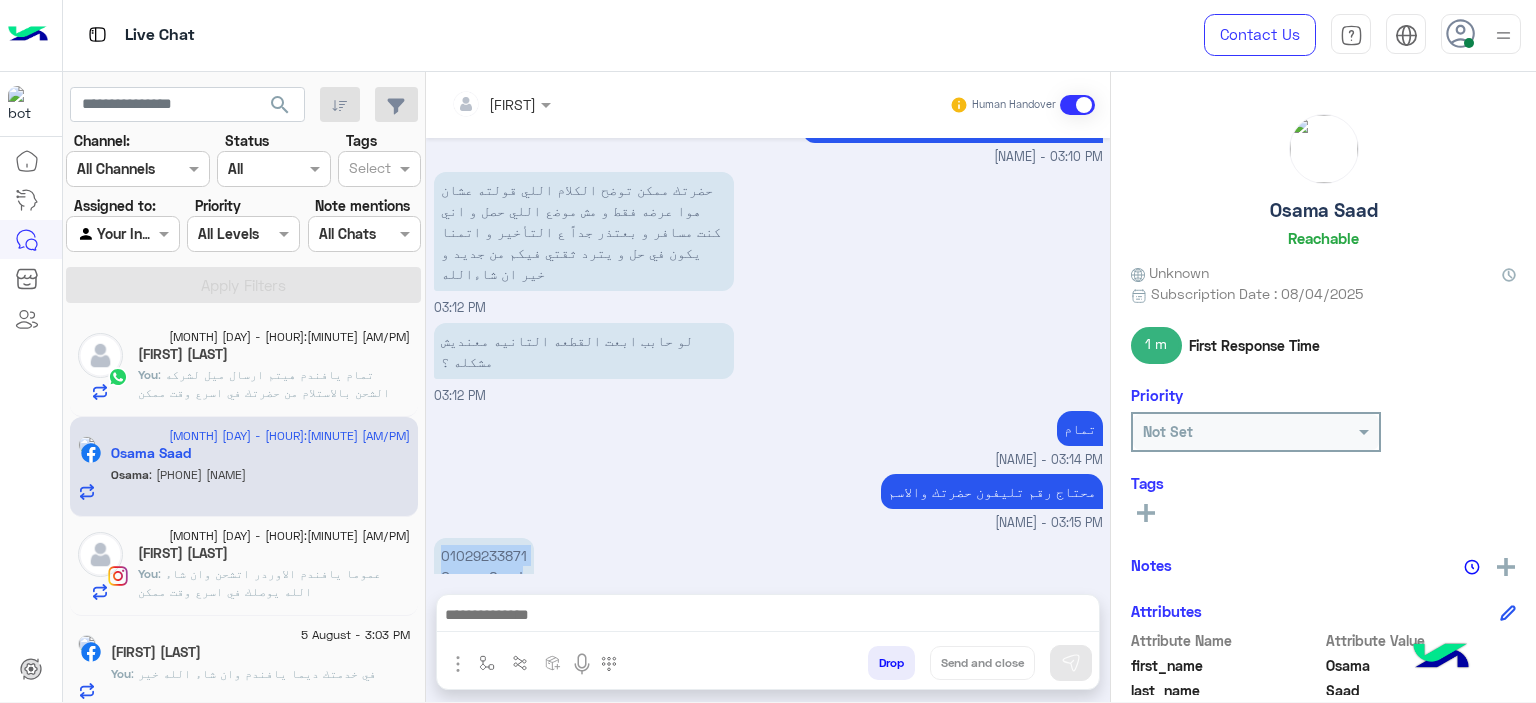 copy on "01029233871 [NAME]" 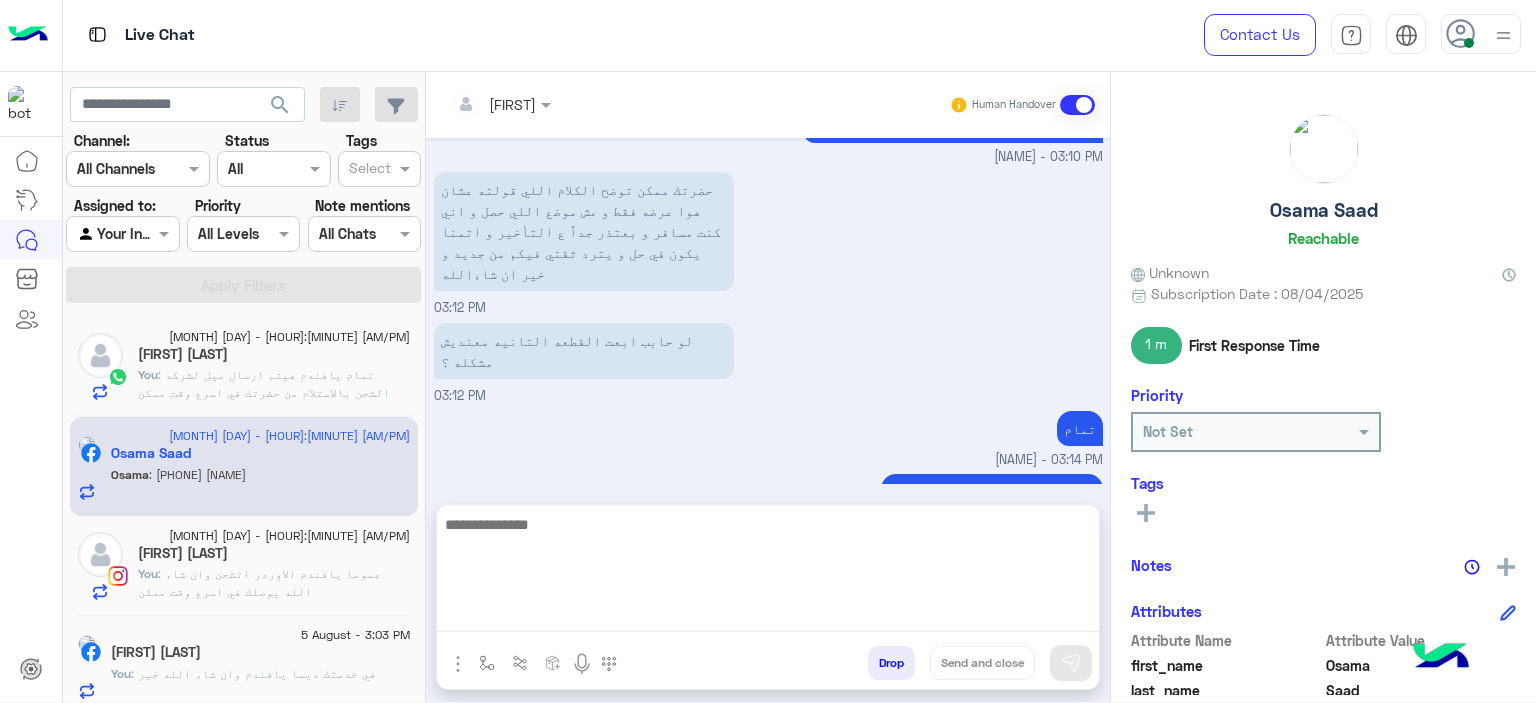 click at bounding box center [768, 572] 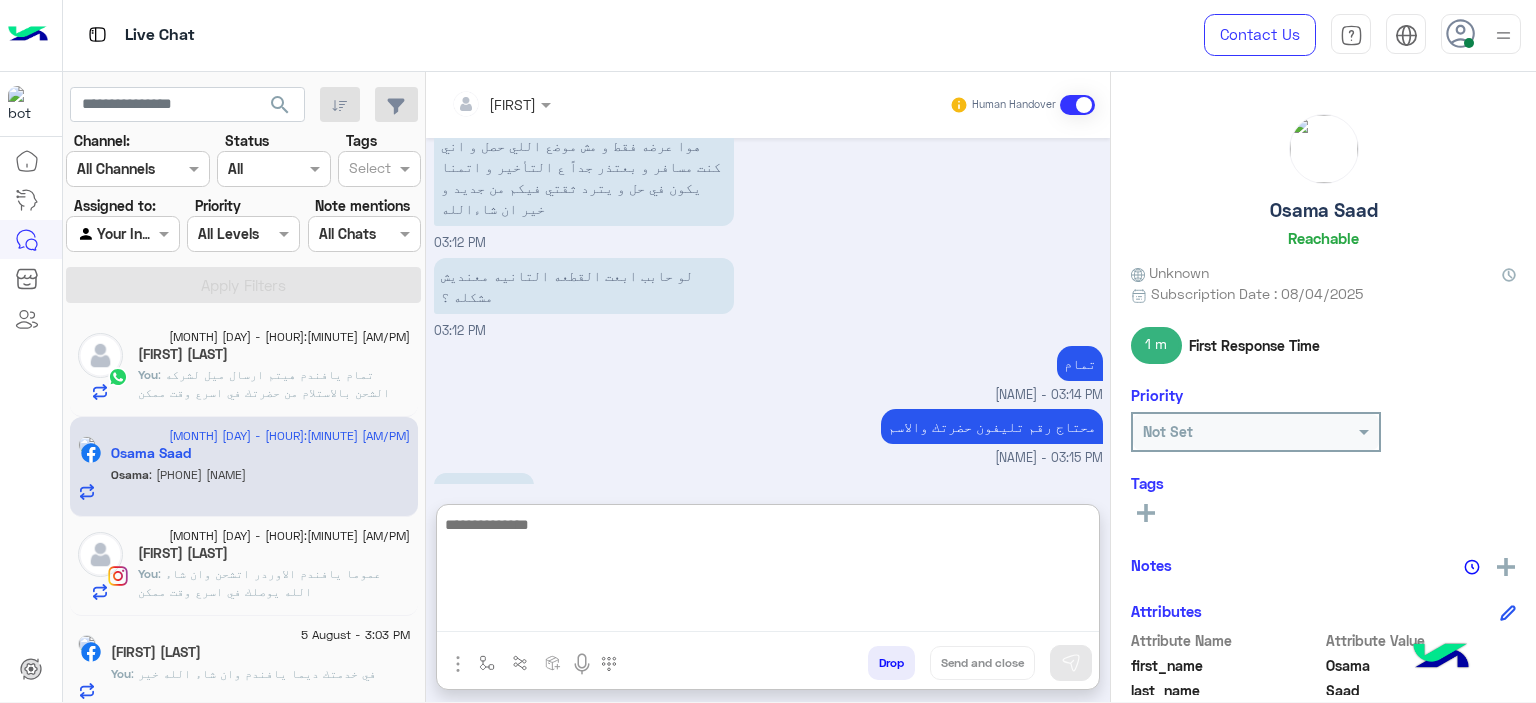 scroll, scrollTop: 1896, scrollLeft: 0, axis: vertical 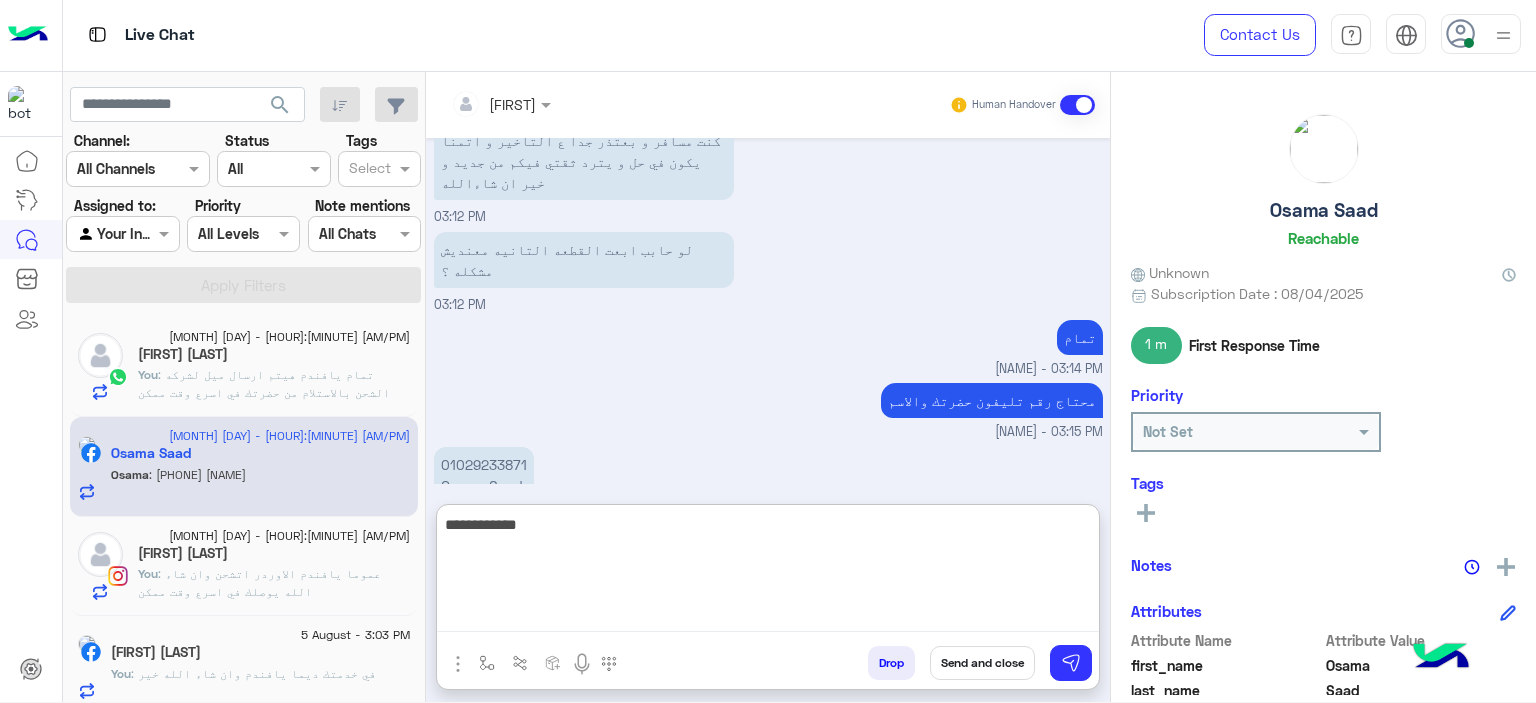 type on "**********" 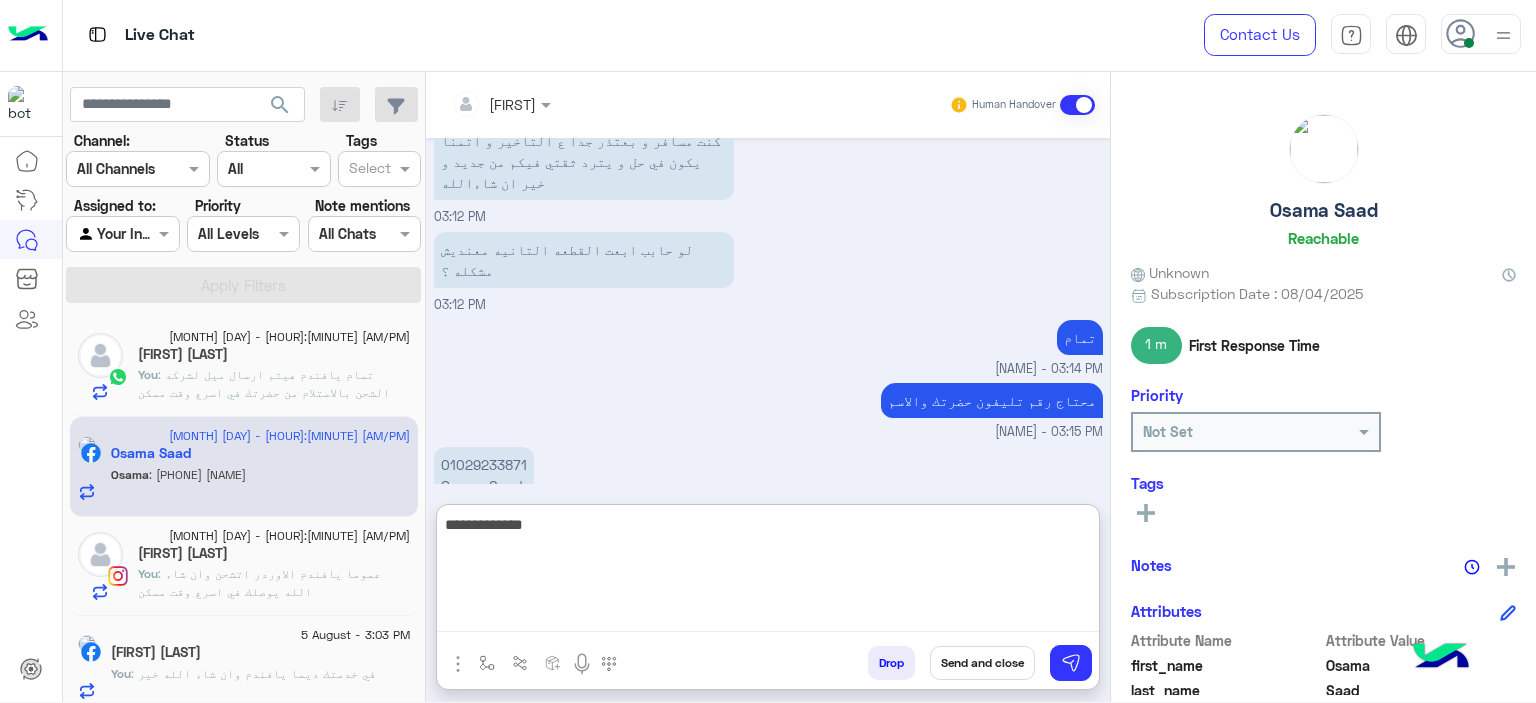 type 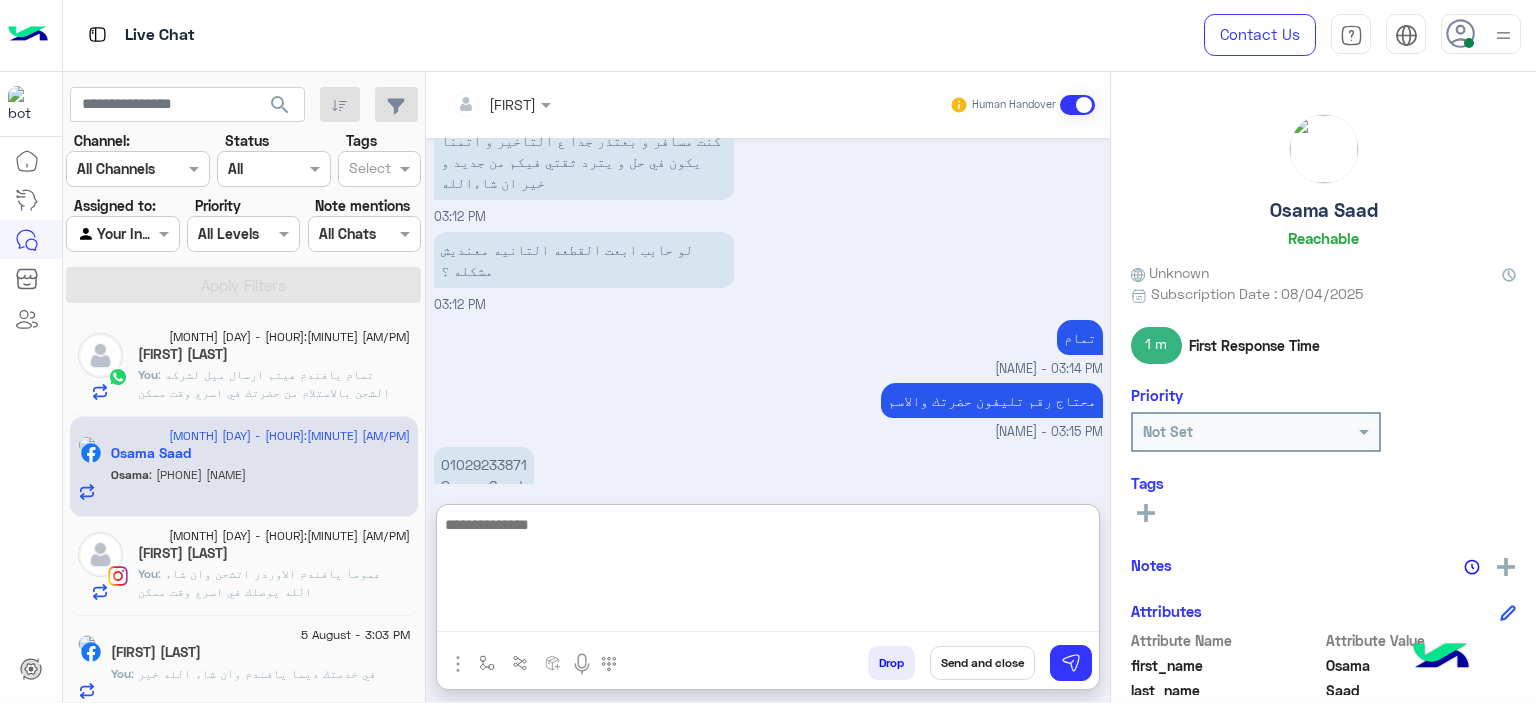 scroll, scrollTop: 1960, scrollLeft: 0, axis: vertical 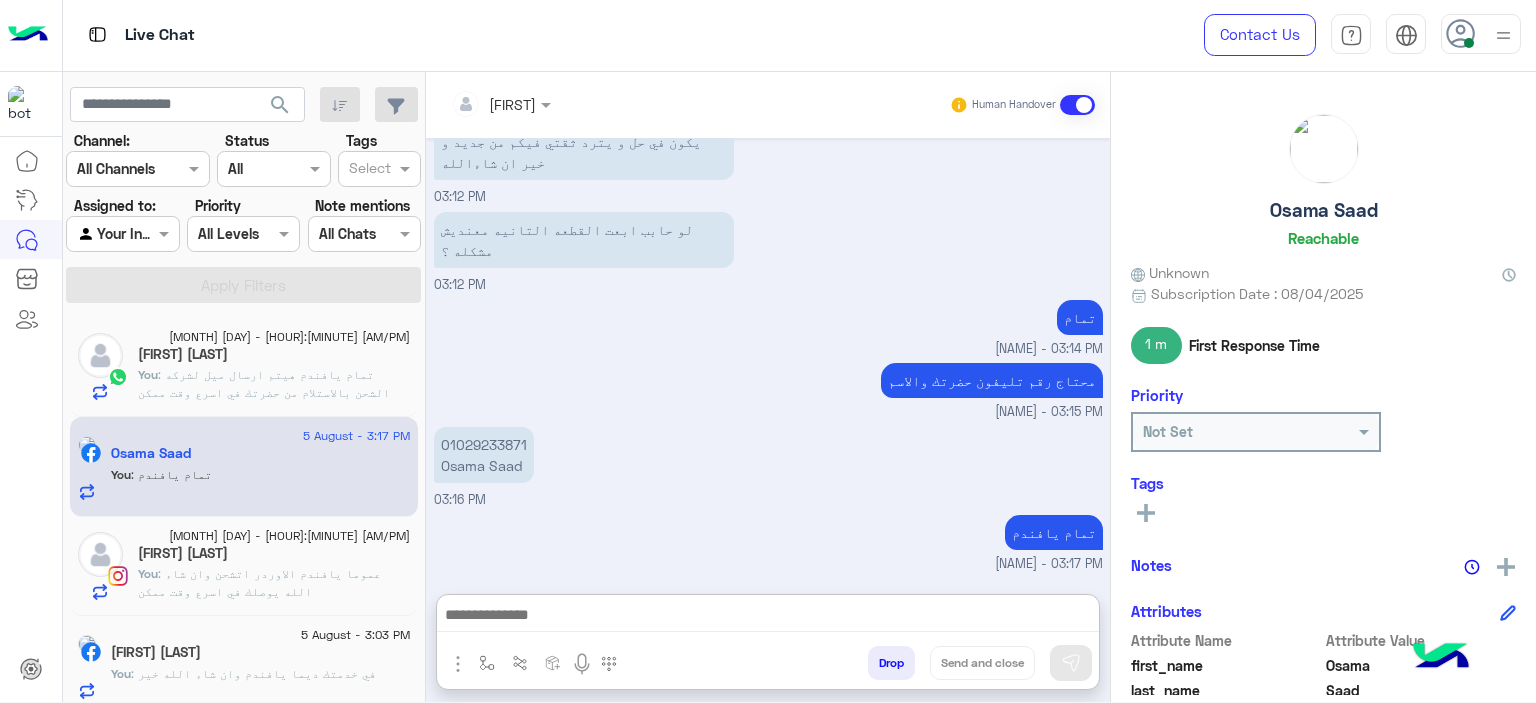 click on ": تمام يافندم هيتم ارسال ميل لشركه الشحن بالاستلام من حضرتك في اسرع وقت ممكن" 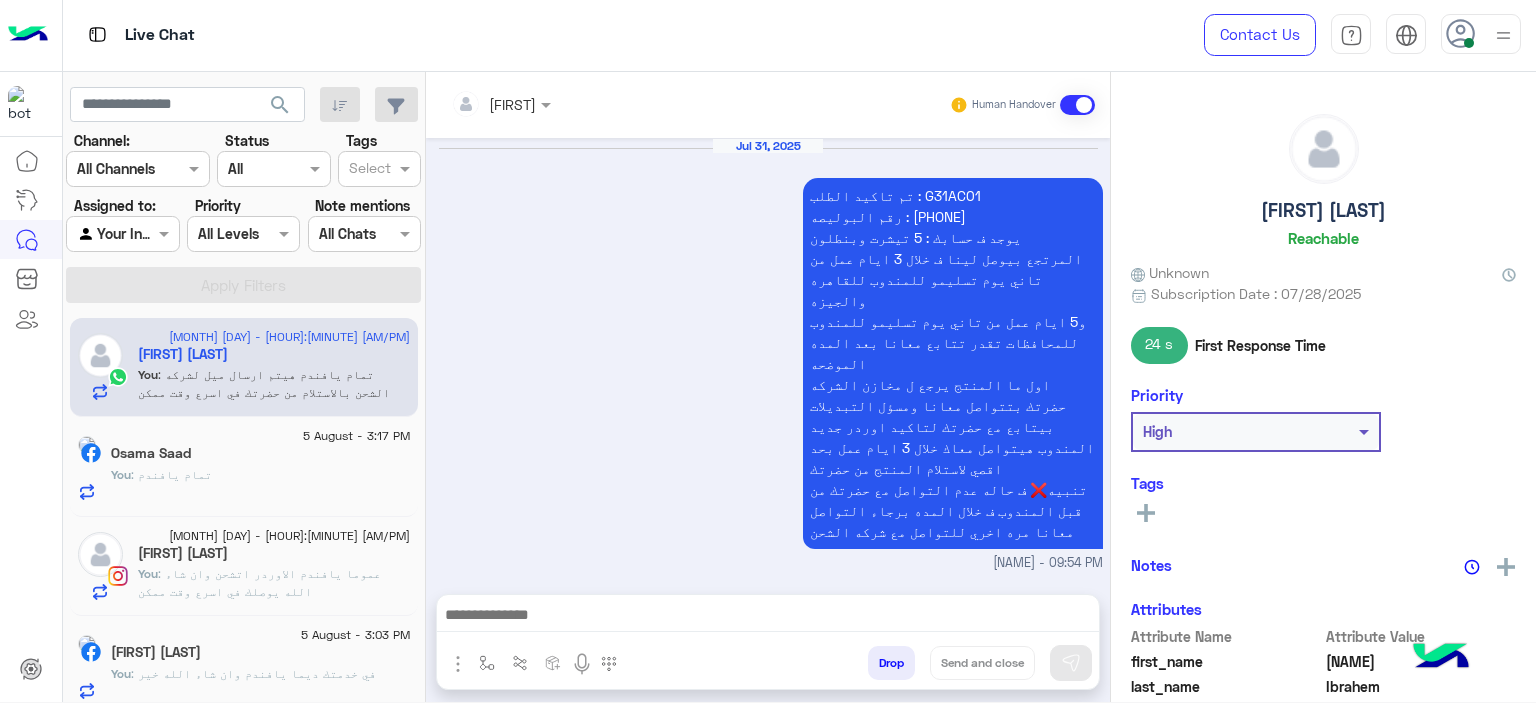 scroll, scrollTop: 1836, scrollLeft: 0, axis: vertical 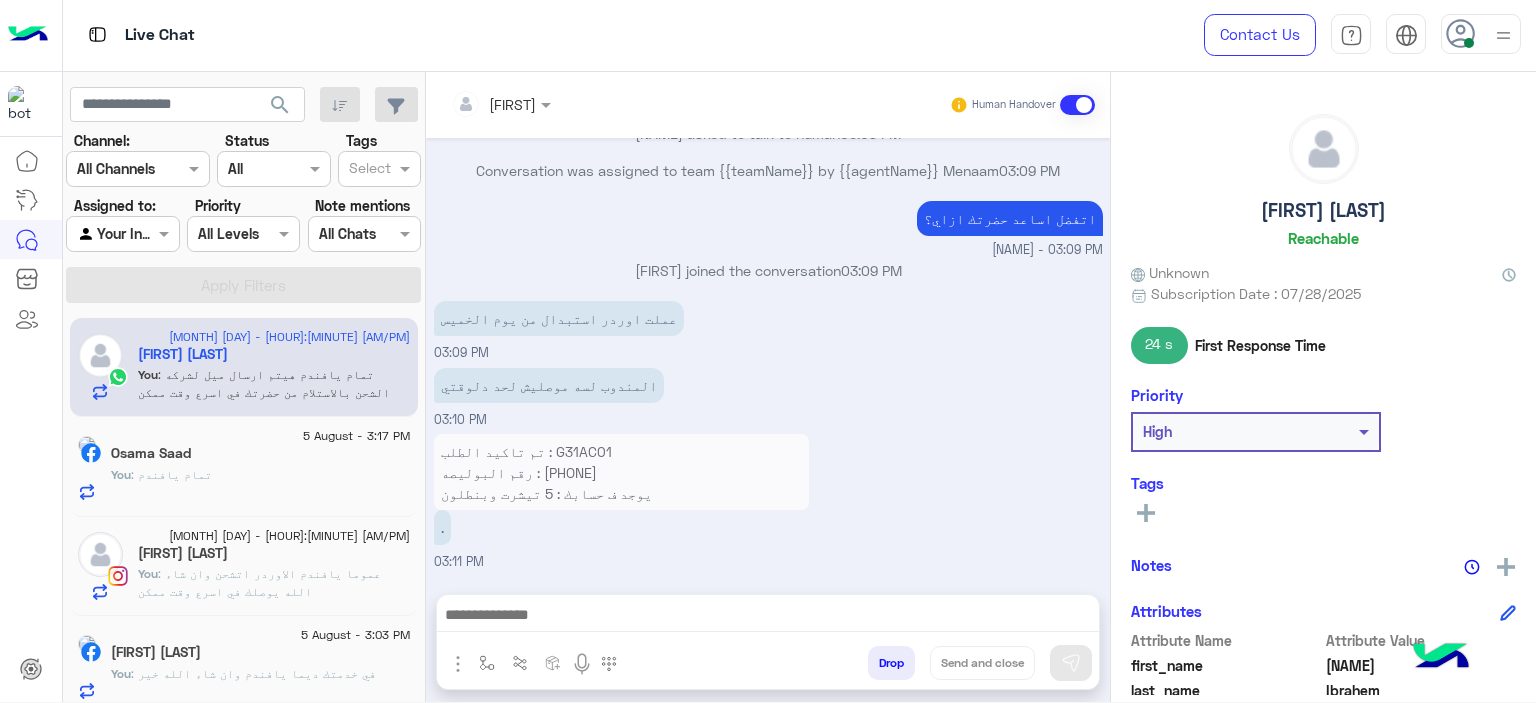 click on "تم تاكيد الطلب :   G31AC01 رقم البوليصه :   51049248913 يوجد ف حسابك :   5 تيشرت وبنطلون  المرتجع بيوصل لينا ف خلال 3 ايام عمل من تاني يوم تسليمو للمندوب للقاهره والجيزه  و5 ايام عمل من تاني يوم تسليمو للمندوب للمحافظات تقدر تتابع معانا بعد المده الموضحه اول ما المنتج يرجع ل مخازن الشركه    حضرتك بتتواصل معانا  ومسؤل التبديلات بيتابع مع حضرتك لتاكيد اوردر جديد  المندوب هيتواصل معاك خلال 3 ايام عمل بحد اقصي لاستلام المنتج من حضرتك  تنبيه❌  ف حاله عدم التواصل مع حضرتك من قبل المندوب ف خلال المده برجاء التواصل معانا مره اخري للتواصل مع شركه الشحن" at bounding box center [621, 598] 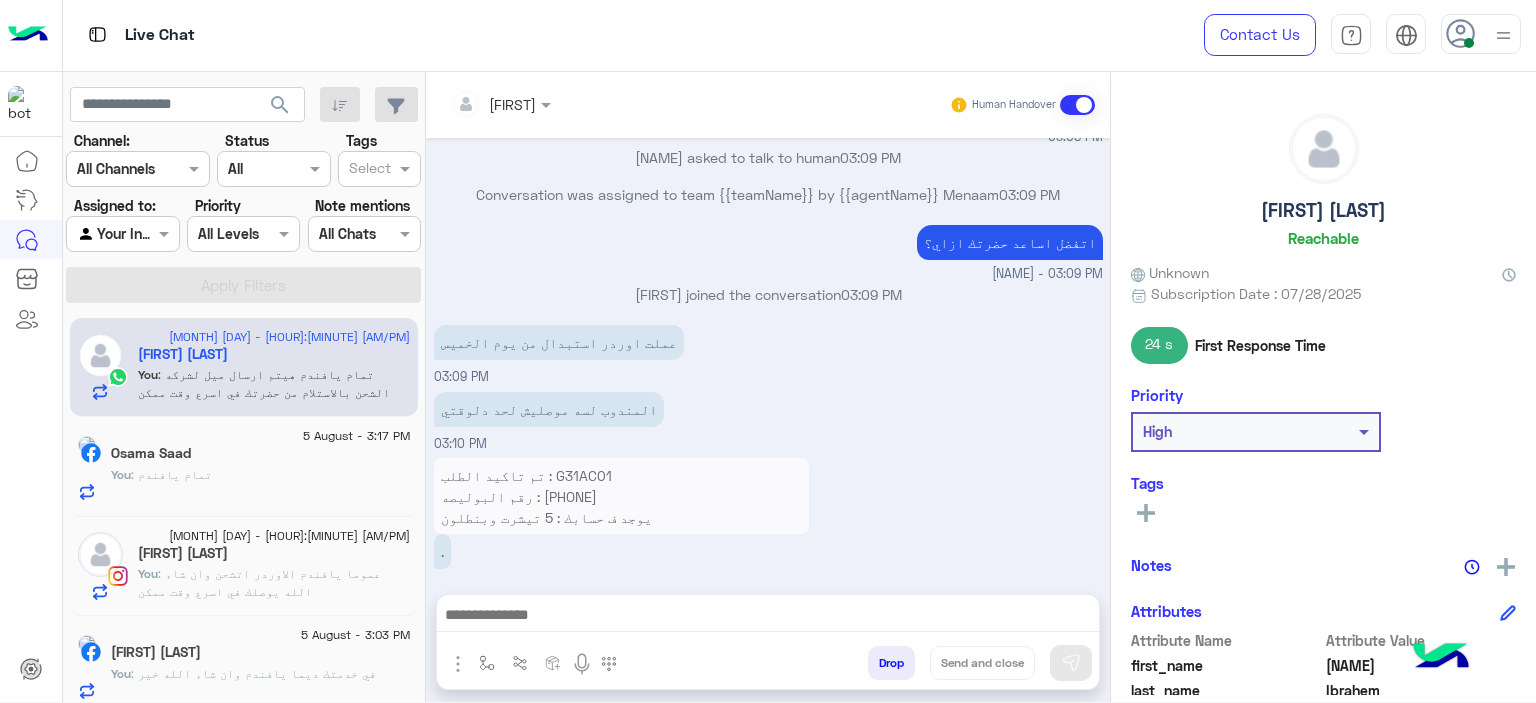 scroll, scrollTop: 1841, scrollLeft: 0, axis: vertical 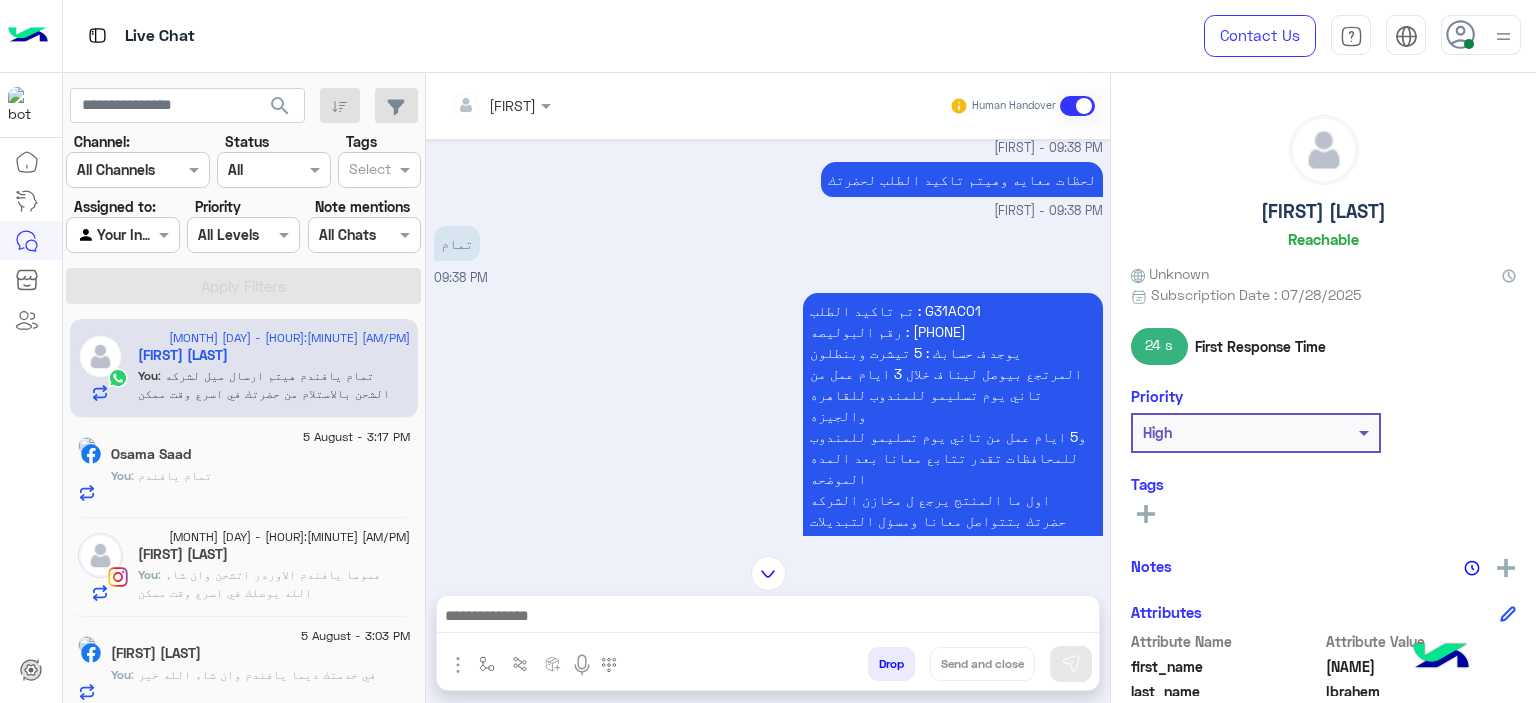 click on "تم تاكيد الطلب :   G31AC01 رقم البوليصه :   51049248913 يوجد ف حسابك :   5 تيشرت وبنطلون  المرتجع بيوصل لينا ف خلال 3 ايام عمل من تاني يوم تسليمو للمندوب للقاهره والجيزه  و5 ايام عمل من تاني يوم تسليمو للمندوب للمحافظات تقدر تتابع معانا بعد المده الموضحه اول ما المنتج يرجع ل مخازن الشركه    حضرتك بتتواصل معانا  ومسؤل التبديلات بيتابع مع حضرتك لتاكيد اوردر جديد  المندوب هيتواصل معاك خلال 3 ايام عمل بحد اقصي لاستلام المنتج من حضرتك  تنبيه❌  ف حاله عدم التواصل مع حضرتك من قبل المندوب ف خلال المده برجاء التواصل معانا مره اخري للتواصل مع شركه الشحن" at bounding box center (953, 478) 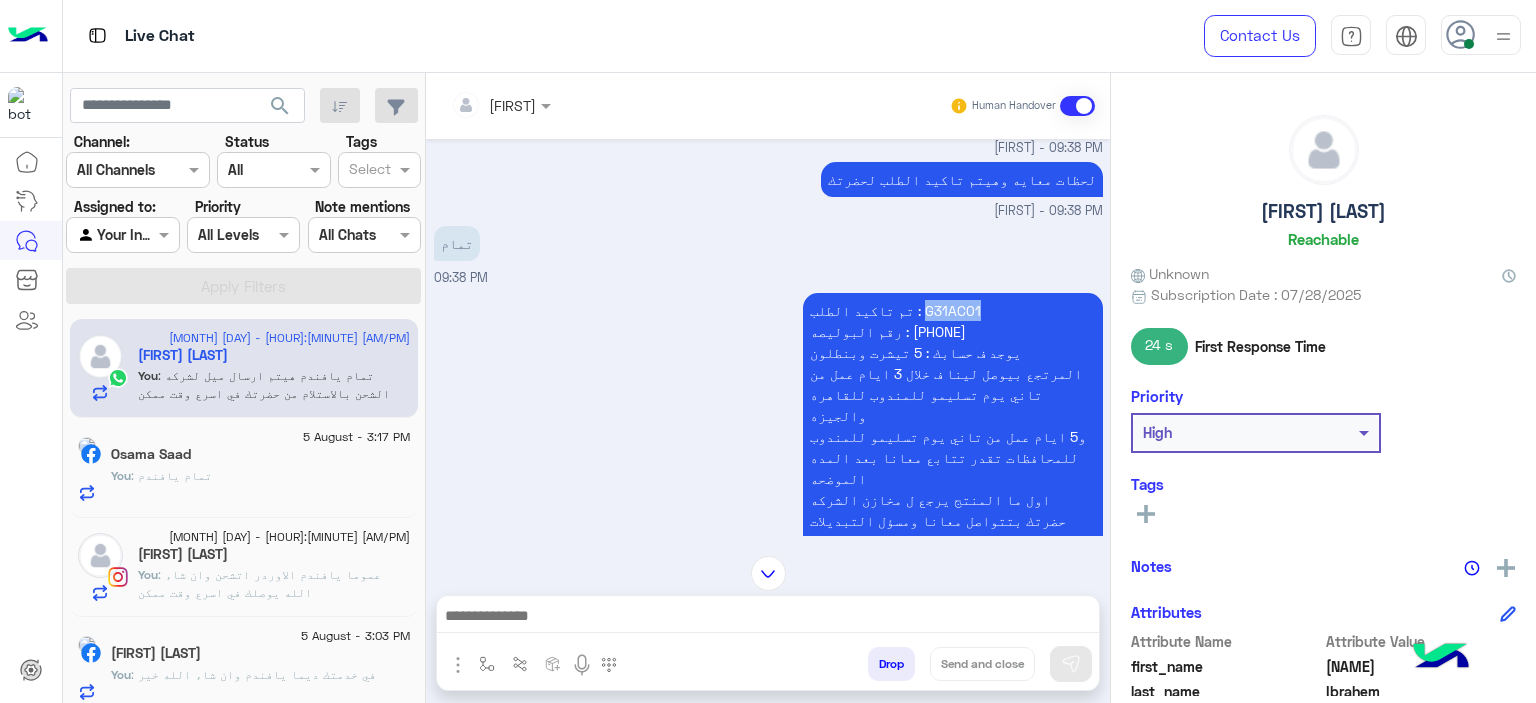 click on "تم تاكيد الطلب :   G31AC01 رقم البوليصه :   51049248913 يوجد ف حسابك :   5 تيشرت وبنطلون  المرتجع بيوصل لينا ف خلال 3 ايام عمل من تاني يوم تسليمو للمندوب للقاهره والجيزه  و5 ايام عمل من تاني يوم تسليمو للمندوب للمحافظات تقدر تتابع معانا بعد المده الموضحه اول ما المنتج يرجع ل مخازن الشركه    حضرتك بتتواصل معانا  ومسؤل التبديلات بيتابع مع حضرتك لتاكيد اوردر جديد  المندوب هيتواصل معاك خلال 3 ايام عمل بحد اقصي لاستلام المنتج من حضرتك  تنبيه❌  ف حاله عدم التواصل مع حضرتك من قبل المندوب ف خلال المده برجاء التواصل معانا مره اخري للتواصل مع شركه الشحن" at bounding box center [953, 478] 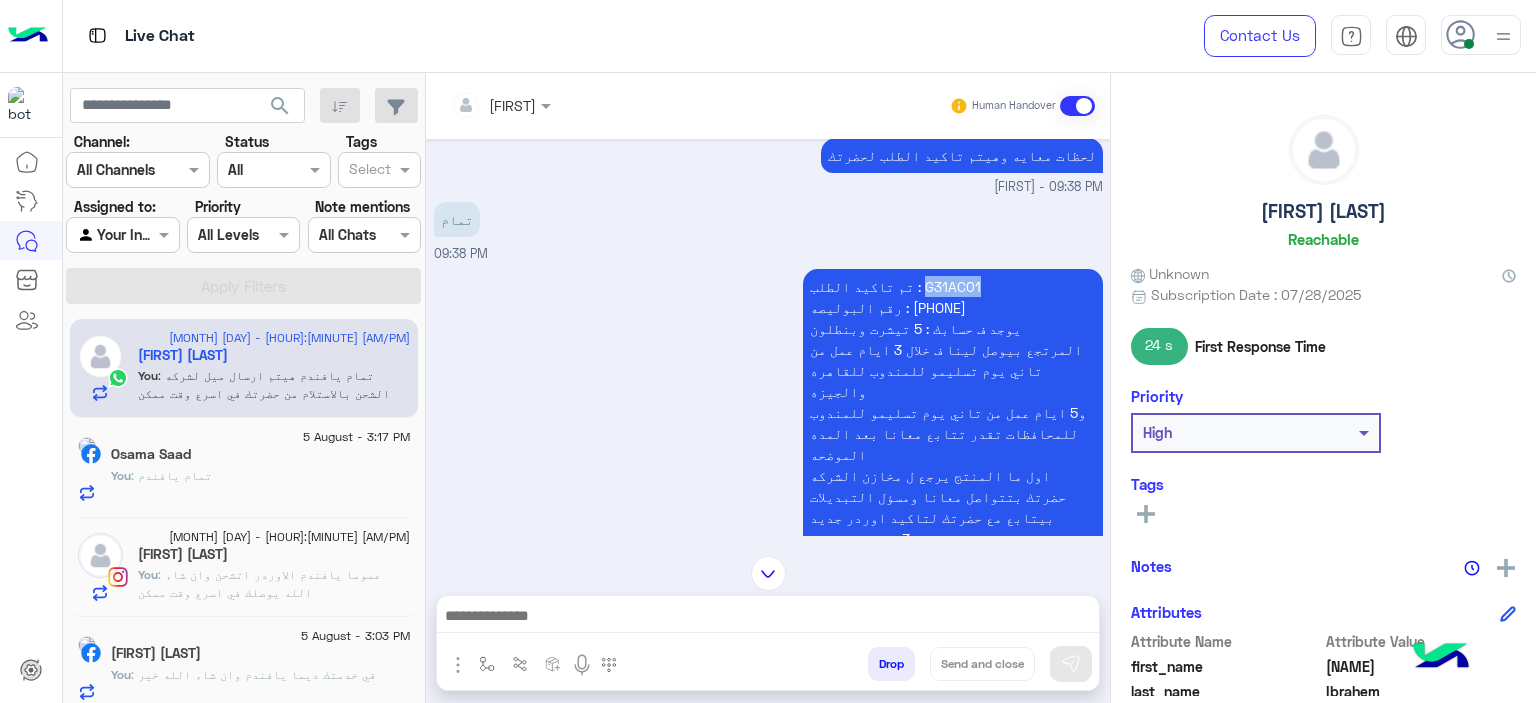 scroll, scrollTop: 2124, scrollLeft: 0, axis: vertical 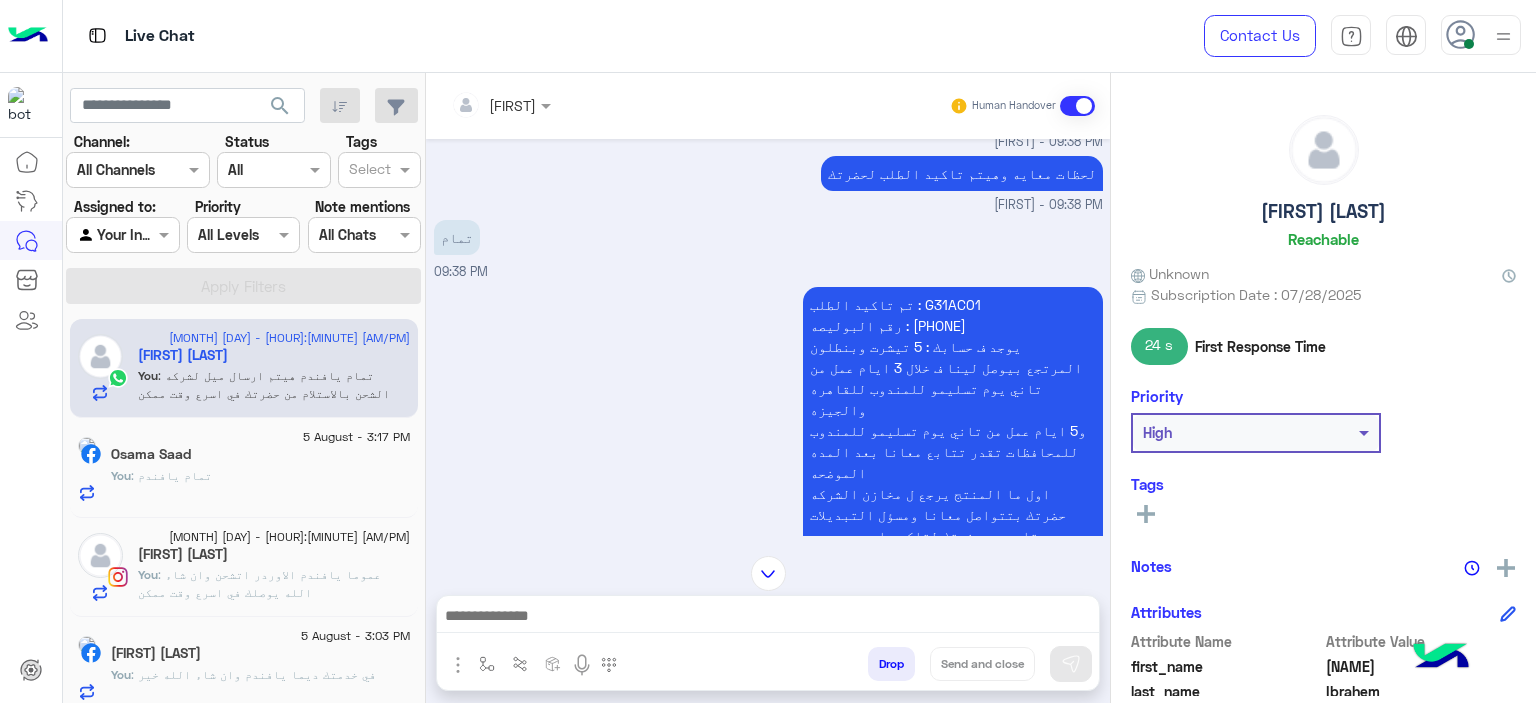 click on "تم تاكيد الطلب :   G31AC01 رقم البوليصه :   51049248913 يوجد ف حسابك :   5 تيشرت وبنطلون  المرتجع بيوصل لينا ف خلال 3 ايام عمل من تاني يوم تسليمو للمندوب للقاهره والجيزه  و5 ايام عمل من تاني يوم تسليمو للمندوب للمحافظات تقدر تتابع معانا بعد المده الموضحه اول ما المنتج يرجع ل مخازن الشركه    حضرتك بتتواصل معانا  ومسؤل التبديلات بيتابع مع حضرتك لتاكيد اوردر جديد  المندوب هيتواصل معاك خلال 3 ايام عمل بحد اقصي لاستلام المنتج من حضرتك  تنبيه❌  ف حاله عدم التواصل مع حضرتك من قبل المندوب ف خلال المده برجاء التواصل معانا مره اخري للتواصل مع شركه الشحن" at bounding box center (953, 472) 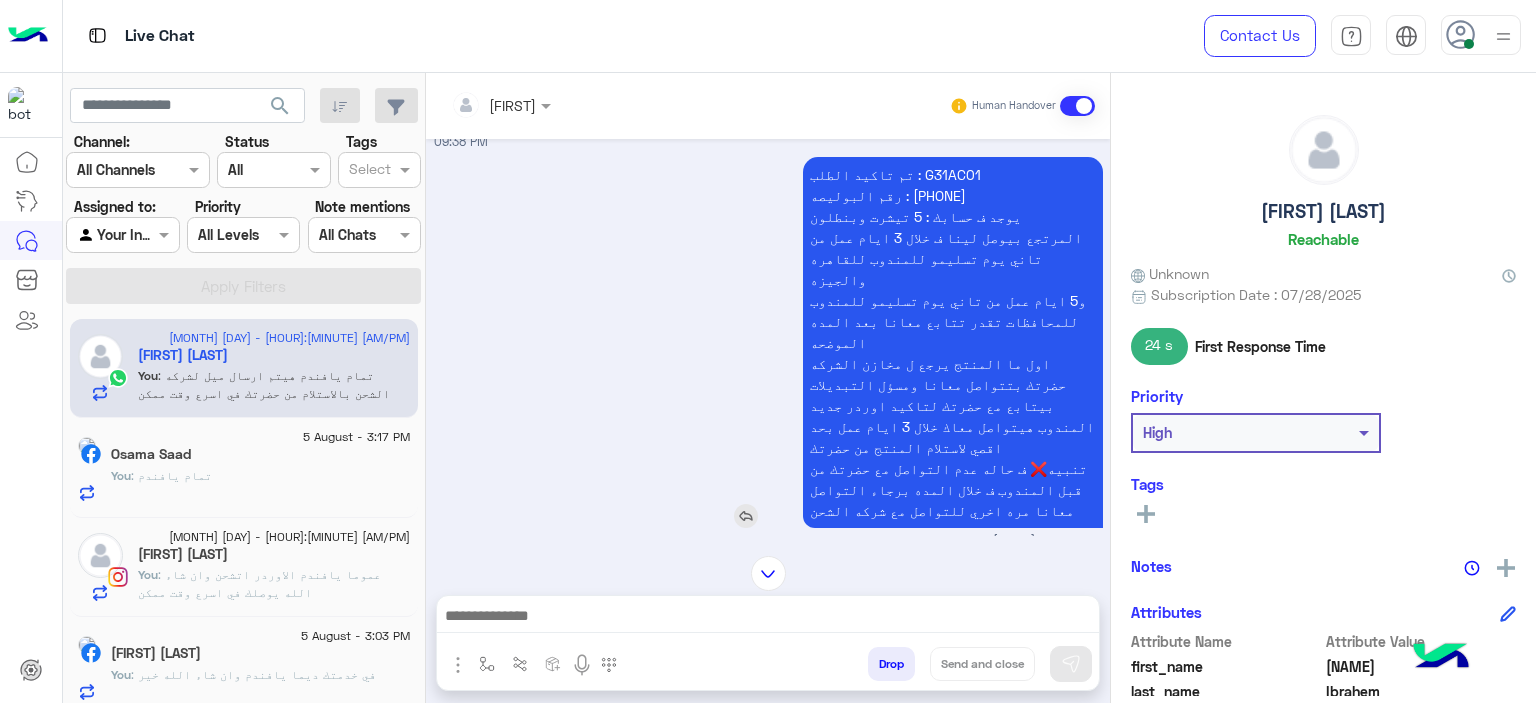 scroll, scrollTop: 2324, scrollLeft: 0, axis: vertical 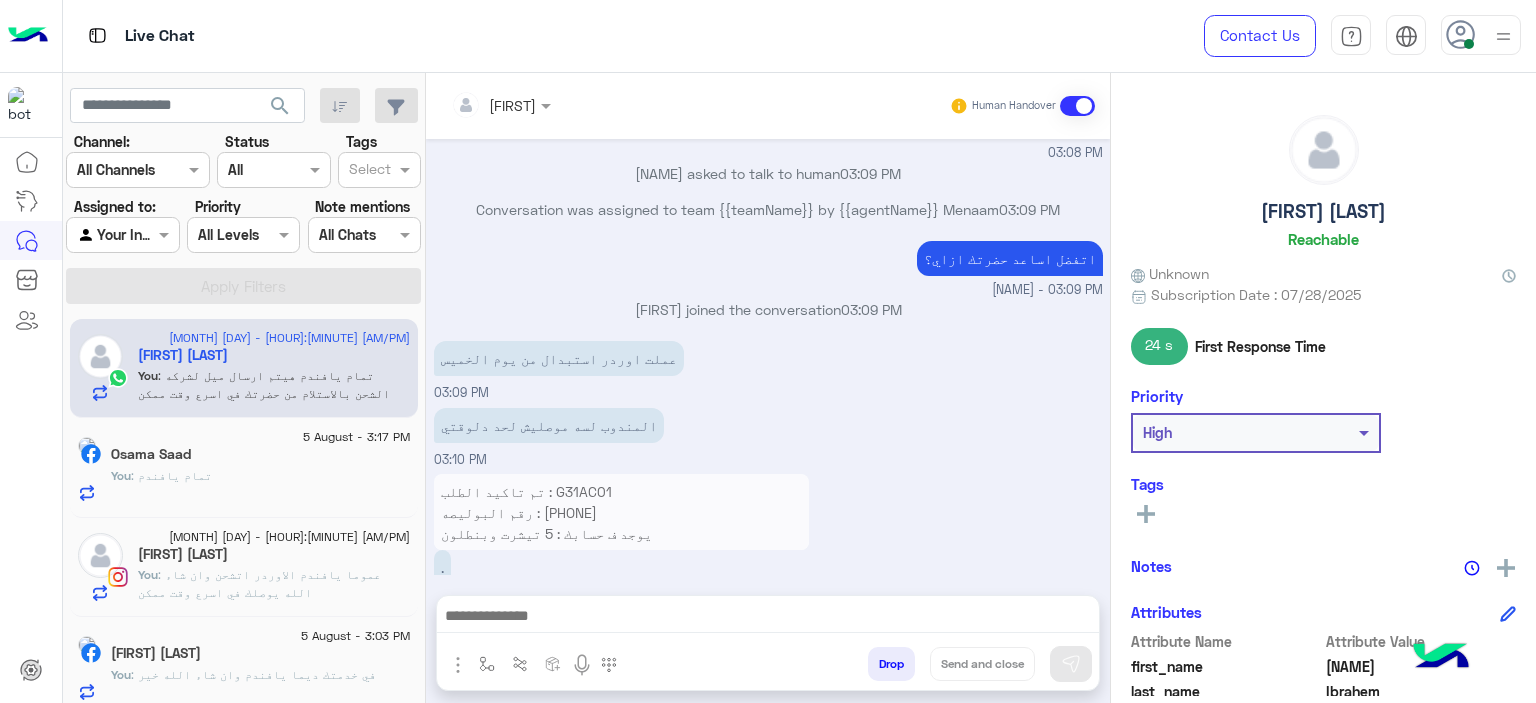 click on "You  : تمام يافندم" 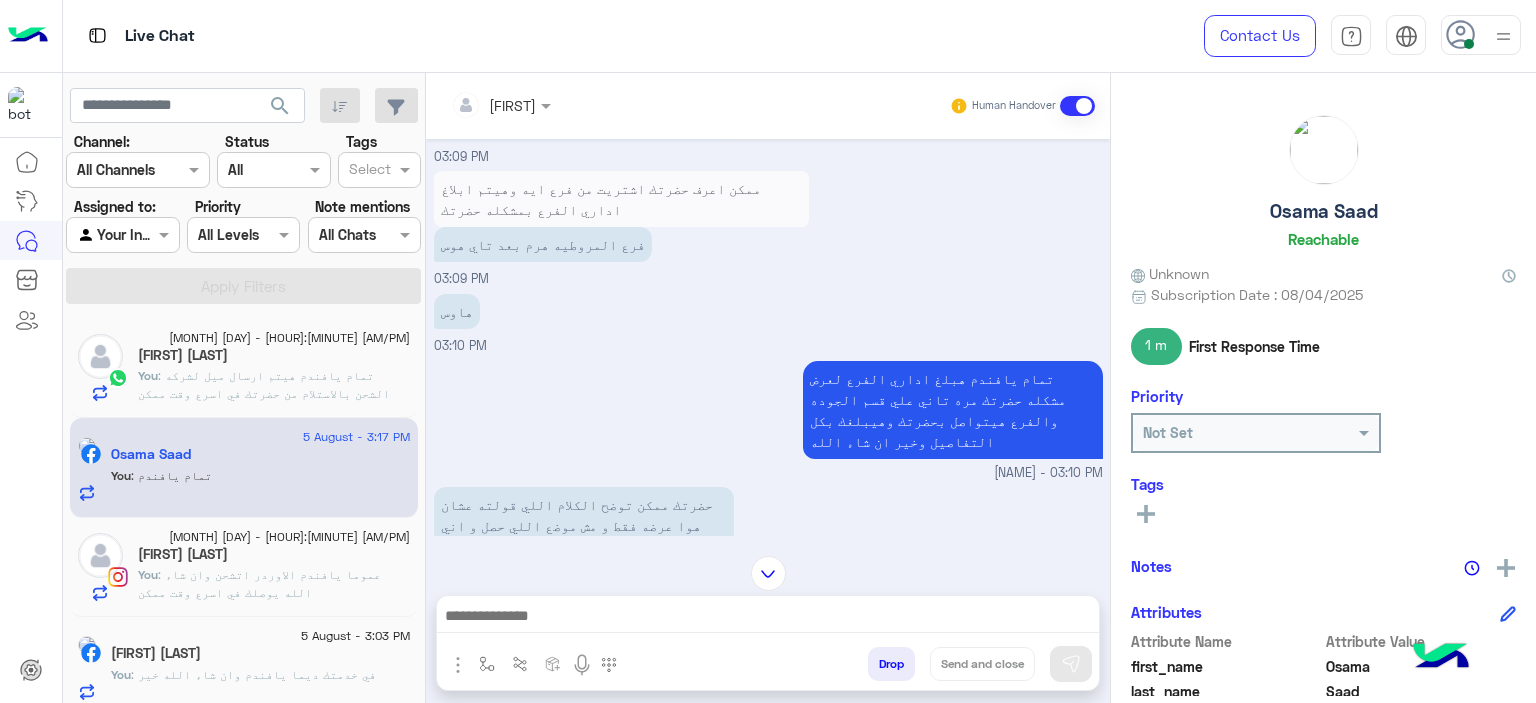 scroll, scrollTop: 1302, scrollLeft: 0, axis: vertical 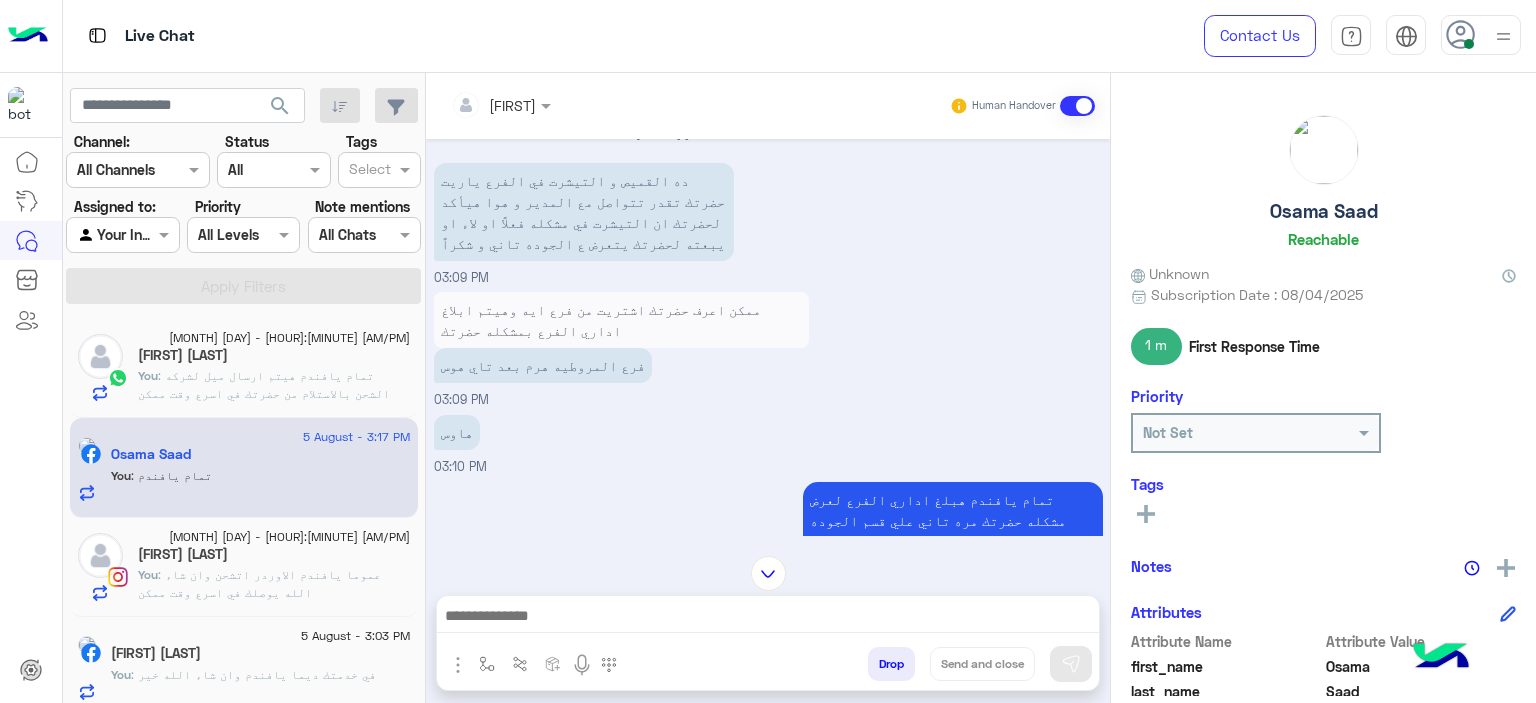 click on "Osama Saad" 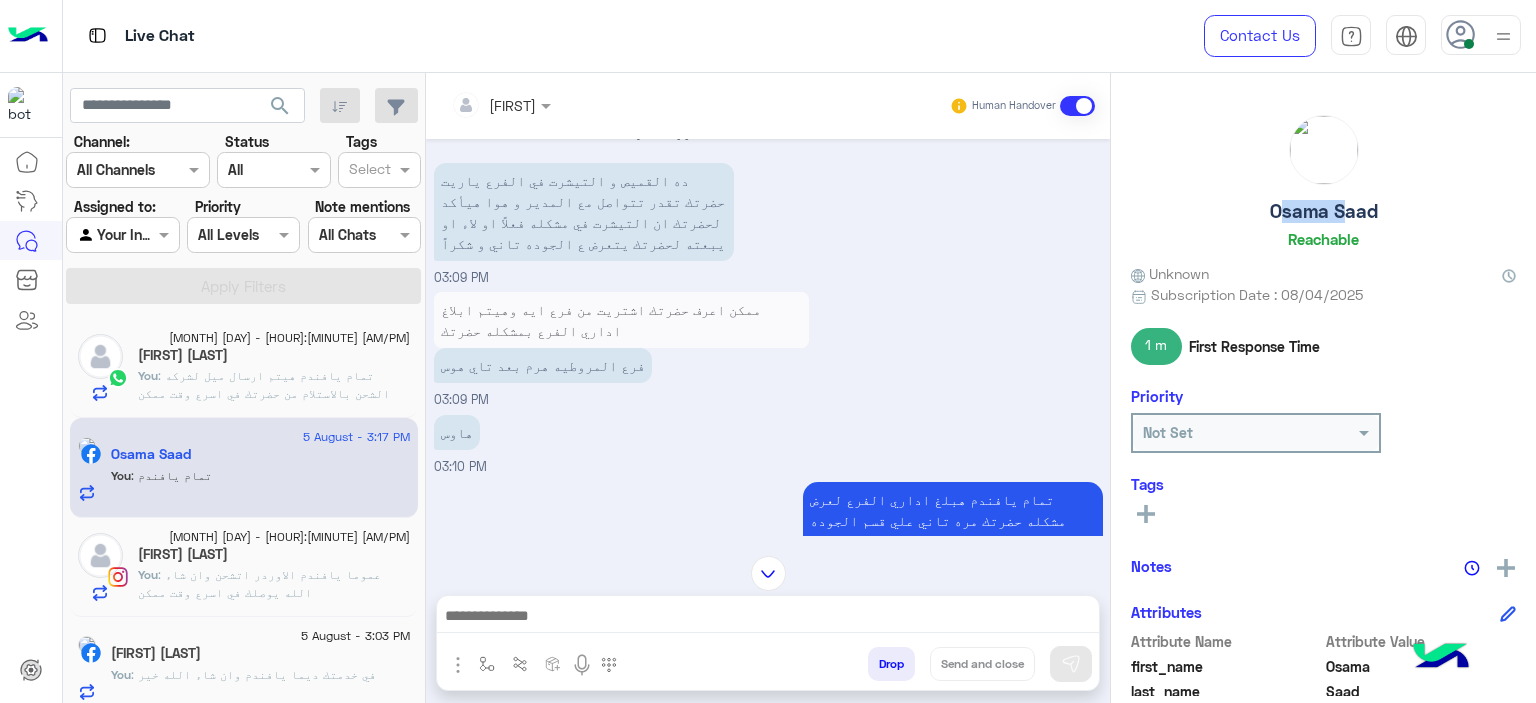 click on "Osama Saad" 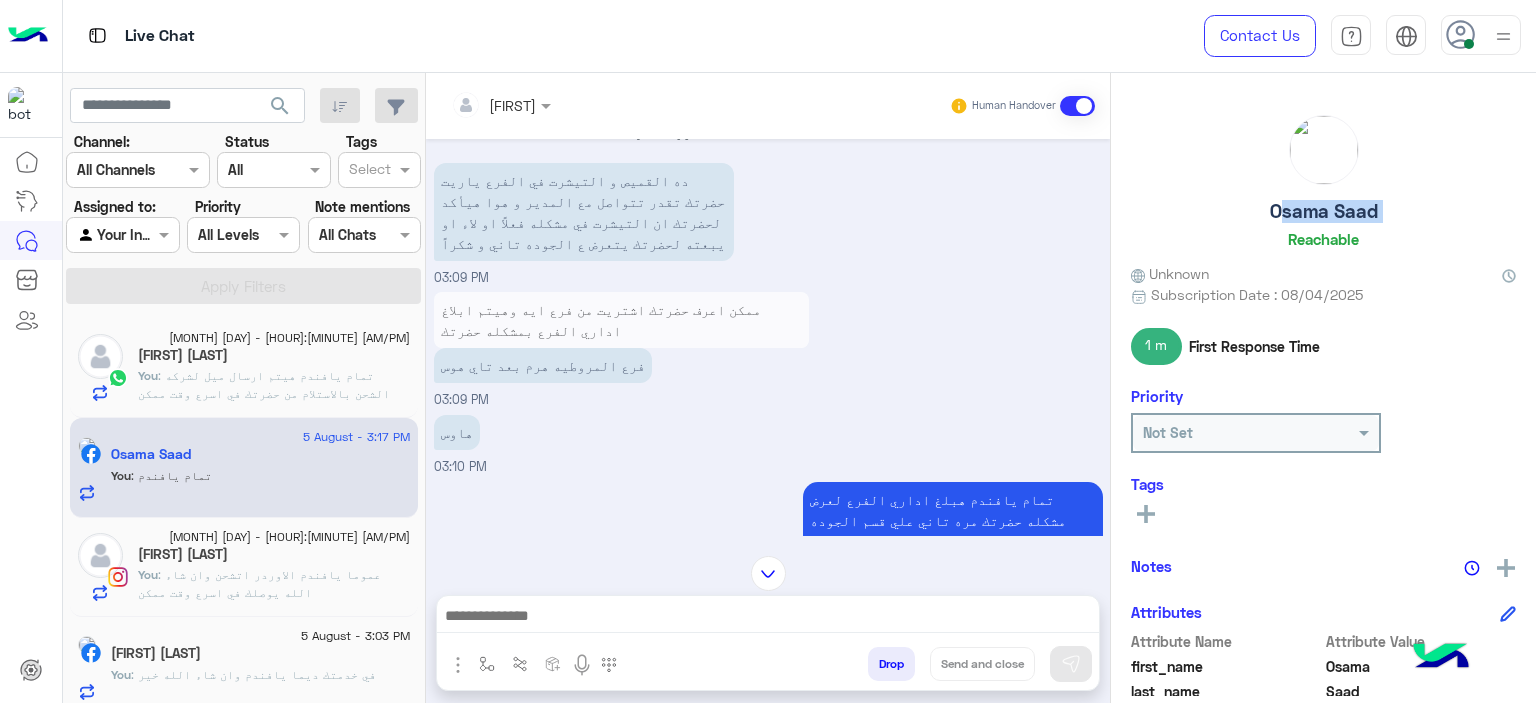 click on "Osama Saad" 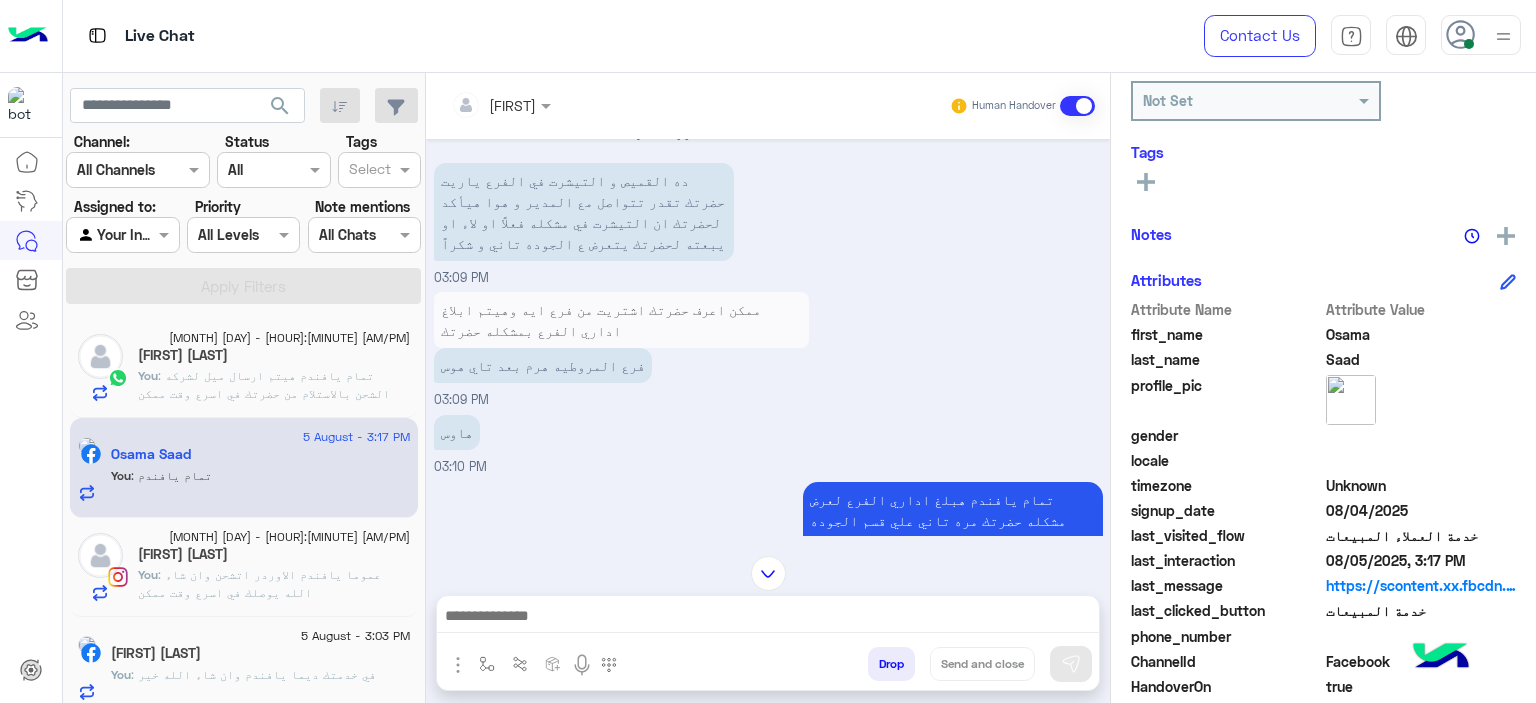 scroll, scrollTop: 456, scrollLeft: 0, axis: vertical 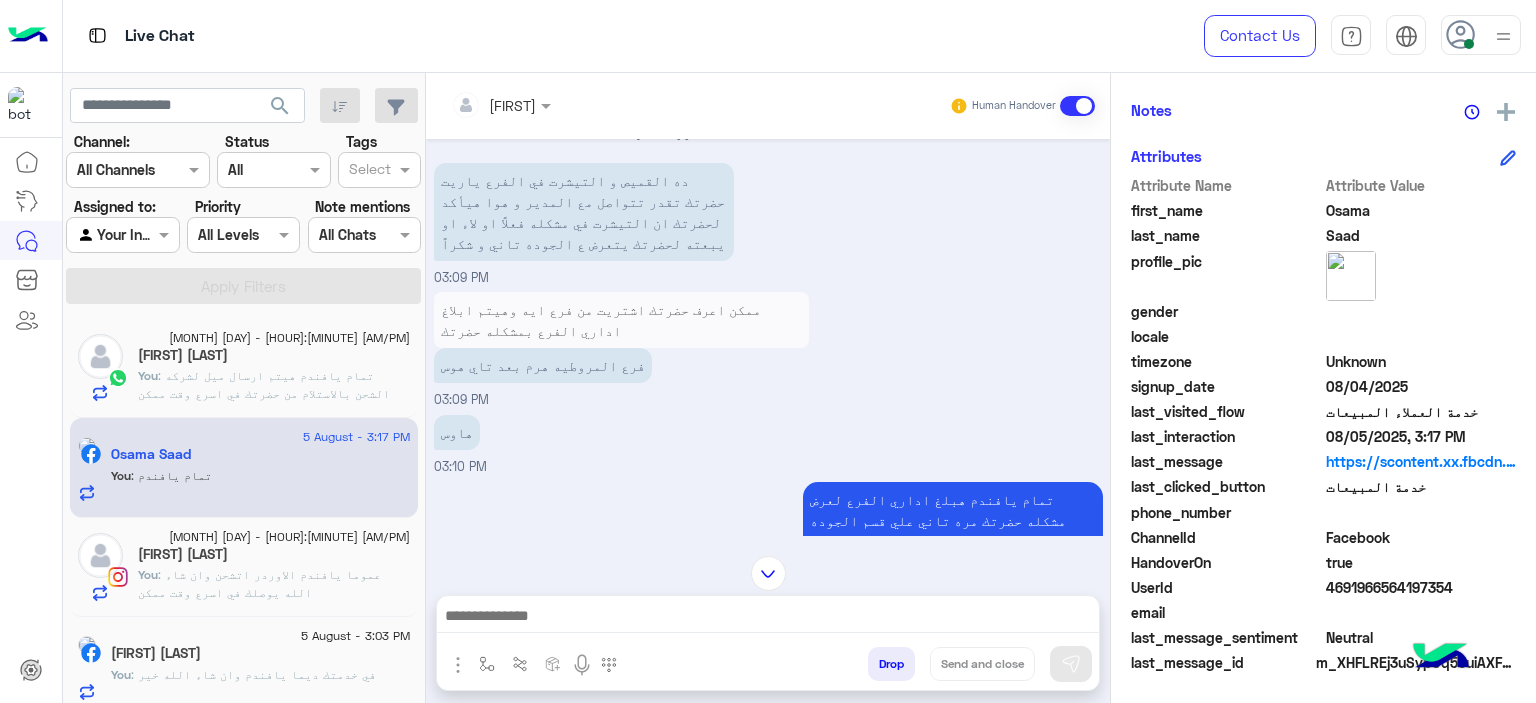 click on "4691966564197354" 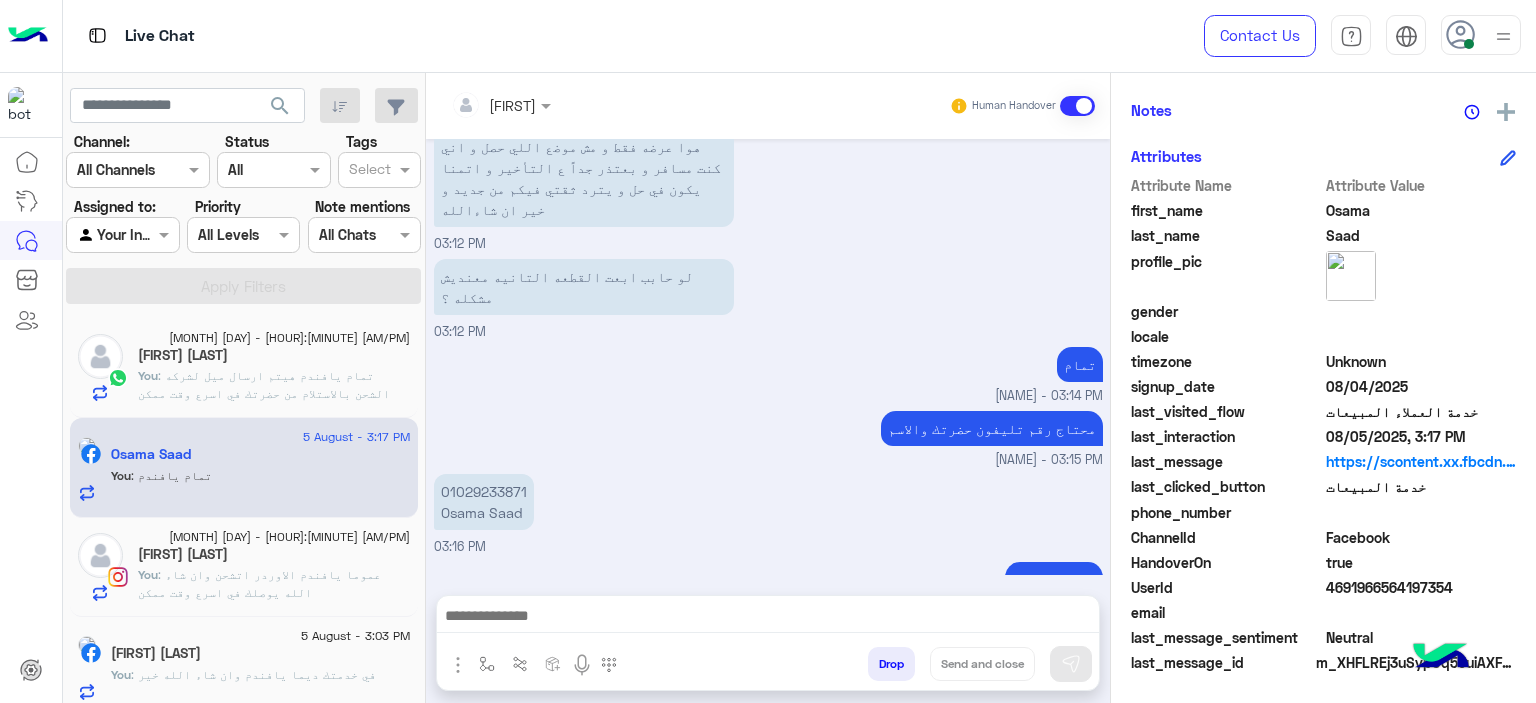 click on "01029233871 [NAME]" at bounding box center (484, 502) 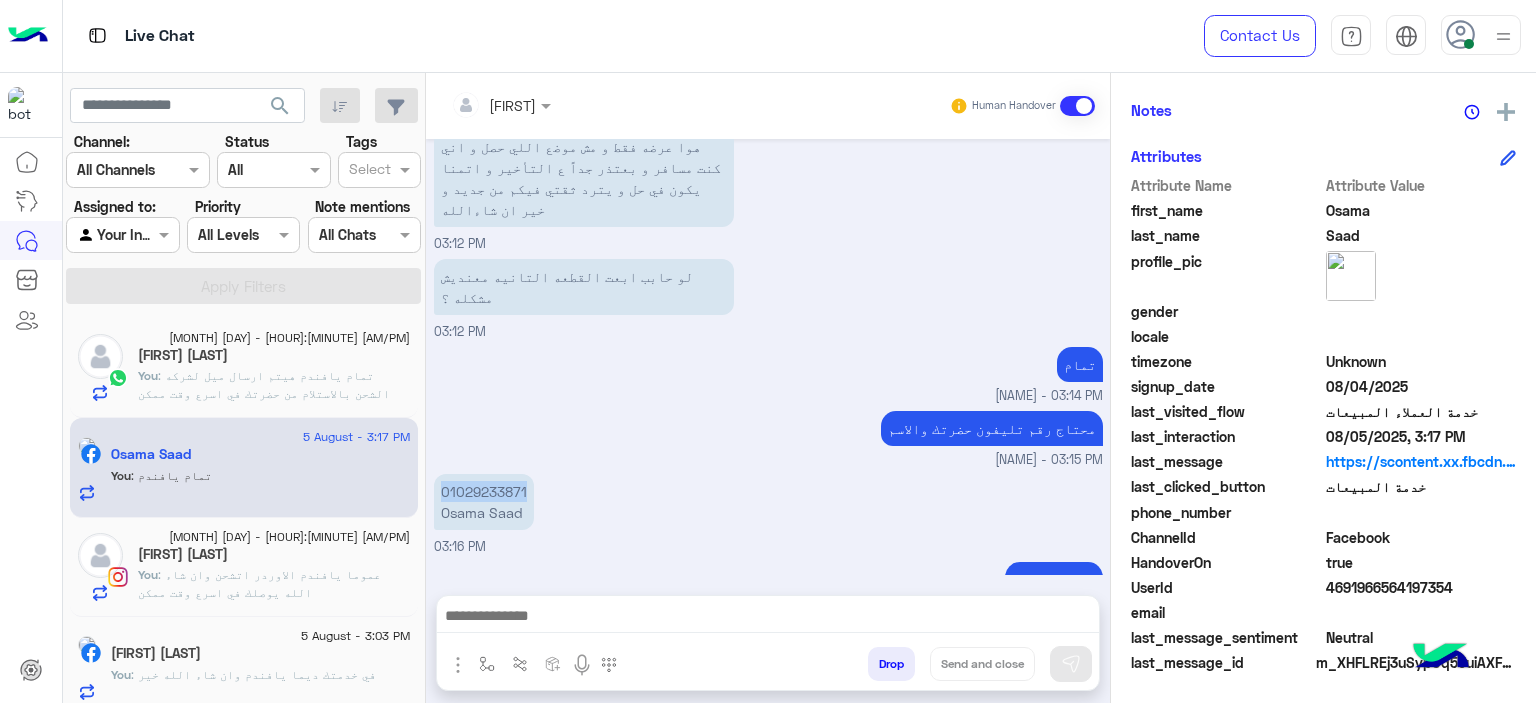 click on "01029233871 [NAME]" at bounding box center (484, 502) 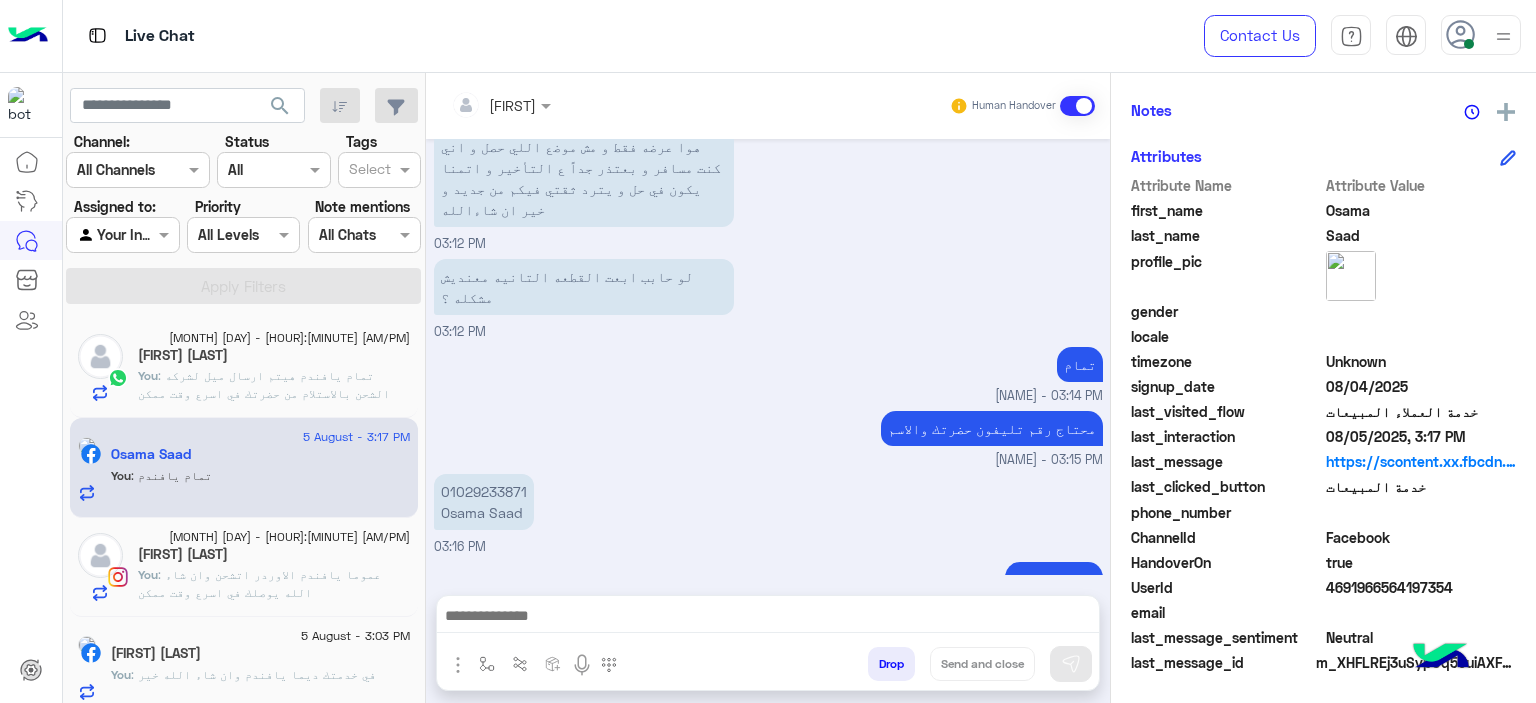 click on "[FIRST] [LAST]" 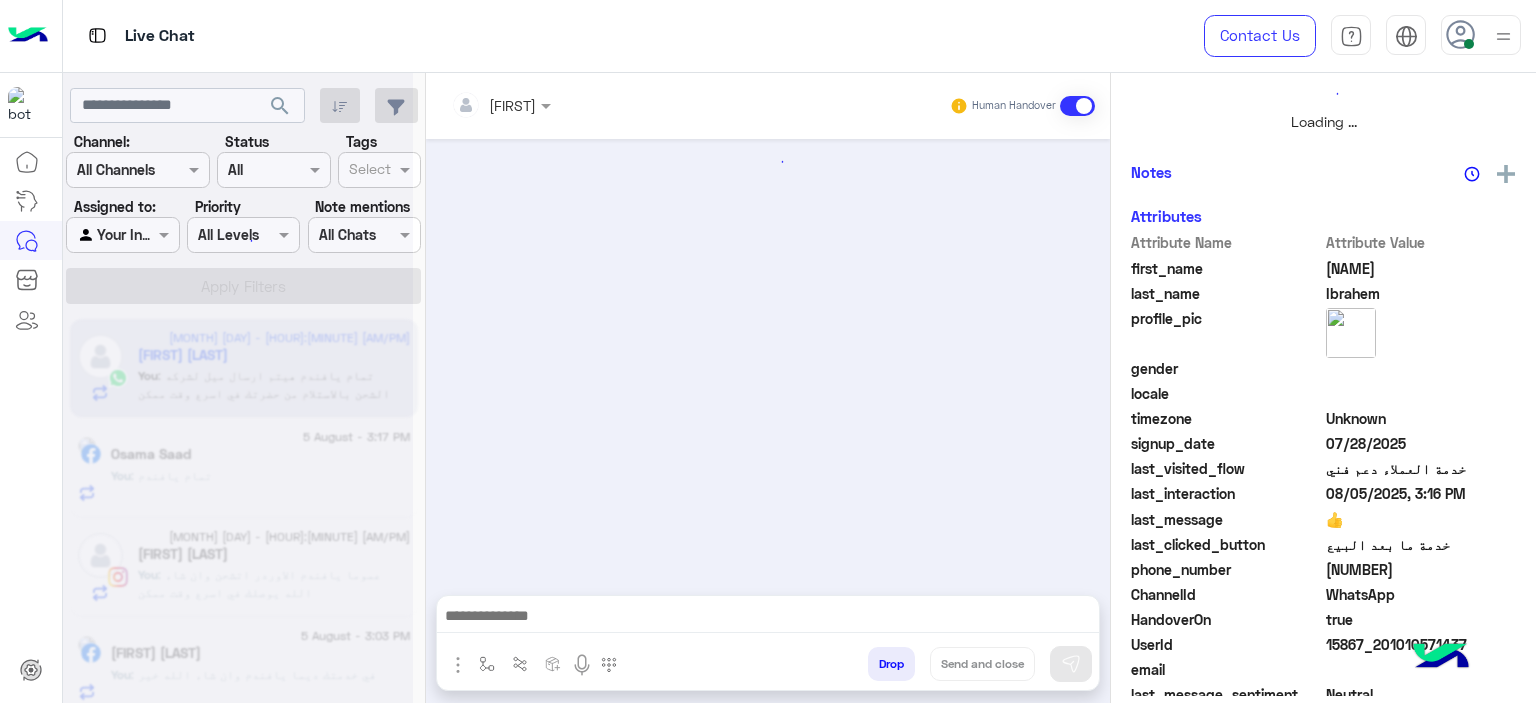 scroll, scrollTop: 514, scrollLeft: 0, axis: vertical 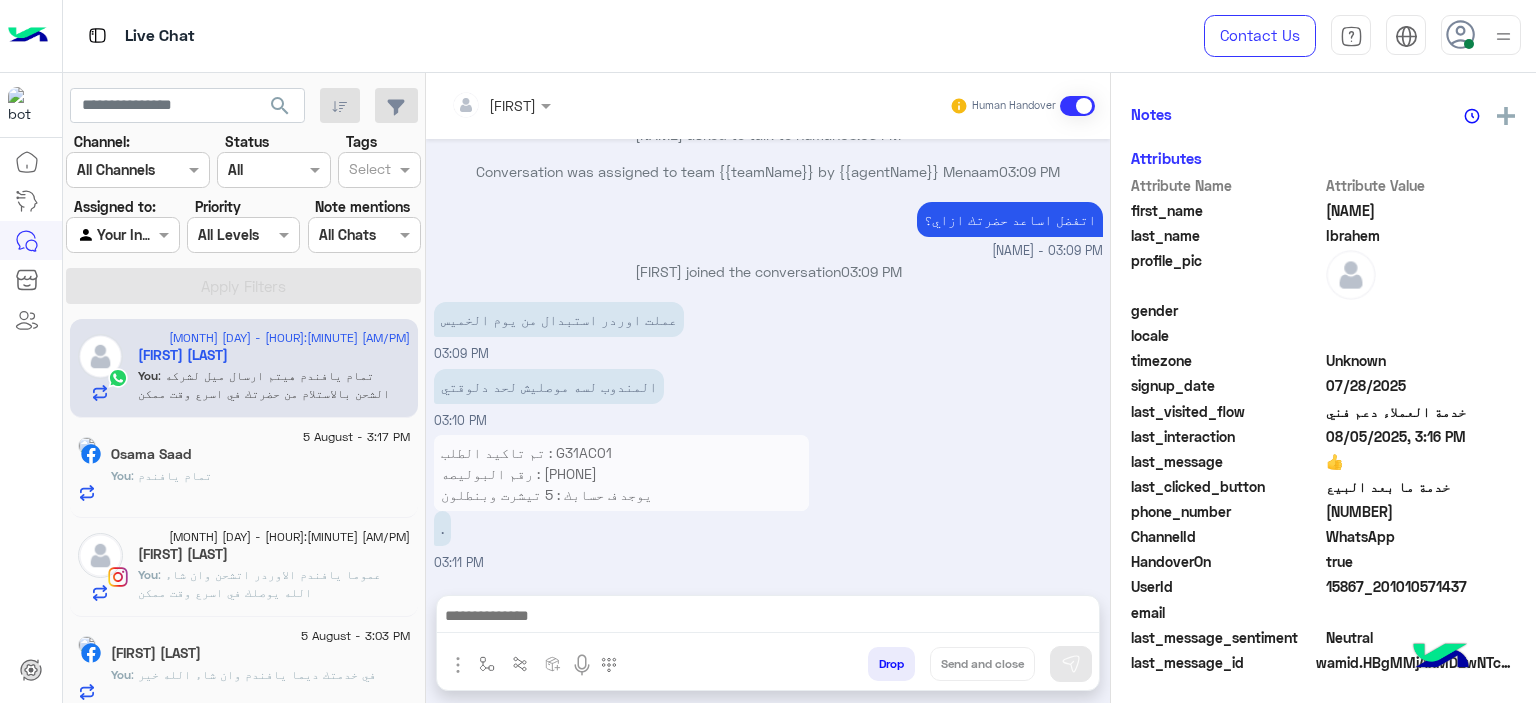 click on "[FIRST] [LAST]" 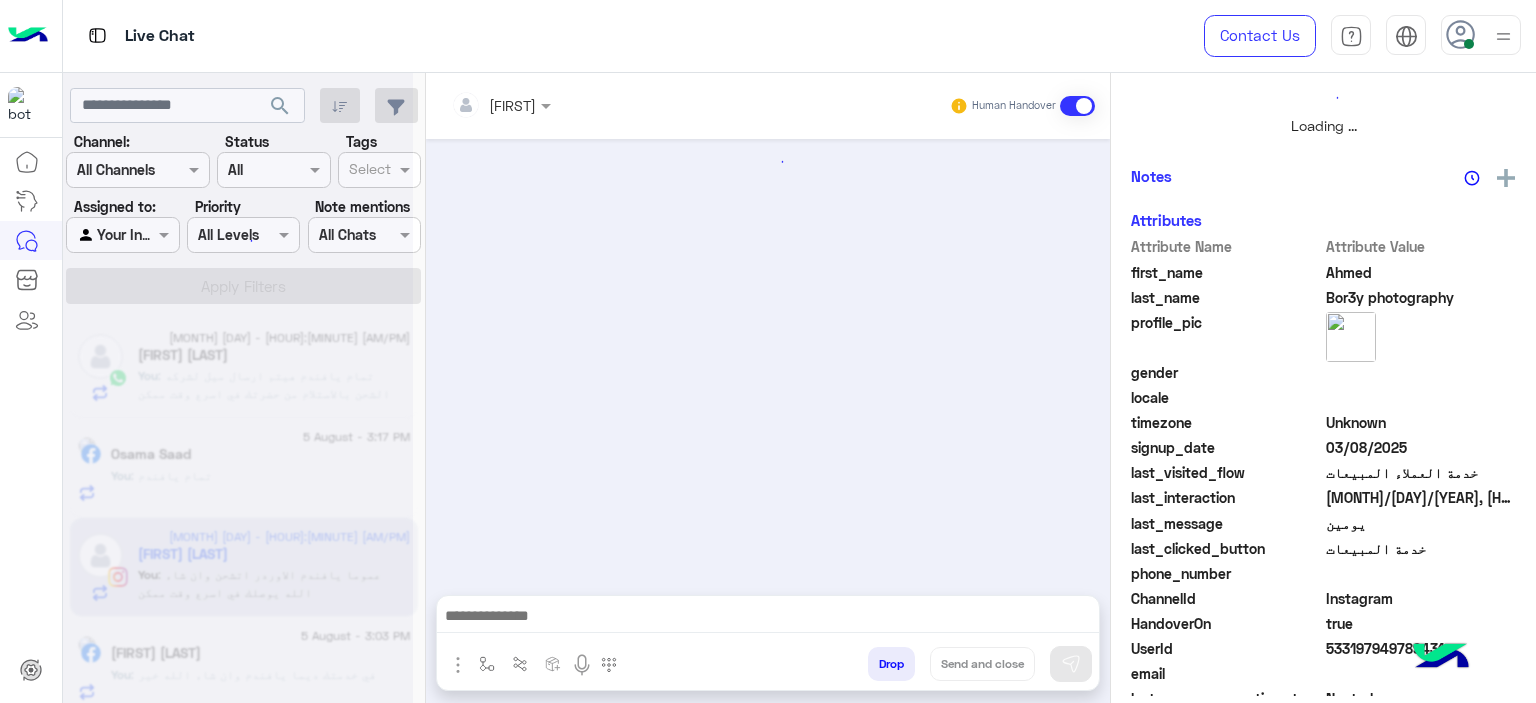 scroll, scrollTop: 514, scrollLeft: 0, axis: vertical 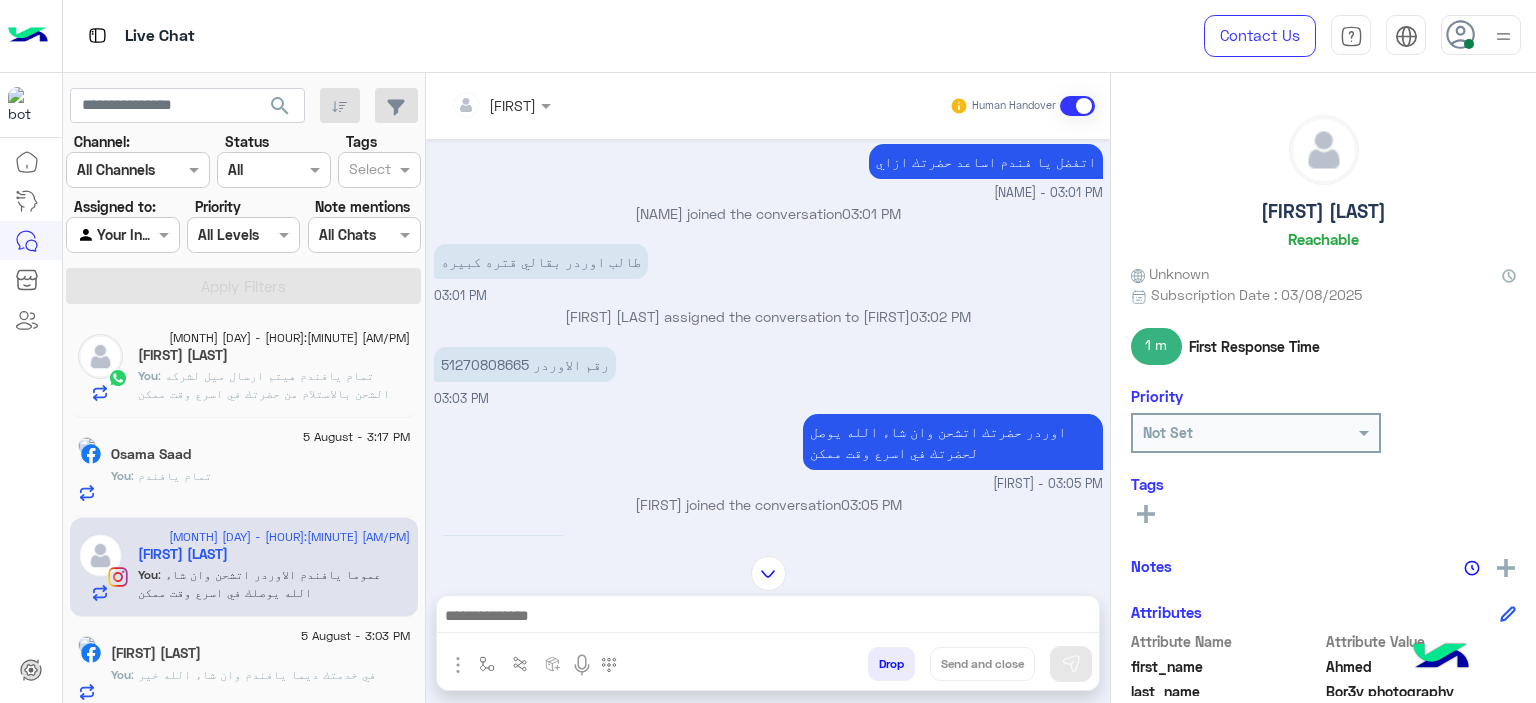 click on "51270808665 رقم الاوردر" at bounding box center [525, 364] 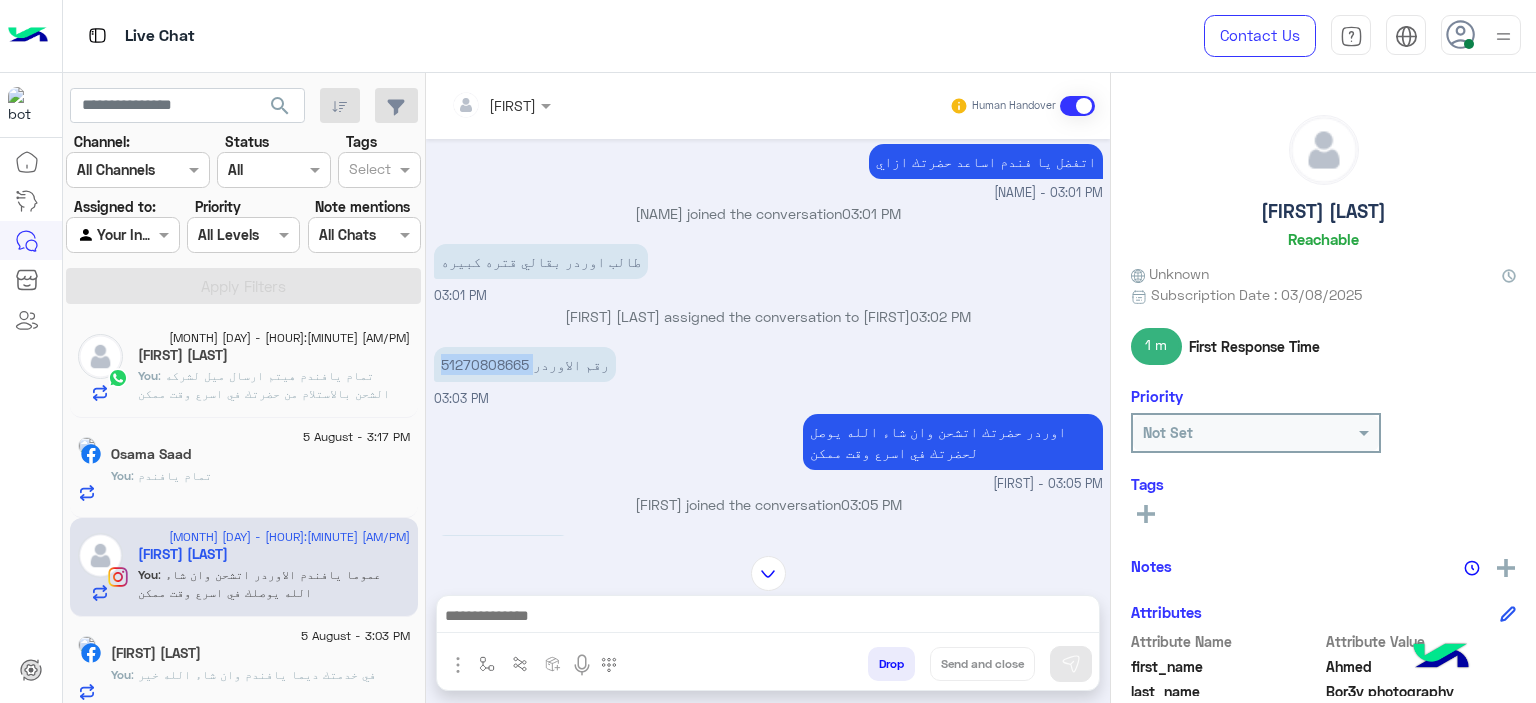 click on "51270808665 رقم الاوردر" at bounding box center [525, 364] 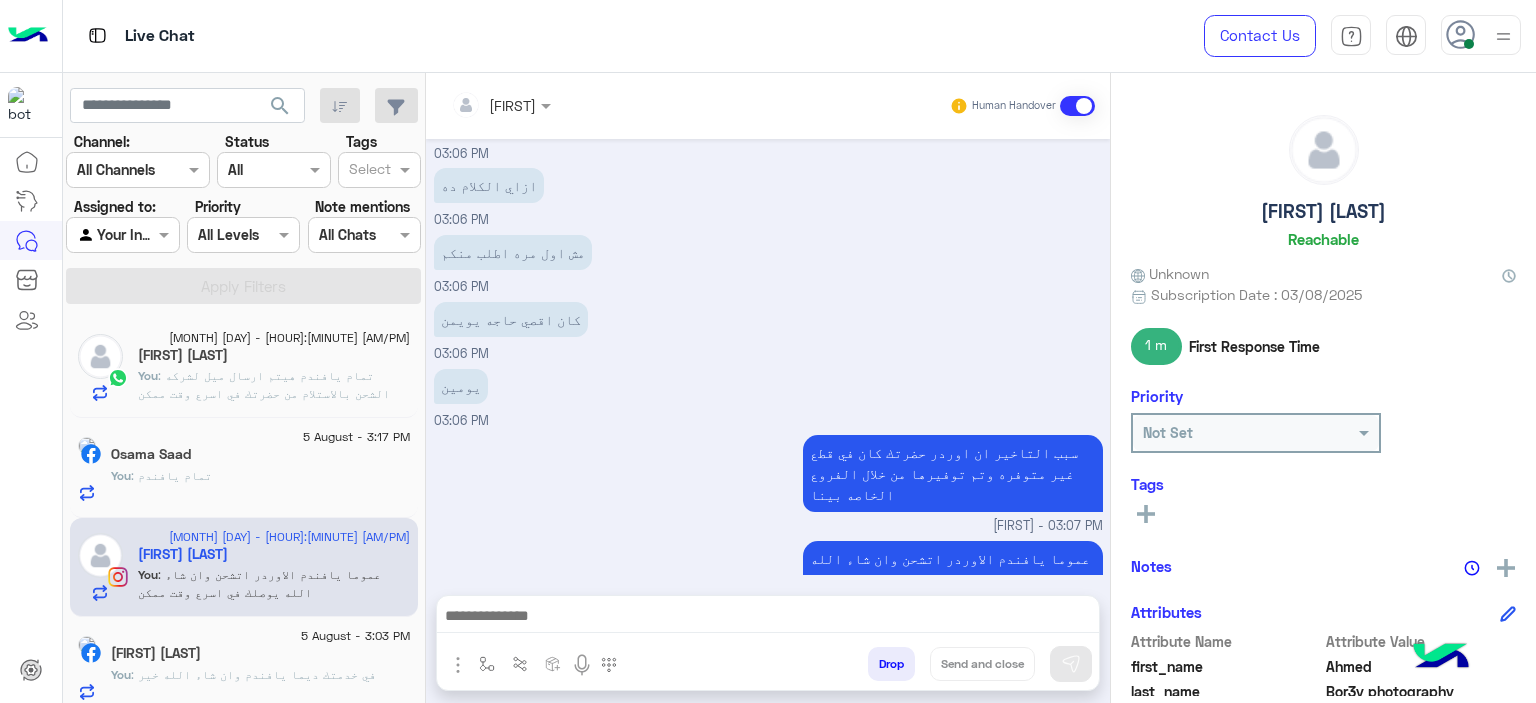 click on "Drop" at bounding box center [891, 664] 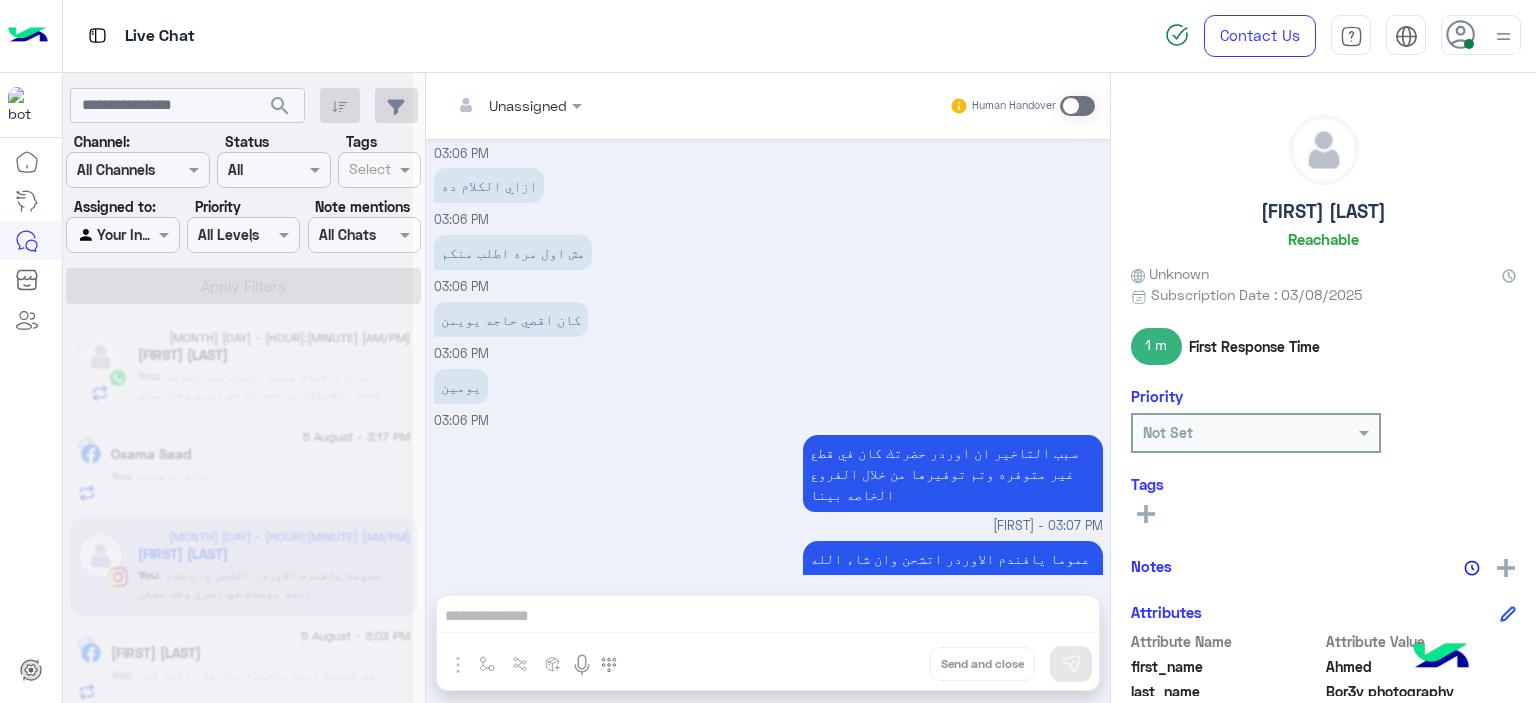 scroll, scrollTop: 1200, scrollLeft: 0, axis: vertical 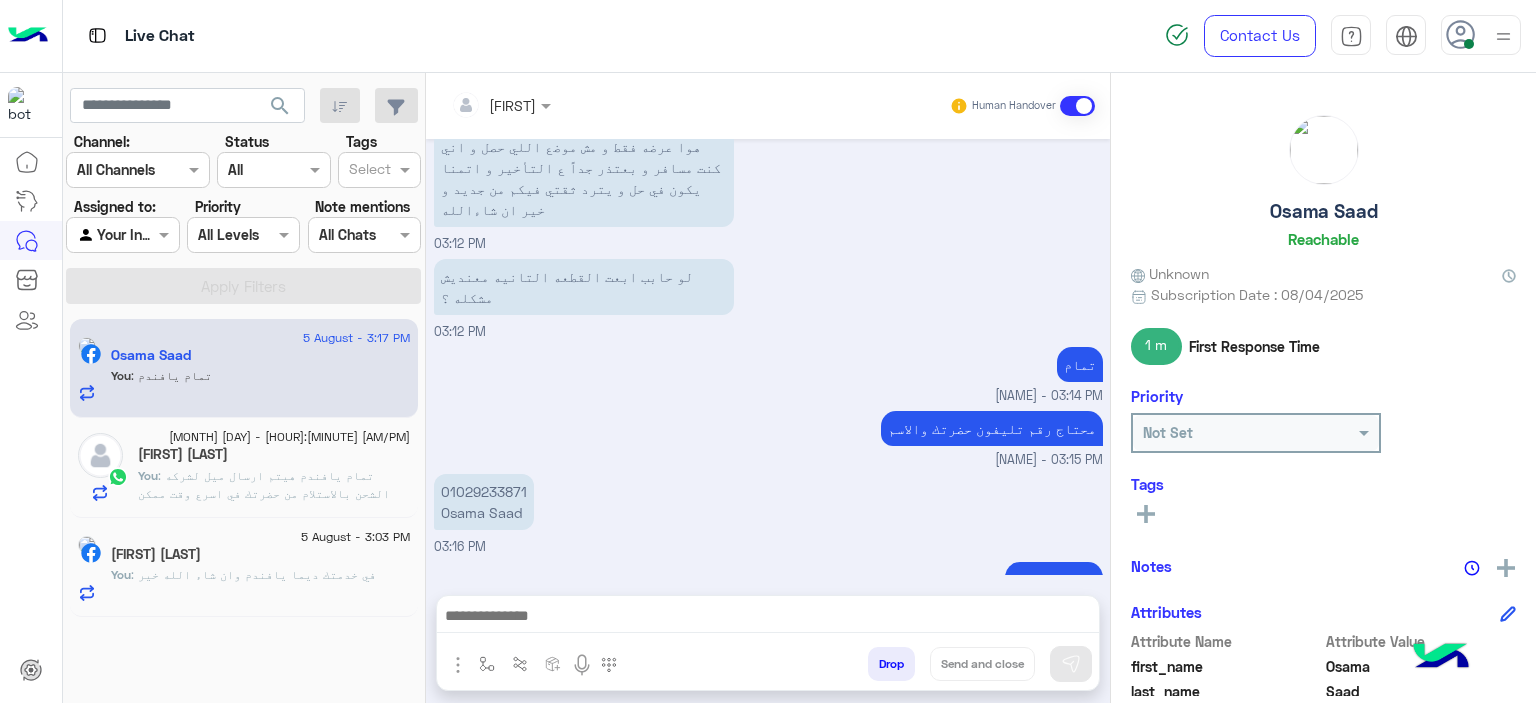 click on "Drop" at bounding box center [891, 664] 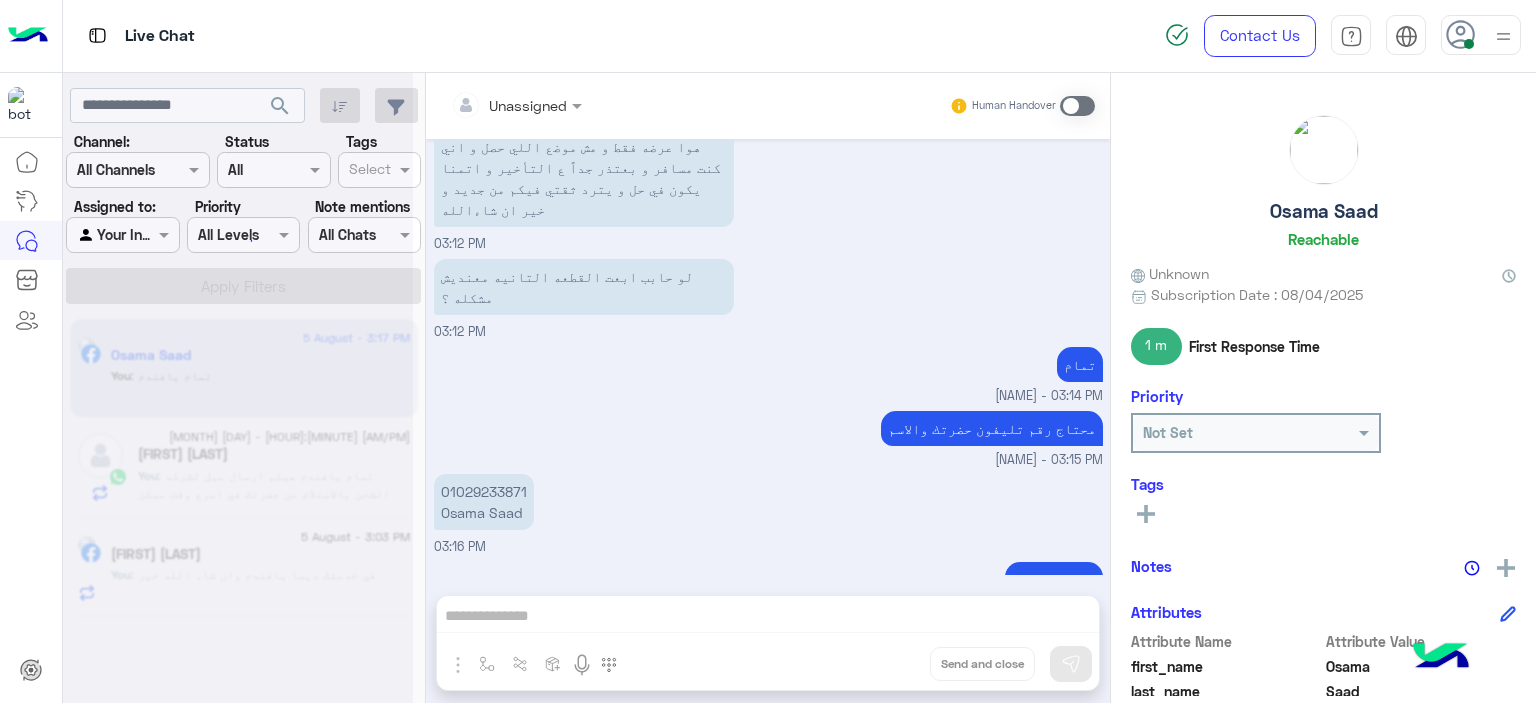 scroll, scrollTop: 1838, scrollLeft: 0, axis: vertical 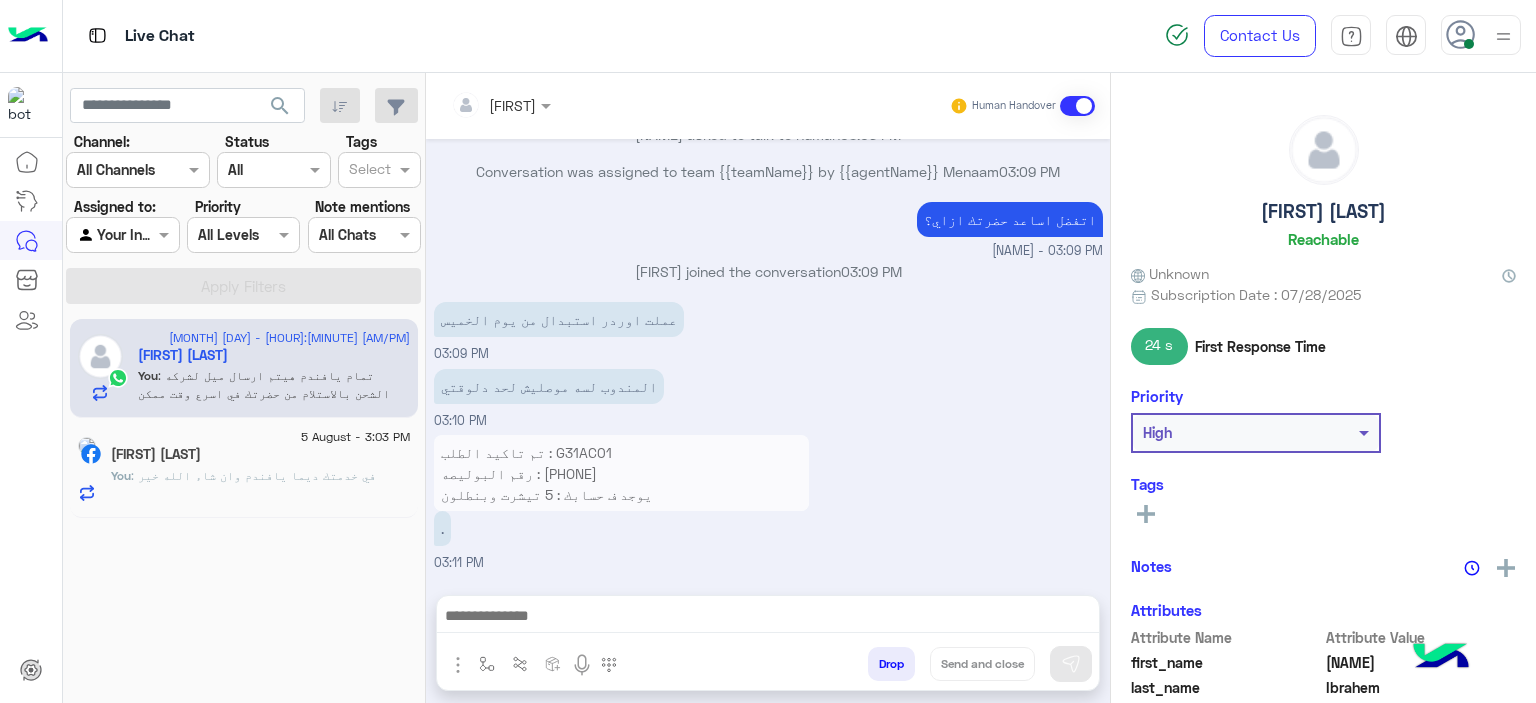 click on ": في خدمتك ديما يافندم وان شاء الله خير" 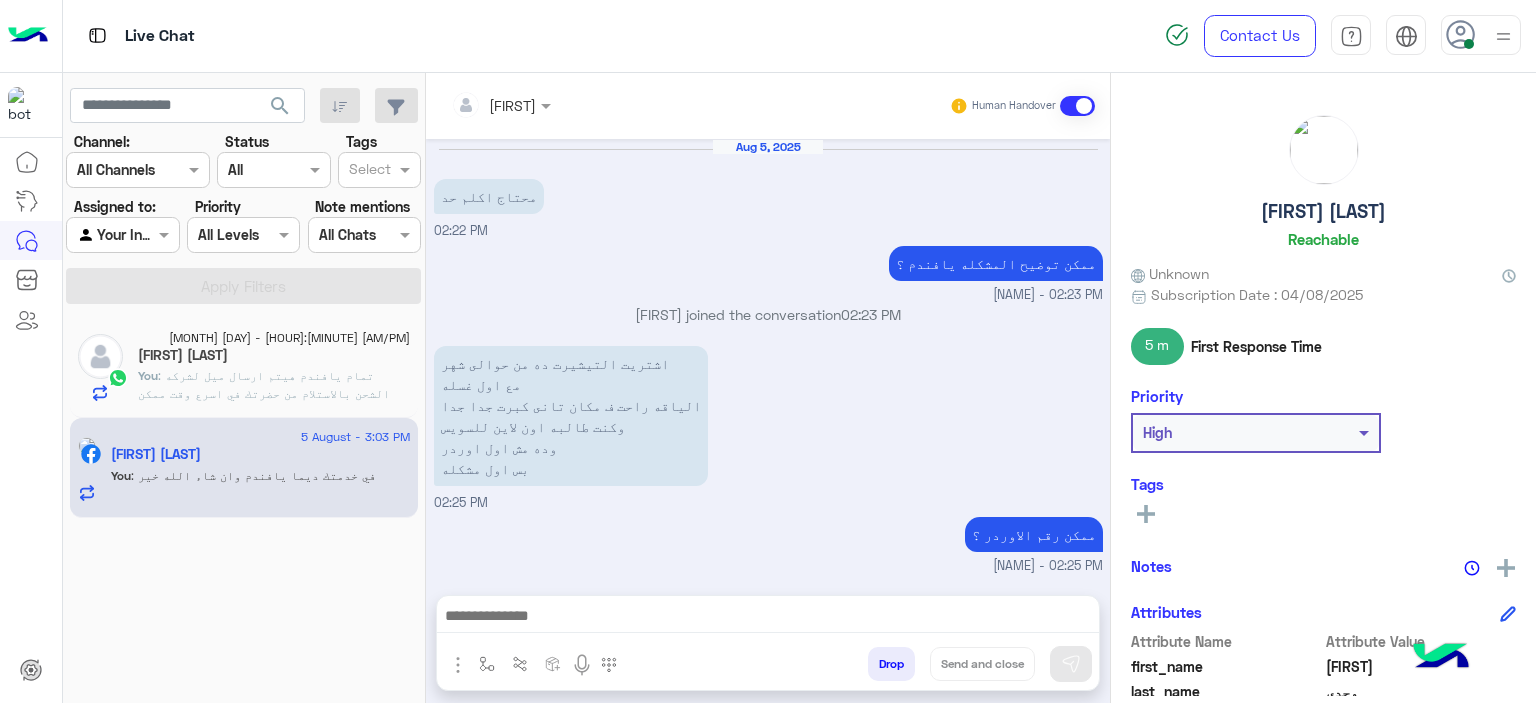 scroll, scrollTop: 1274, scrollLeft: 0, axis: vertical 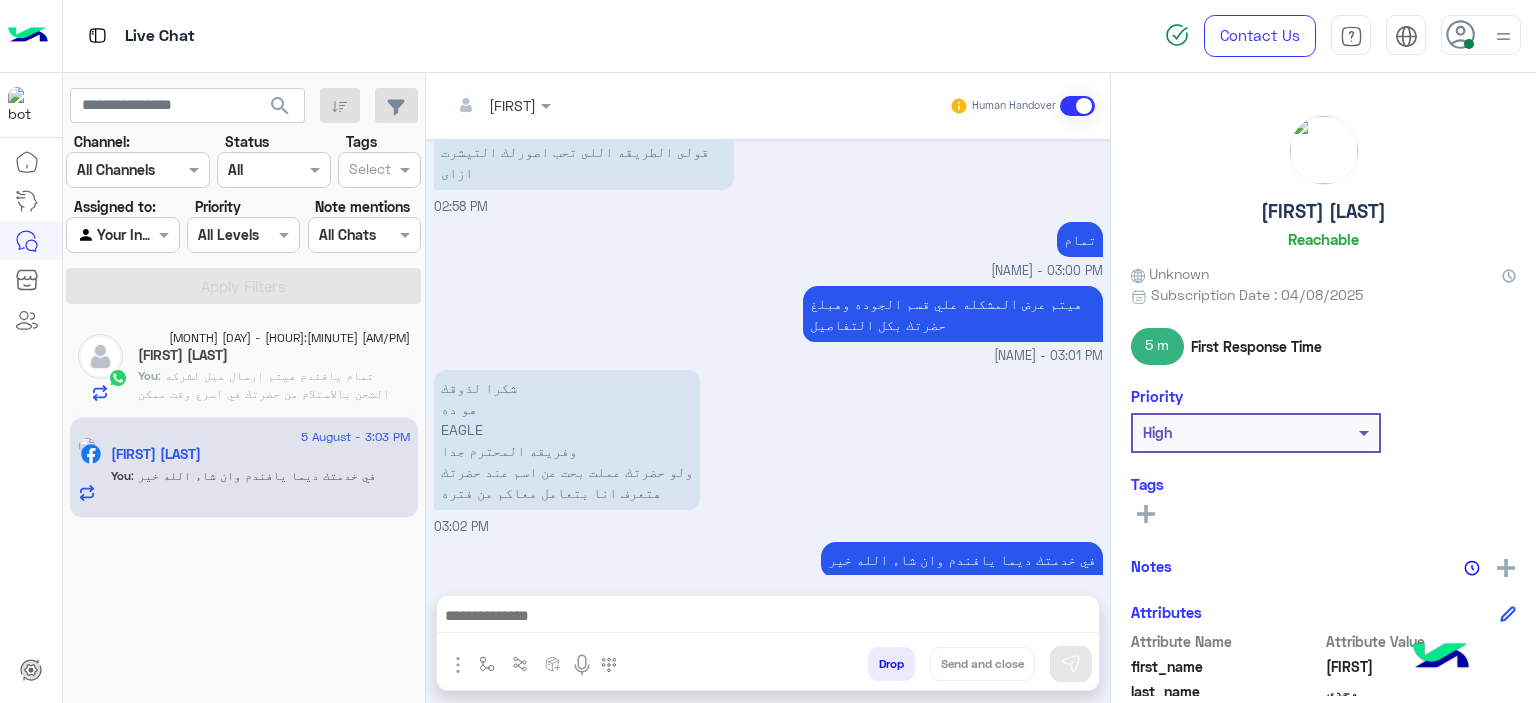 click on "[FIRST] [LAST]" 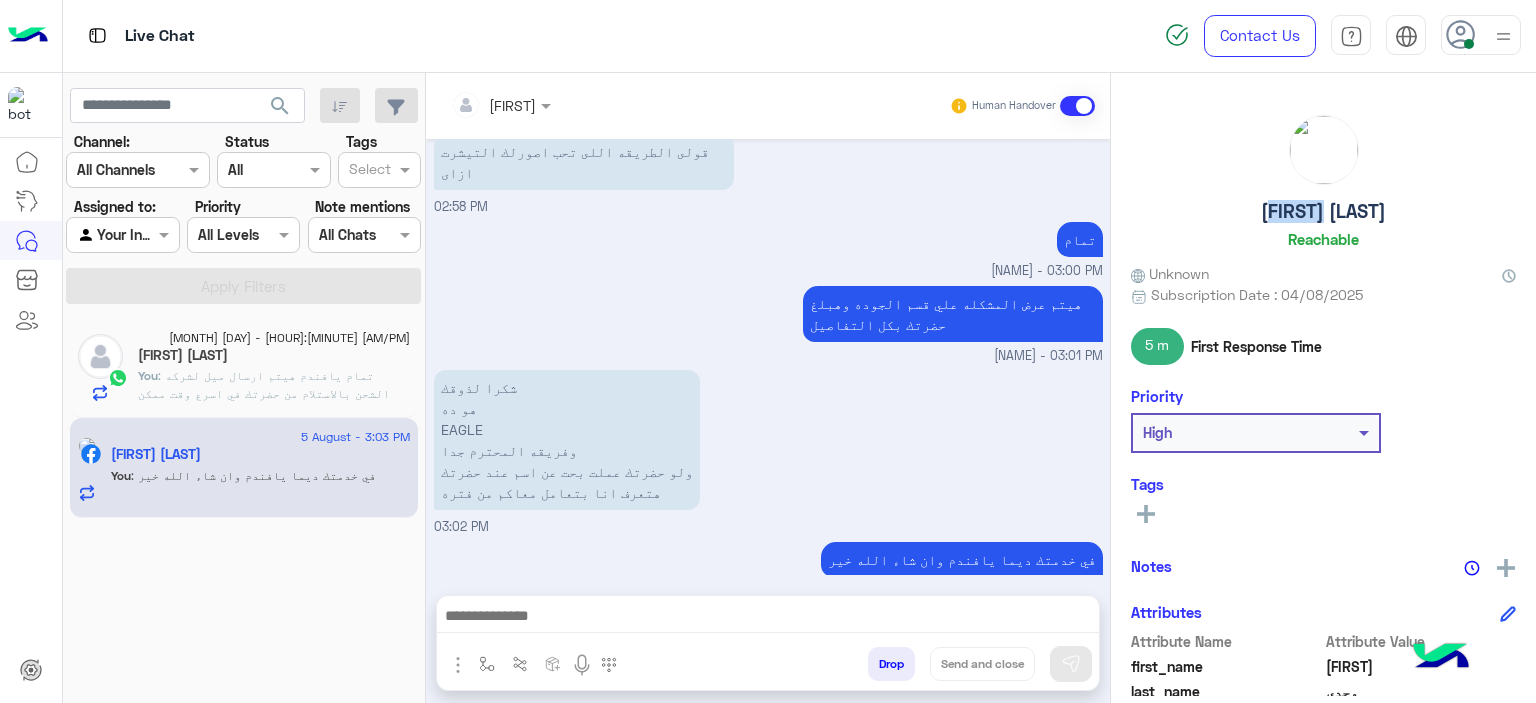 click on "[FIRST] [LAST]" 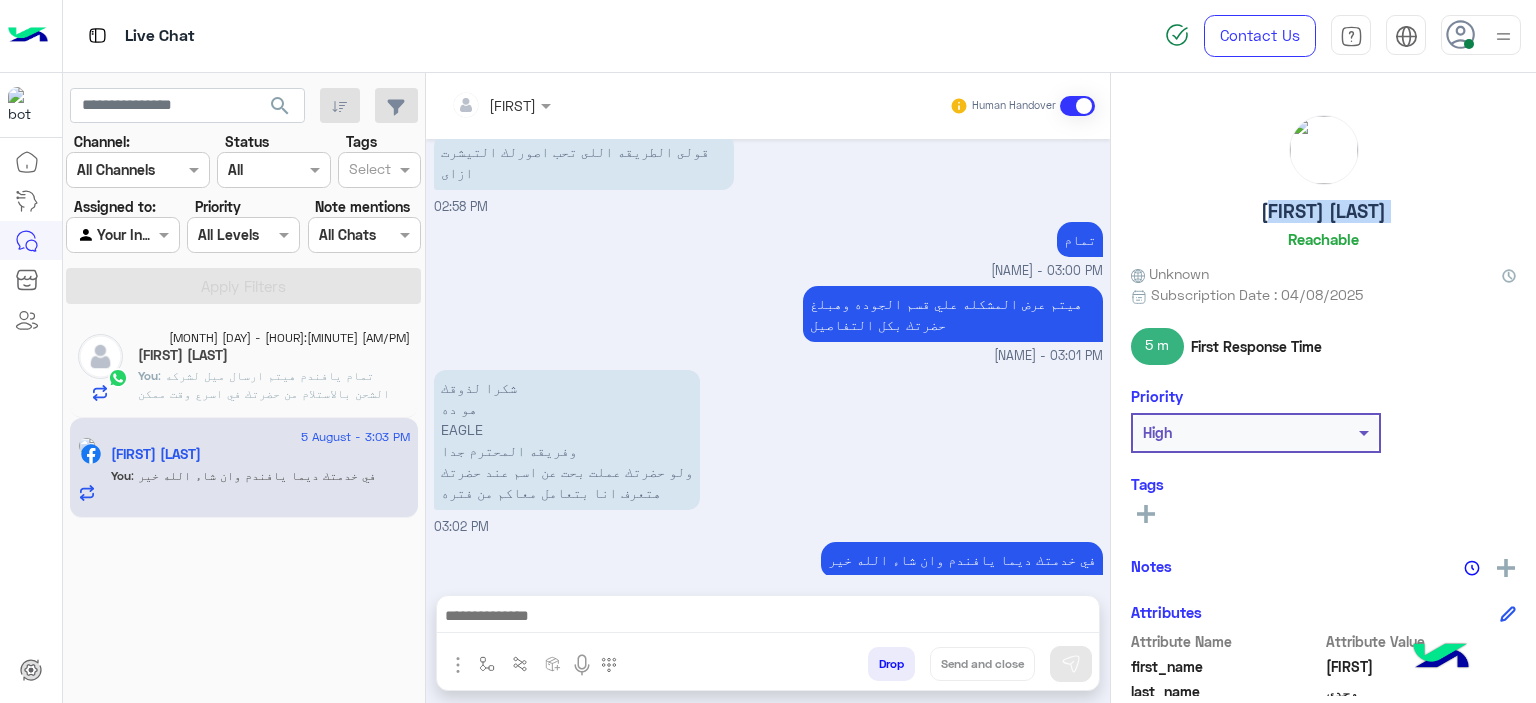 click on "[FIRST] [LAST]" 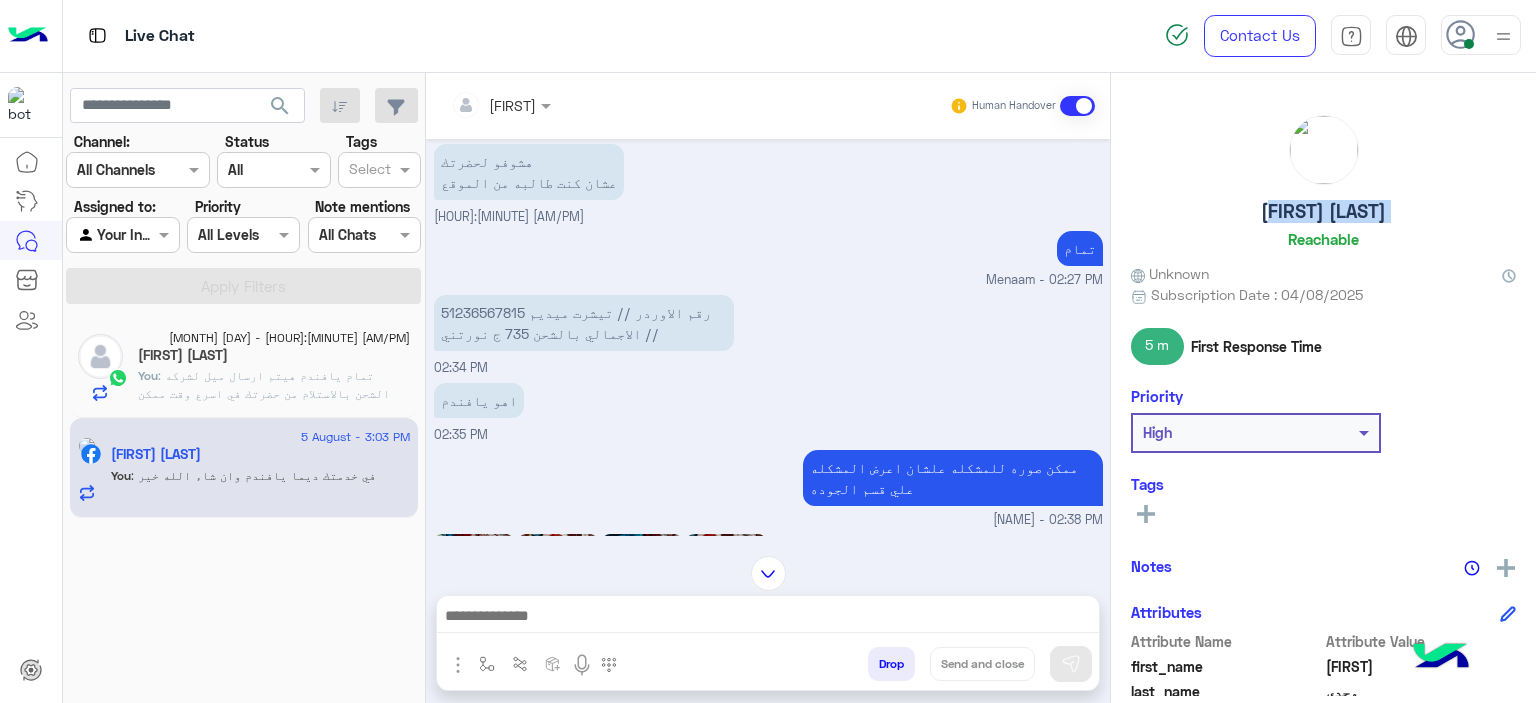 scroll, scrollTop: 574, scrollLeft: 0, axis: vertical 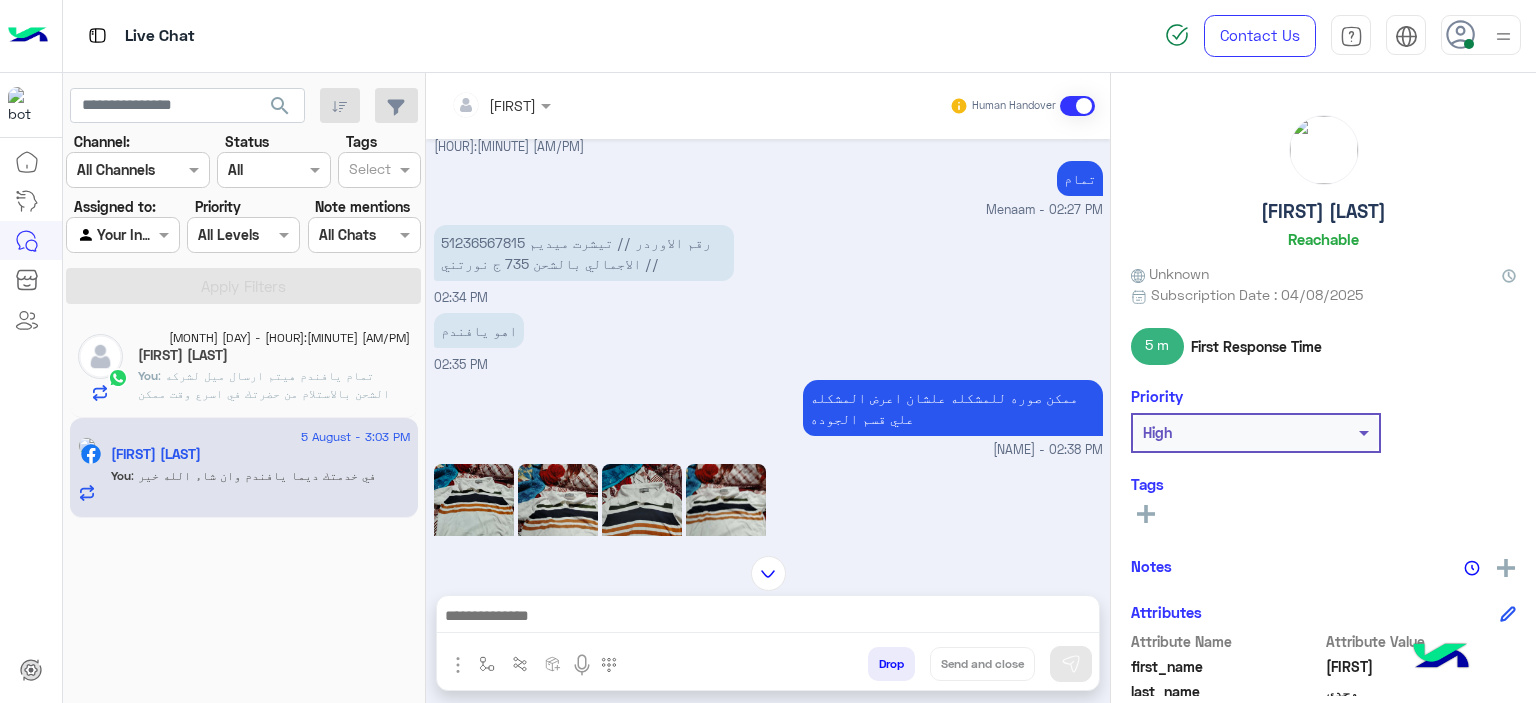 click on "51236567815 رقم الاوردر  // تيشرت ميديم // الاجمالي بالشحن 735 ج نورتني" at bounding box center (584, 253) 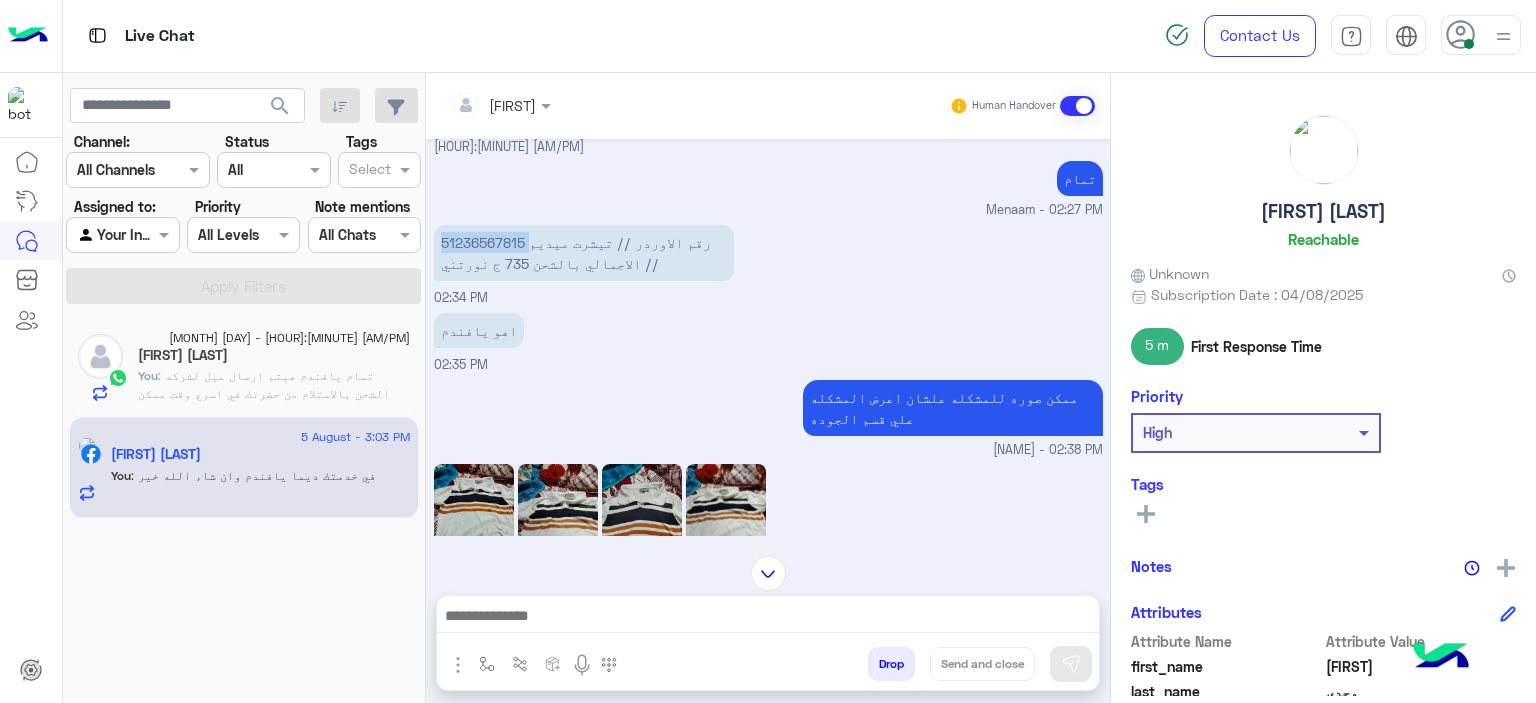 click on "51236567815 رقم الاوردر  // تيشرت ميديم // الاجمالي بالشحن 735 ج نورتني" at bounding box center (584, 253) 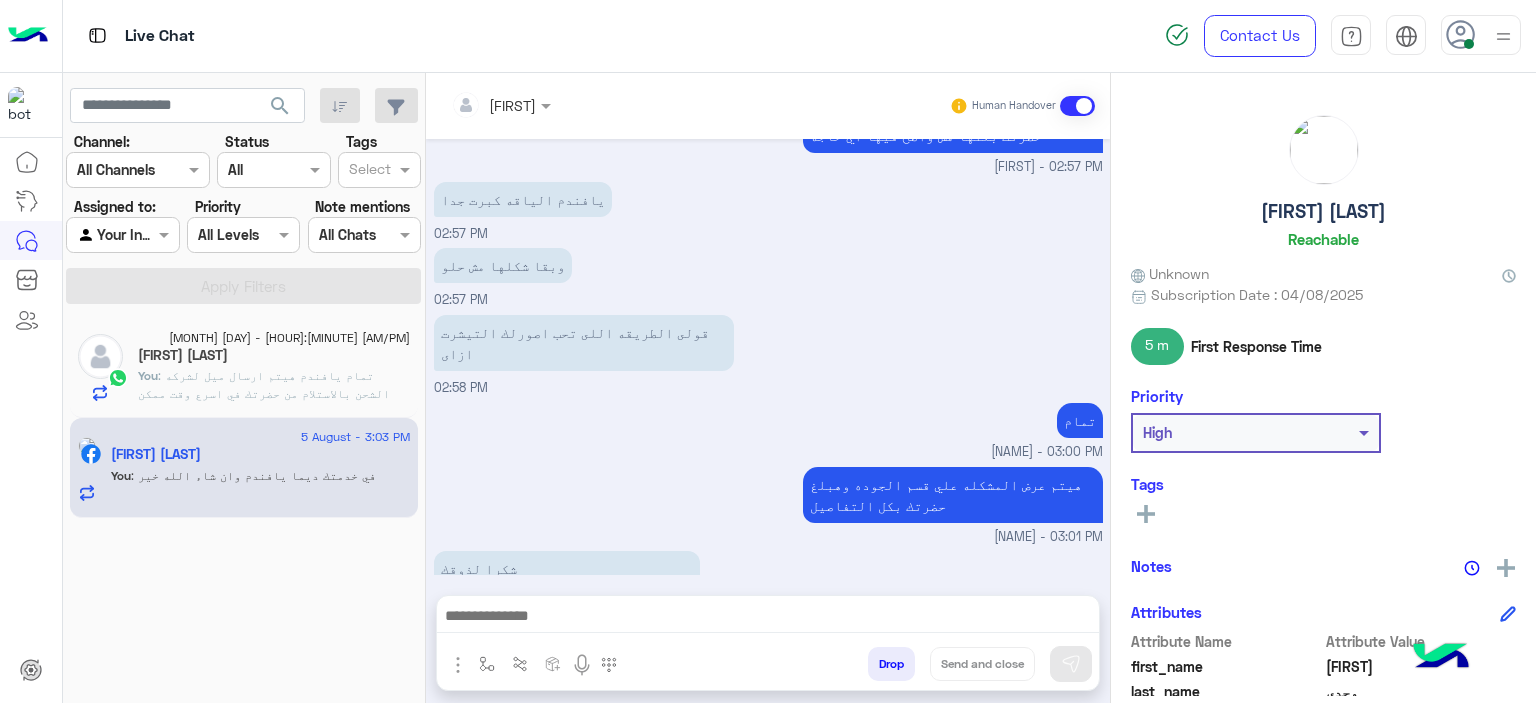 scroll, scrollTop: 1274, scrollLeft: 0, axis: vertical 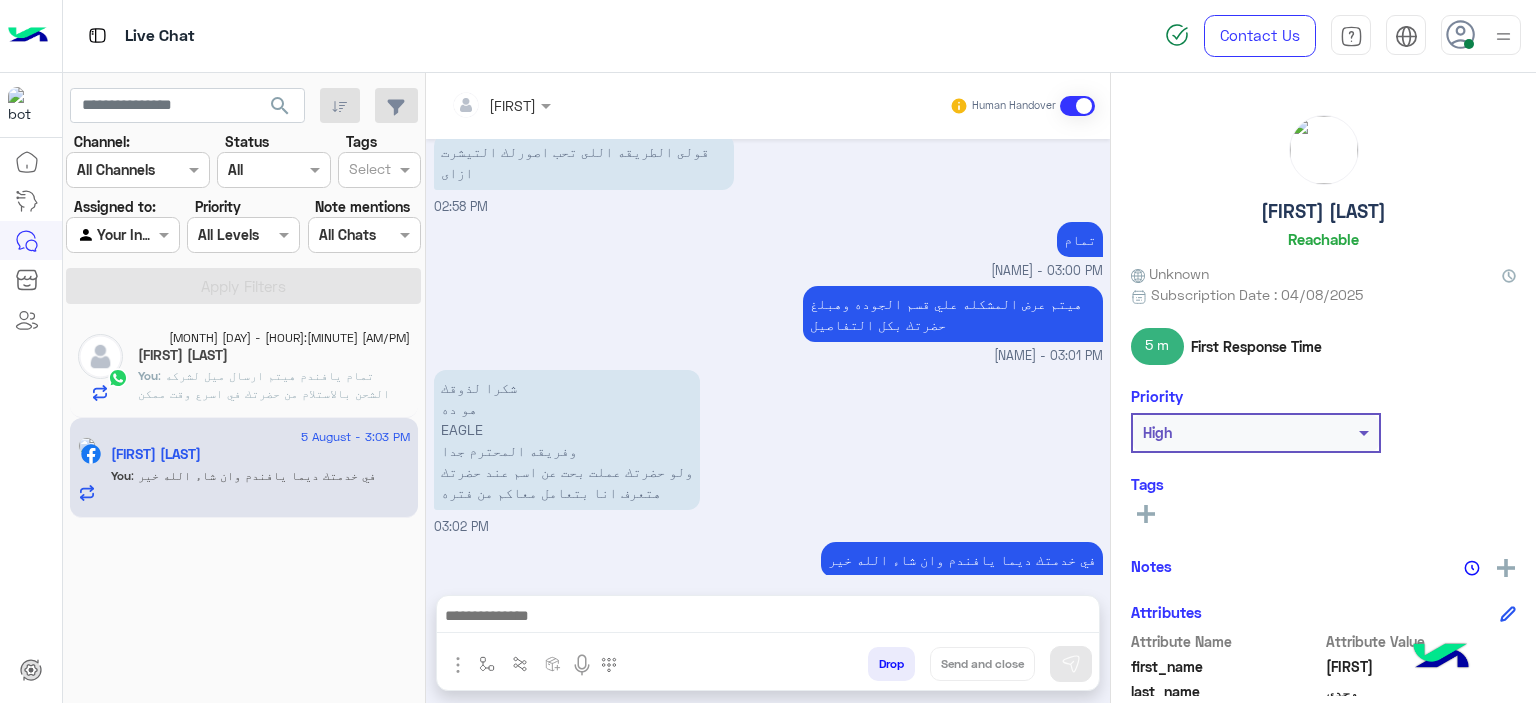 click on "Drop" at bounding box center (891, 664) 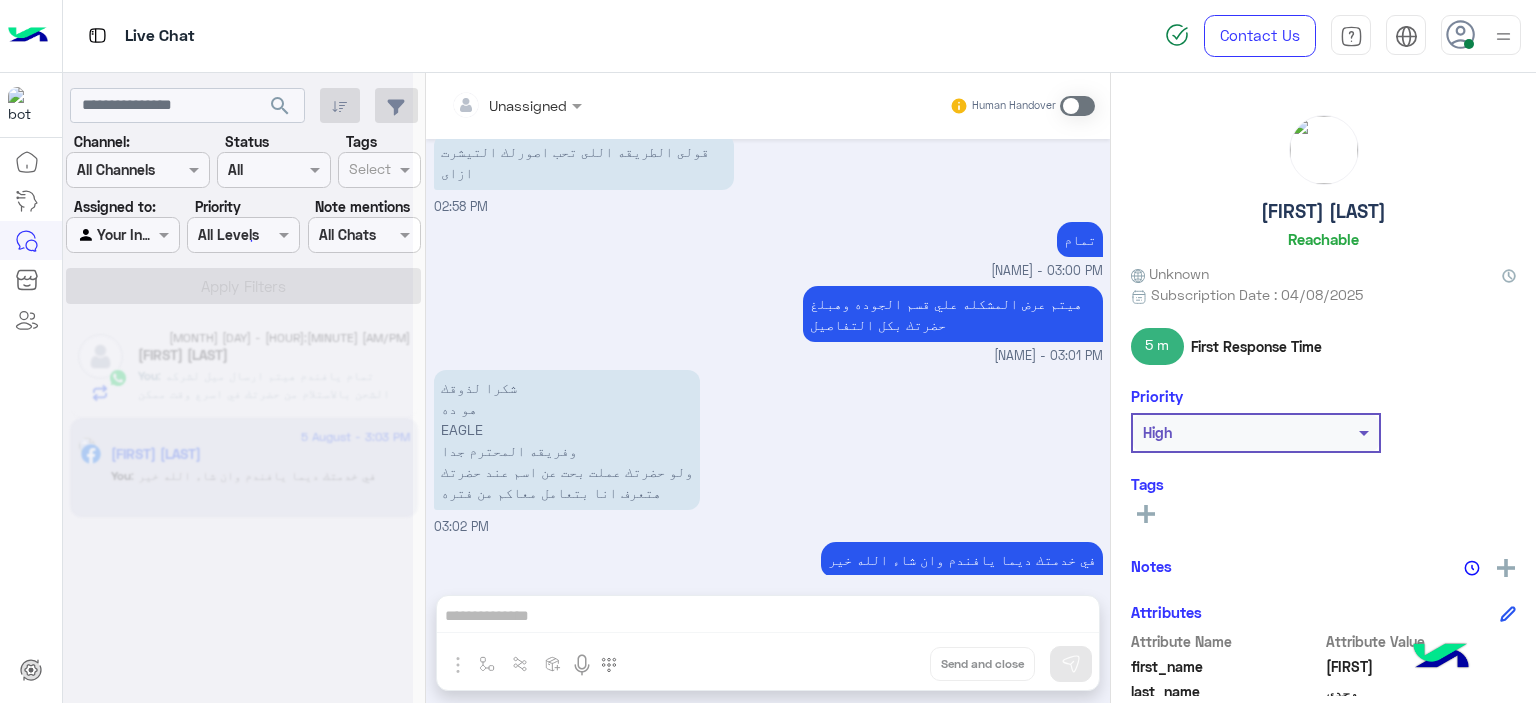 scroll, scrollTop: 1311, scrollLeft: 0, axis: vertical 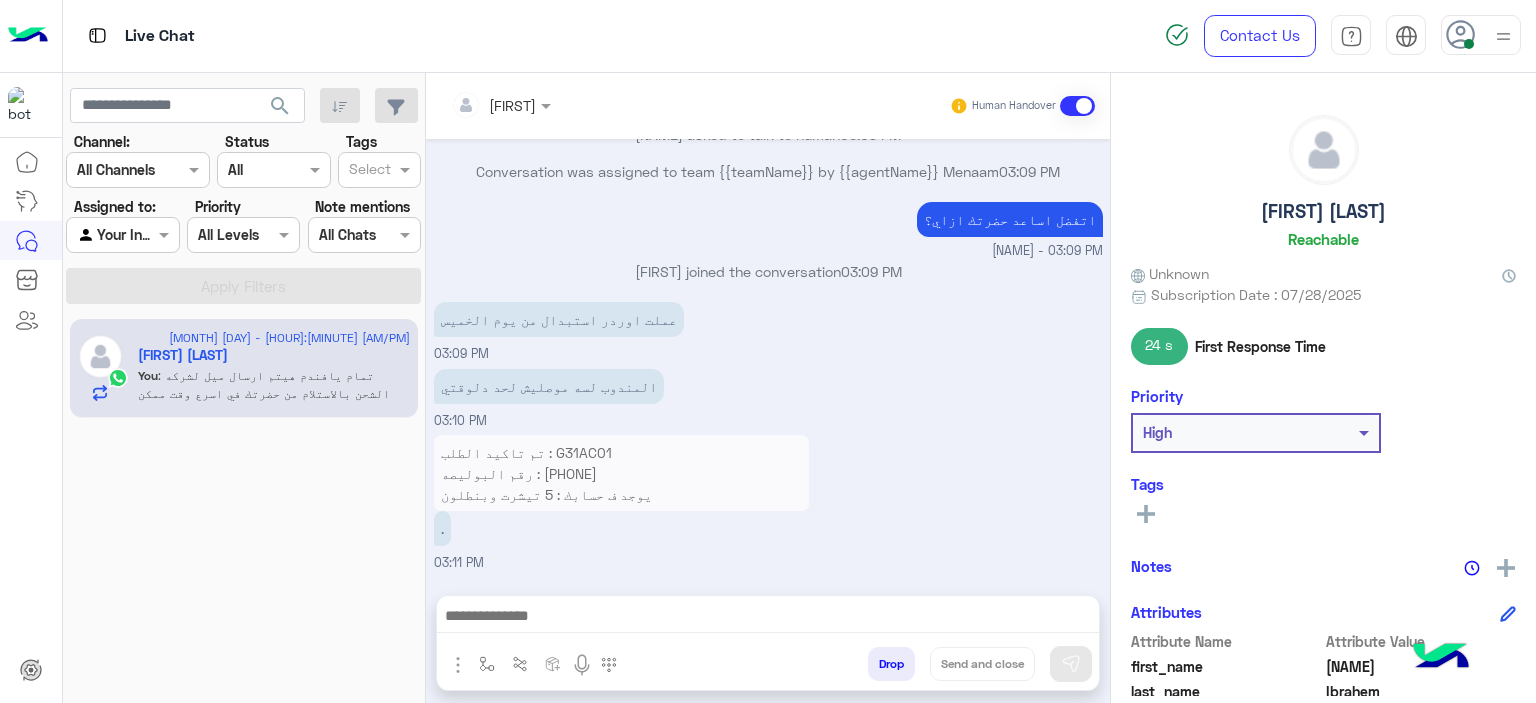click on "Drop" at bounding box center [891, 664] 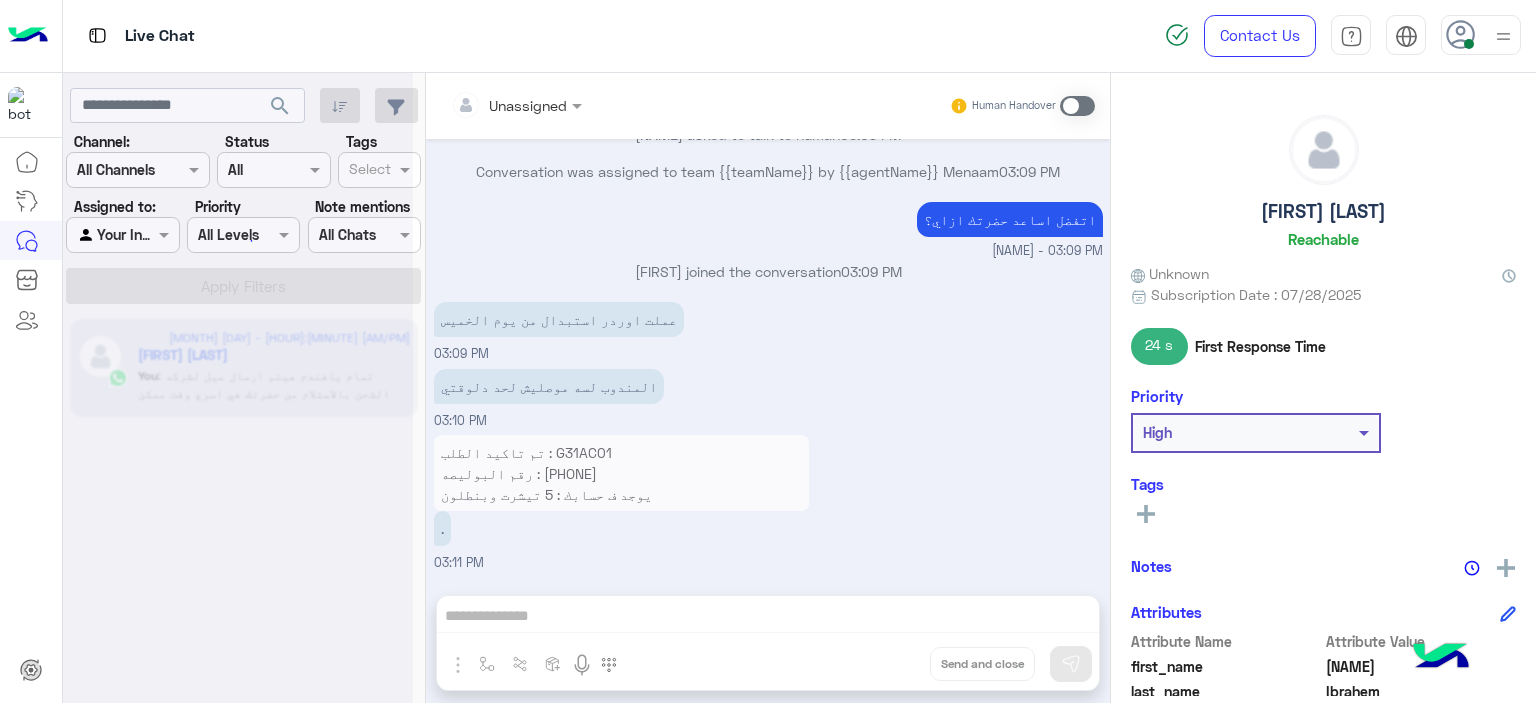 scroll, scrollTop: 1872, scrollLeft: 0, axis: vertical 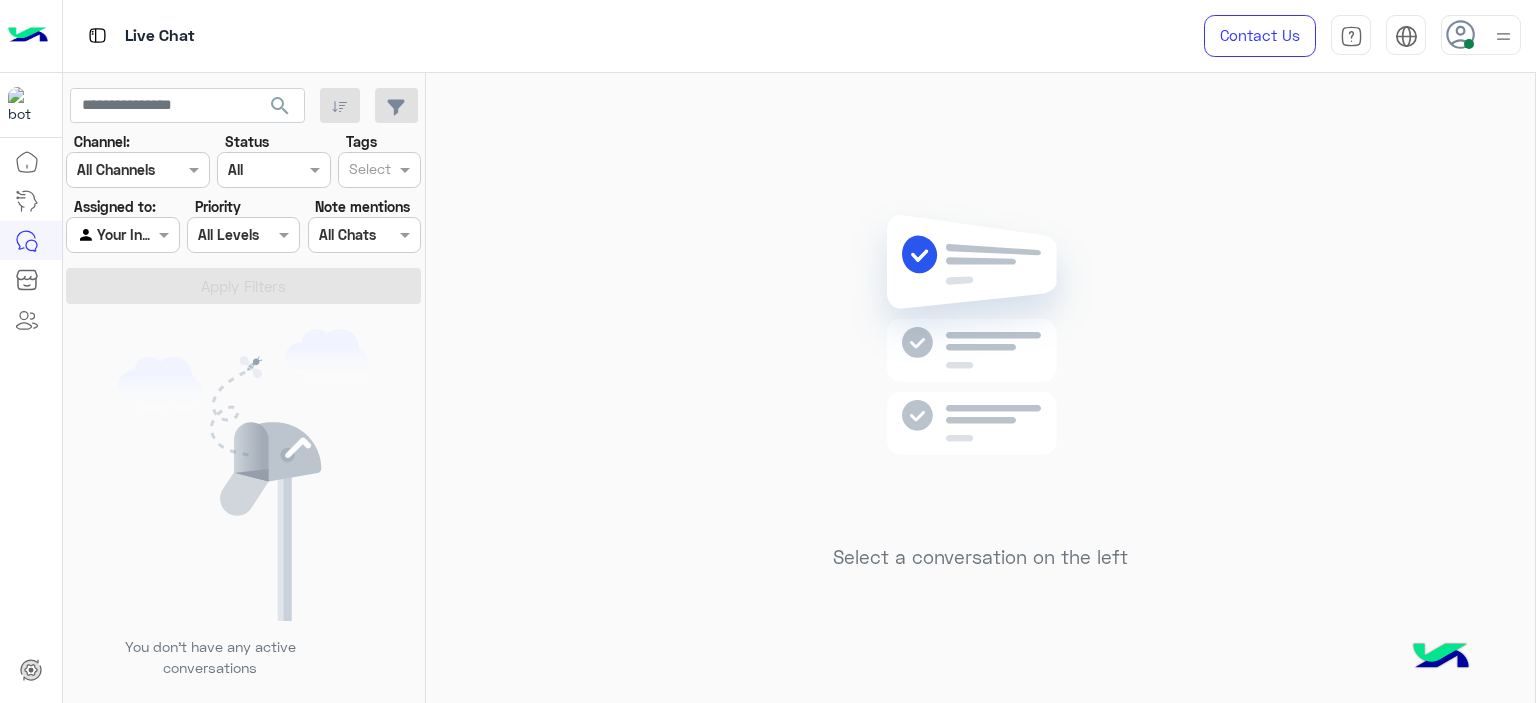 click on "Select a conversation on the left" 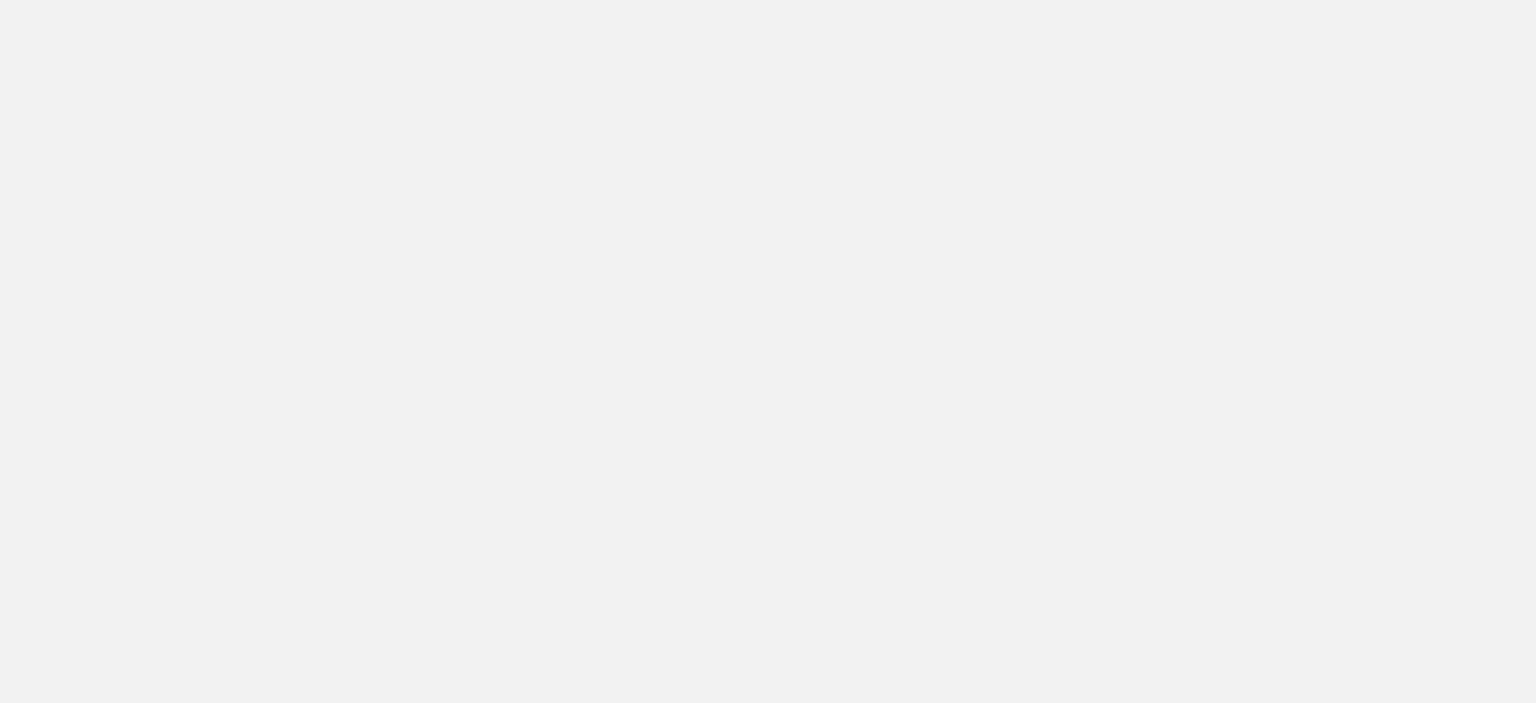 scroll, scrollTop: 0, scrollLeft: 0, axis: both 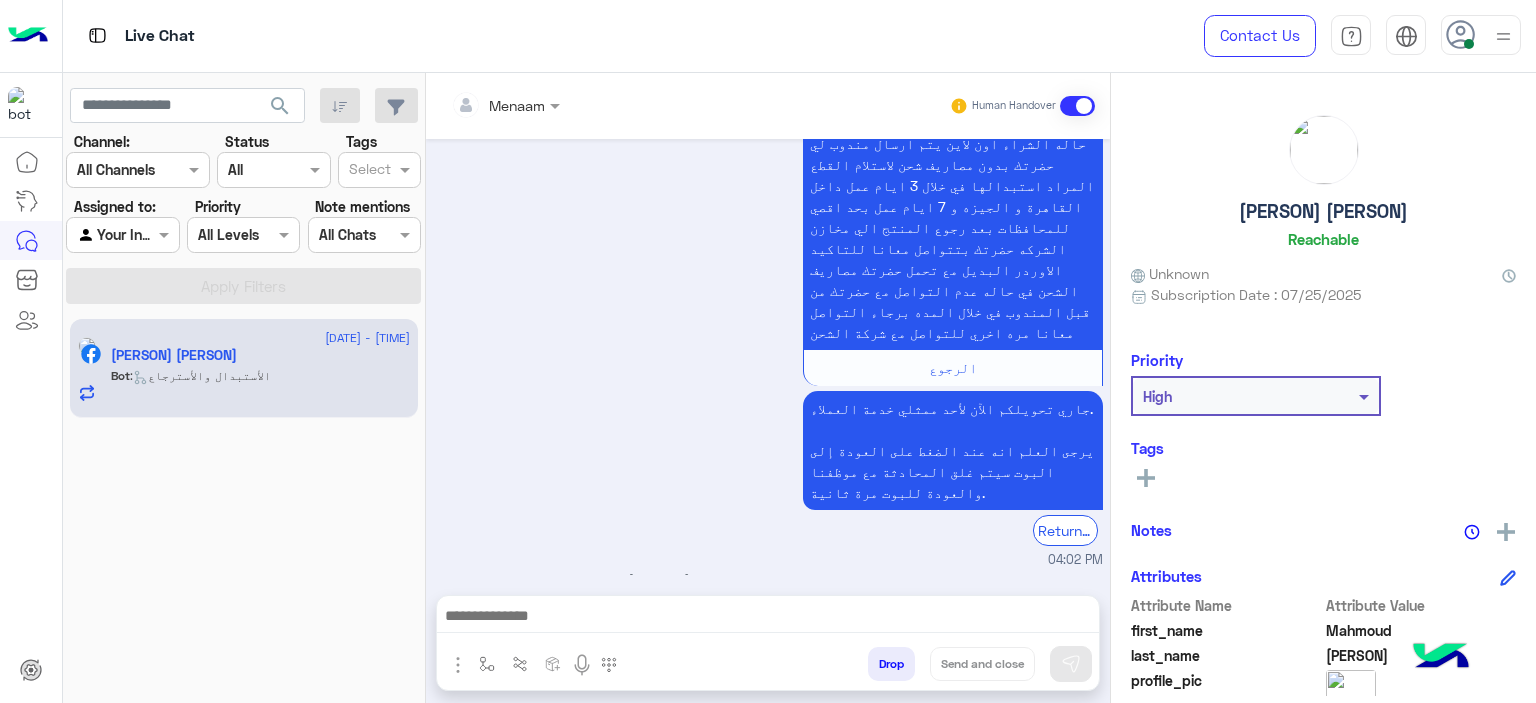 click on "Human Handover [DATE] [PERSON] assigned the conversation to [PERSON] [TIME] الاوردر خرج مع شركة الشحن غير متاح تعديل للاسف [TIME] [PERSON] joined the conversation [TIME] الاوردر مع شركة الشحن مش عارف تتعامل ازاي بالرقم [TIME] ممكن رقم الشحن [TIME] هوا ده رقم الاوردر اللي حضرتك بعتة فوق [TIME] يعني ده رقم الاوردر ولا رقم موظف الشحن [TIME] رقم الاوردر [TIME] تمام [TIME] Conversation has been dropped by [PERSON] [TIME] [DATE] [TIME] عميلنا العزيز [PERSON] اهلا بيك في إيجل، برجاء الضغط على القائمة التالية للجواب عن إستفسارك للتسوق و الاستفسارات [TIME] [DATE] للتسوق و الاستفسارات [TIME] الحق العرض [TIME] Next" at bounding box center [768, 392] 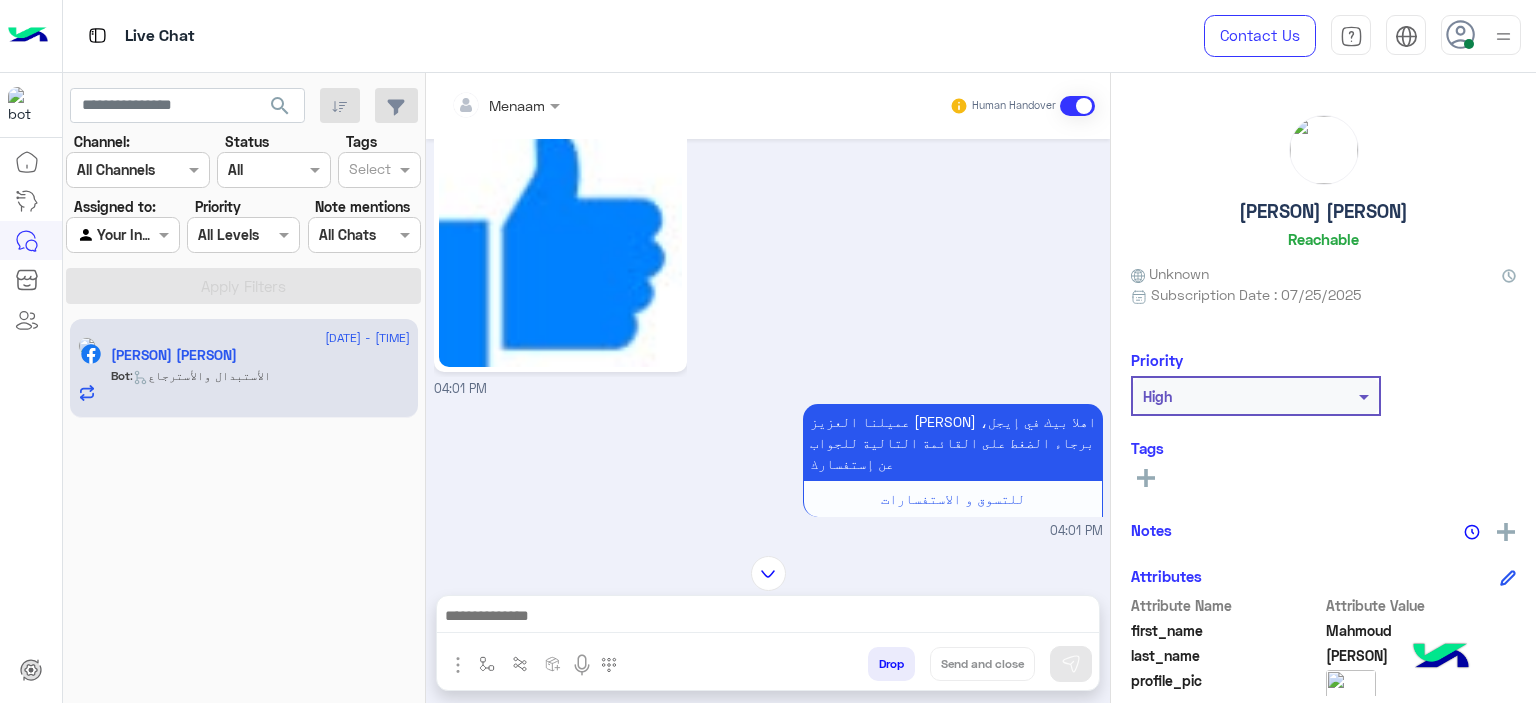 scroll, scrollTop: 2479, scrollLeft: 0, axis: vertical 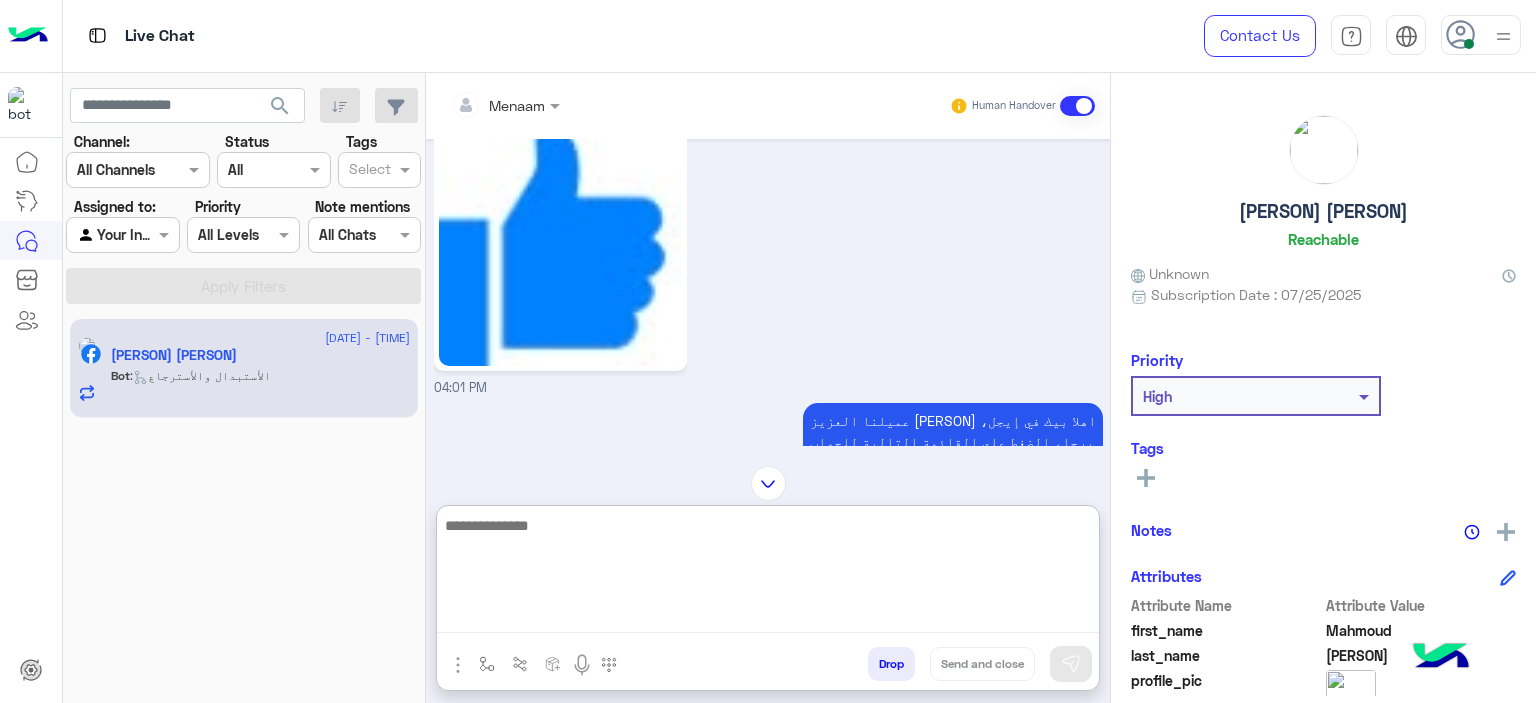 click at bounding box center [768, 573] 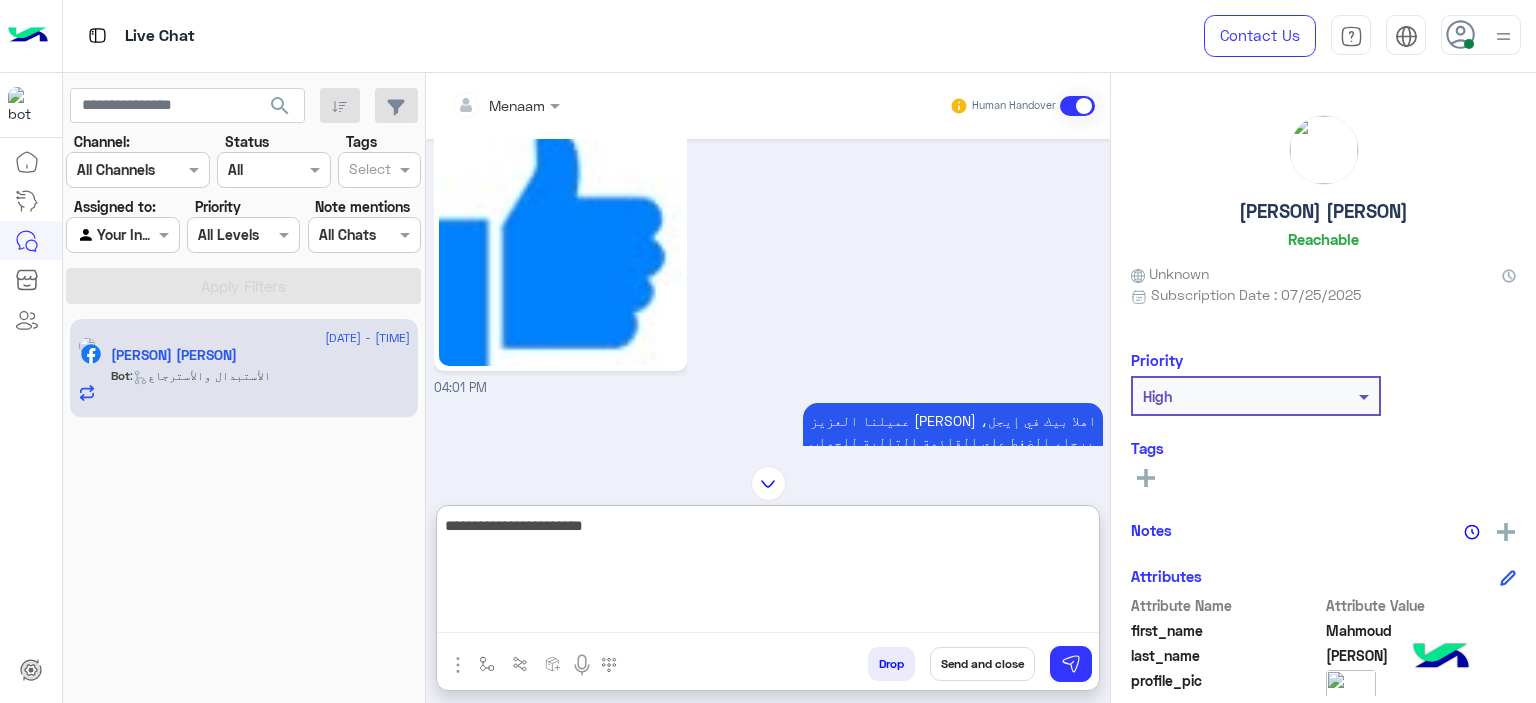 type on "**********" 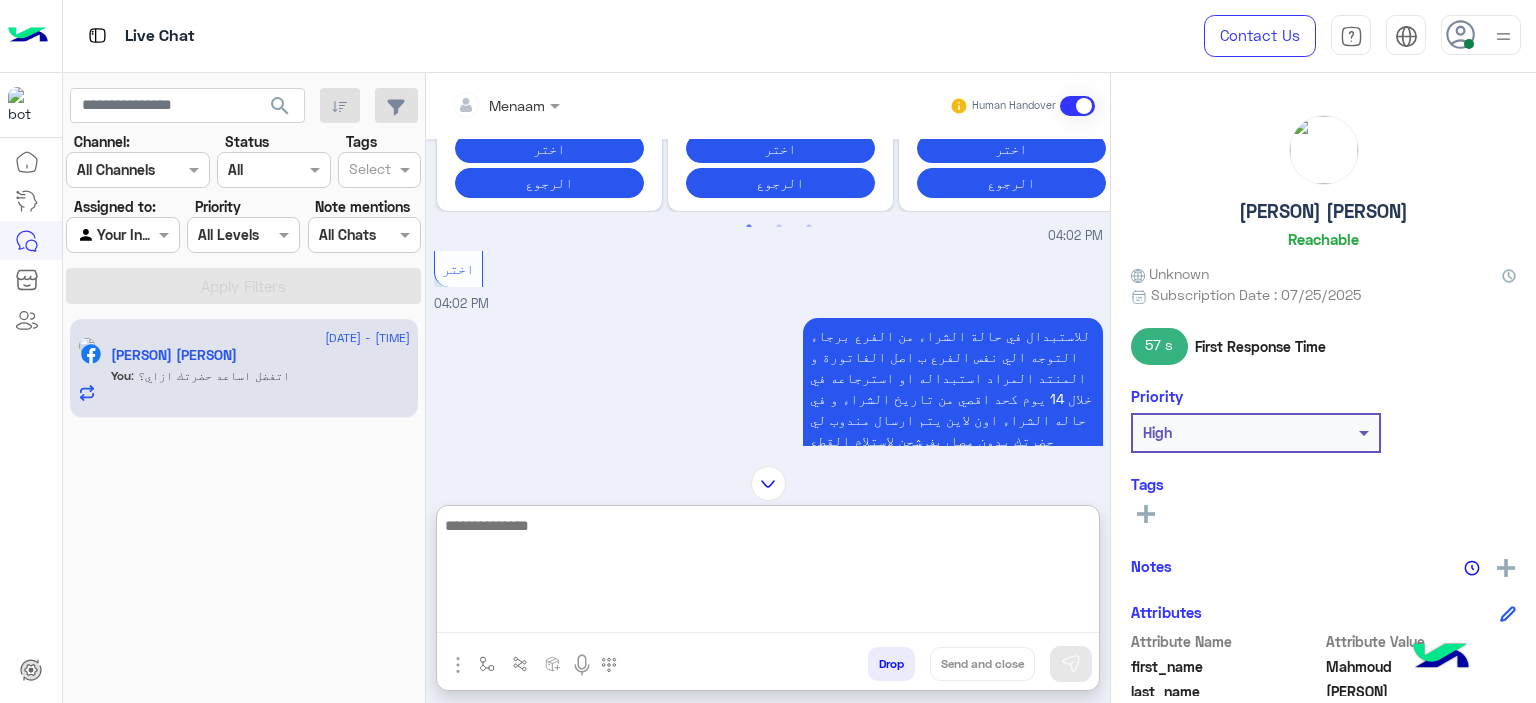 scroll, scrollTop: 2991, scrollLeft: 0, axis: vertical 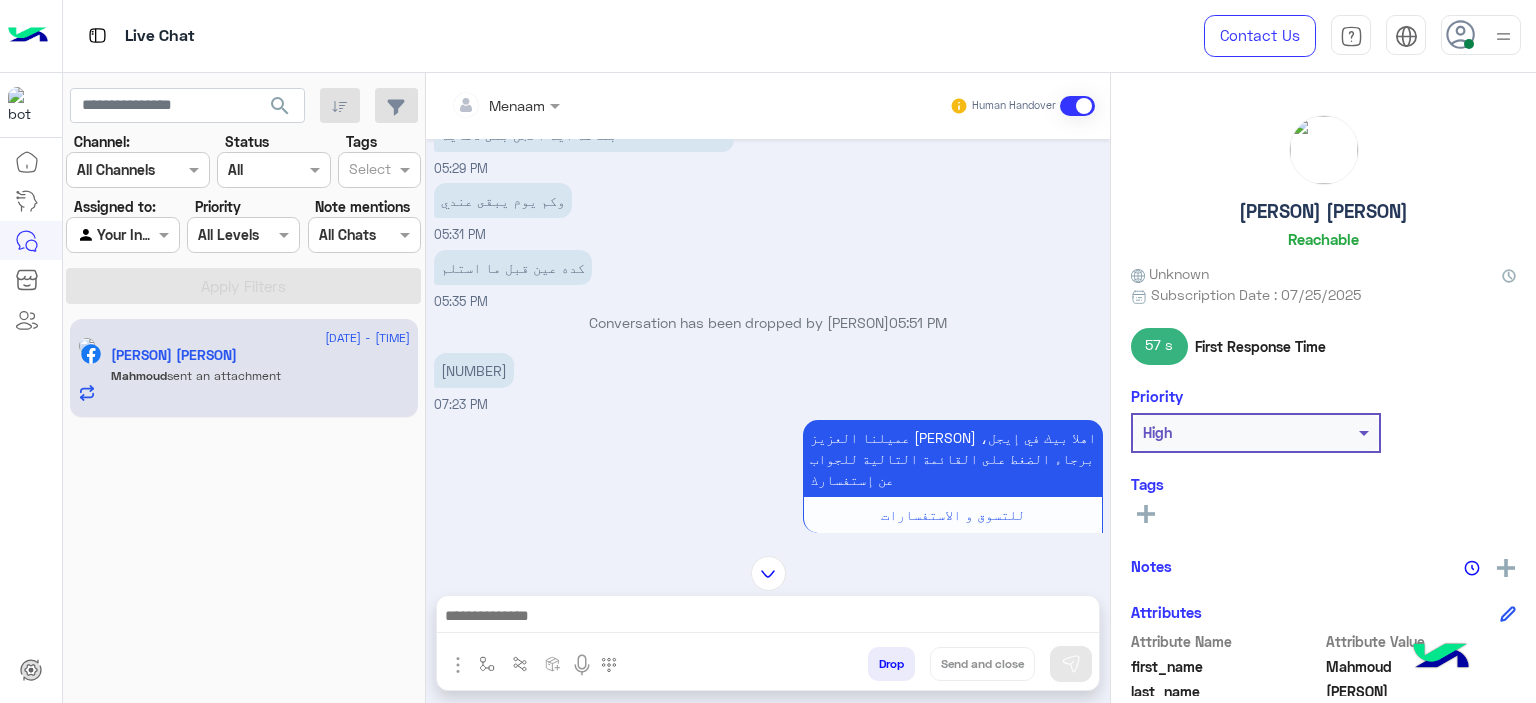 click on "51271909360" at bounding box center (474, 370) 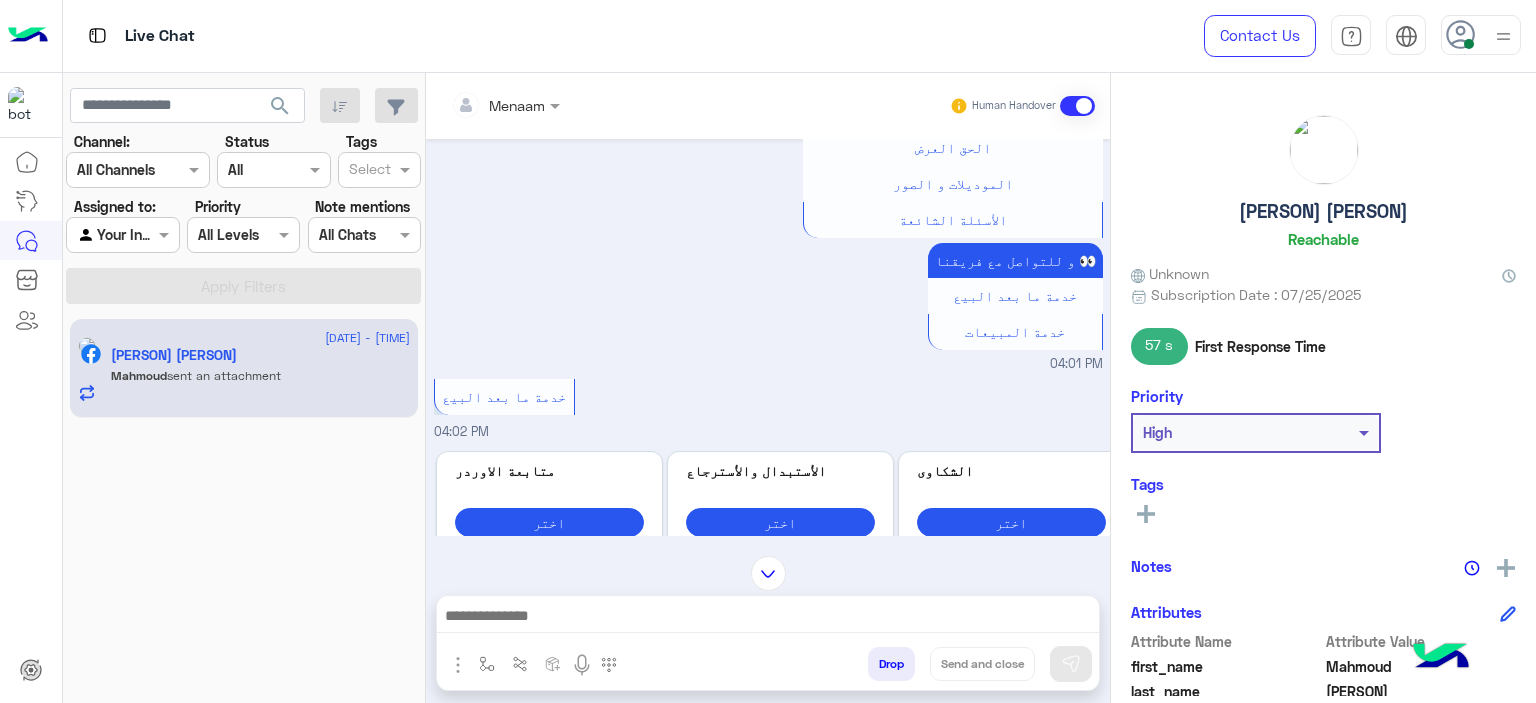 scroll, scrollTop: 3086, scrollLeft: 0, axis: vertical 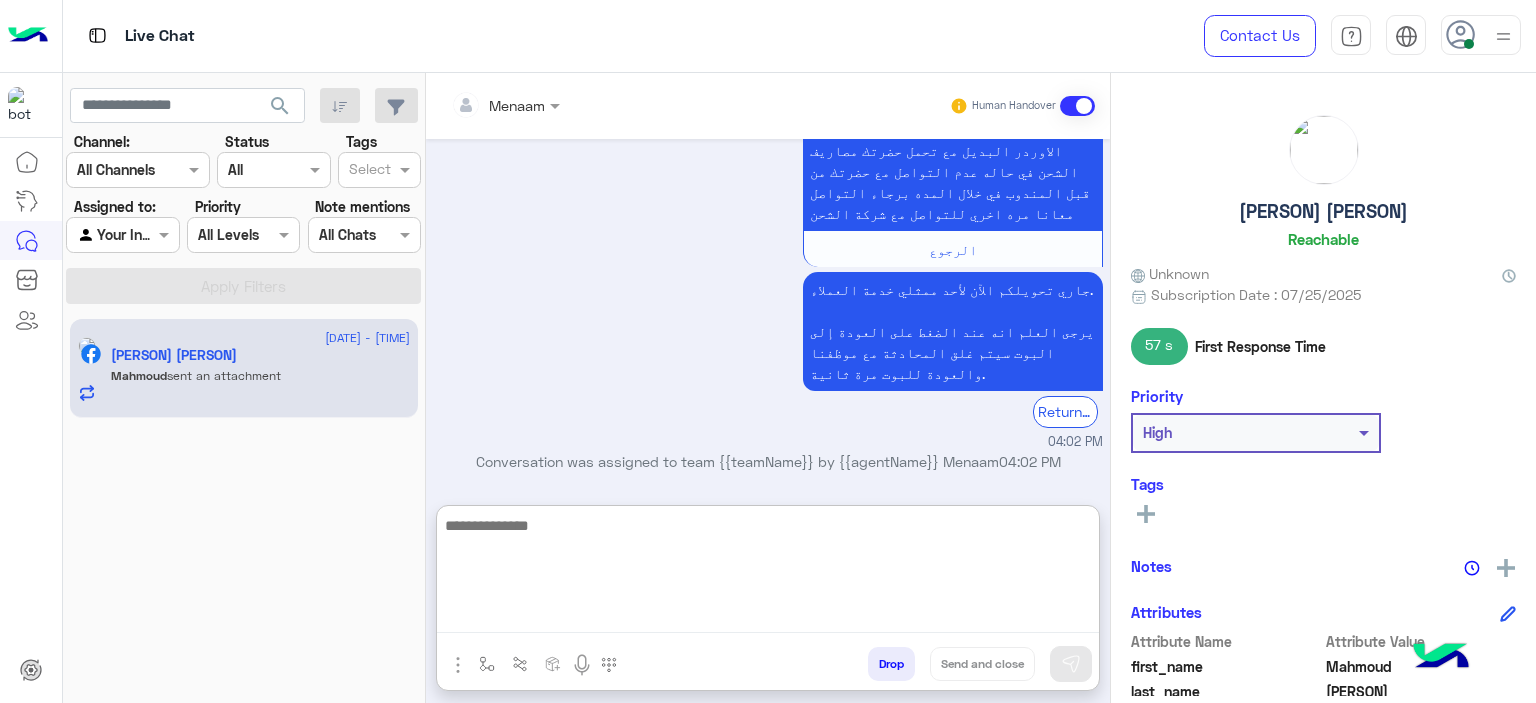 click at bounding box center [768, 573] 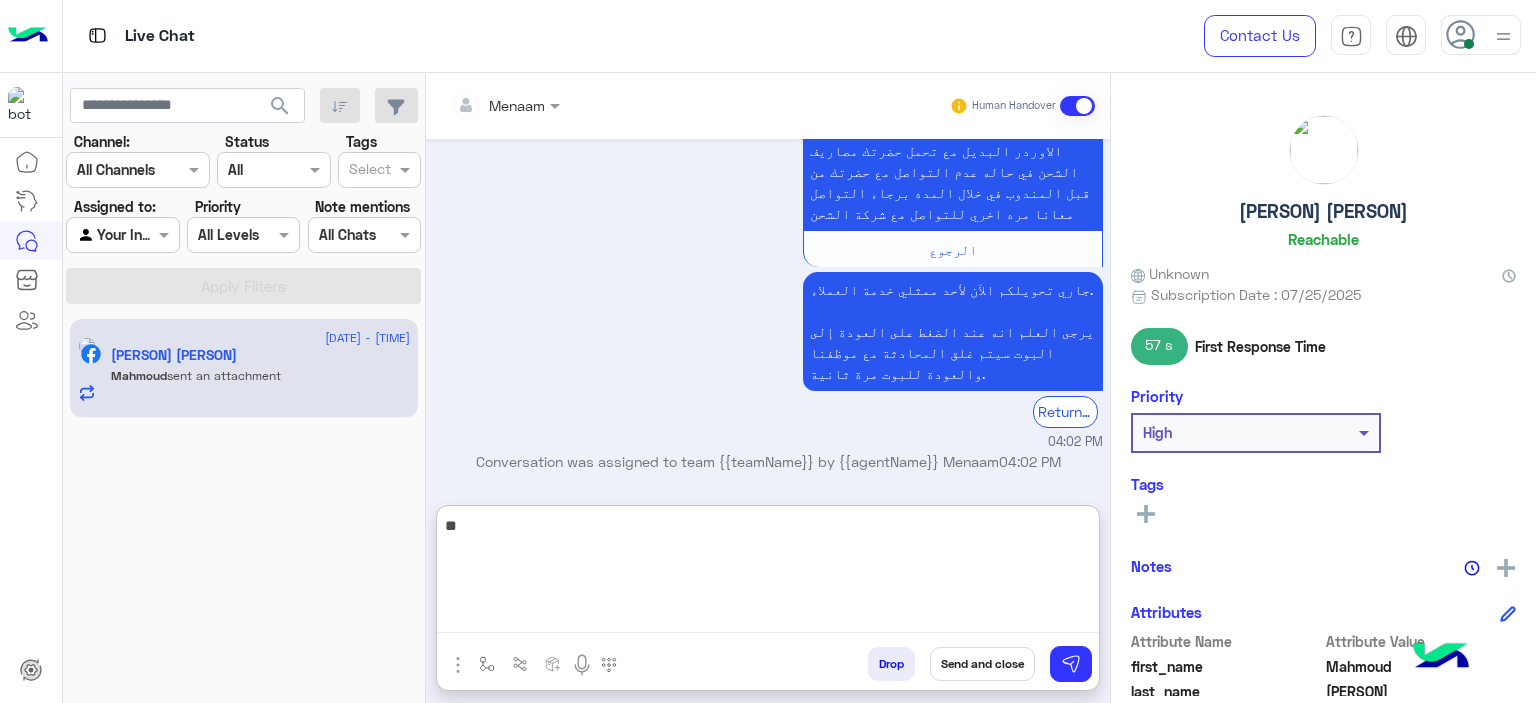 type on "*" 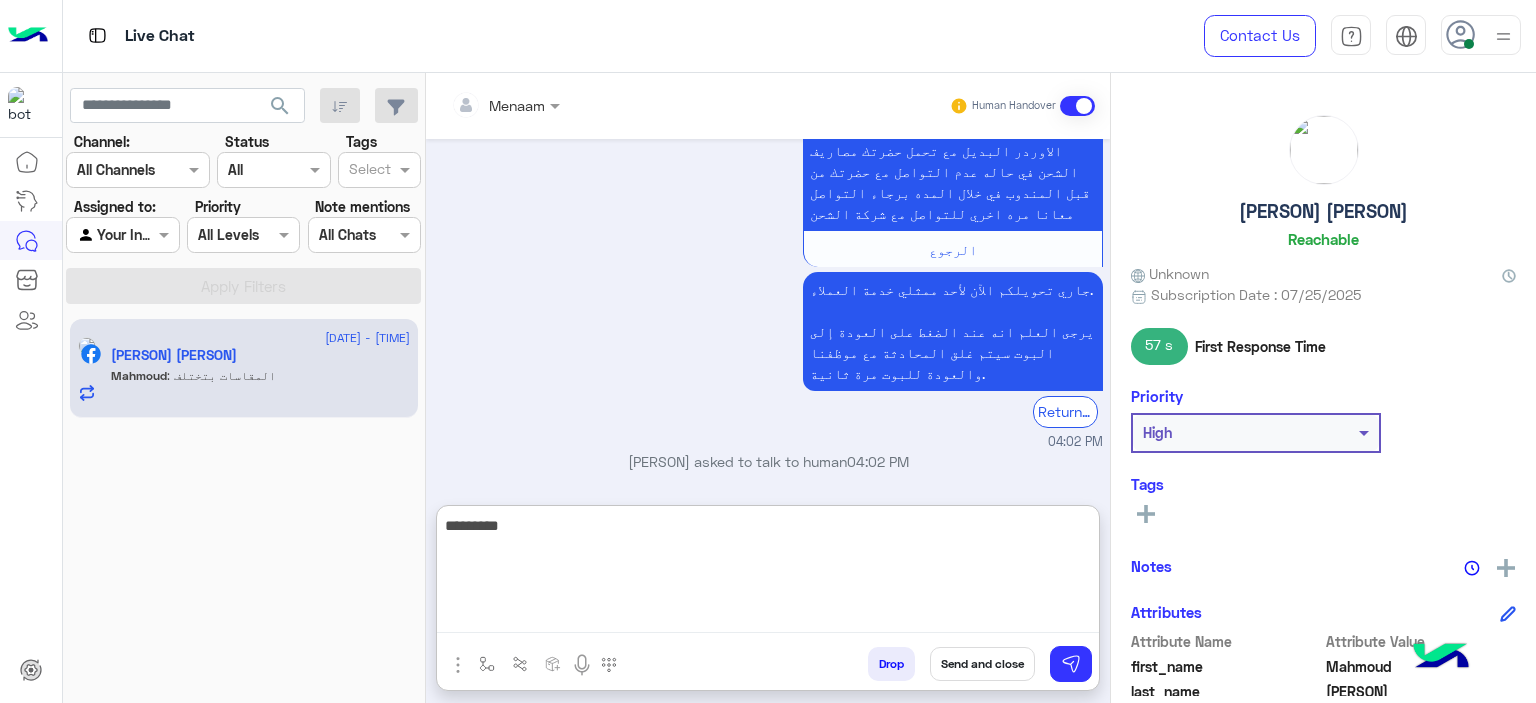 scroll, scrollTop: 3943, scrollLeft: 0, axis: vertical 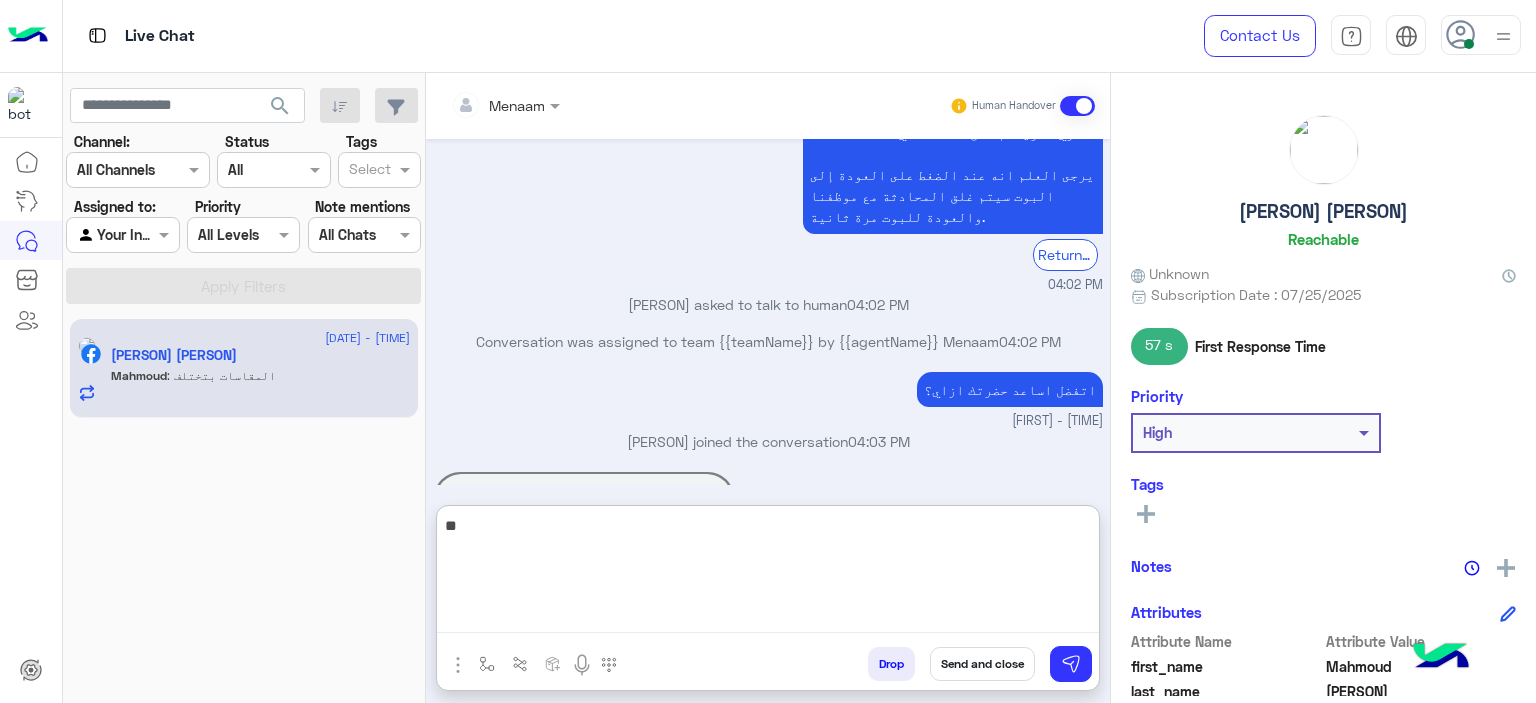 type on "*" 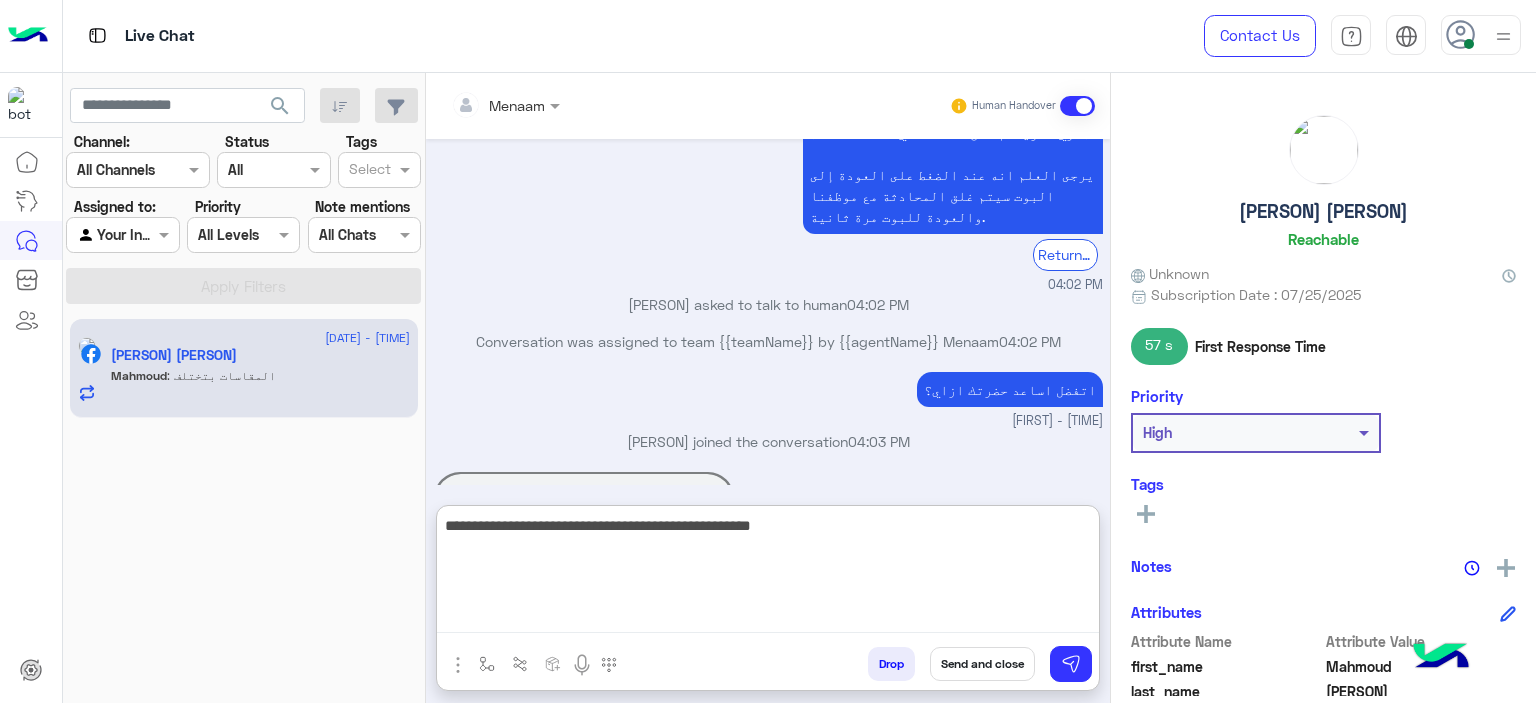 type on "**********" 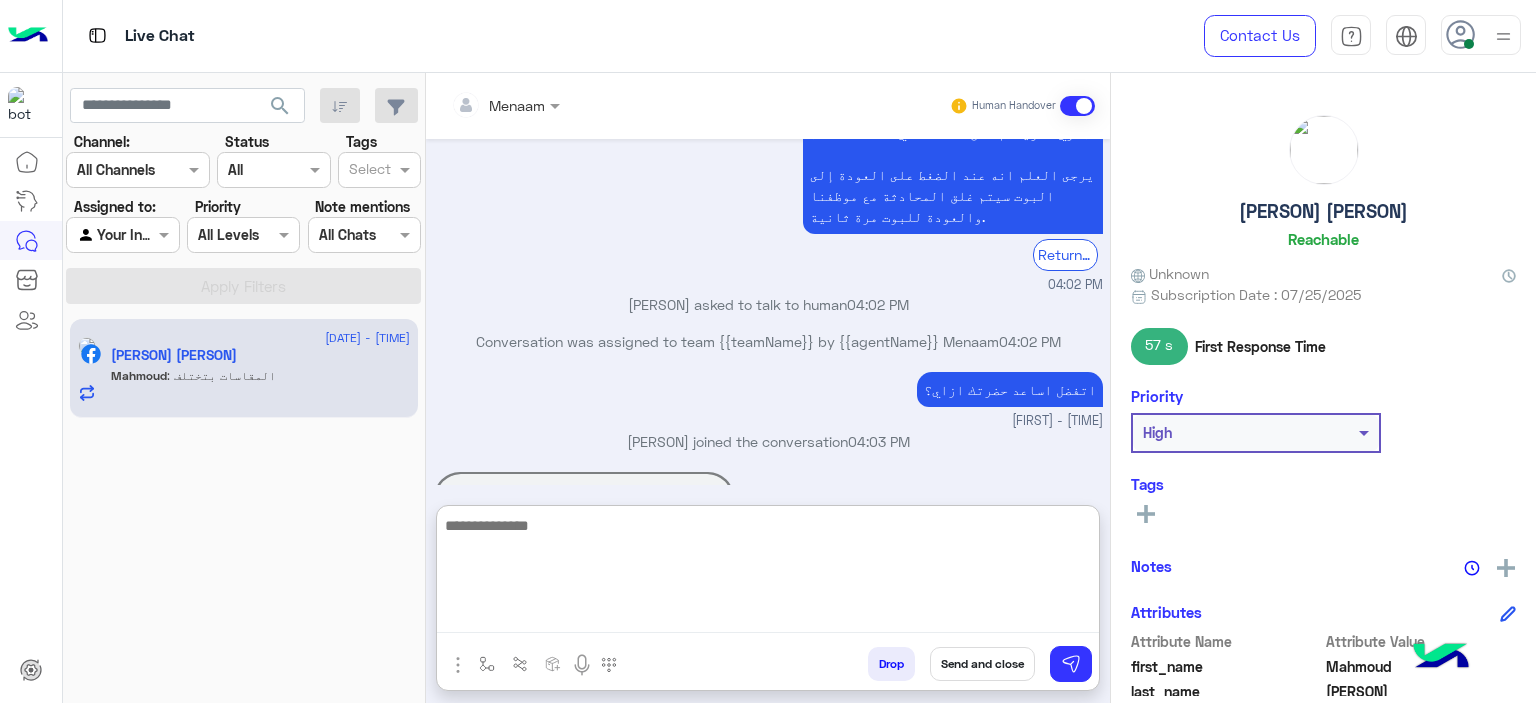 scroll, scrollTop: 4028, scrollLeft: 0, axis: vertical 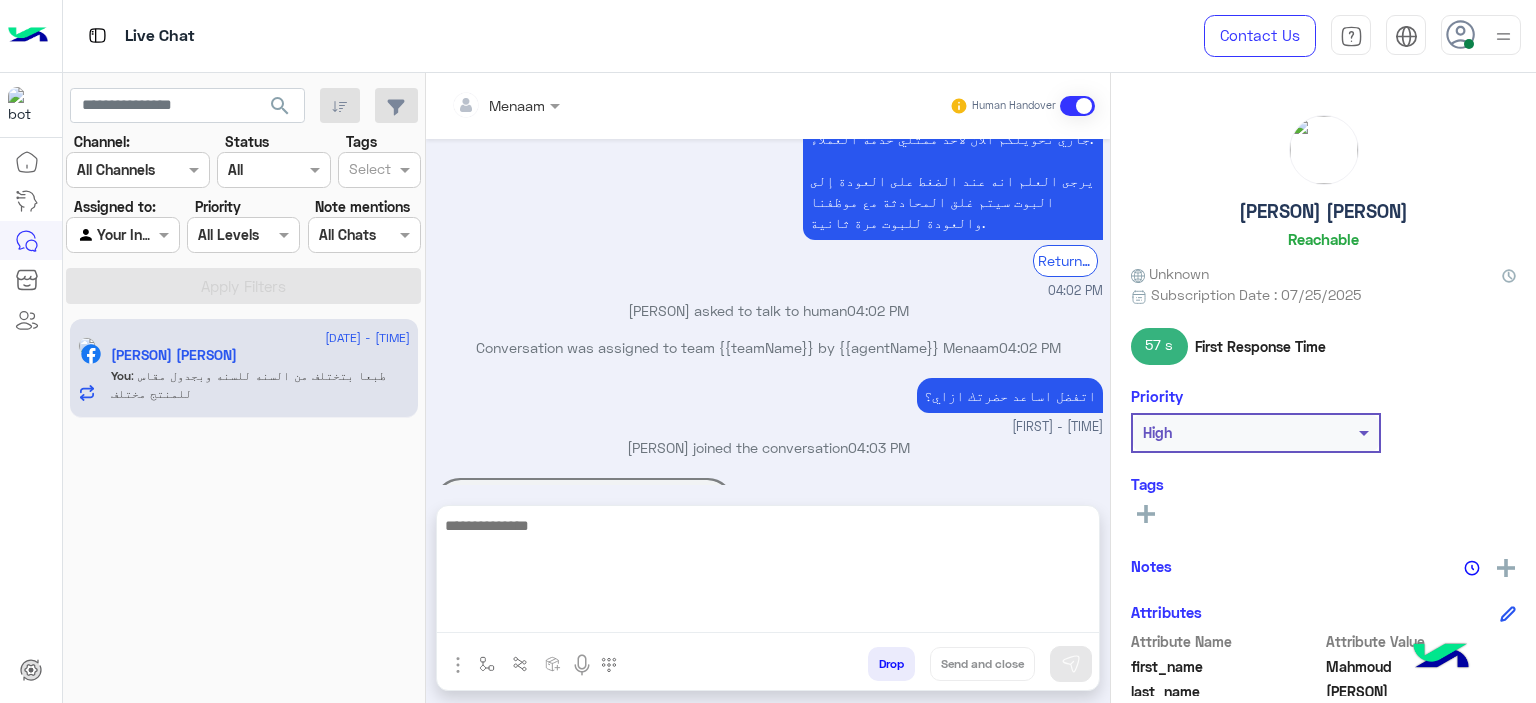 click at bounding box center (768, 573) 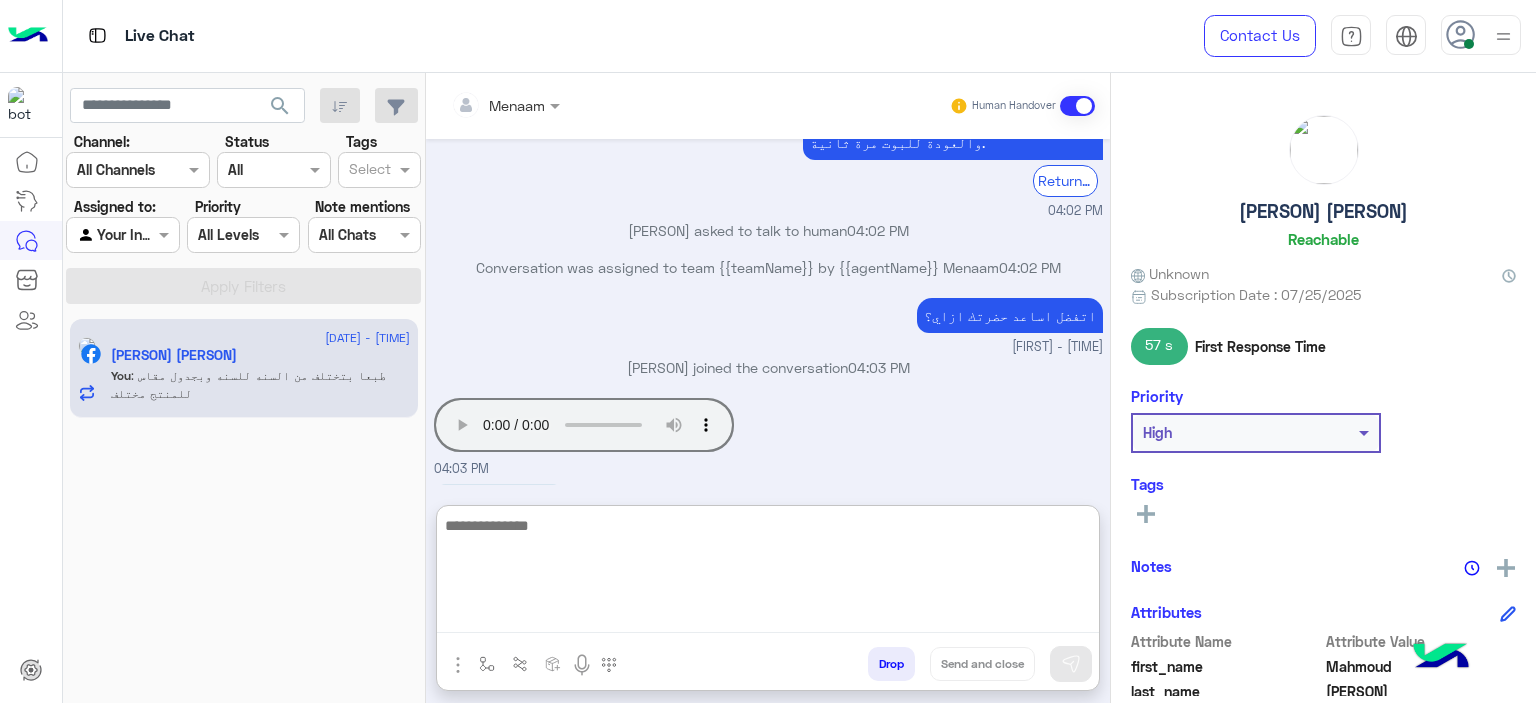 scroll, scrollTop: 4028, scrollLeft: 0, axis: vertical 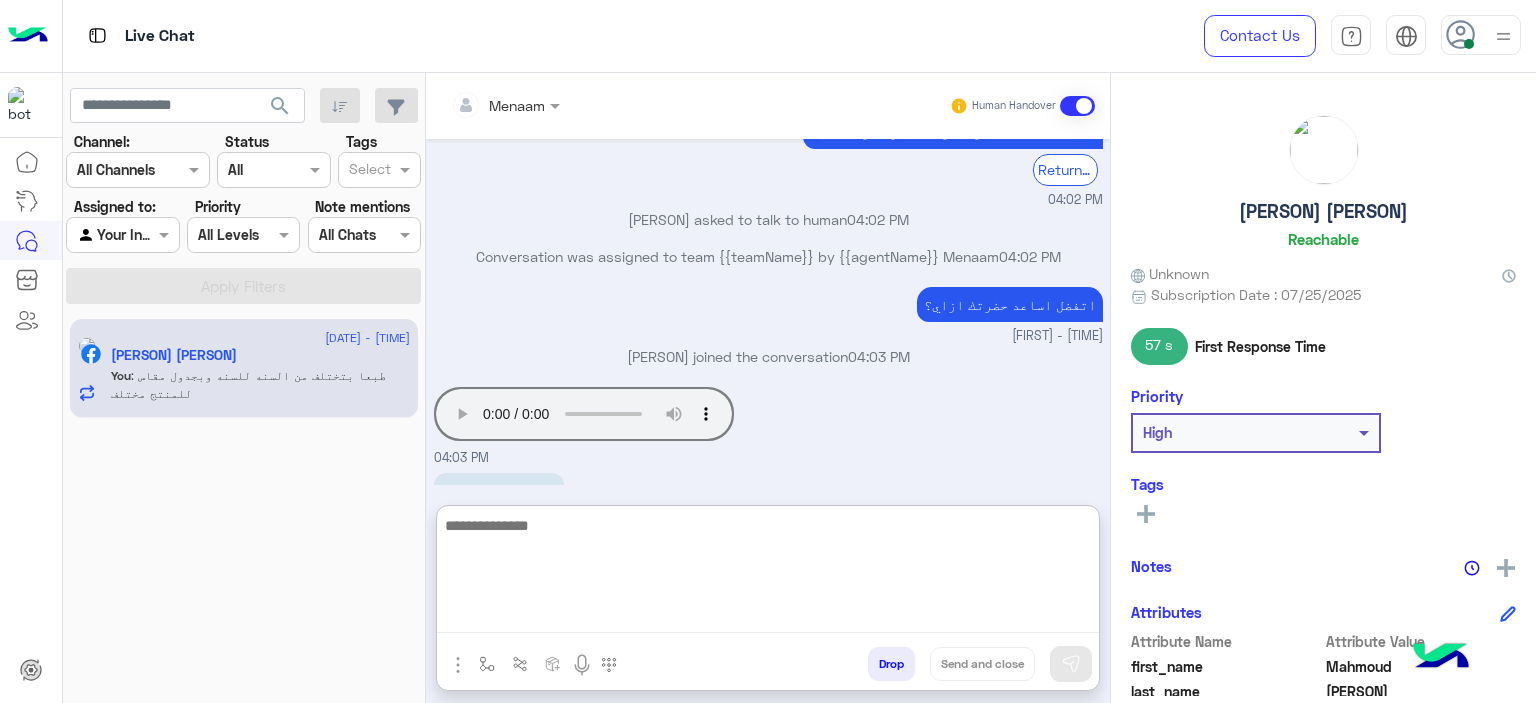 click at bounding box center [768, 573] 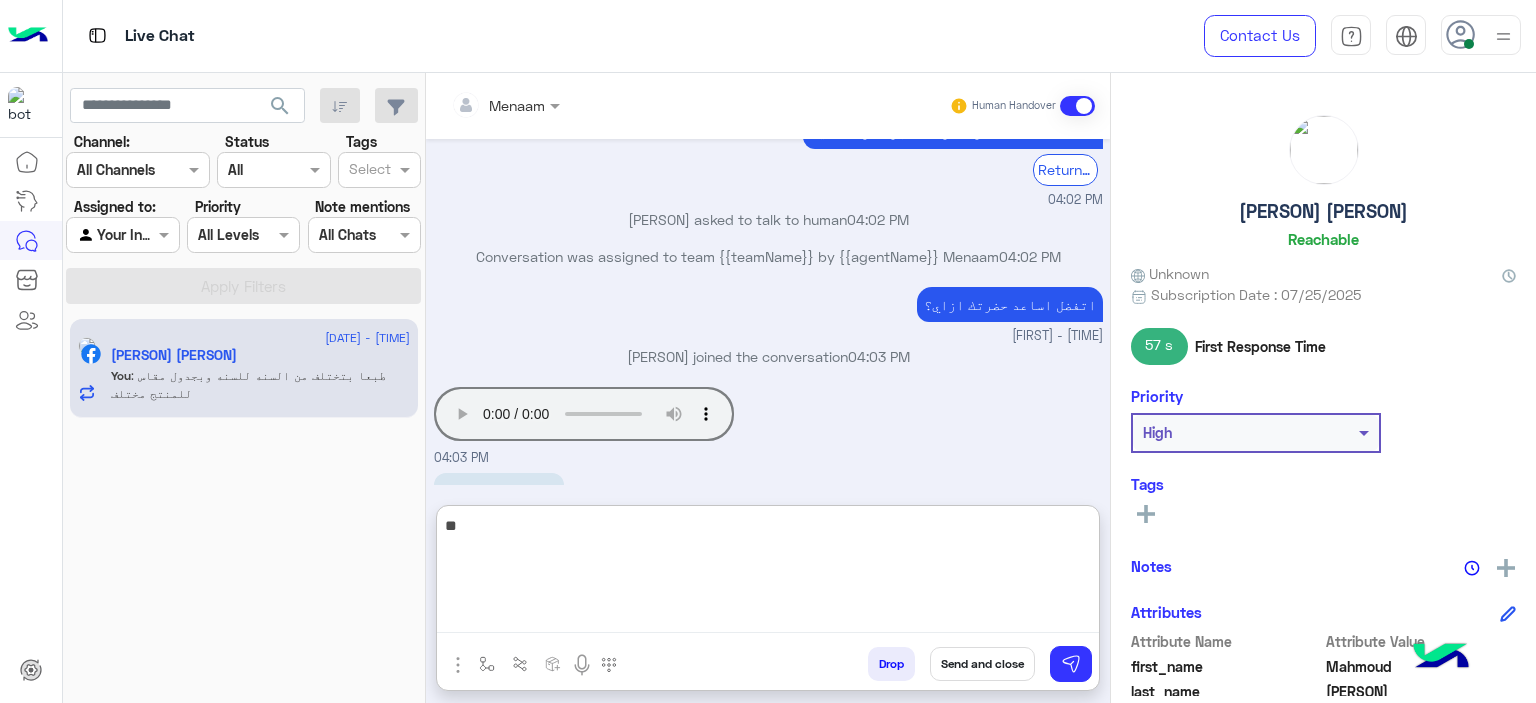 type on "*" 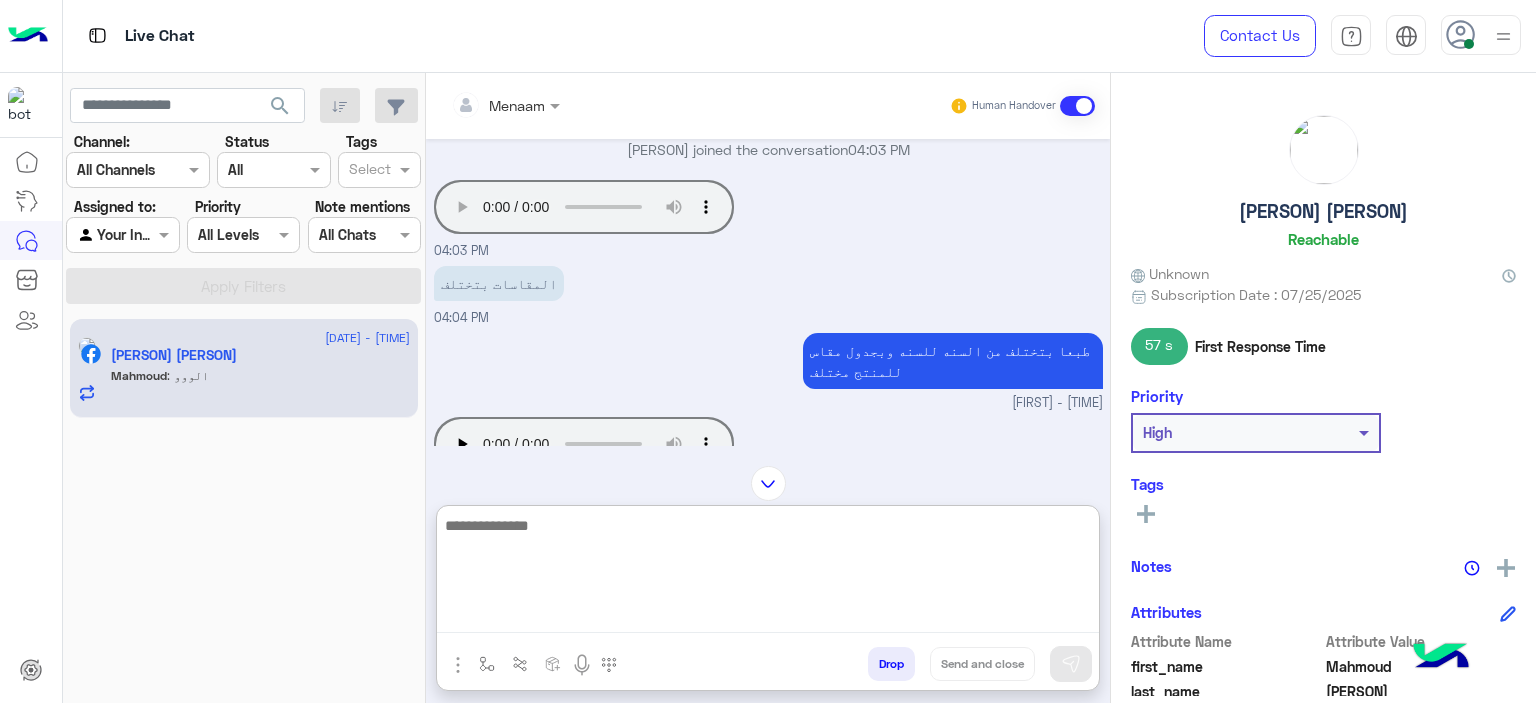 scroll, scrollTop: 4201, scrollLeft: 0, axis: vertical 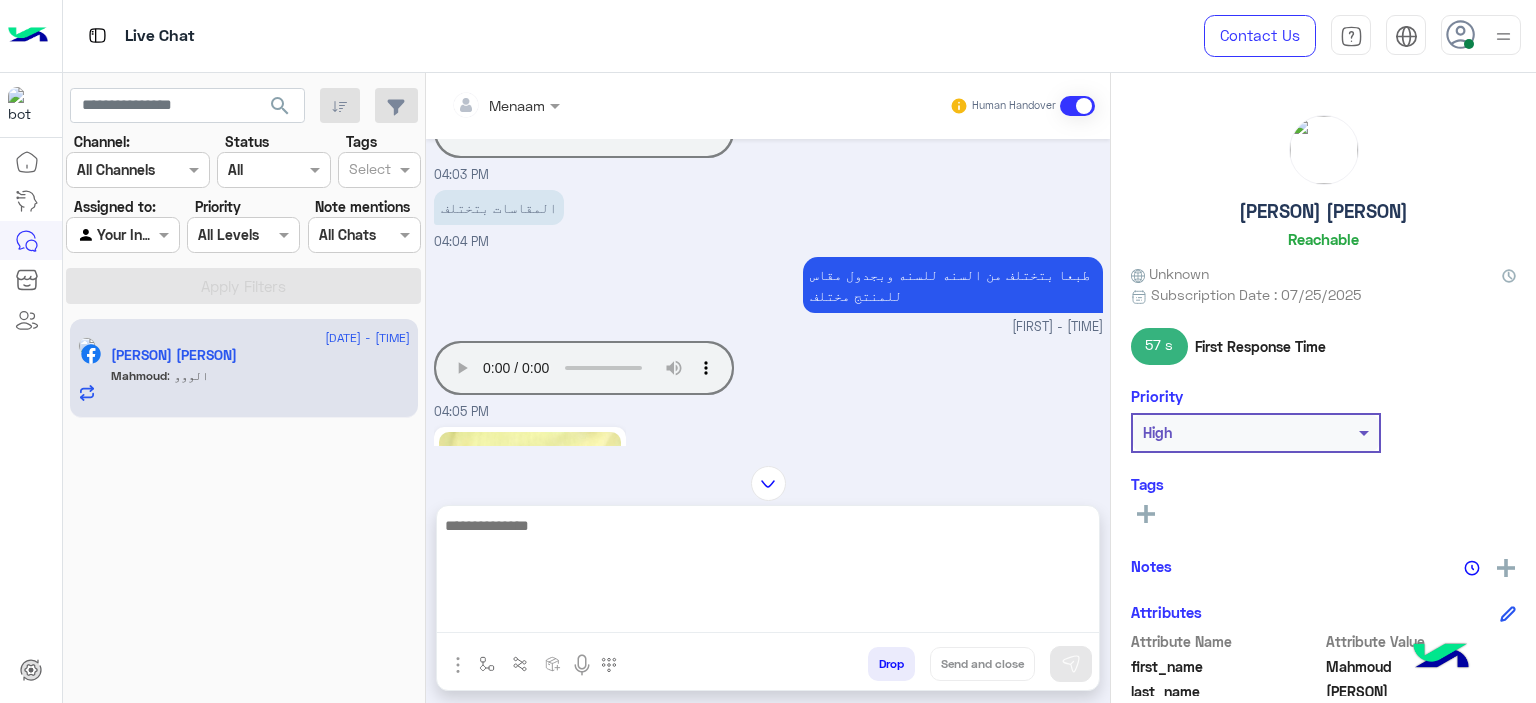 click at bounding box center (768, 573) 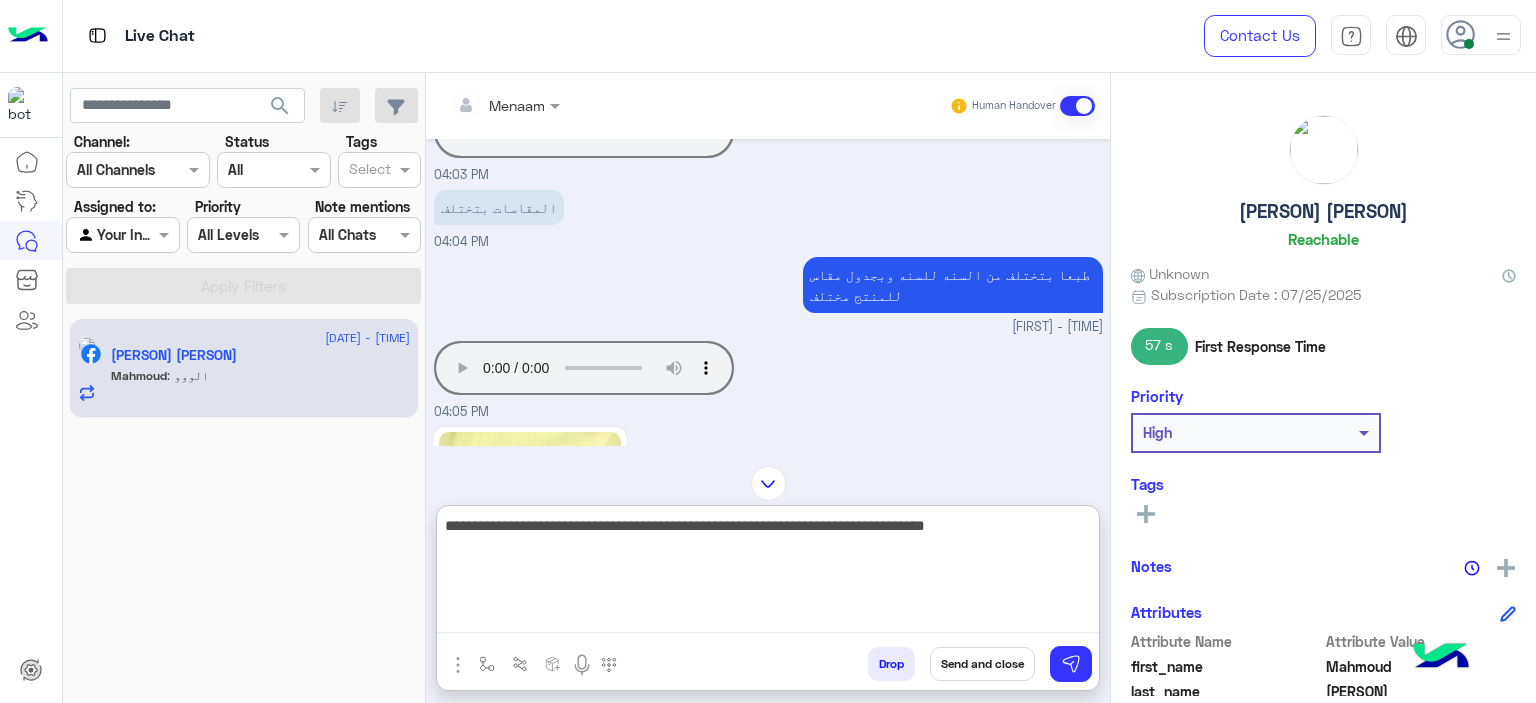 type on "**********" 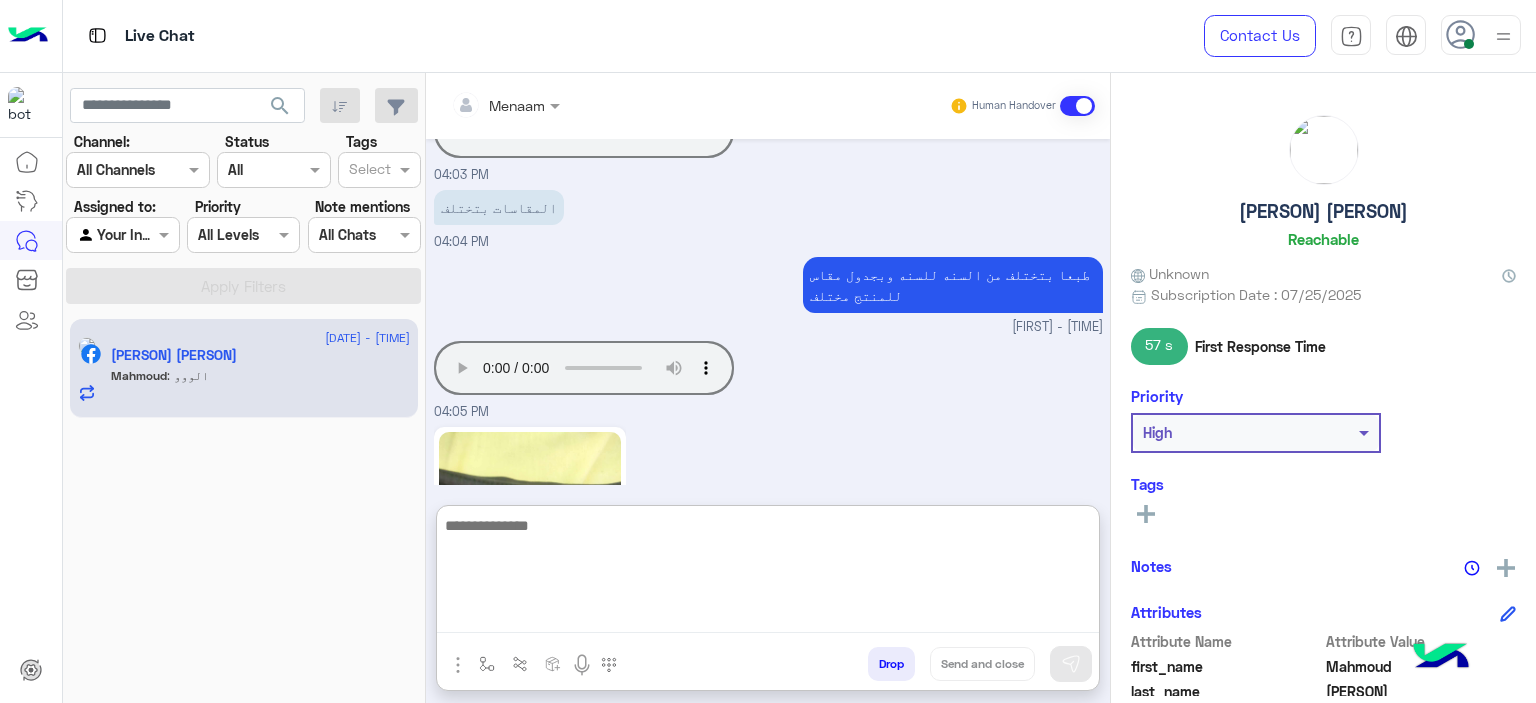 scroll, scrollTop: 4986, scrollLeft: 0, axis: vertical 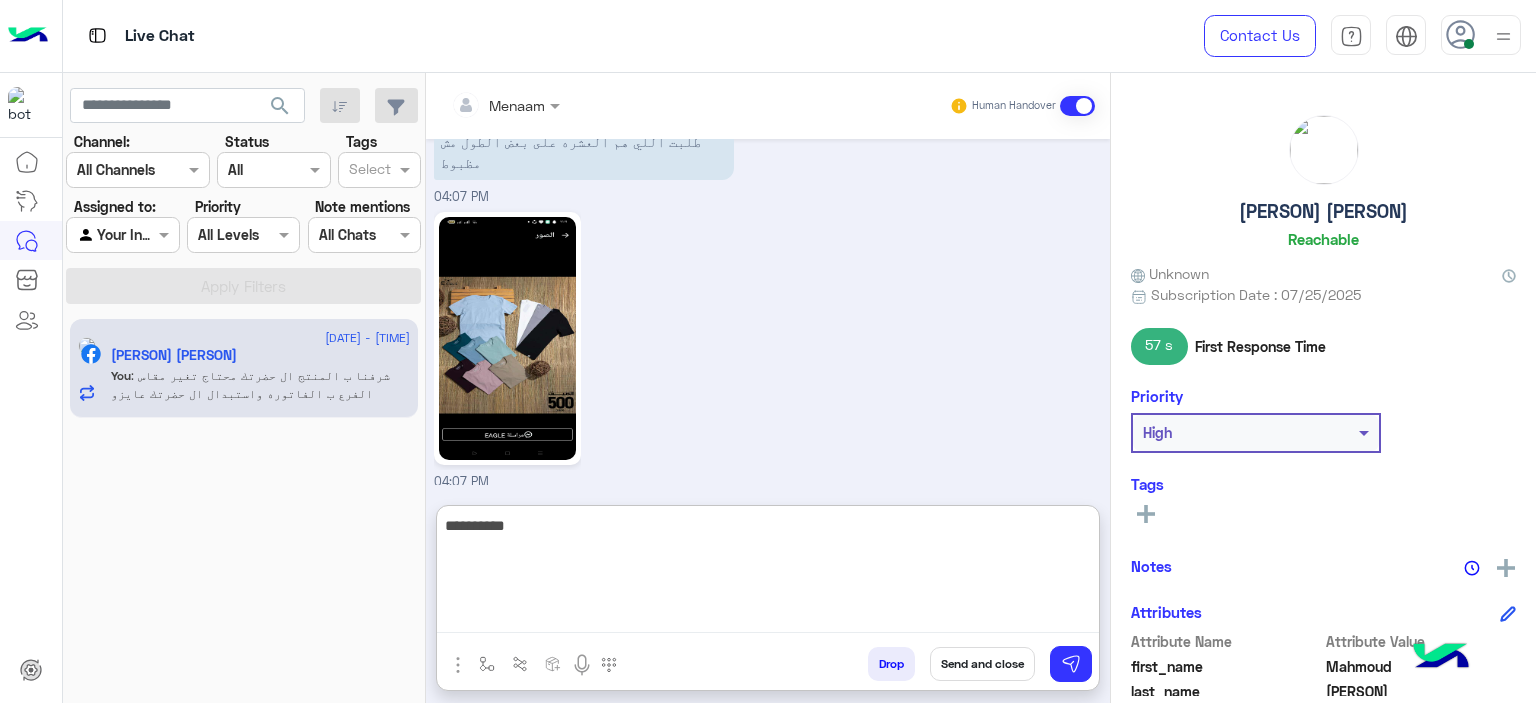 type on "**********" 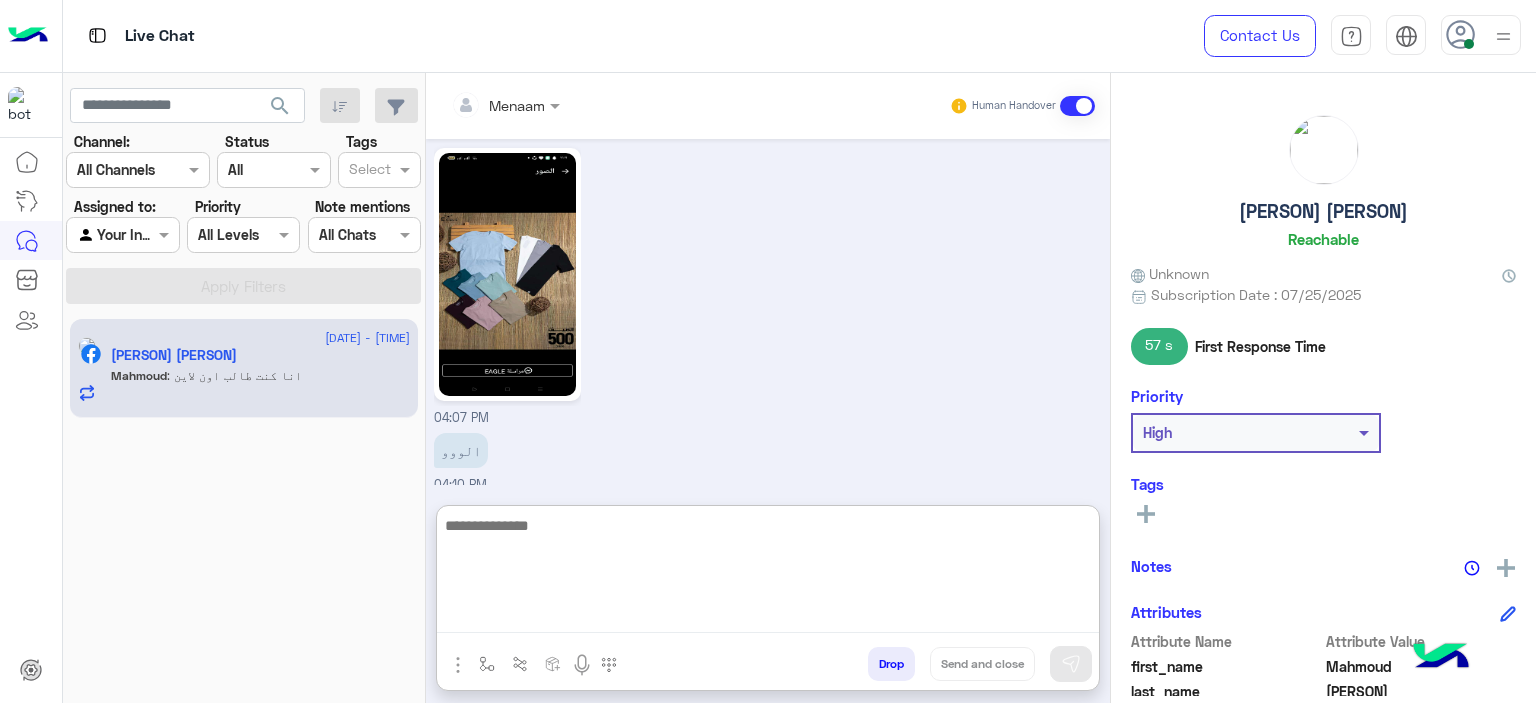 scroll, scrollTop: 5116, scrollLeft: 0, axis: vertical 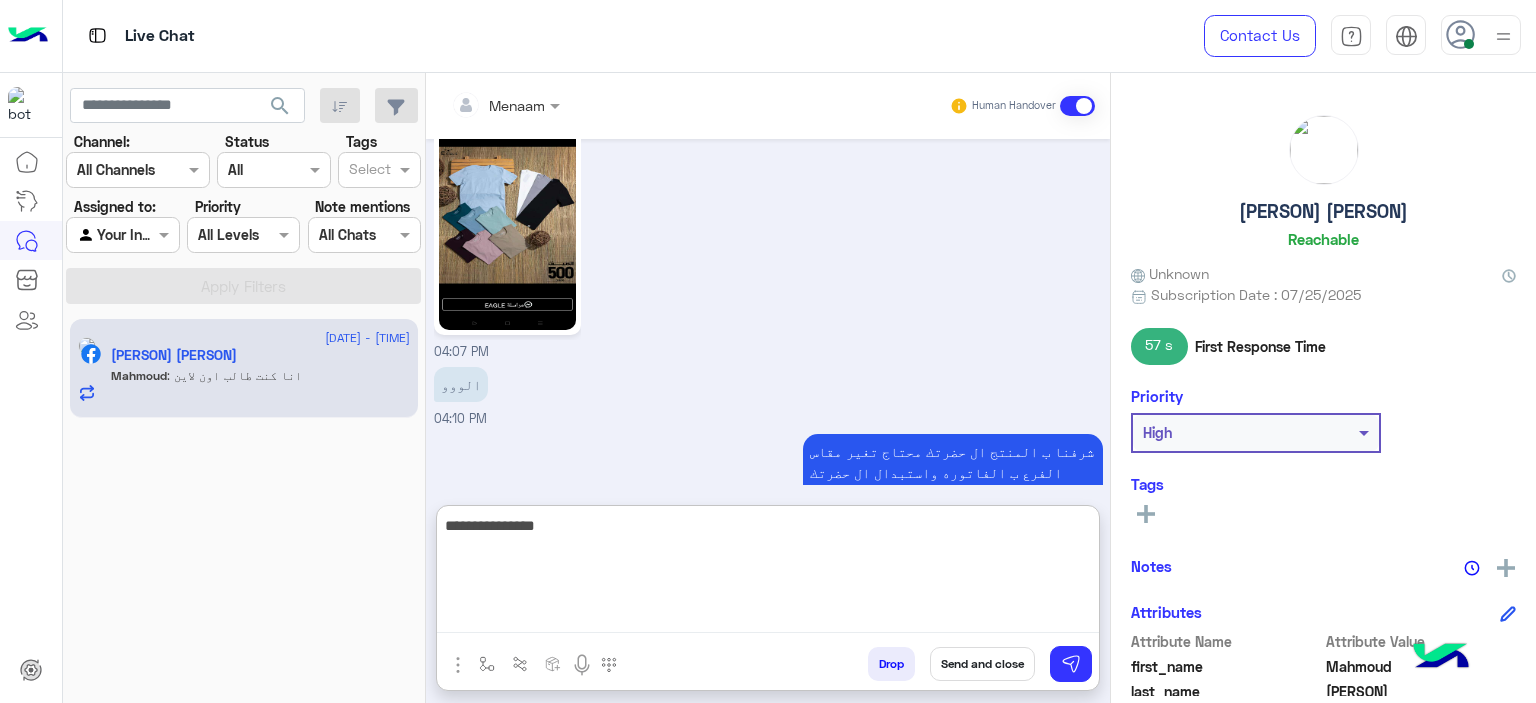 type on "**********" 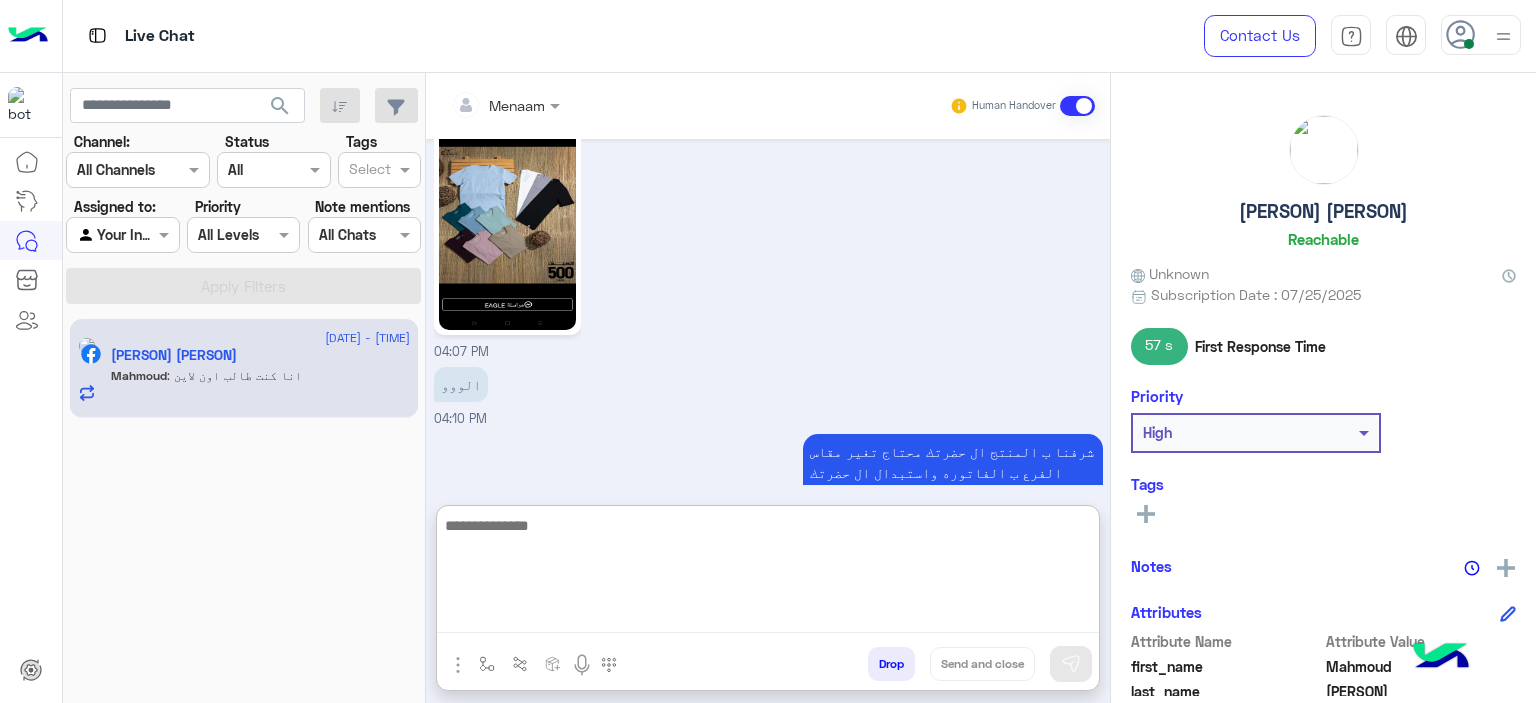 scroll, scrollTop: 5180, scrollLeft: 0, axis: vertical 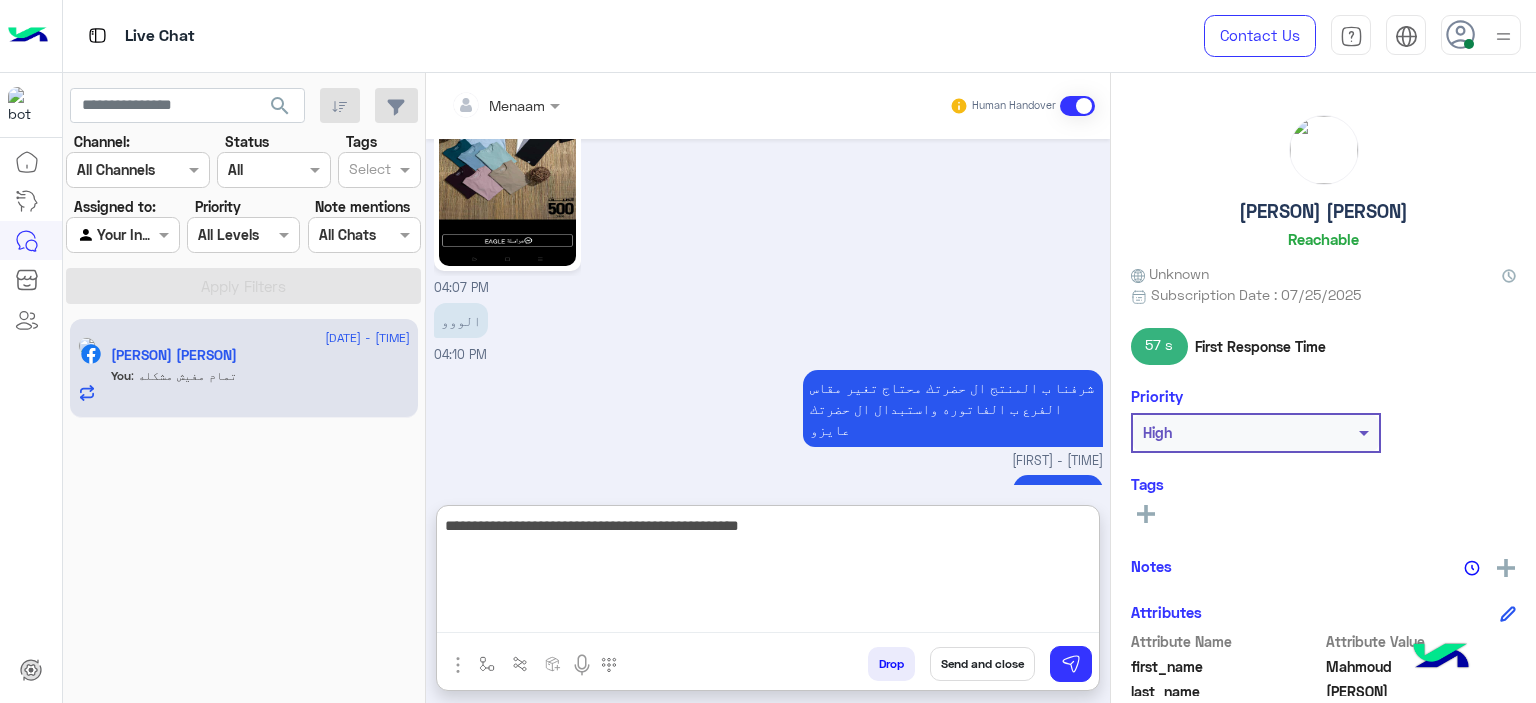 type on "**********" 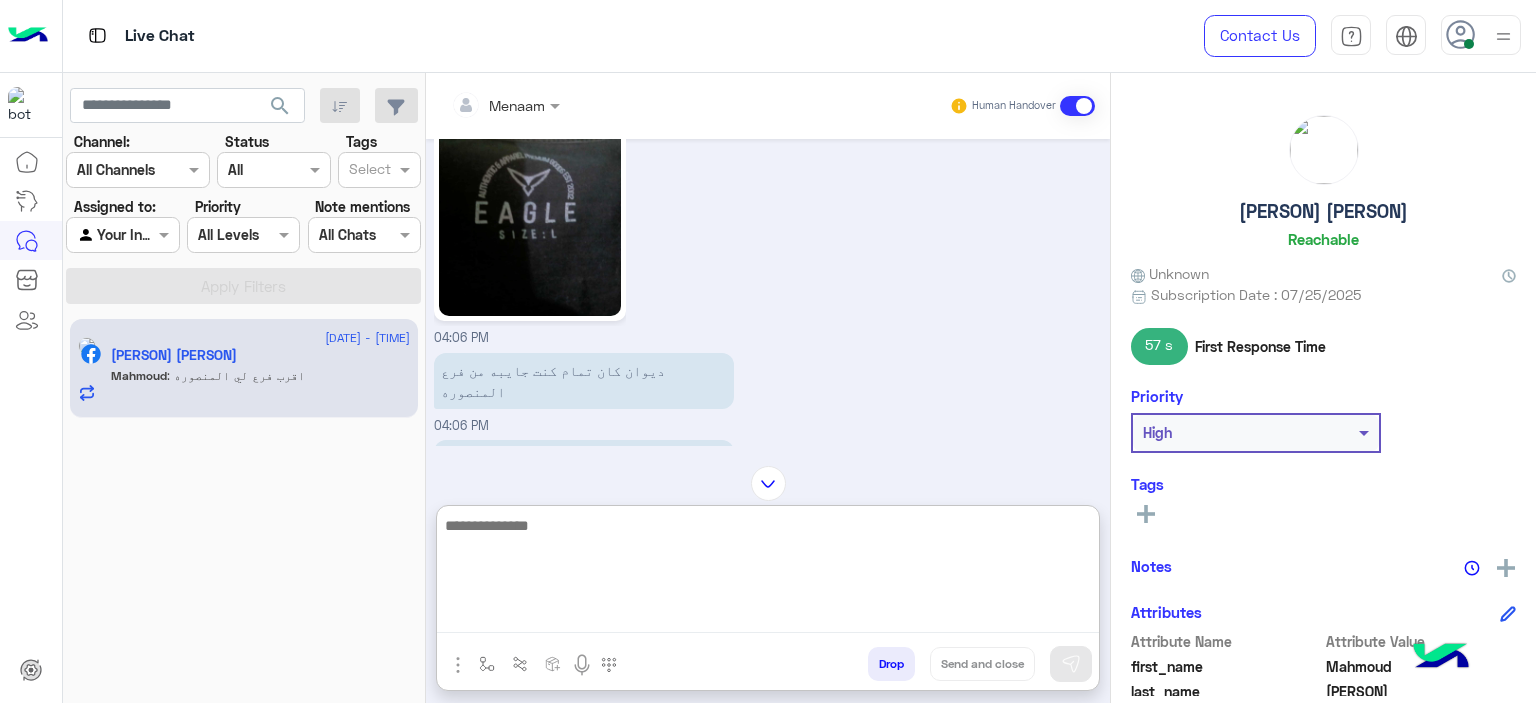 scroll, scrollTop: 4547, scrollLeft: 0, axis: vertical 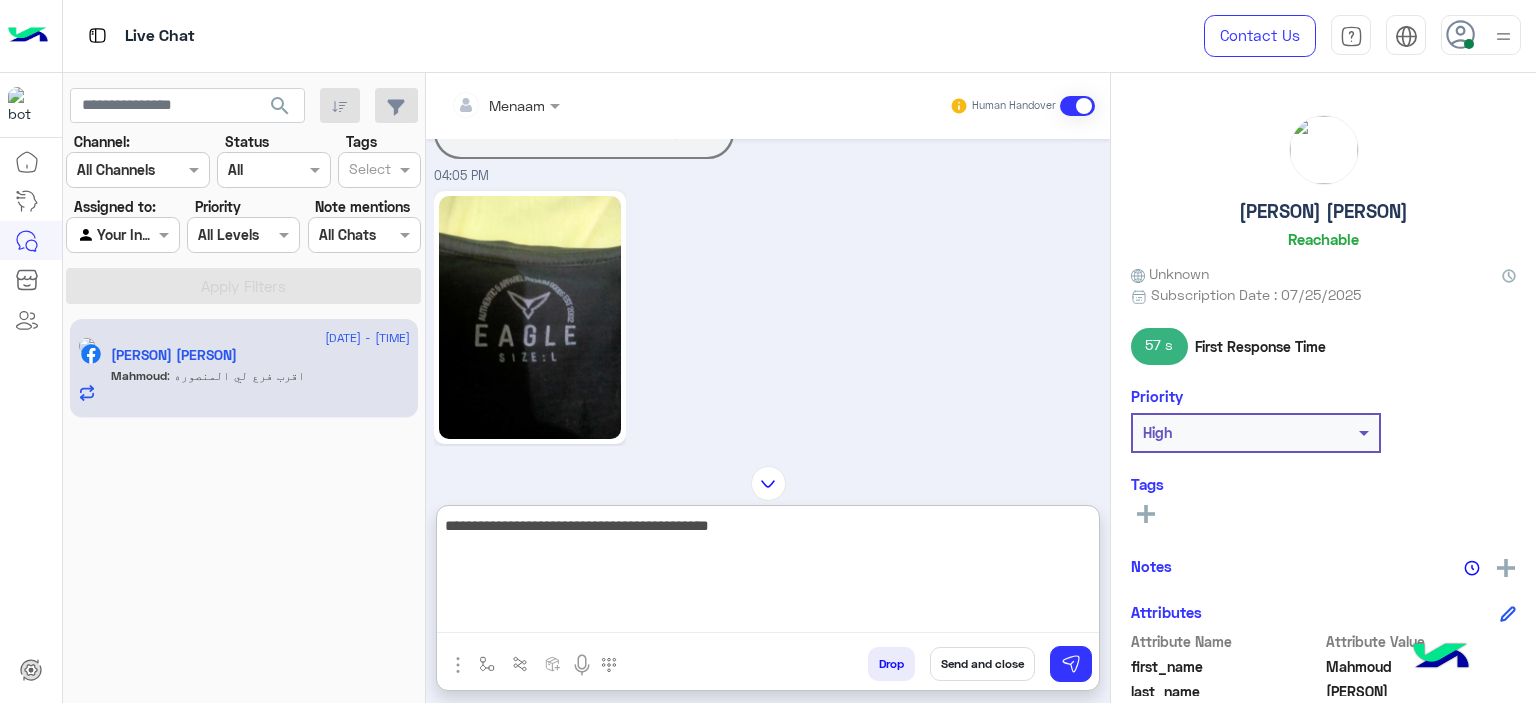type on "**********" 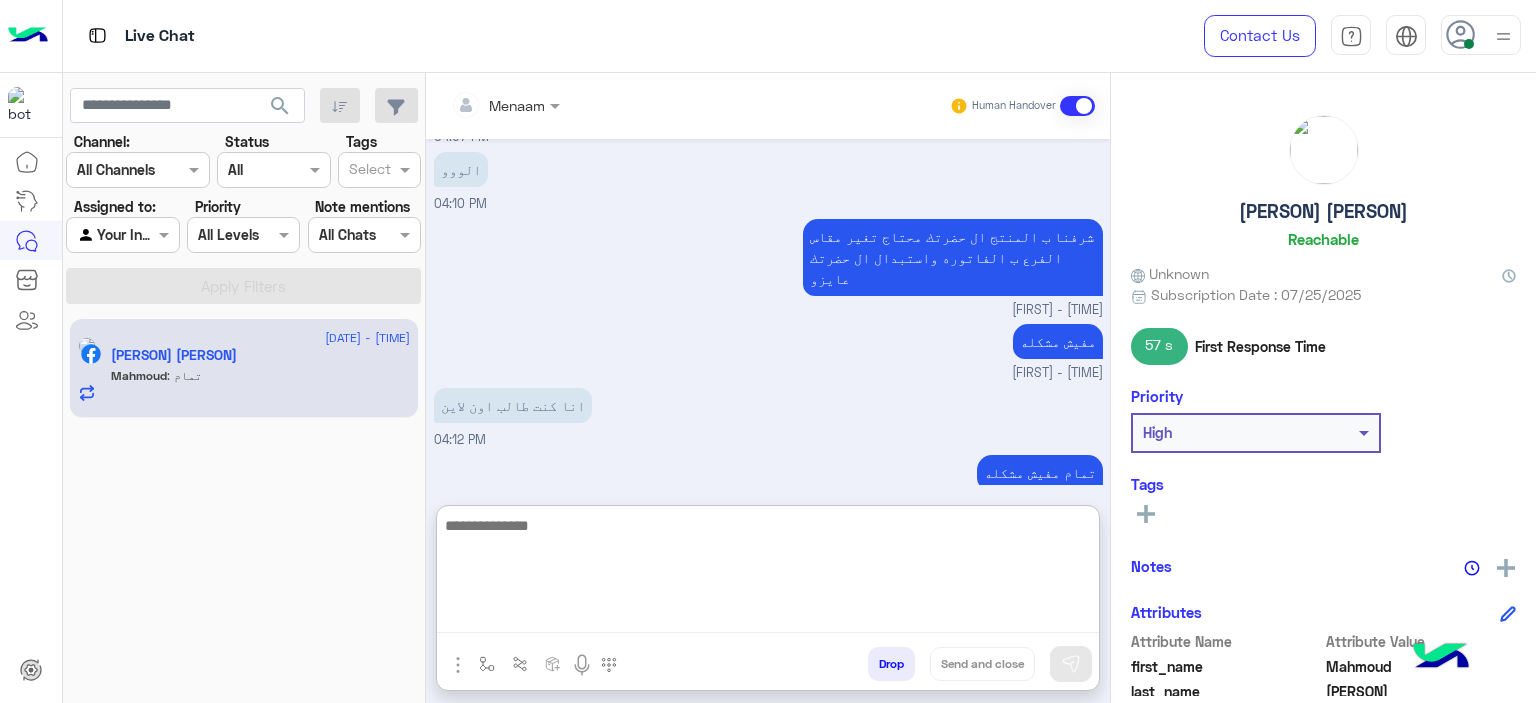 scroll, scrollTop: 5397, scrollLeft: 0, axis: vertical 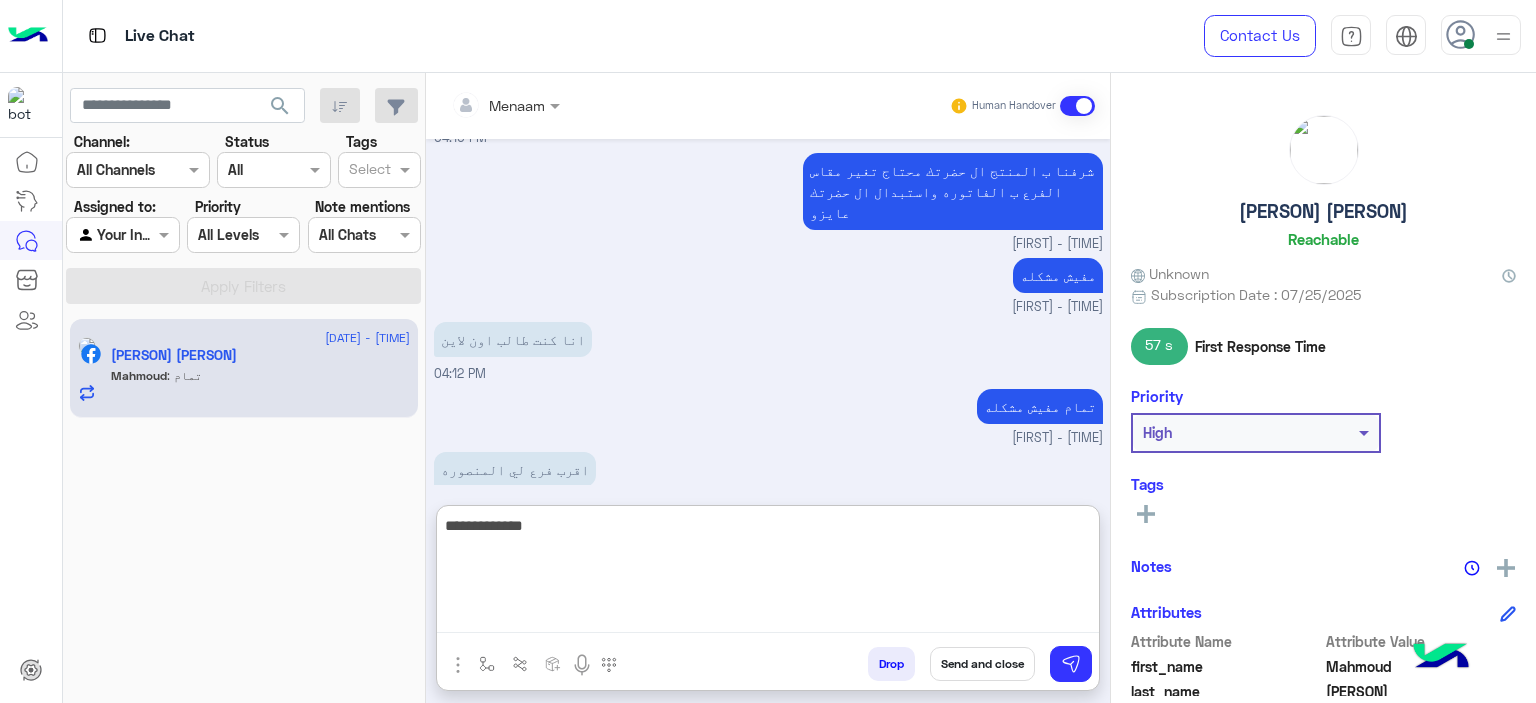 type on "**********" 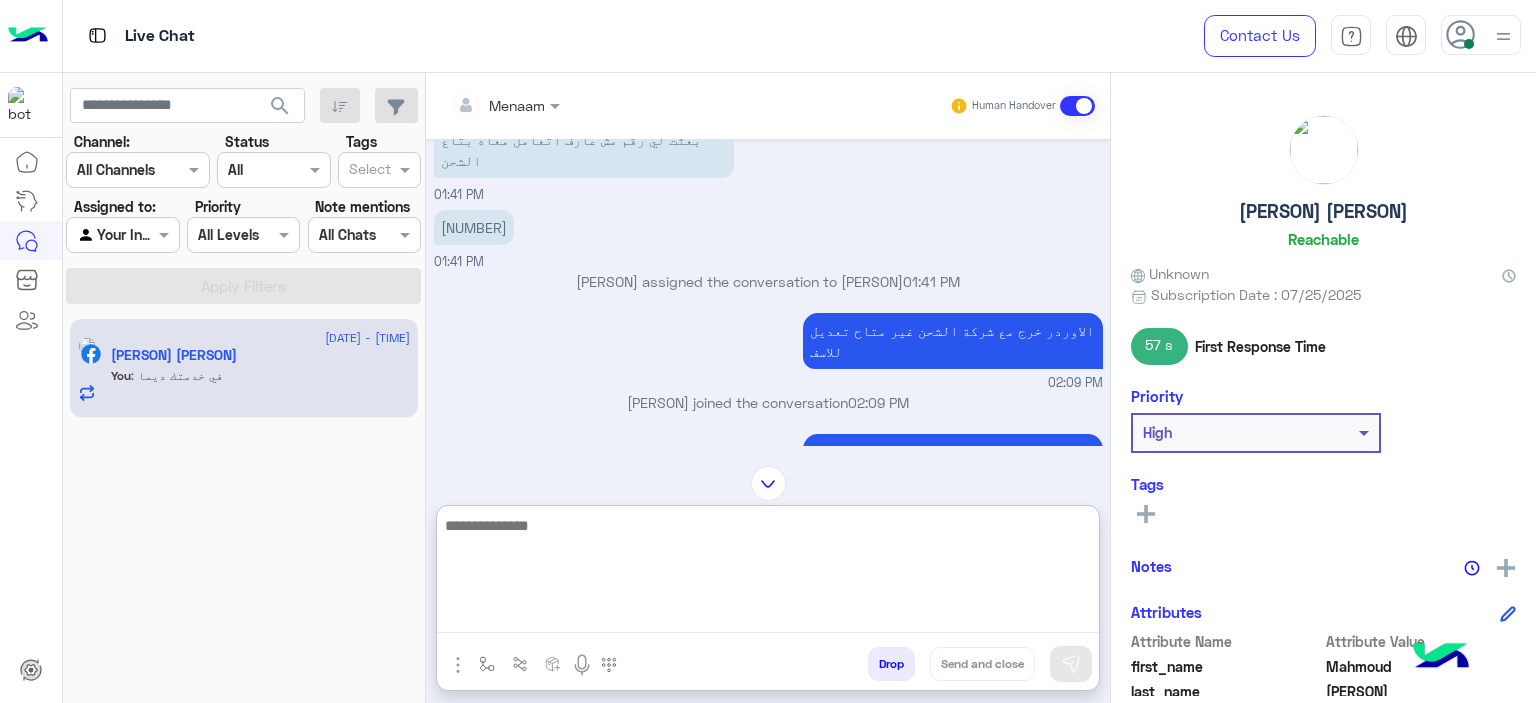 scroll, scrollTop: 1561, scrollLeft: 0, axis: vertical 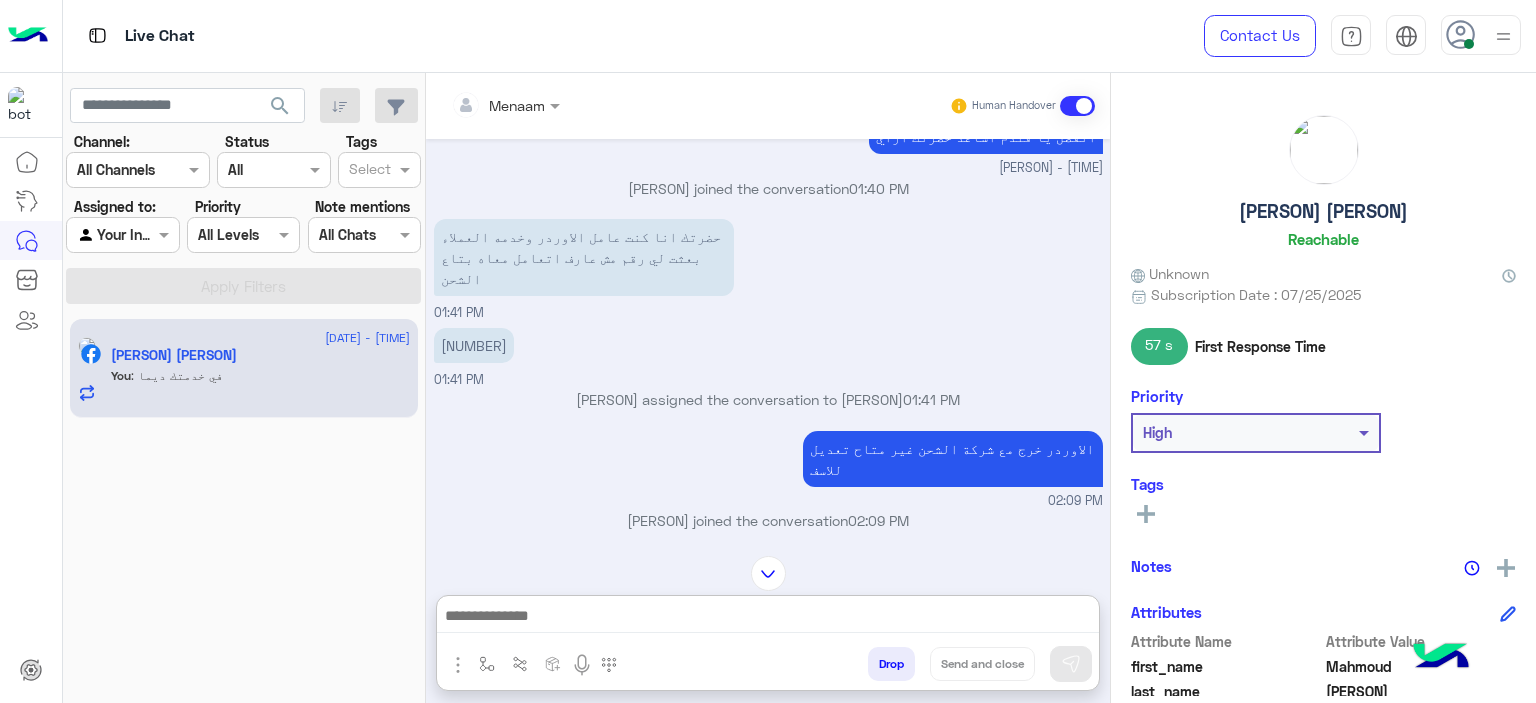 click on "51271909360" at bounding box center [474, 345] 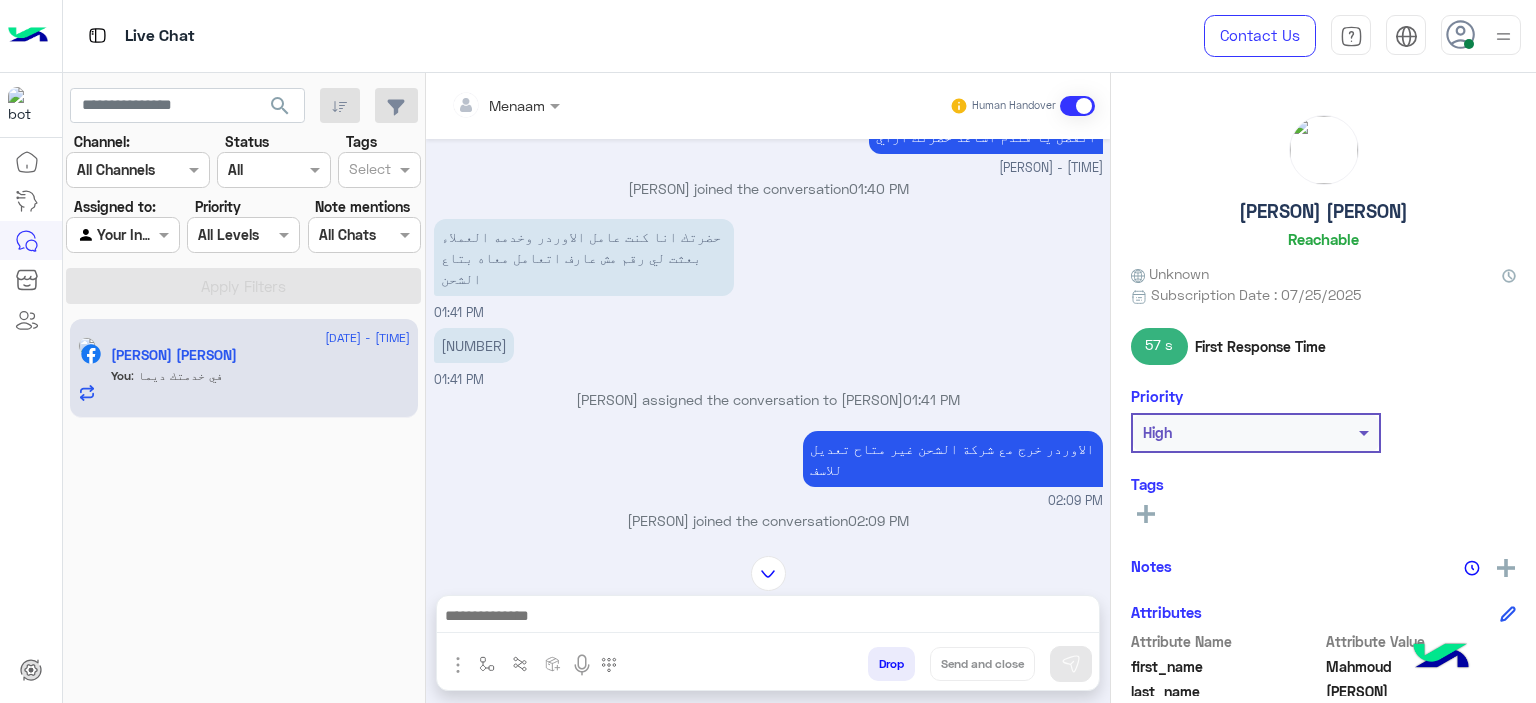 click on "51271909360" at bounding box center [474, 345] 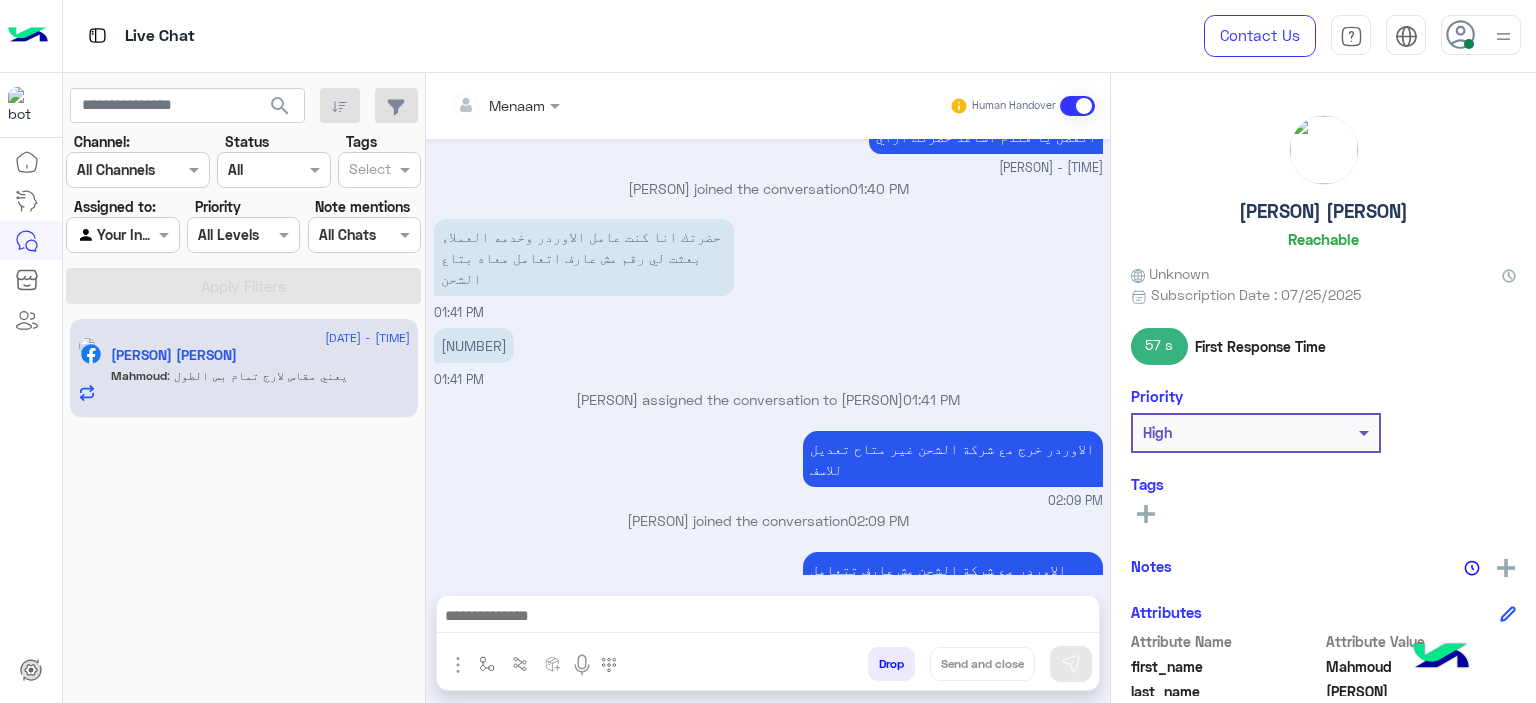 scroll, scrollTop: 5504, scrollLeft: 0, axis: vertical 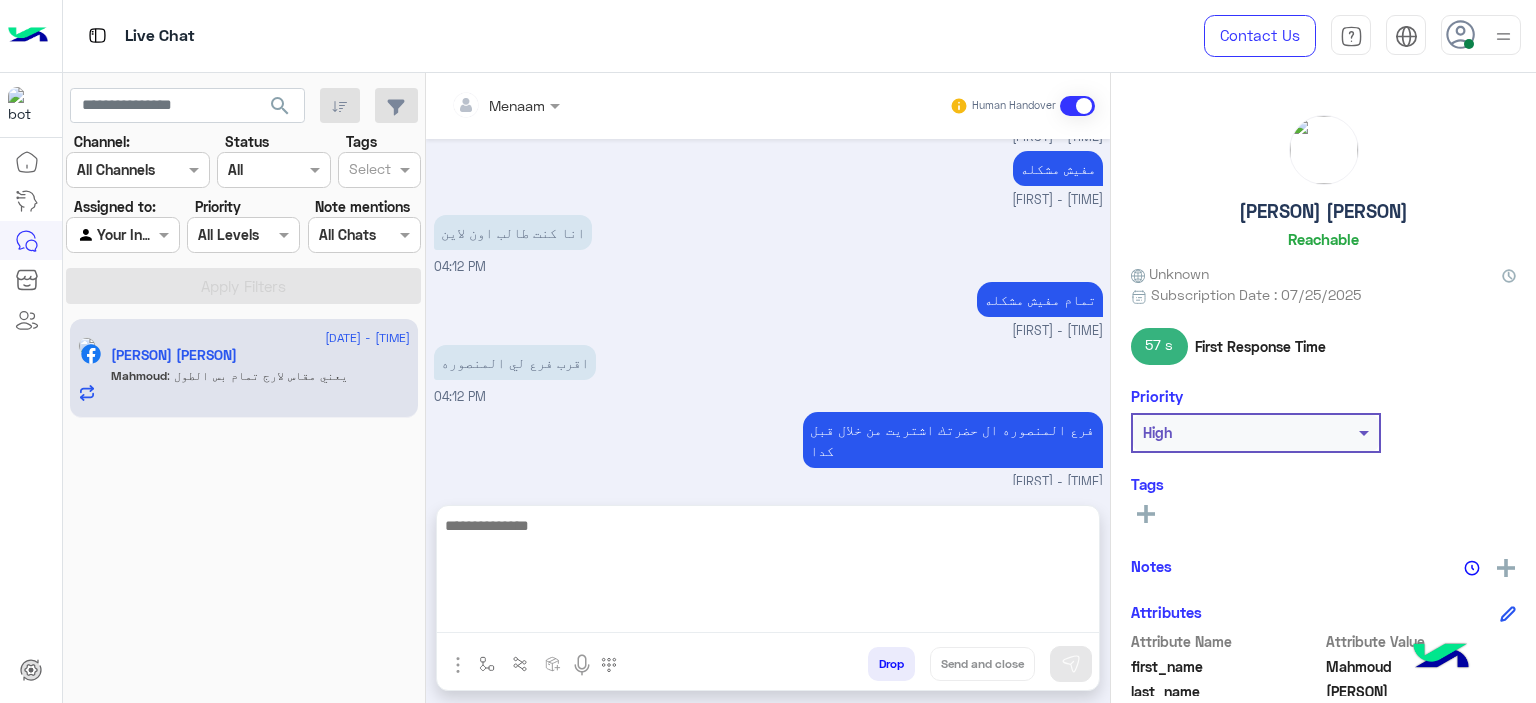 click at bounding box center (768, 573) 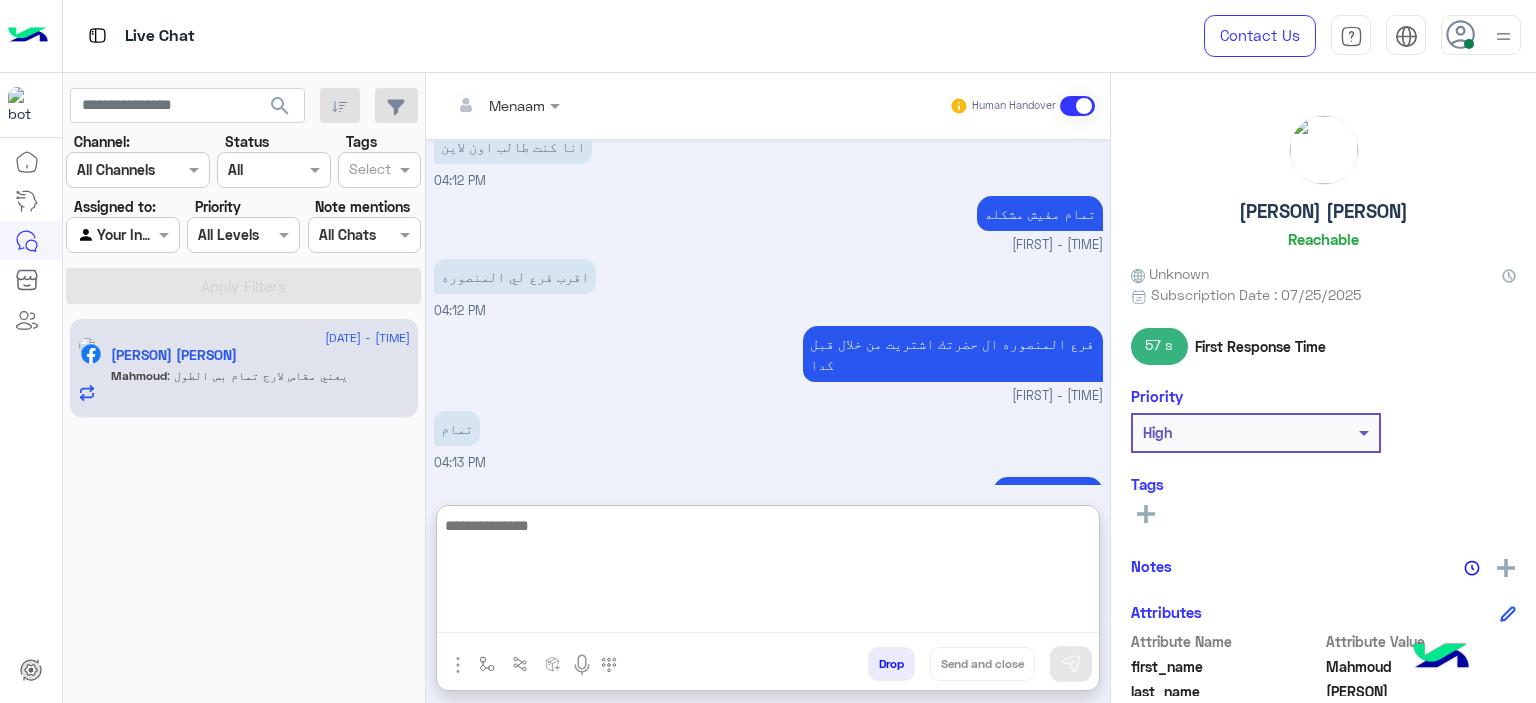 scroll, scrollTop: 5594, scrollLeft: 0, axis: vertical 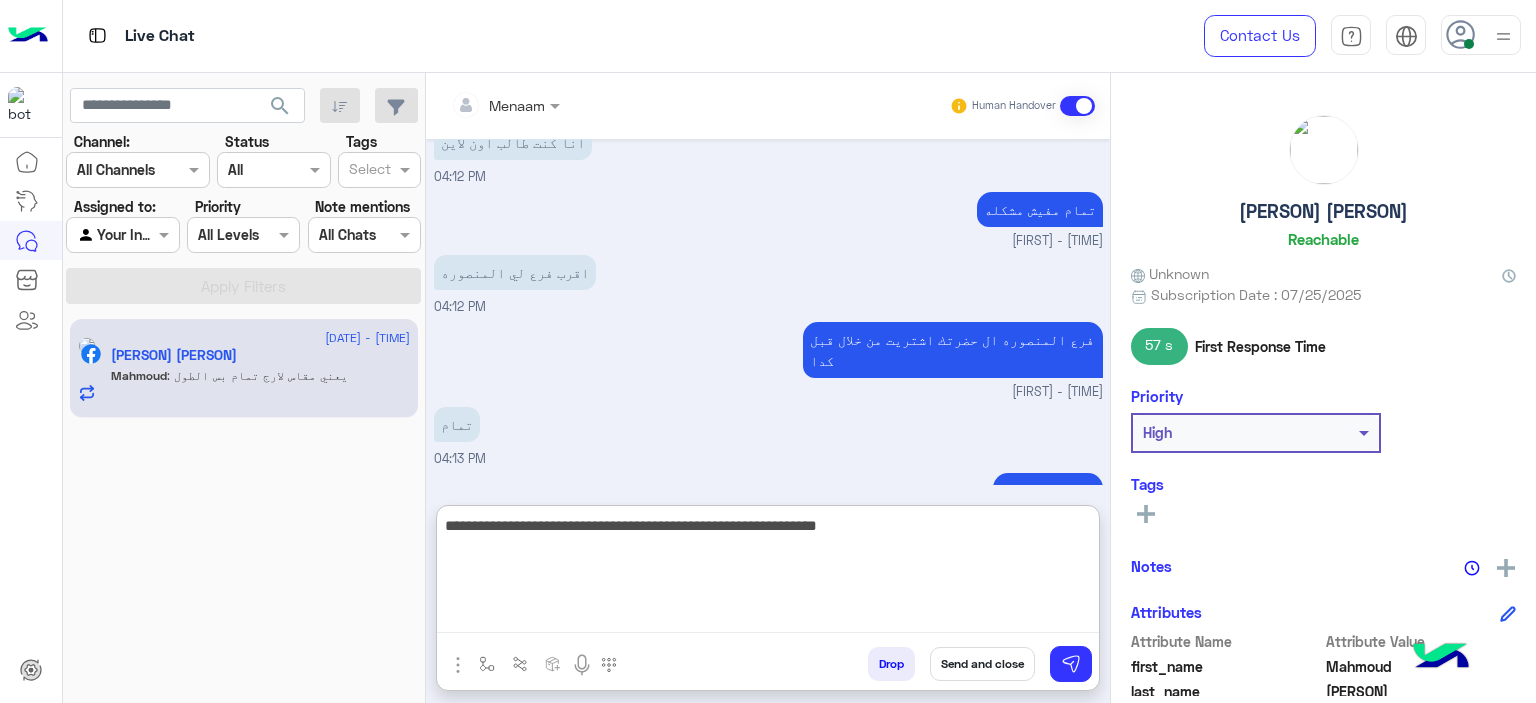type on "**********" 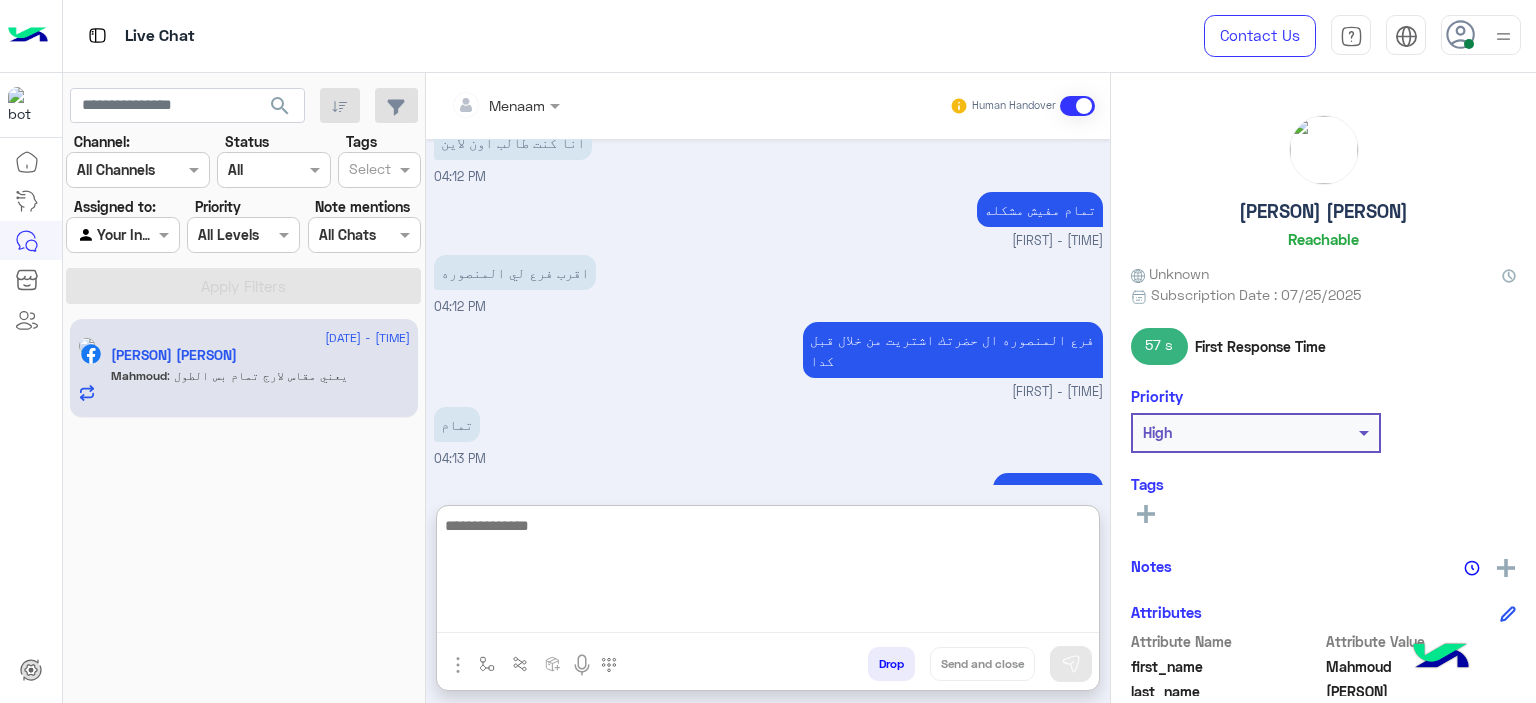 scroll, scrollTop: 5679, scrollLeft: 0, axis: vertical 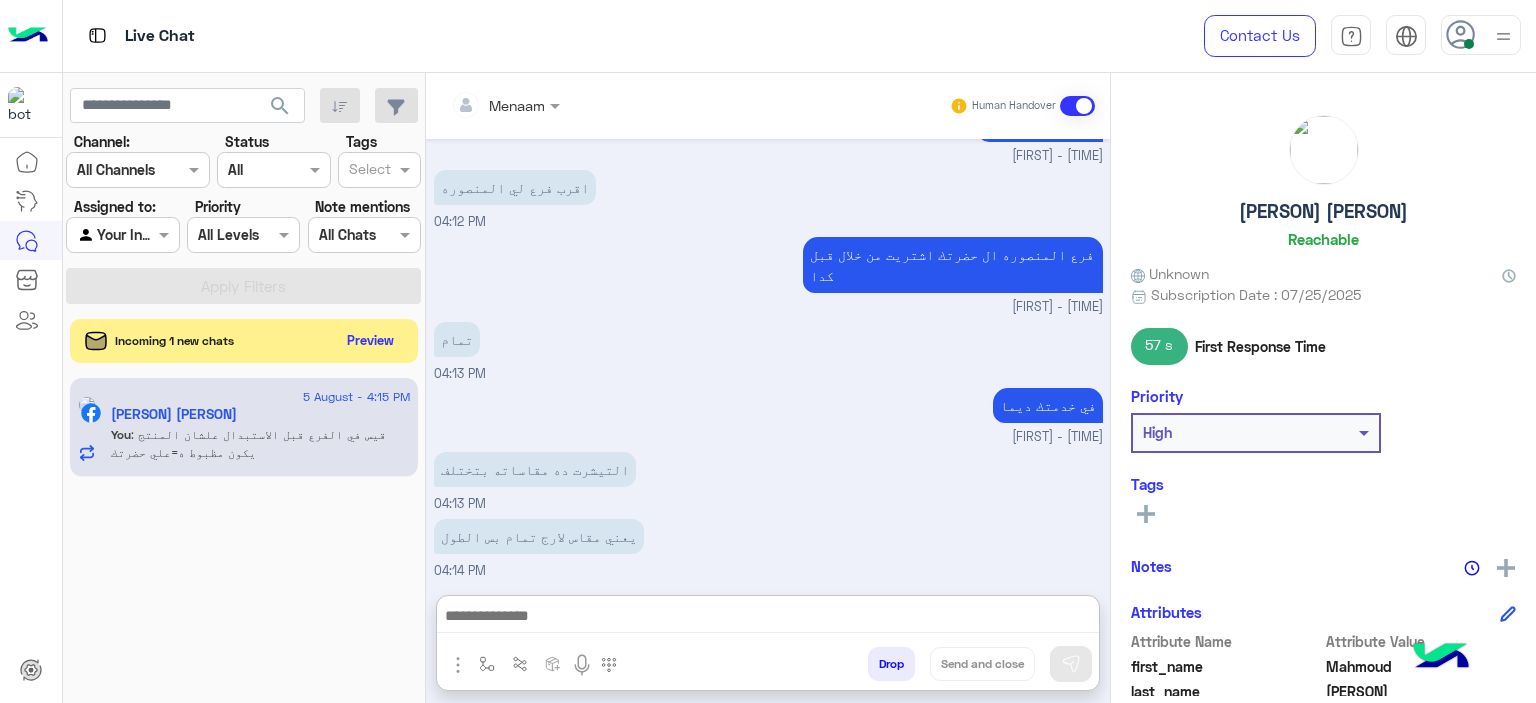 click on "Drop" at bounding box center [891, 664] 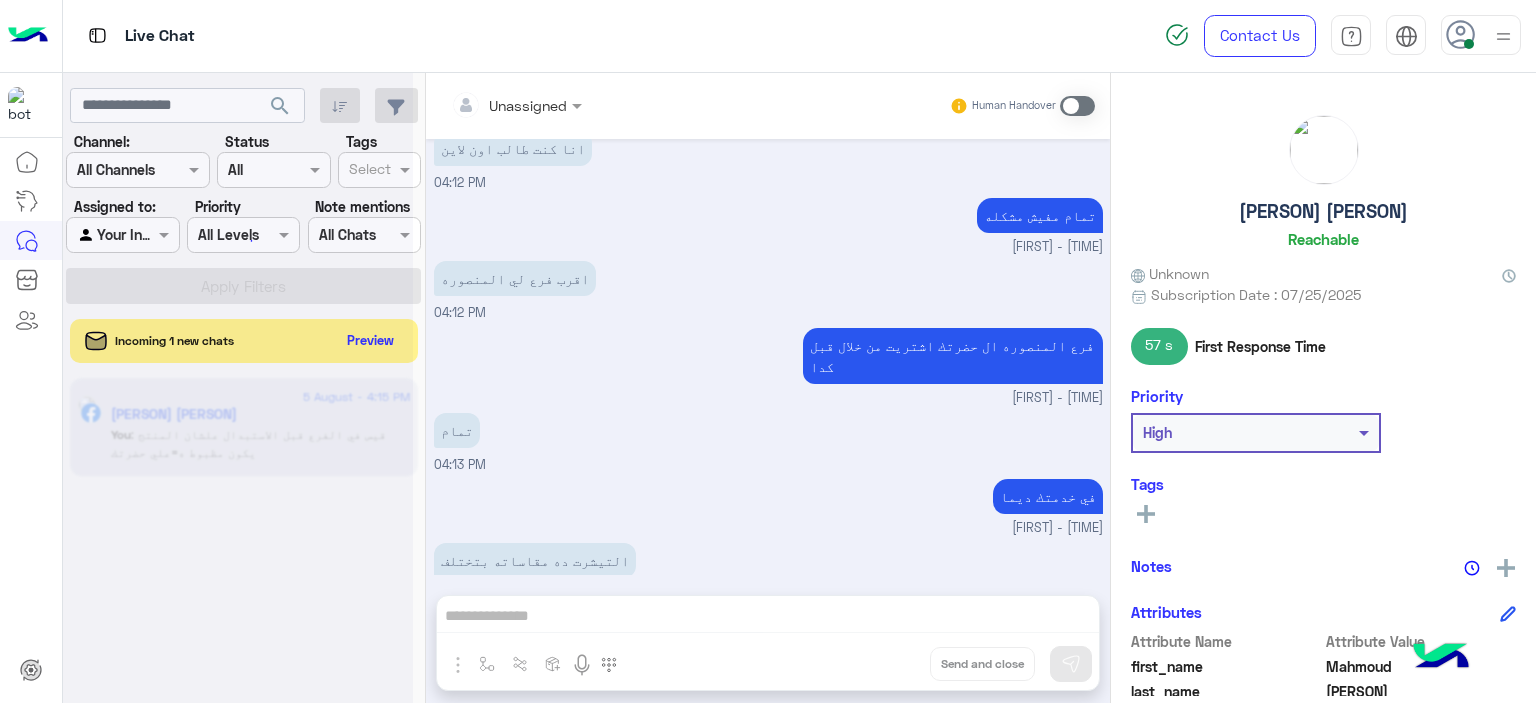 scroll, scrollTop: 5624, scrollLeft: 0, axis: vertical 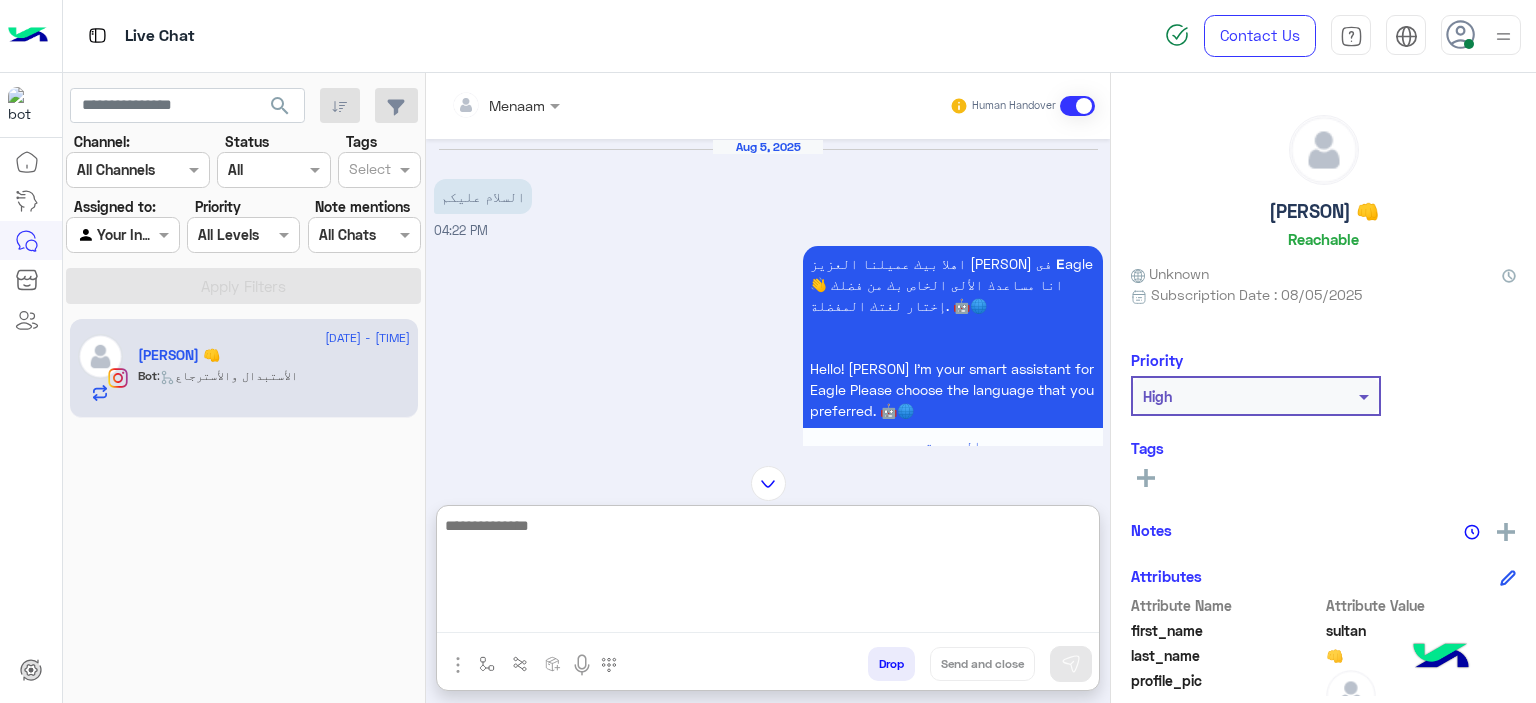 click at bounding box center [768, 573] 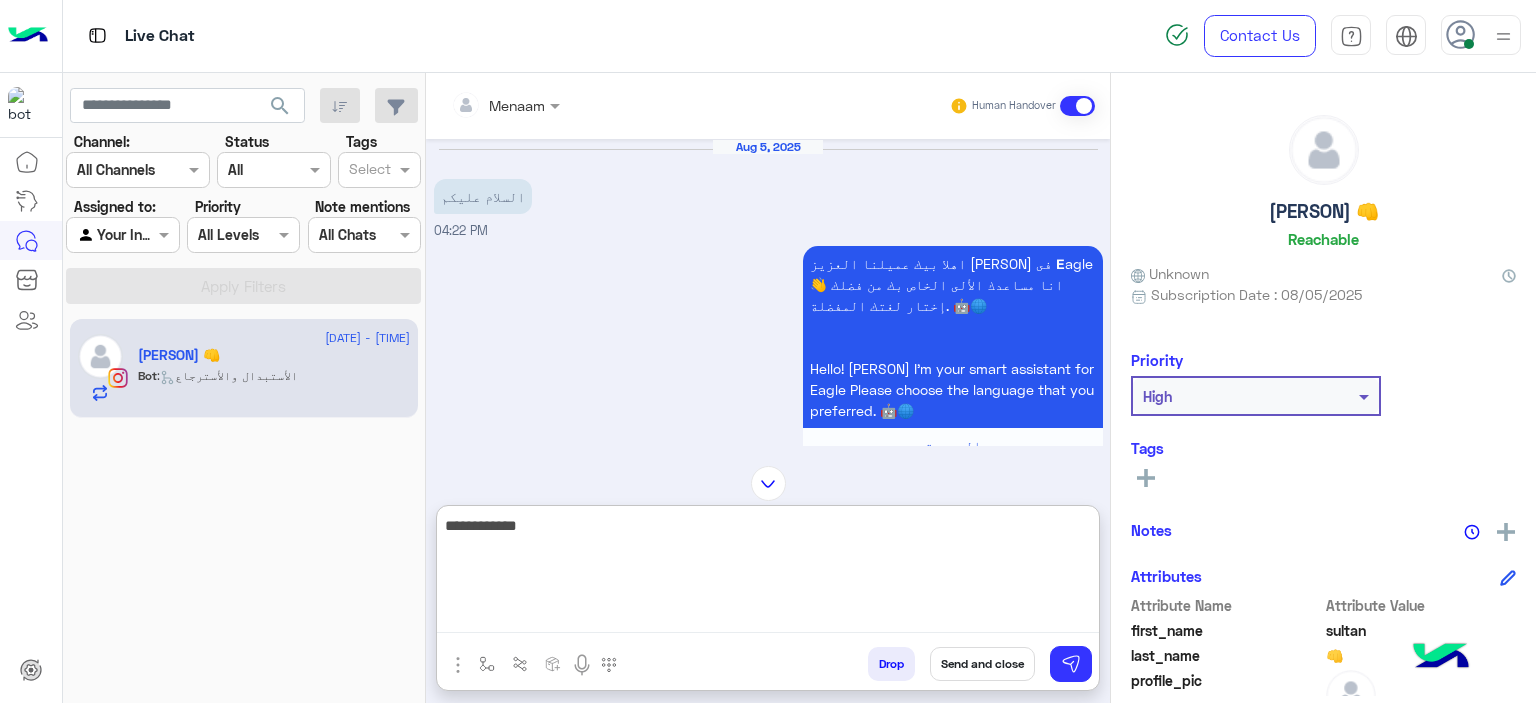 type on "**********" 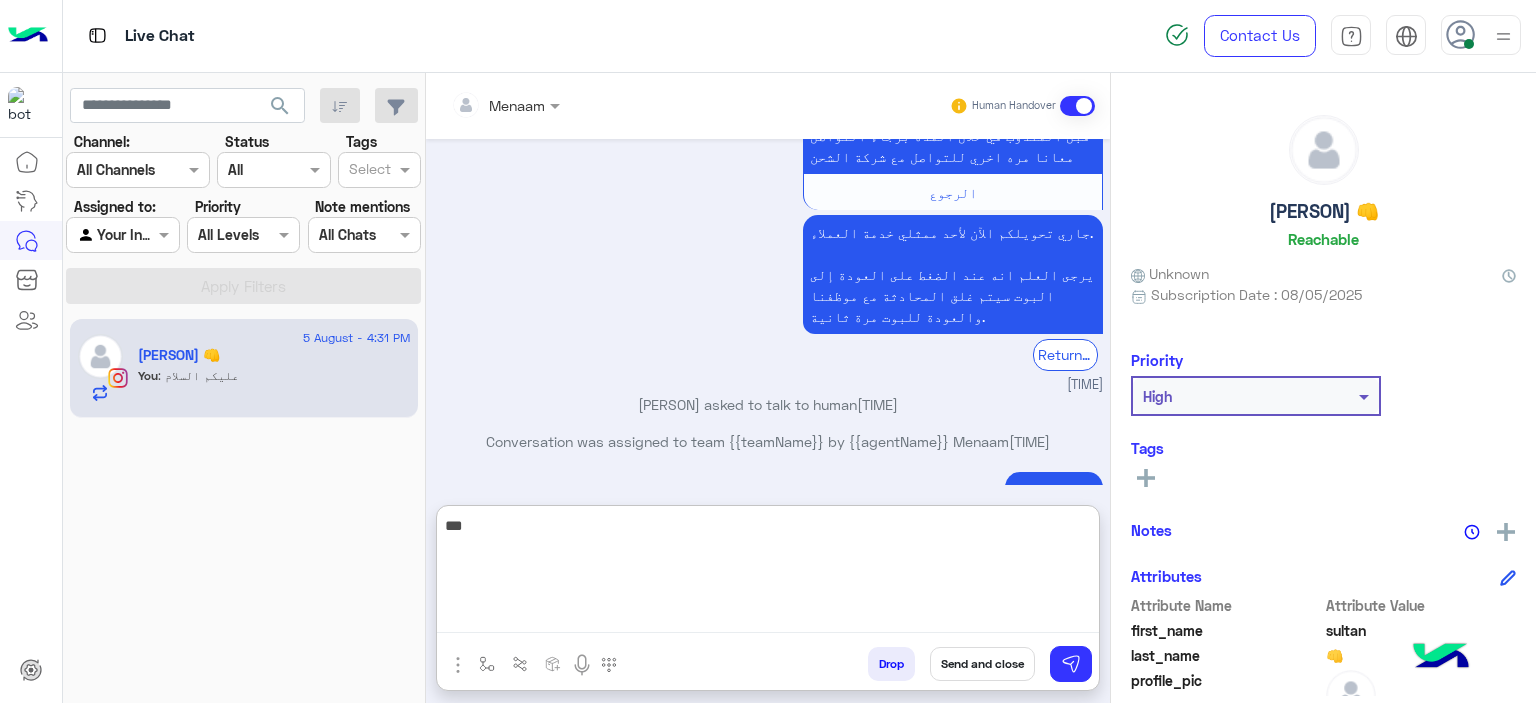 scroll, scrollTop: 1349, scrollLeft: 0, axis: vertical 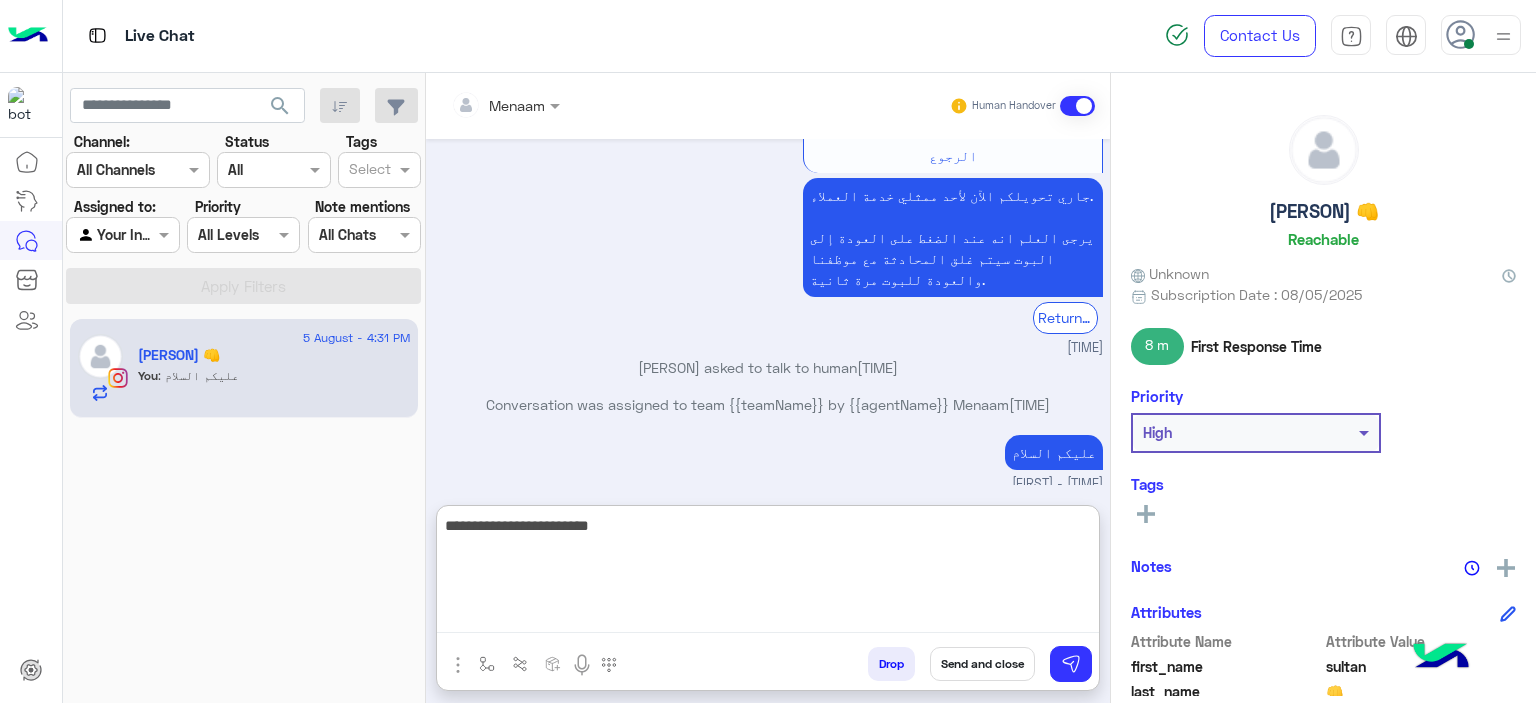 type on "**********" 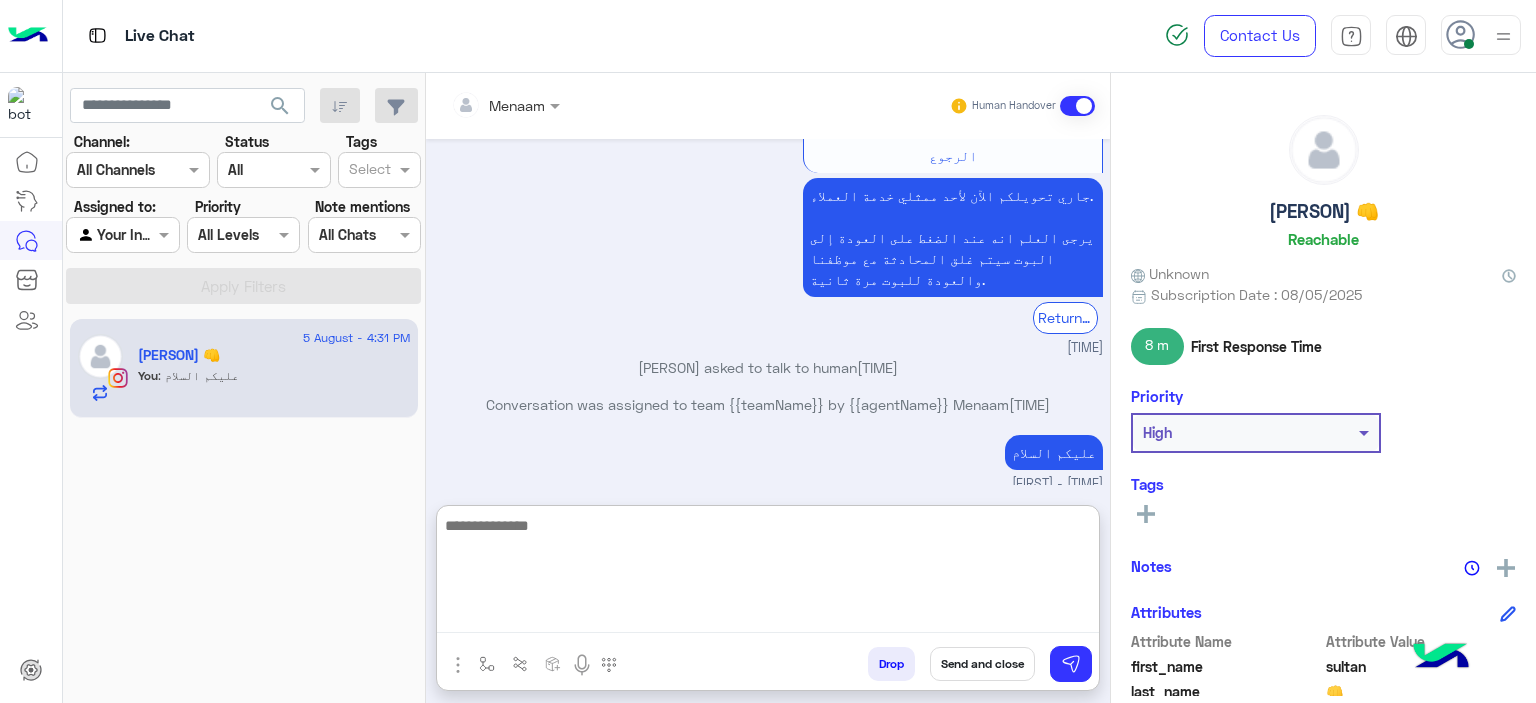 scroll, scrollTop: 1412, scrollLeft: 0, axis: vertical 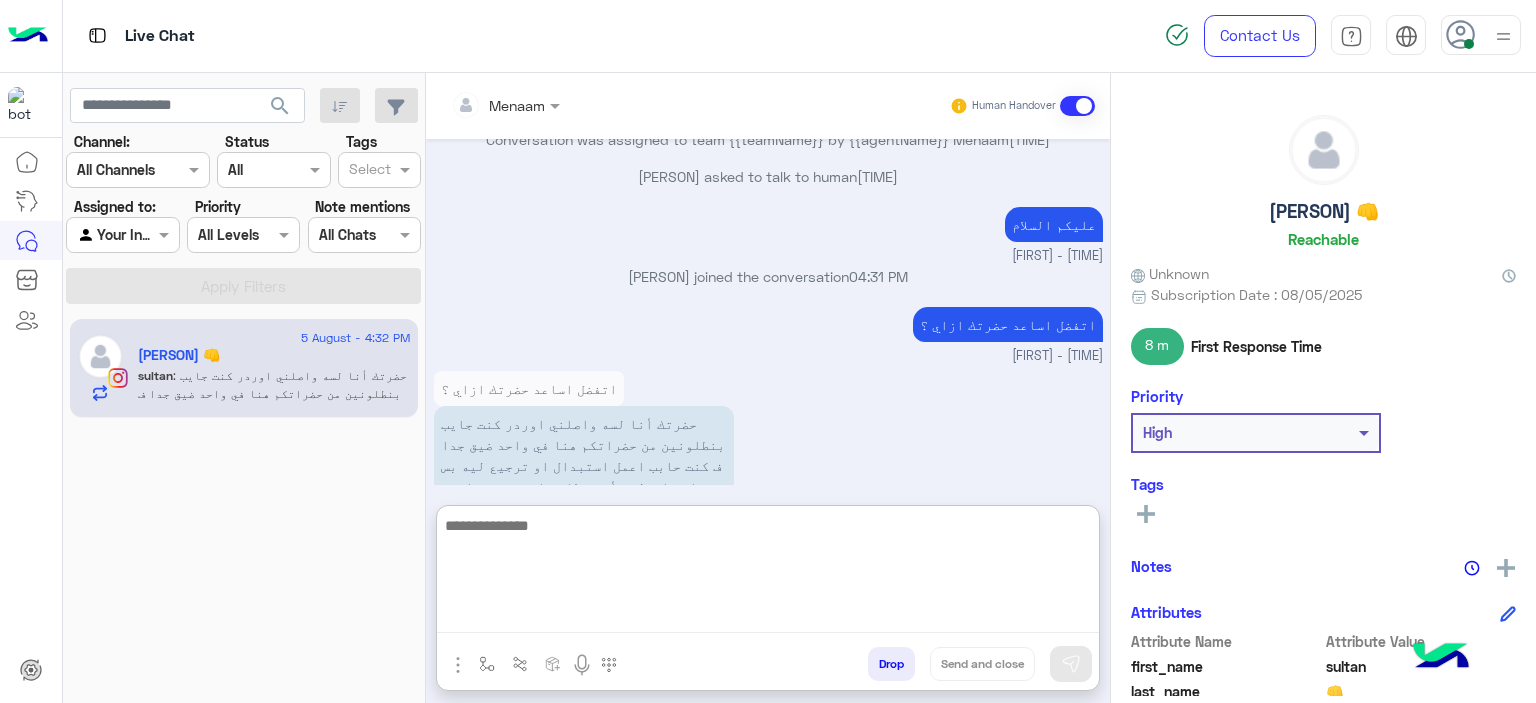 click at bounding box center [768, 573] 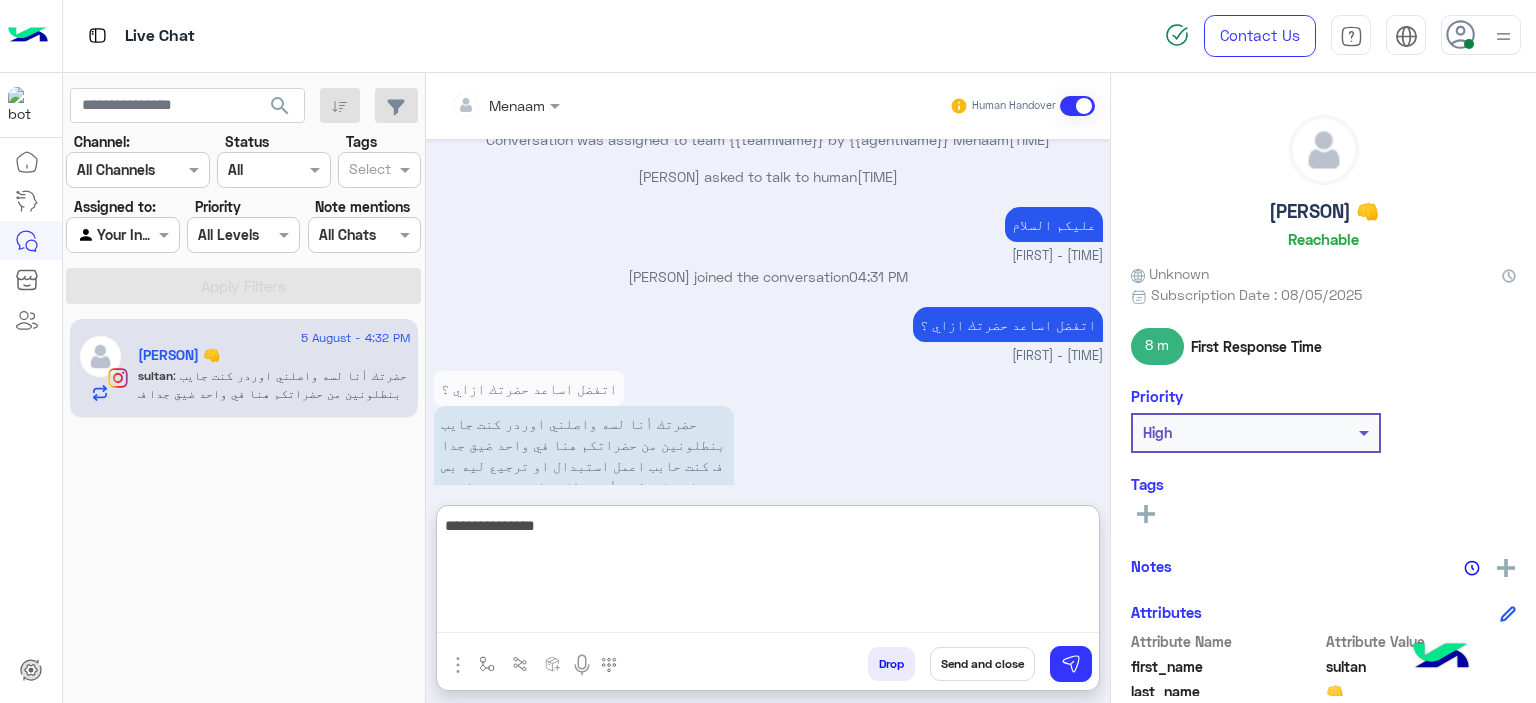 type on "**********" 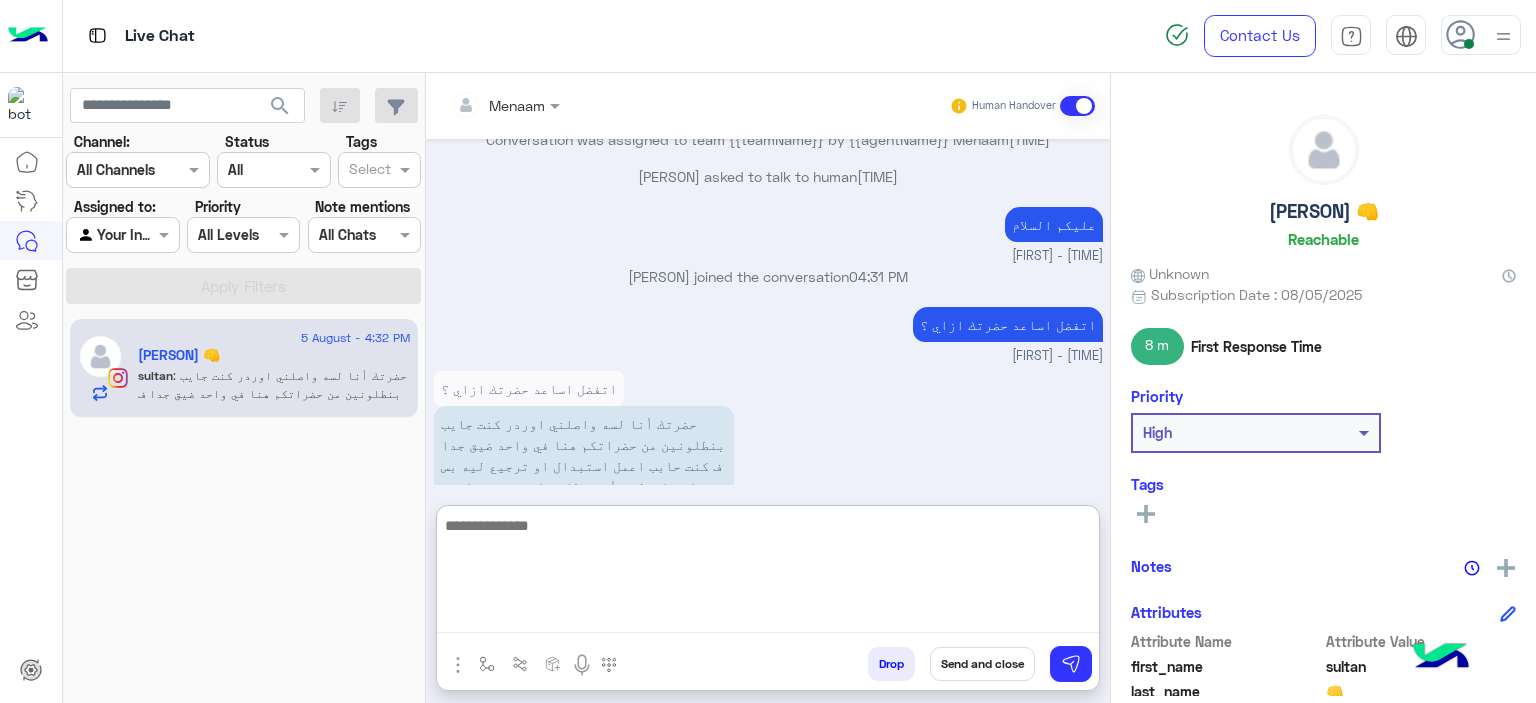 scroll, scrollTop: 1640, scrollLeft: 0, axis: vertical 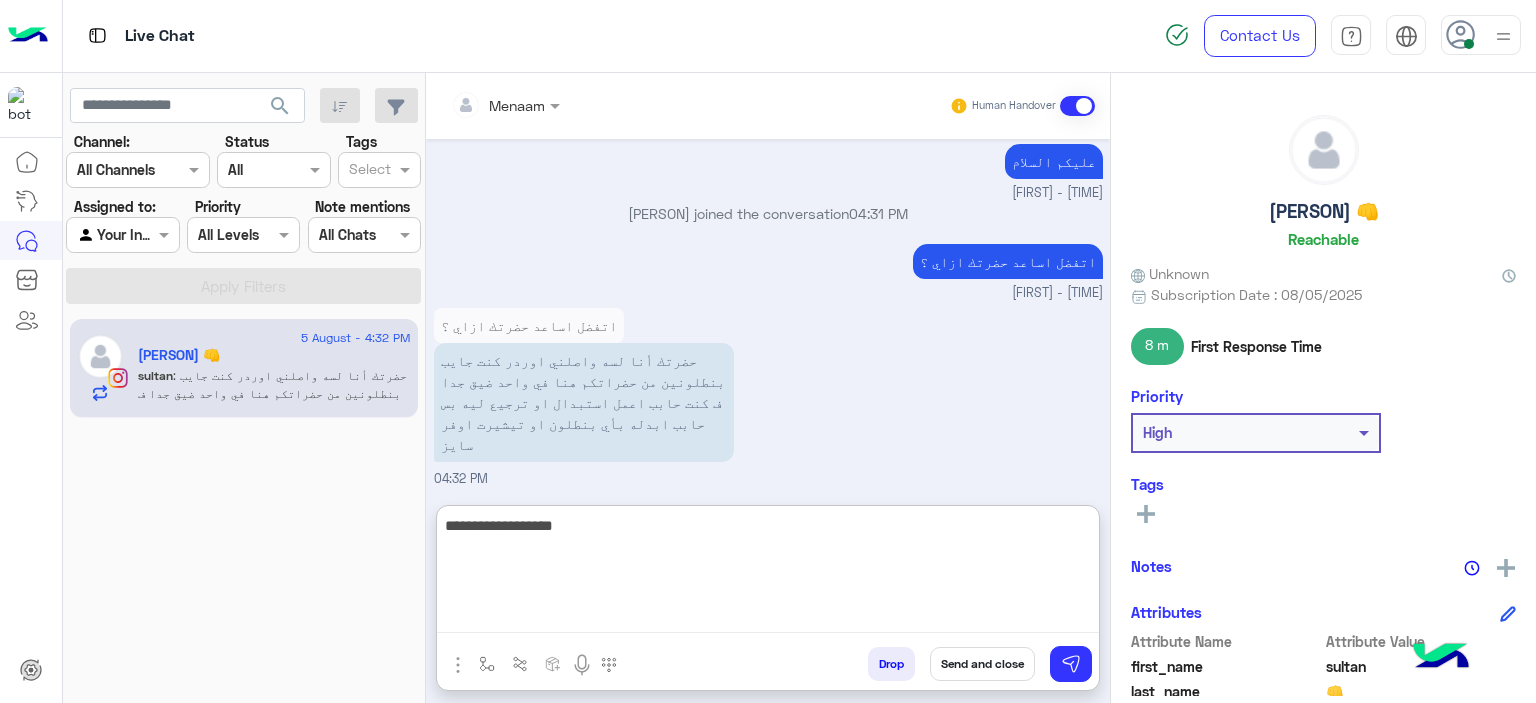 type on "**********" 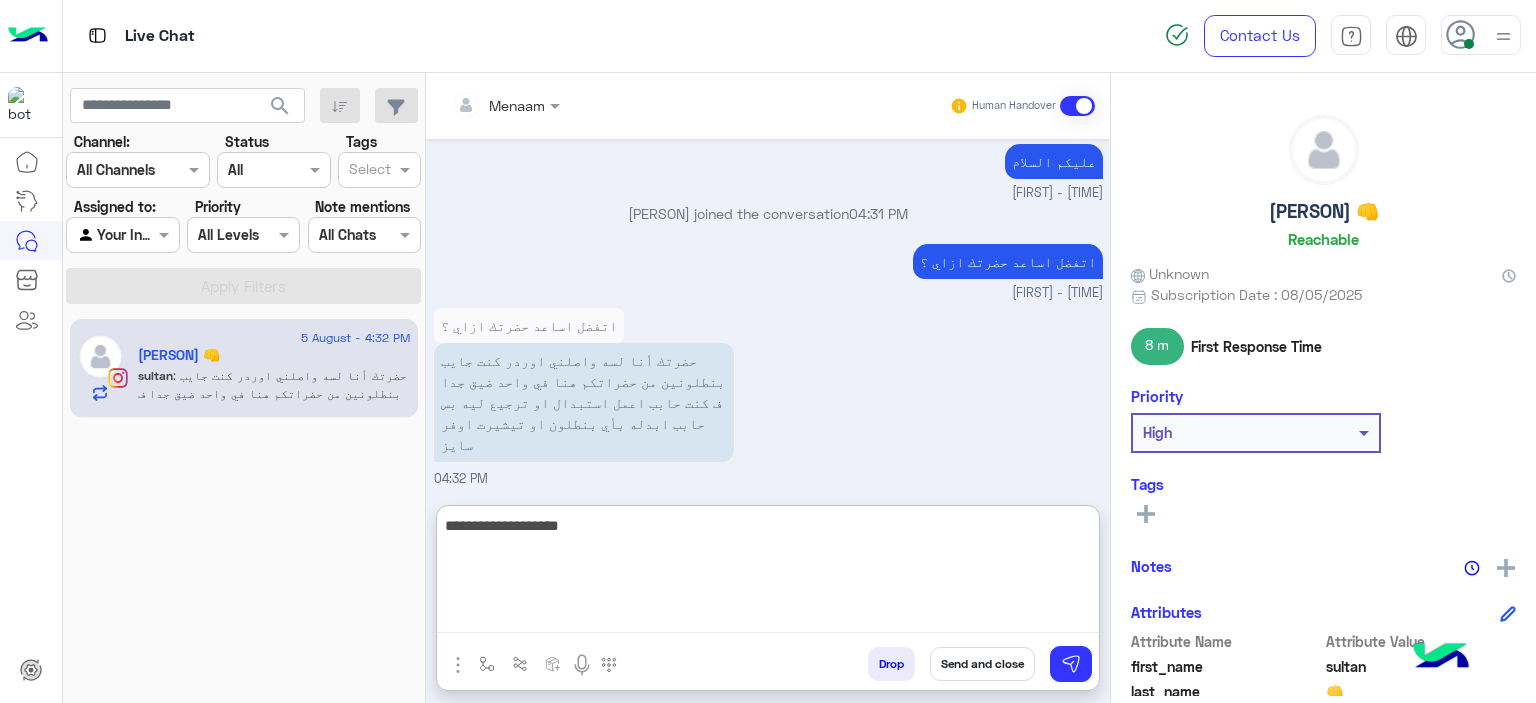 type 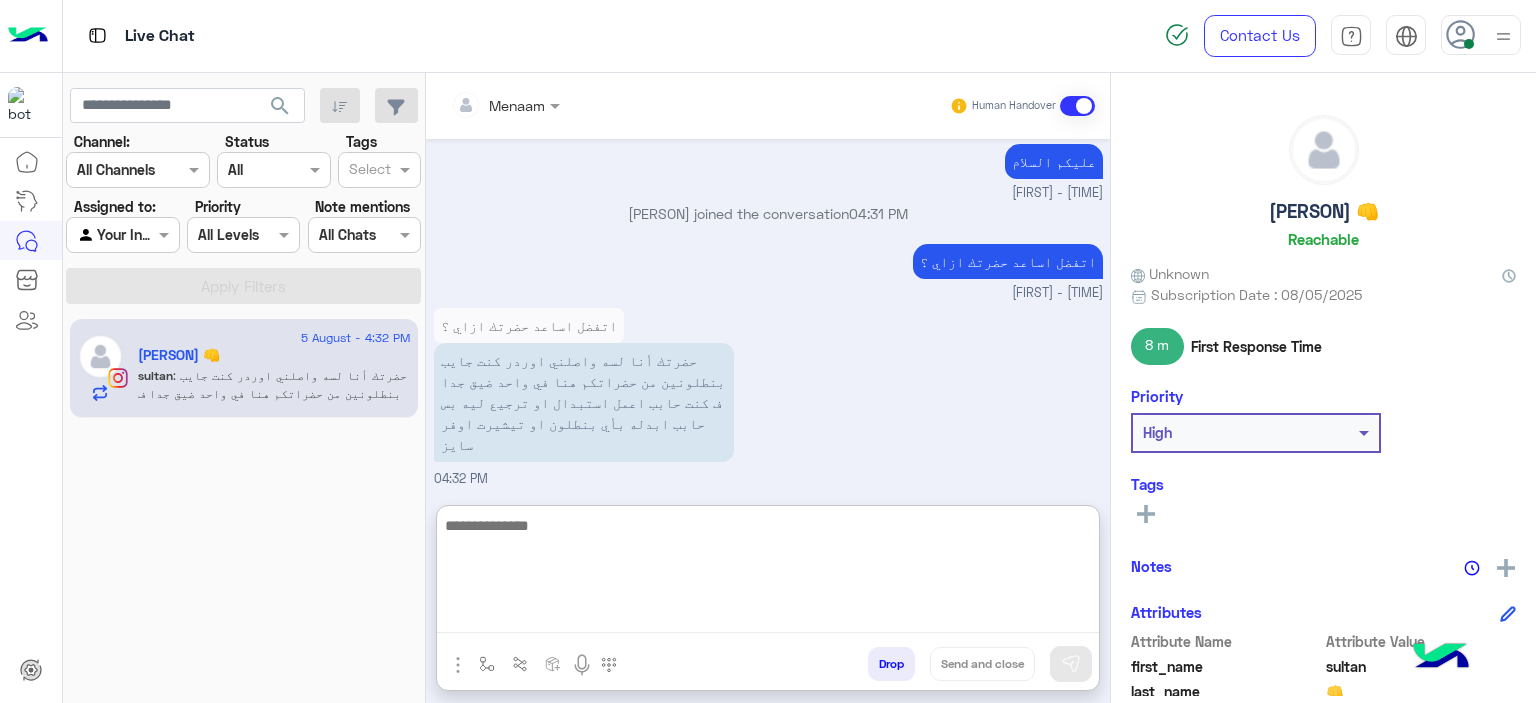 scroll, scrollTop: 1704, scrollLeft: 0, axis: vertical 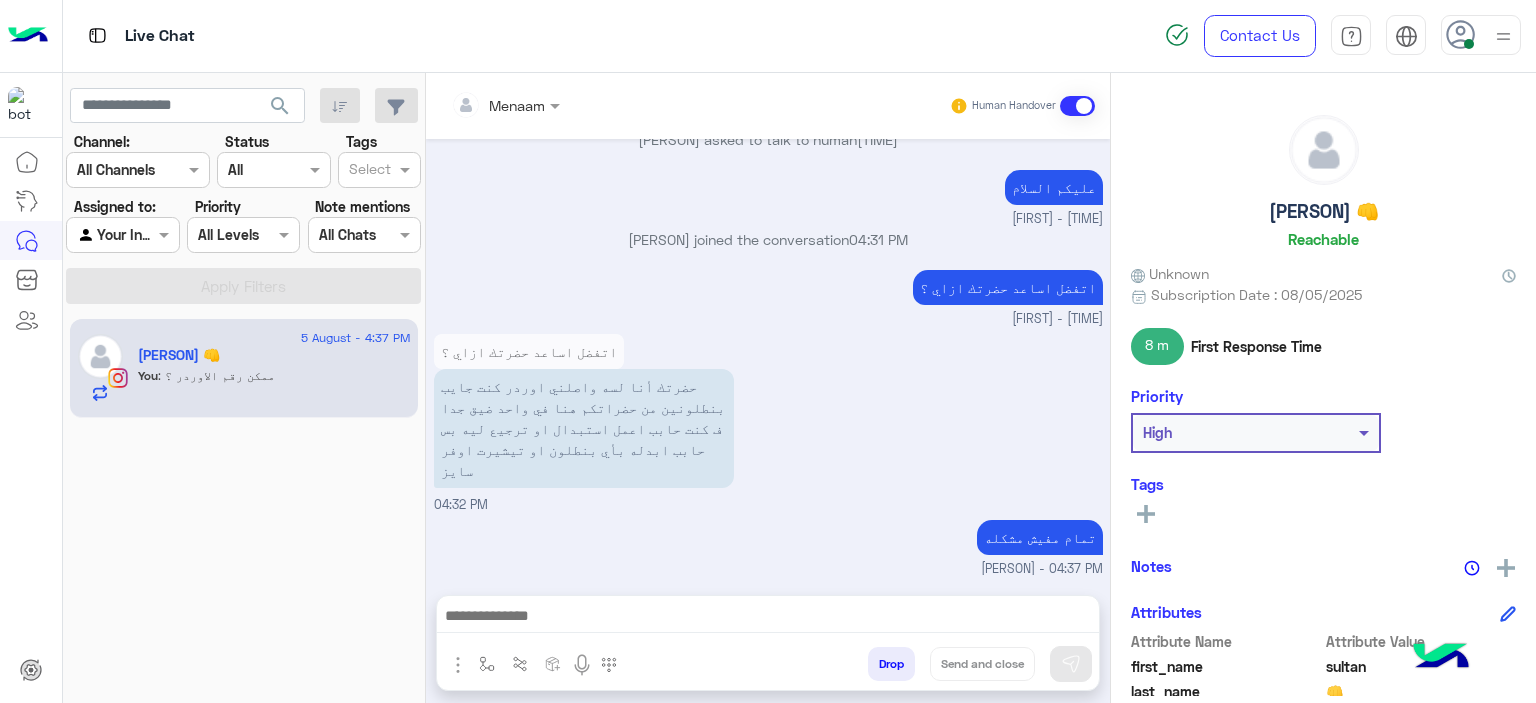click on "اتفضل اساعد حضرتك ازاي ؟ حضرتك أنا لسه واصلني اوردر كنت جايب بنطلونين من حضراتكم هنا في واحد ضيق جدا ف كنت حابب اعمل استبدال او ترجيع ليه بس حابب ابدله بأي بنطلون او تيشيرت اوفر سايز   04:32 PM" at bounding box center (768, 422) 